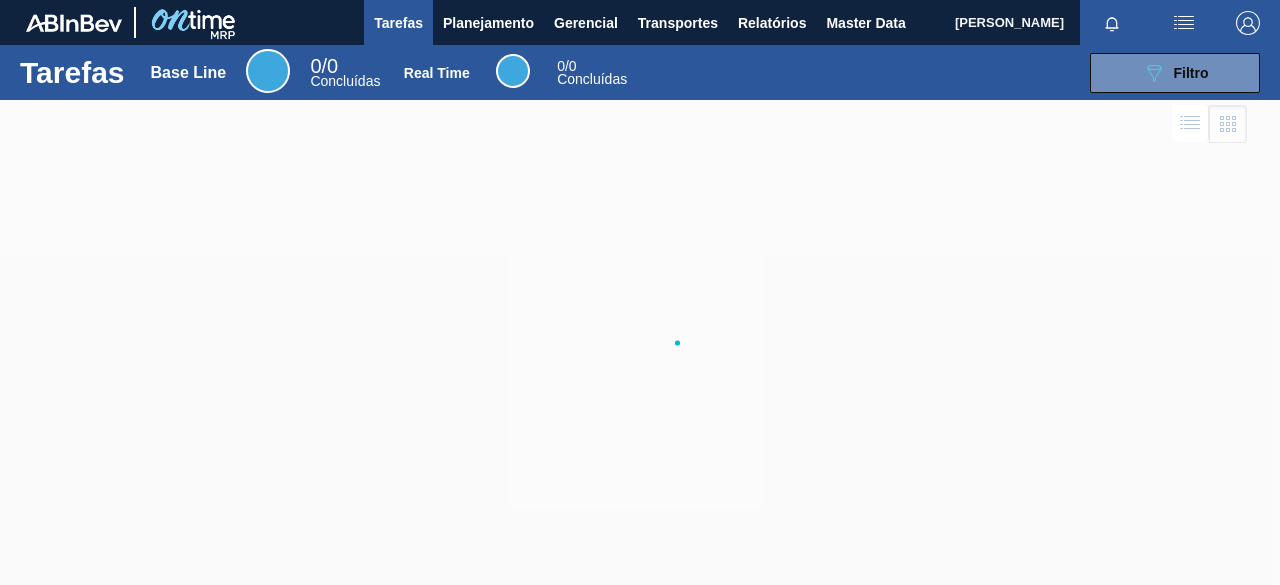 scroll, scrollTop: 0, scrollLeft: 0, axis: both 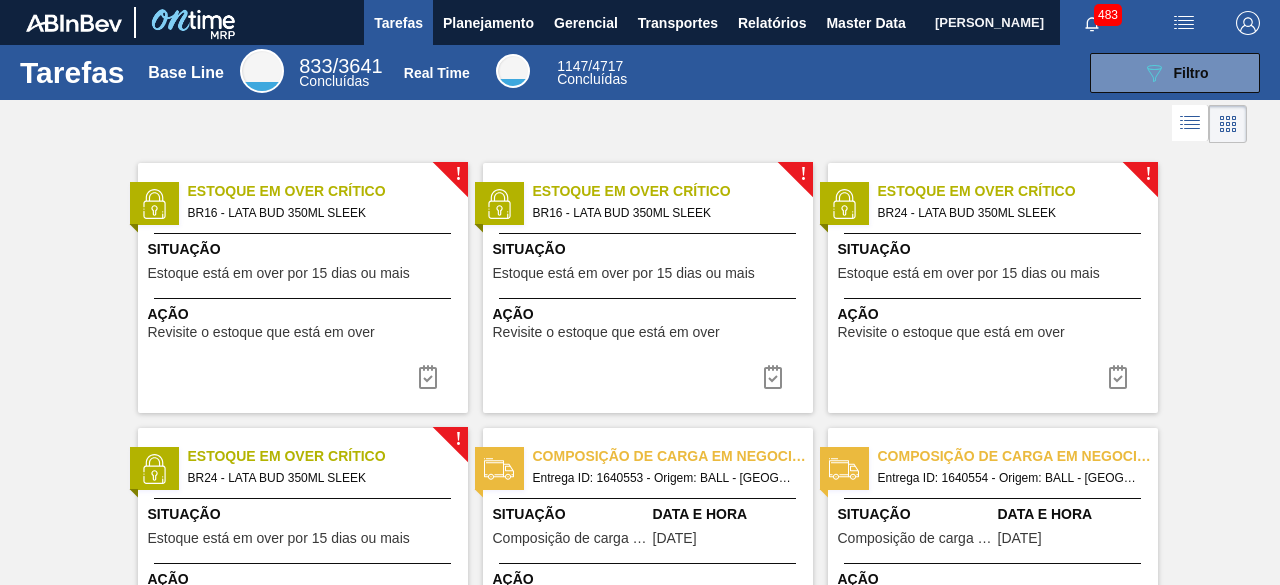 click on "[PERSON_NAME]" at bounding box center [989, 22] 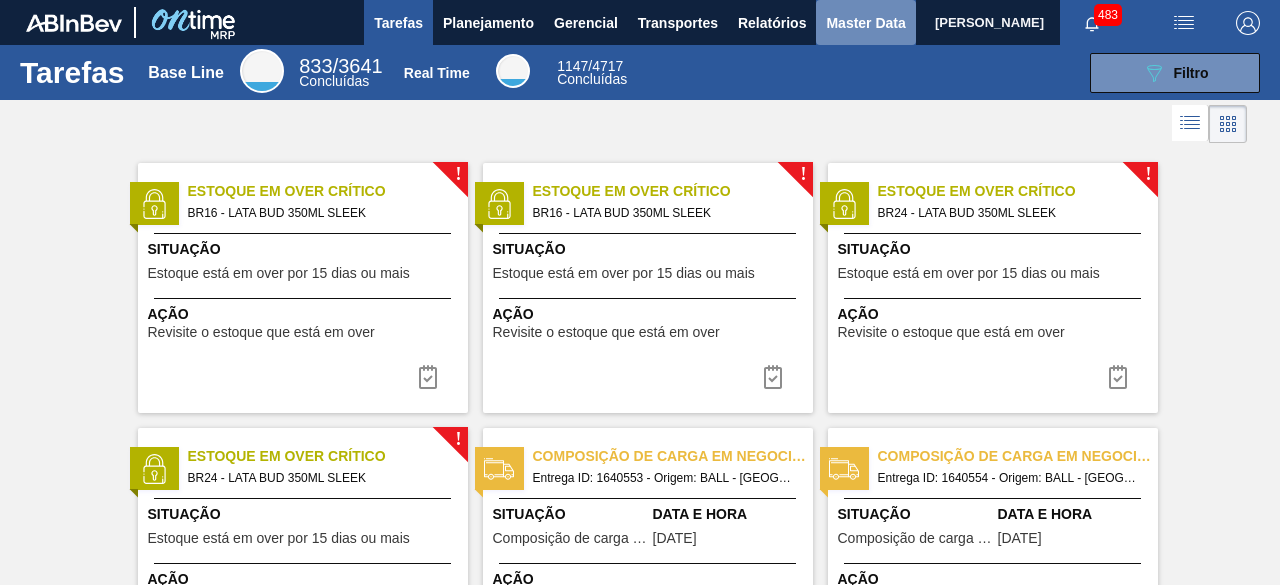 click on "Master Data" at bounding box center (865, 23) 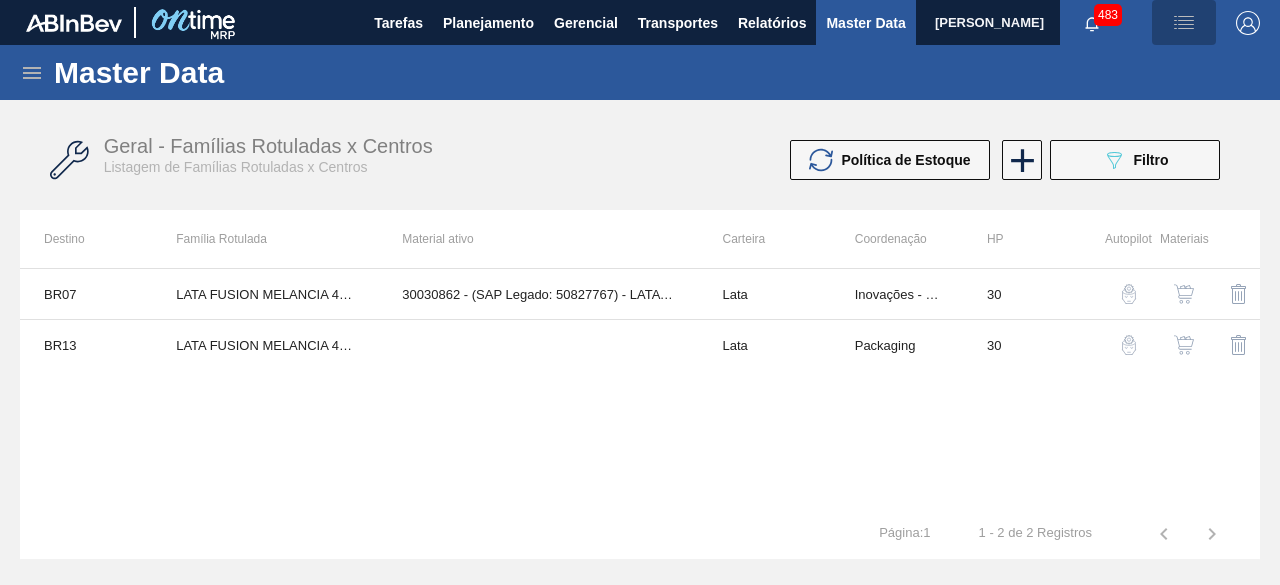 click at bounding box center [1184, 23] 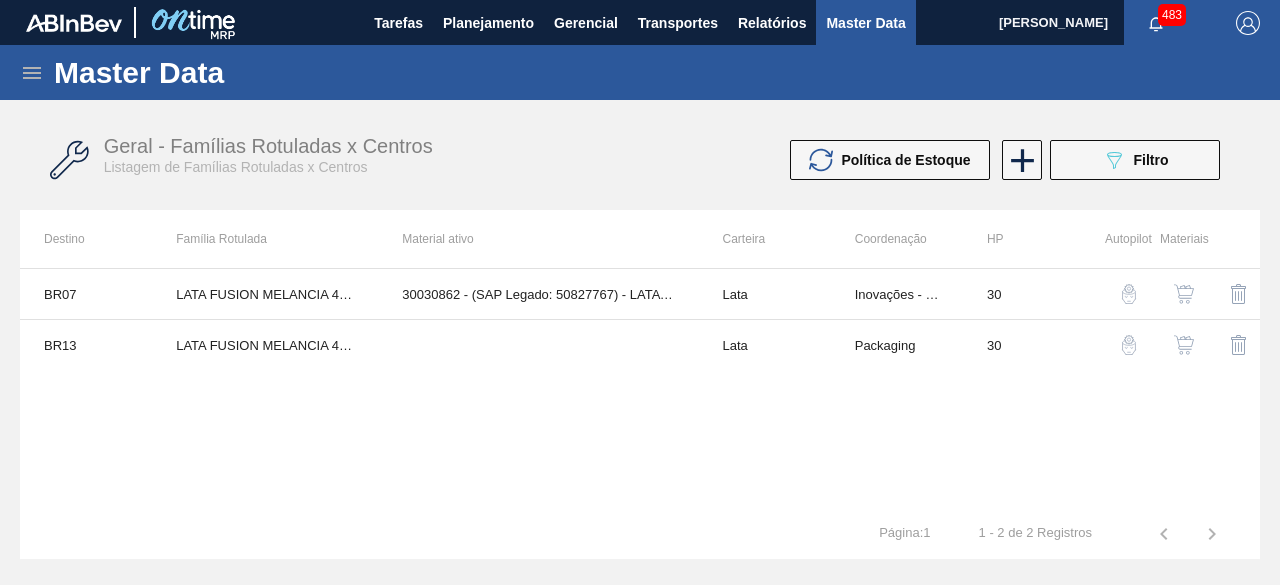 click on "483" at bounding box center [1170, 22] 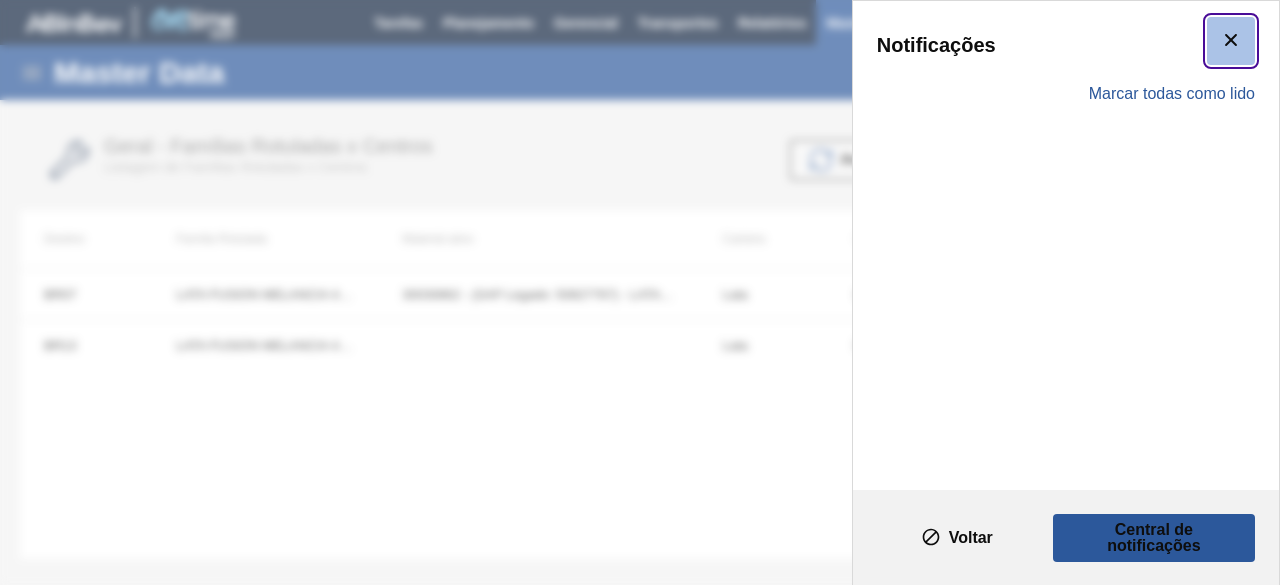 click 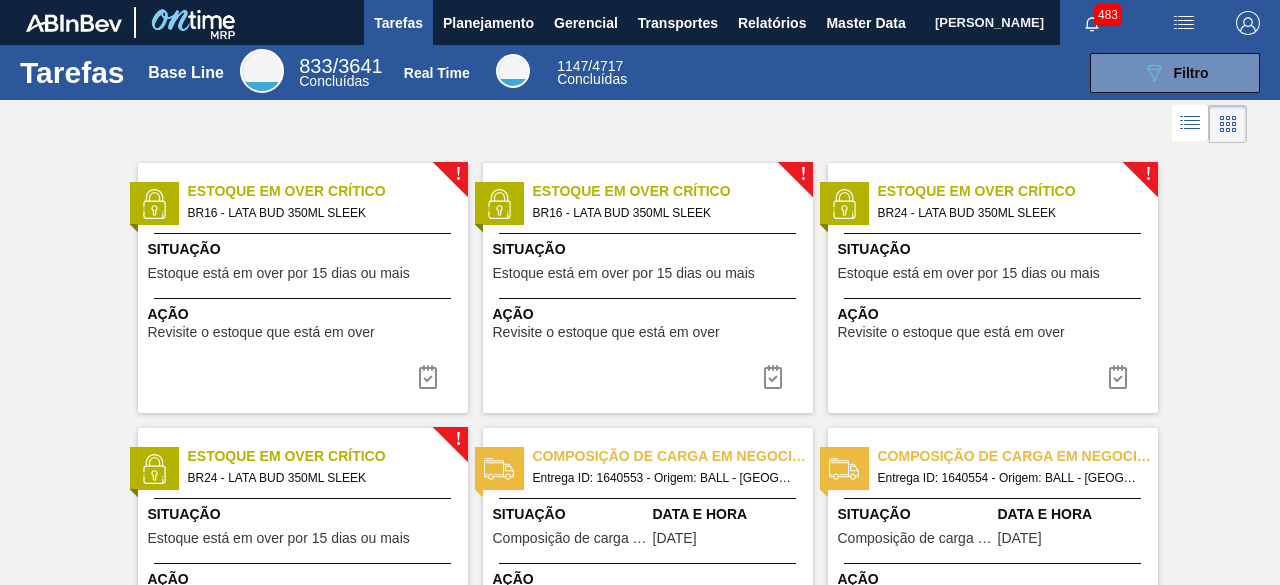 scroll, scrollTop: 0, scrollLeft: 0, axis: both 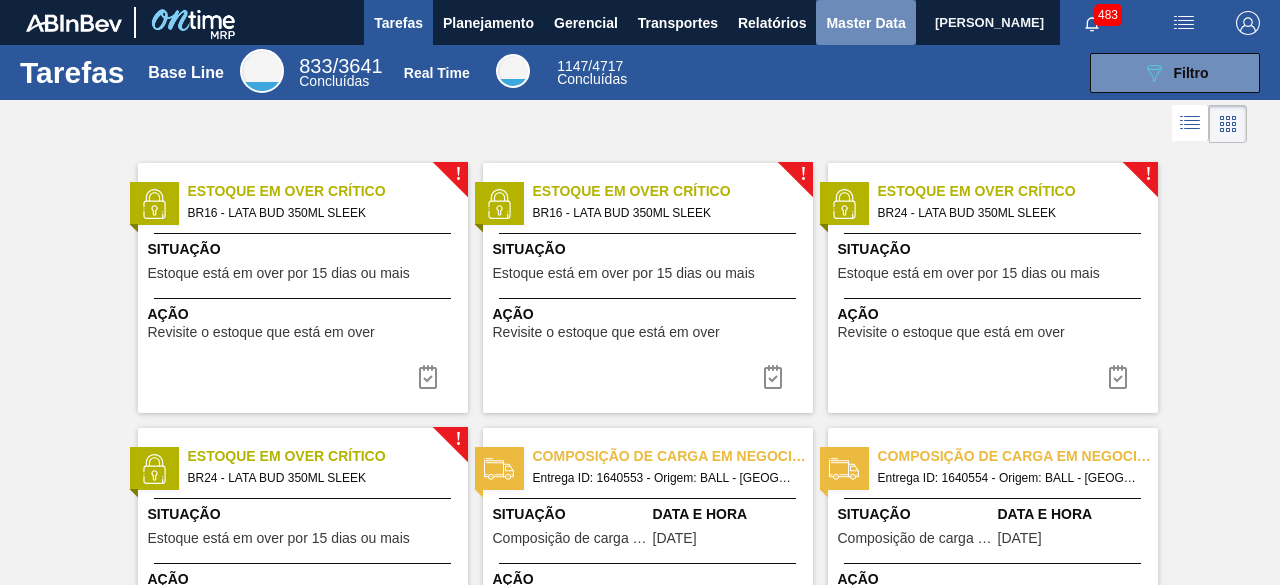 click on "Master Data" at bounding box center (865, 23) 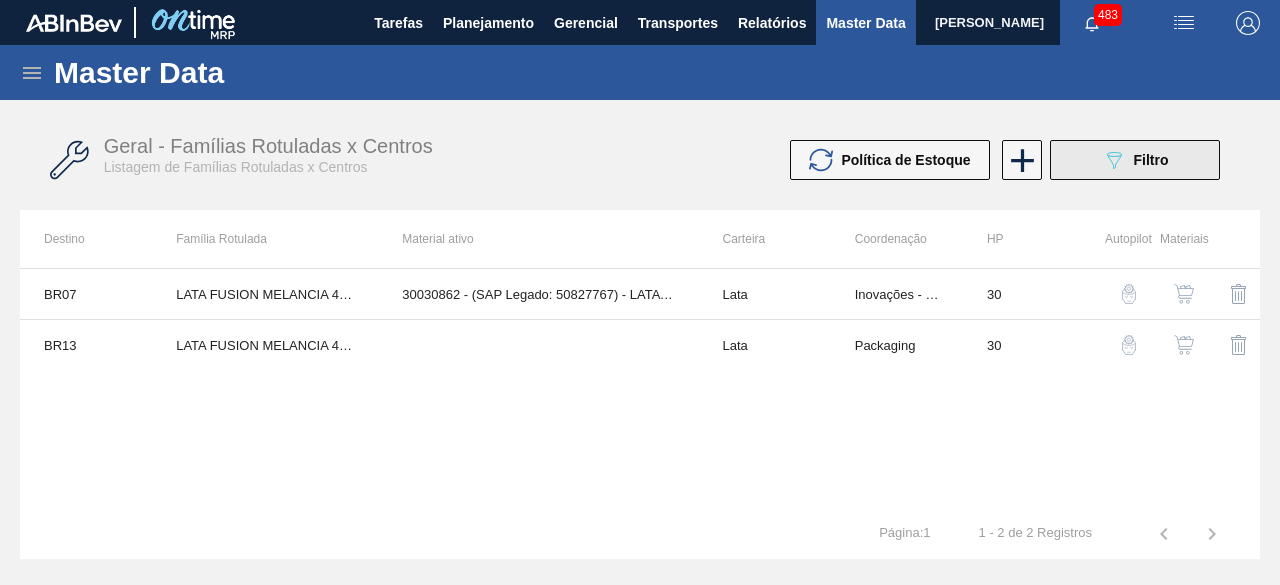 click on "089F7B8B-B2A5-4AFE-B5C0-19BA573D28AC Filtro" at bounding box center [1135, 160] 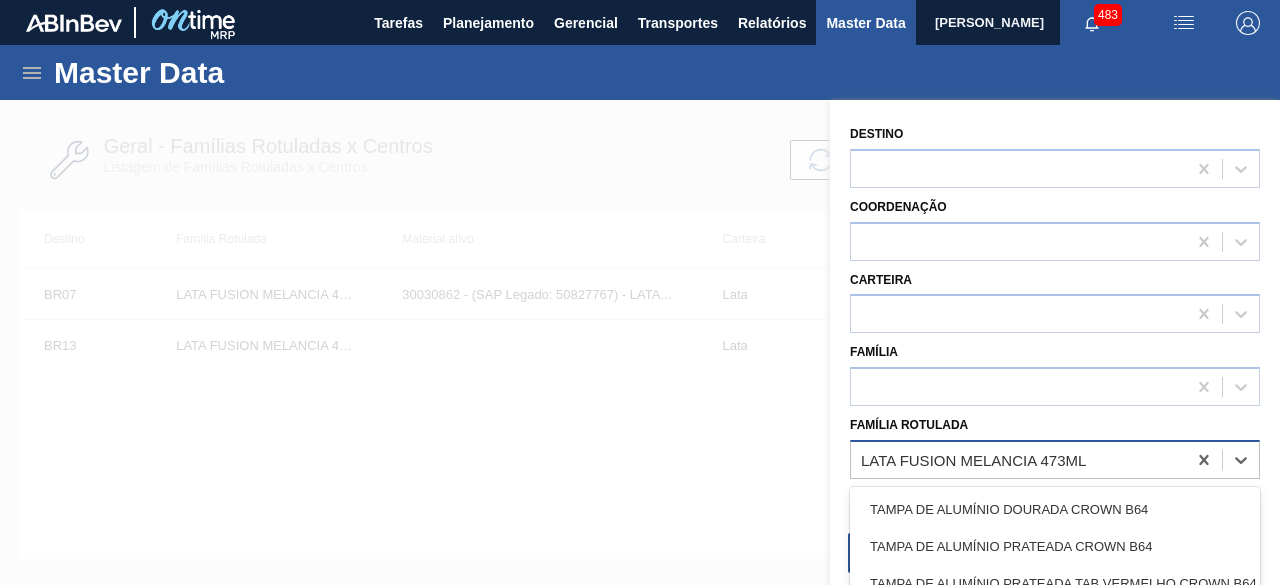 click on "LATA FUSION MELANCIA 473ML" at bounding box center [973, 459] 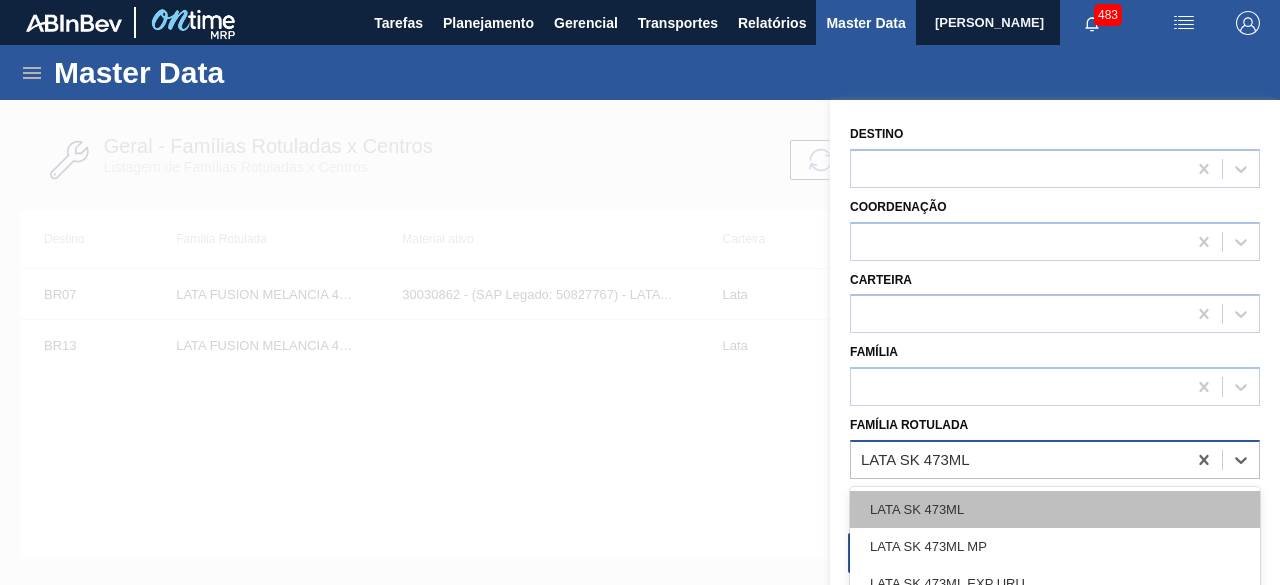 click on "LATA SK 473ML" at bounding box center [1055, 509] 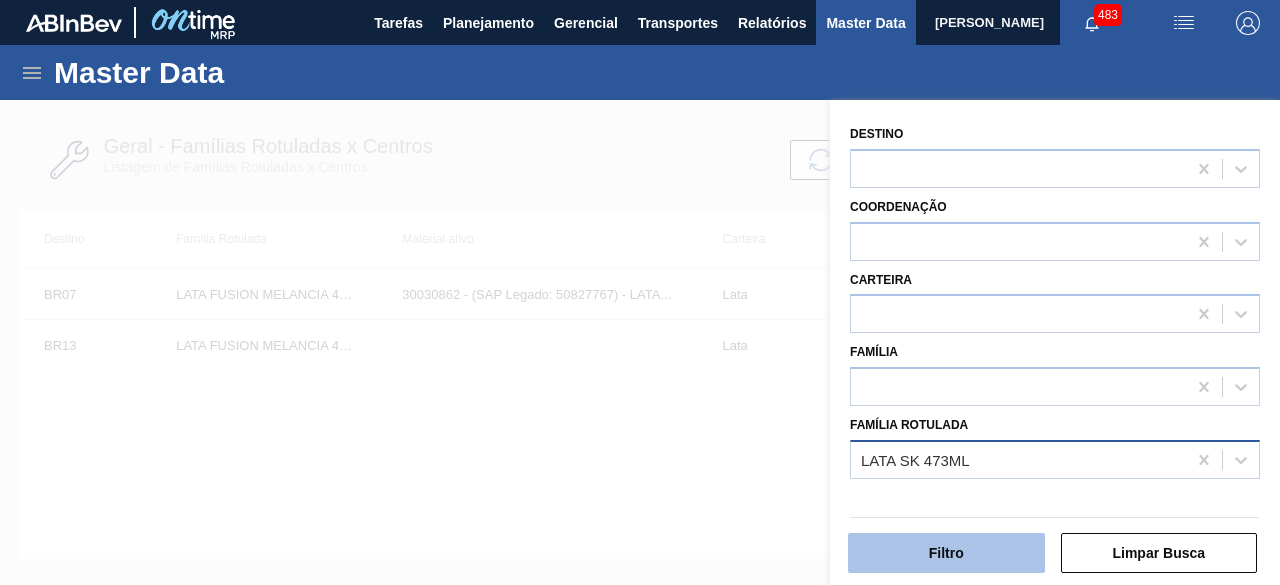 click on "Filtro" at bounding box center [946, 553] 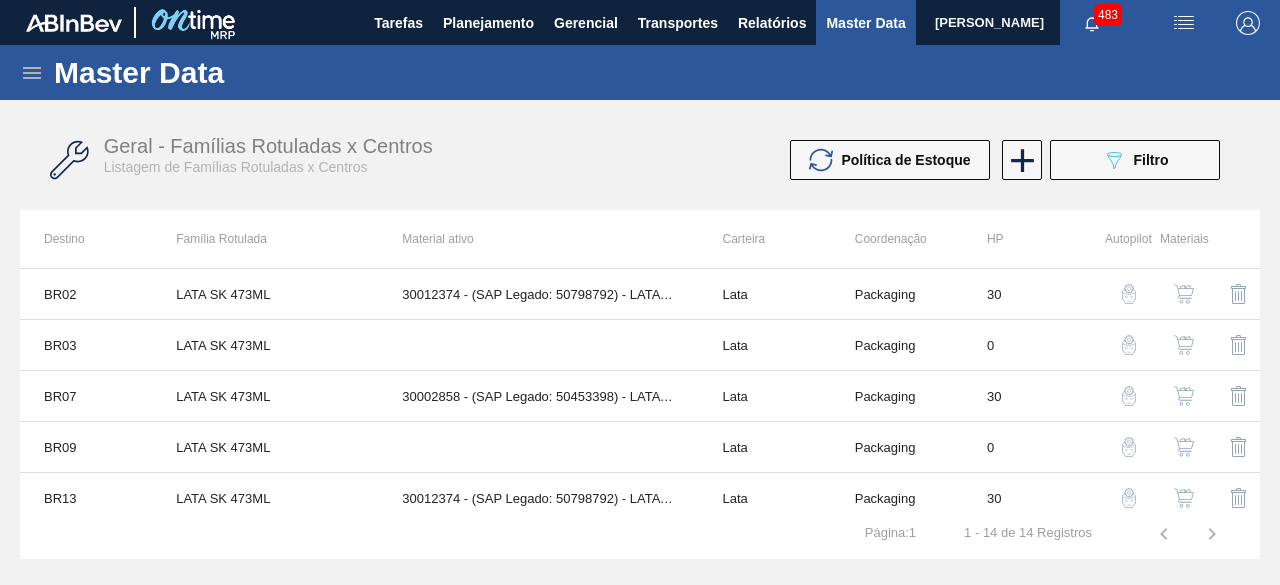 click at bounding box center [1184, 294] 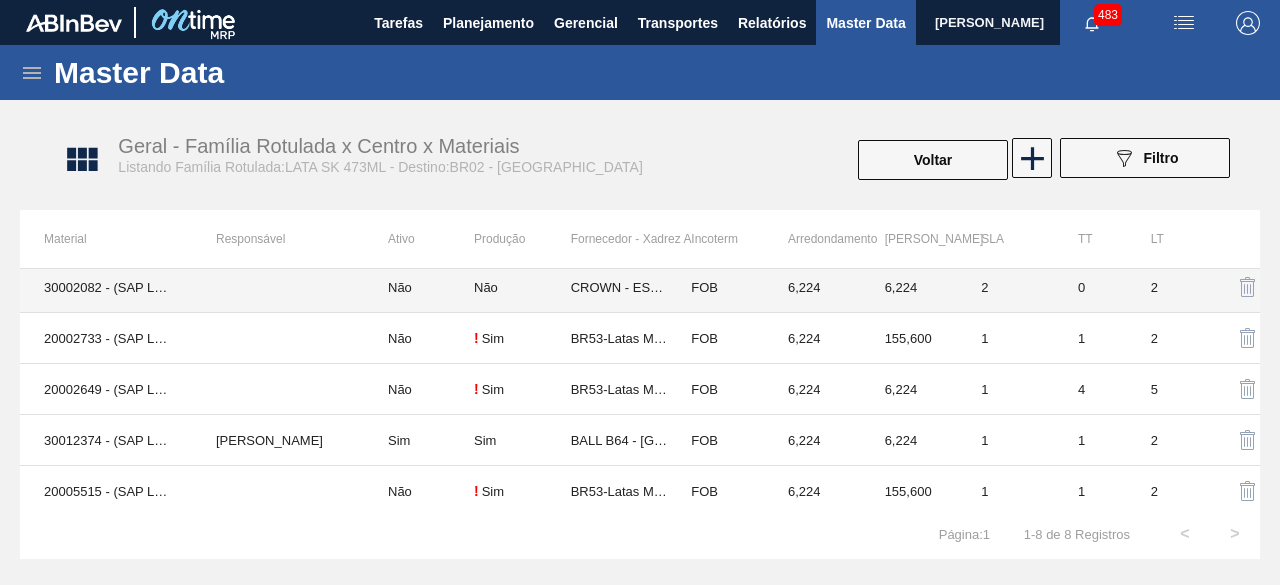 scroll, scrollTop: 164, scrollLeft: 0, axis: vertical 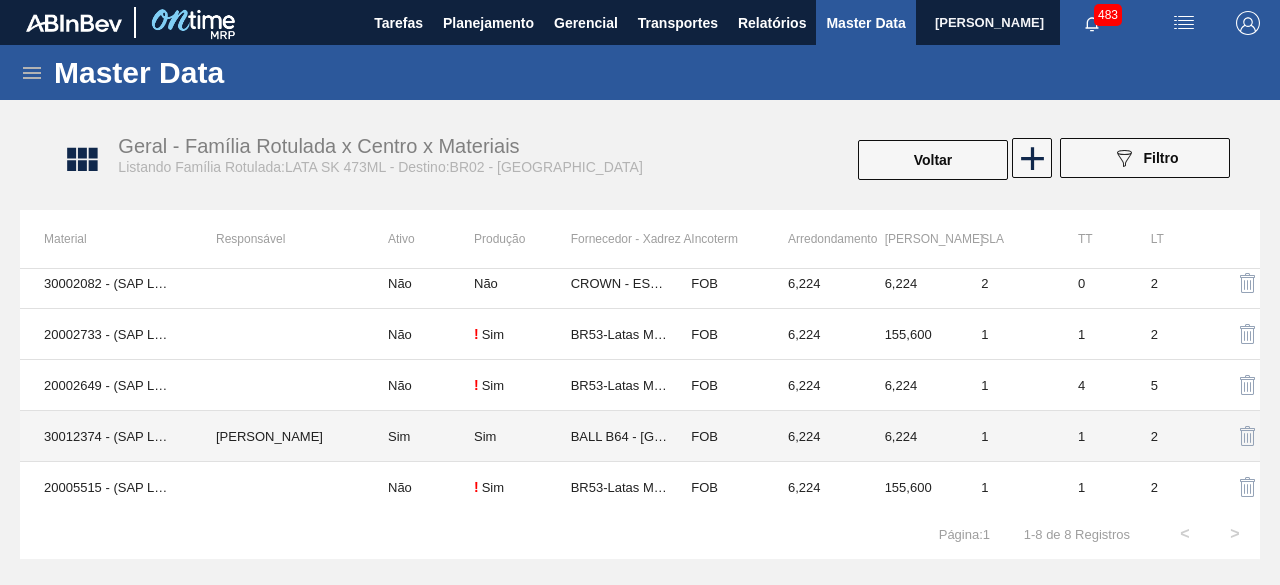 click on "30012374 - (SAP Legado: 50798792) - LATA AL. 473ML SK 429" at bounding box center (106, 436) 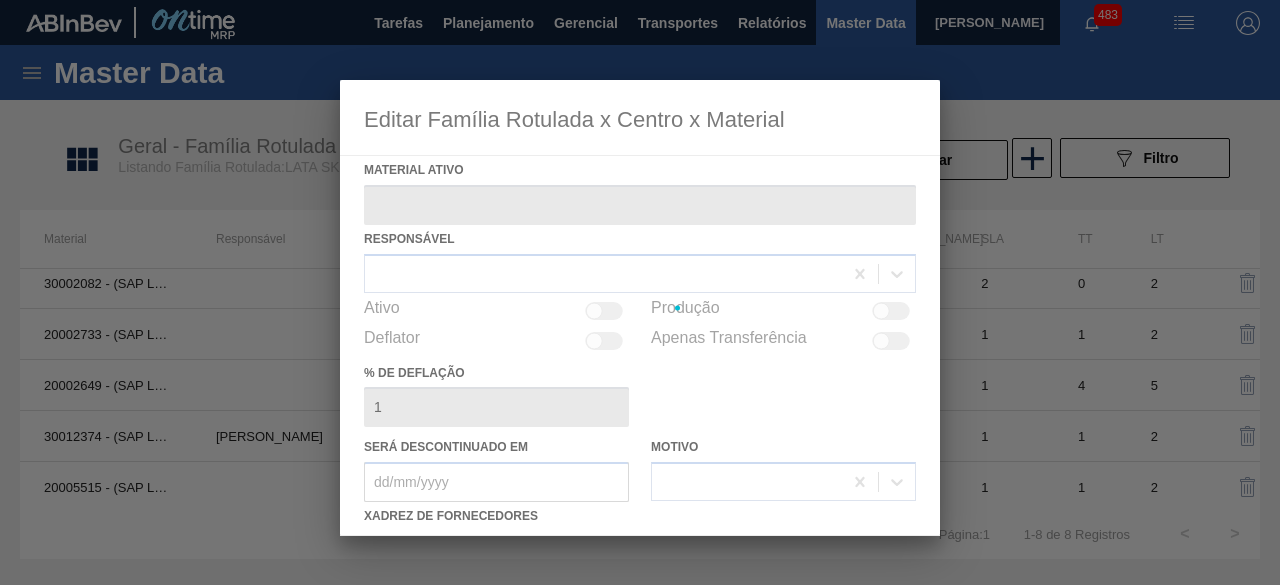 type on "30012374 - (SAP Legado: 50798792) - LATA AL. 473ML SK 429" 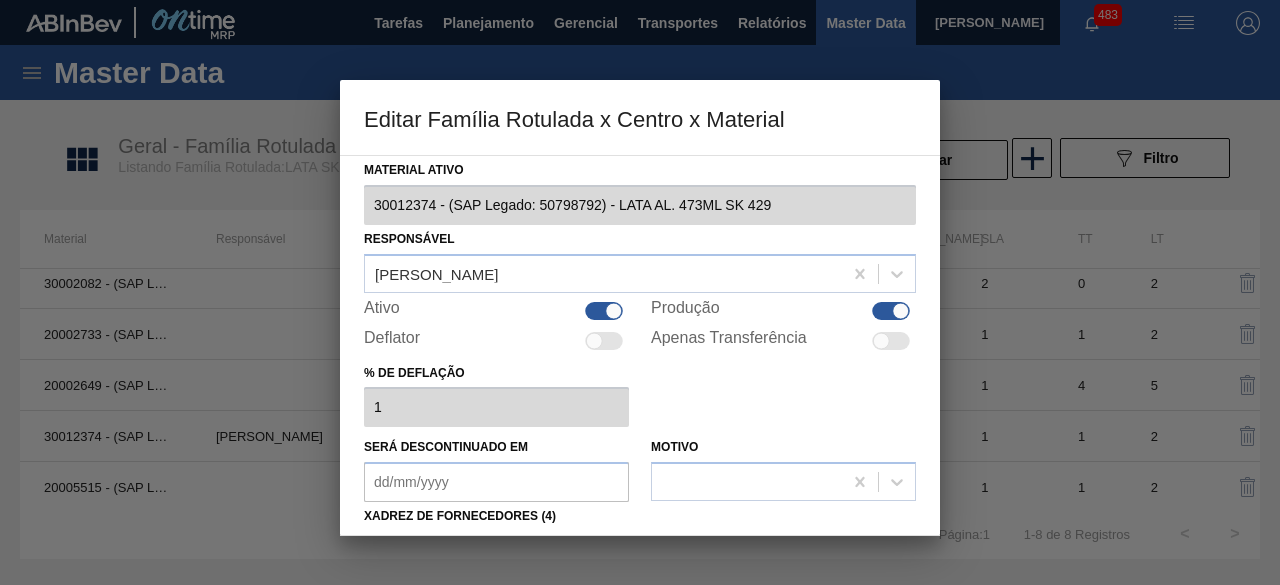 scroll, scrollTop: 200, scrollLeft: 0, axis: vertical 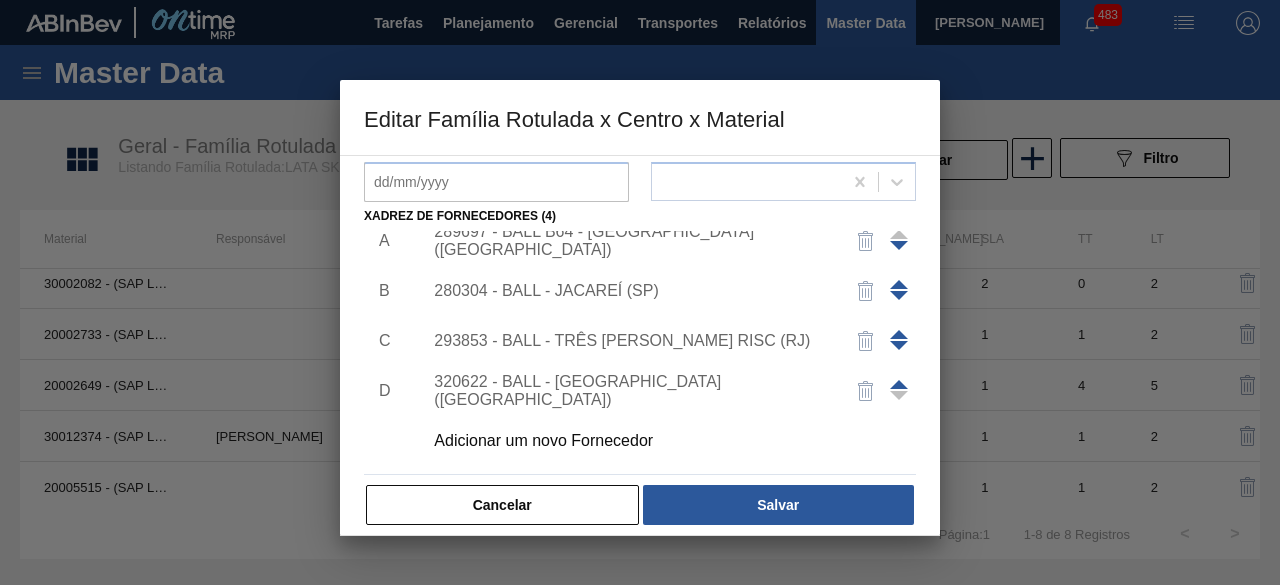 click on "Adicionar um novo Fornecedor" at bounding box center (630, 441) 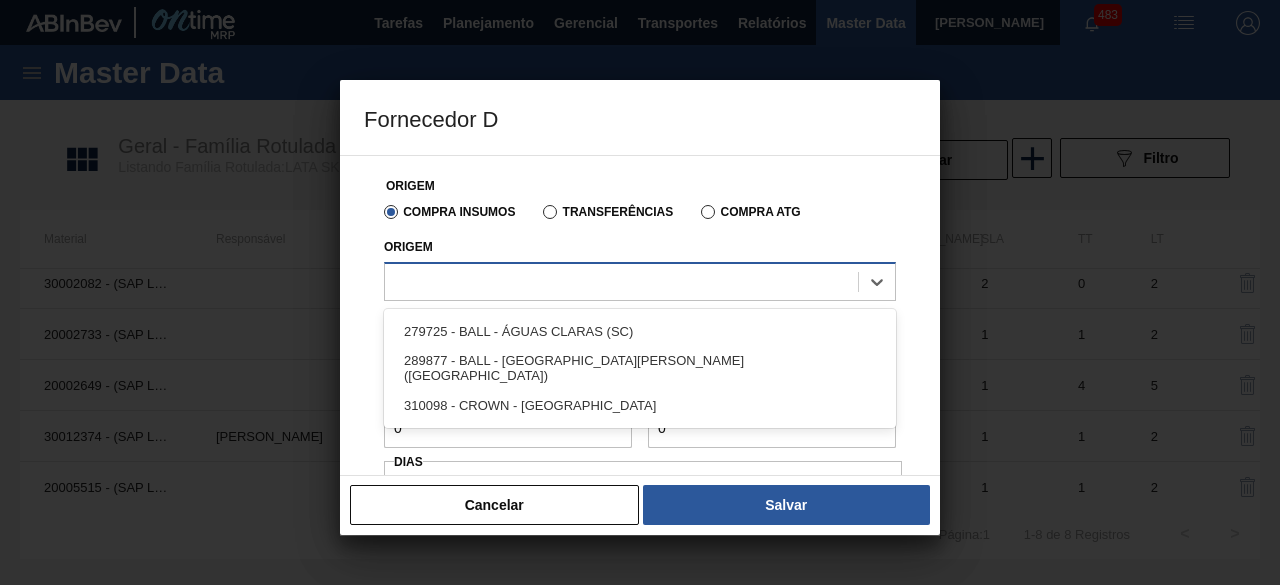 click at bounding box center (621, 281) 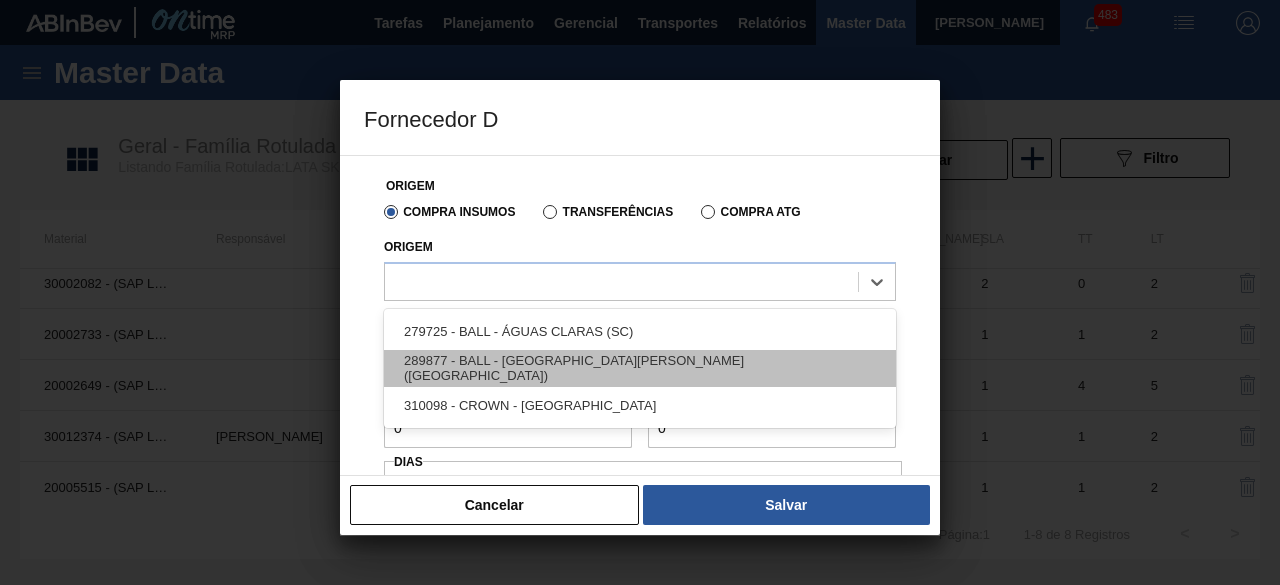 click on "289877 - BALL - TRÊS RIOS (RJ)" at bounding box center (640, 368) 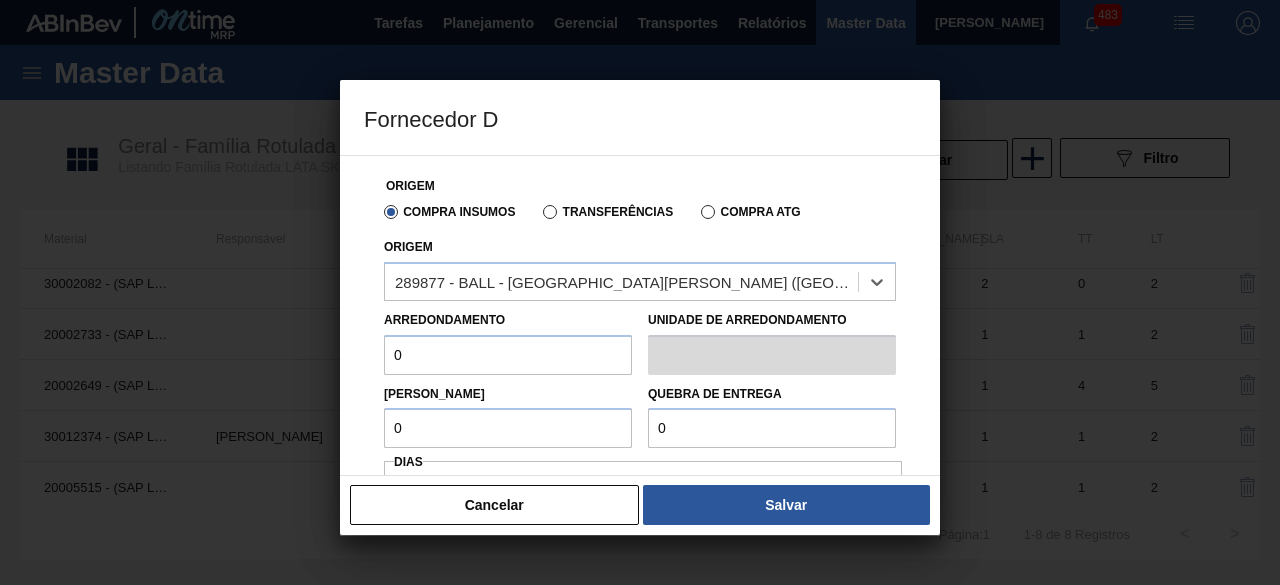 click on "0" at bounding box center (508, 355) 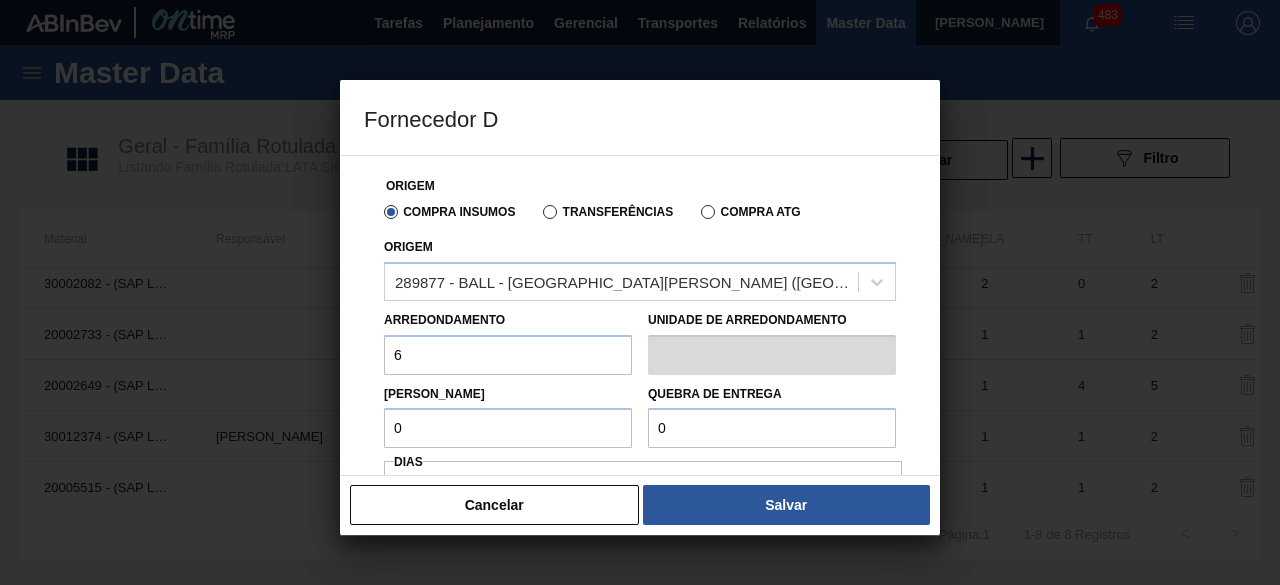 type on "6,224" 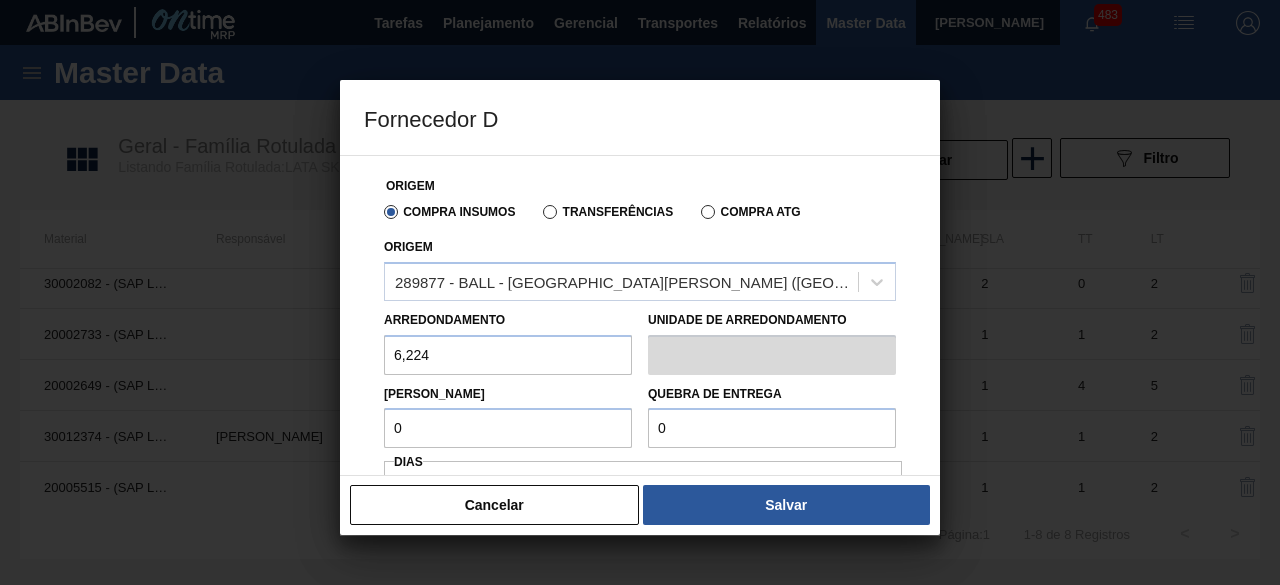 click on "0" at bounding box center [508, 428] 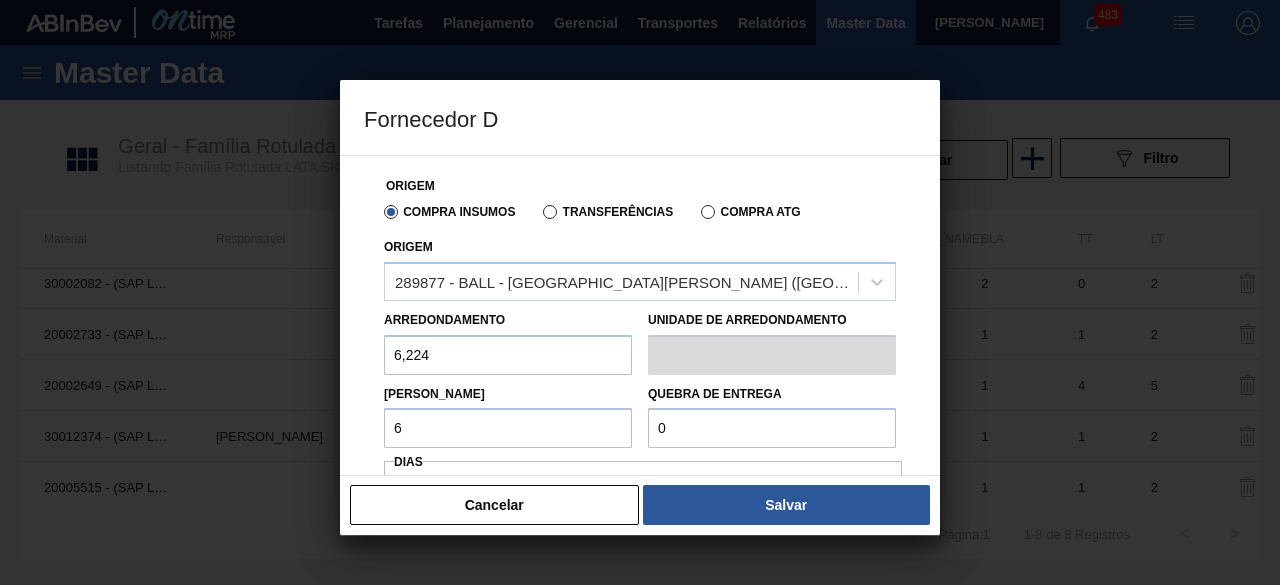 type on "6,224" 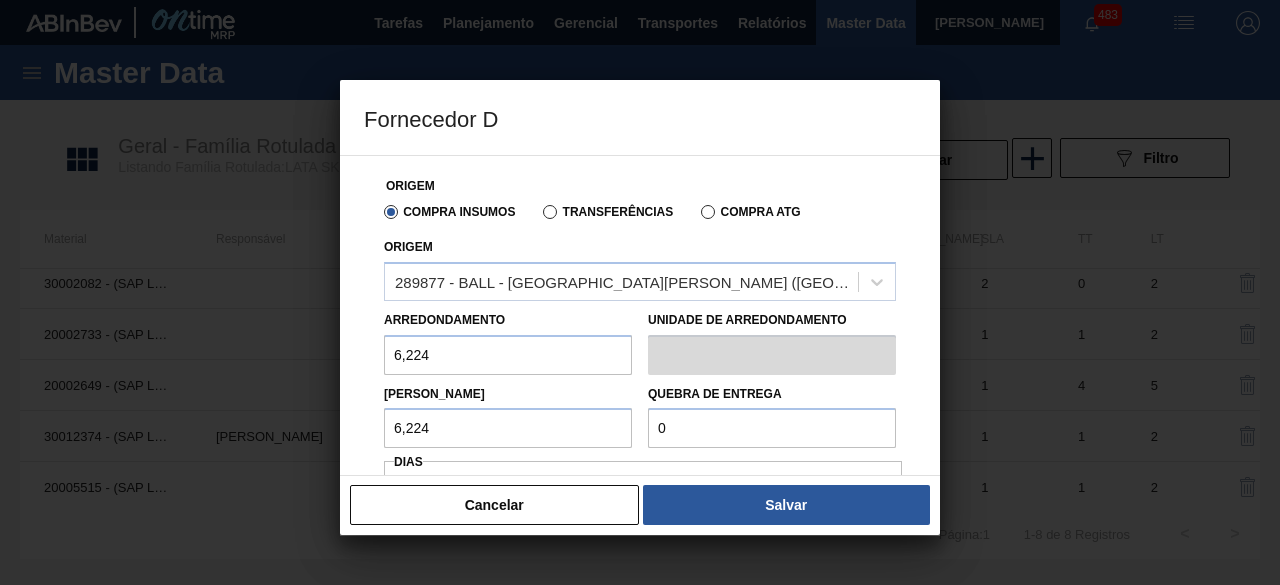click on "0" at bounding box center [772, 428] 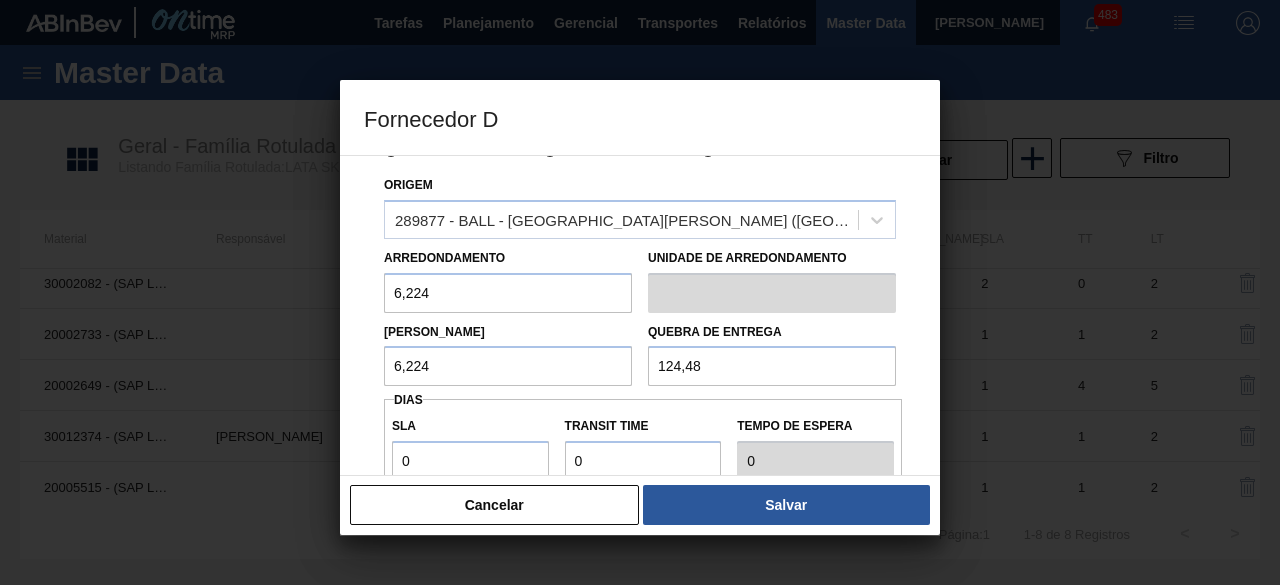 scroll, scrollTop: 200, scrollLeft: 0, axis: vertical 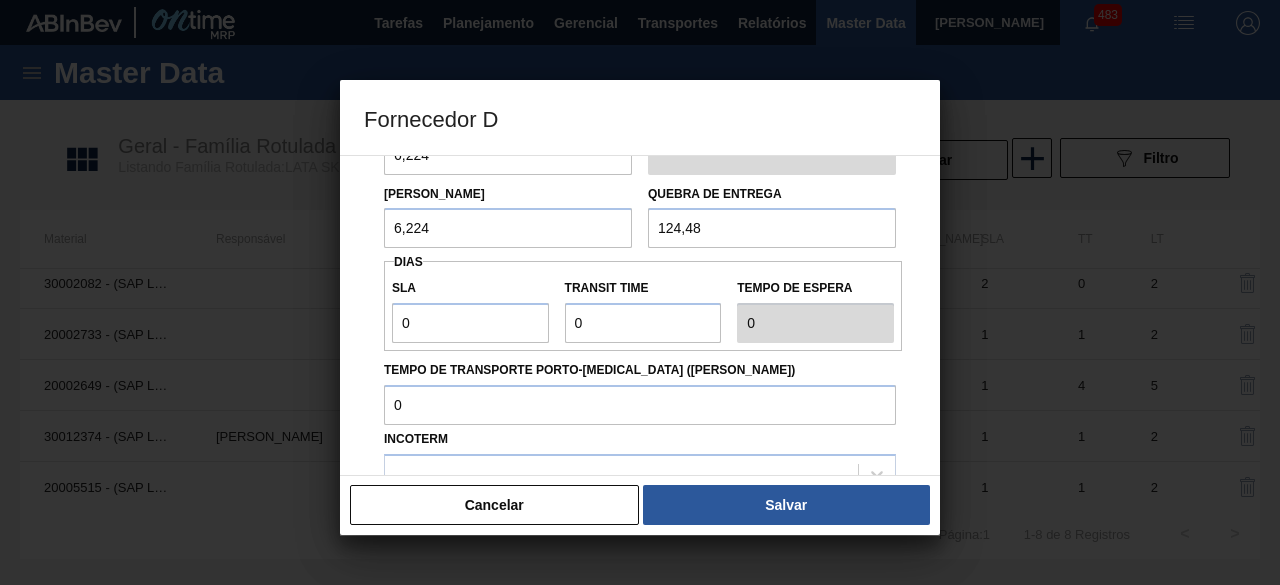 type on "124,48" 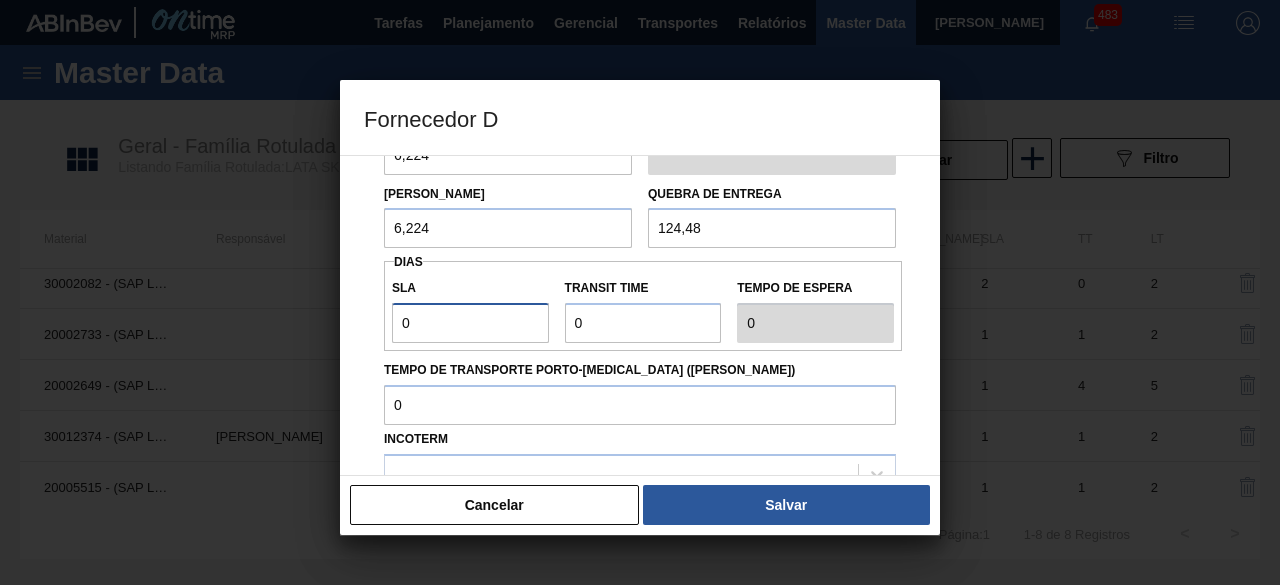 click on "0" at bounding box center (470, 323) 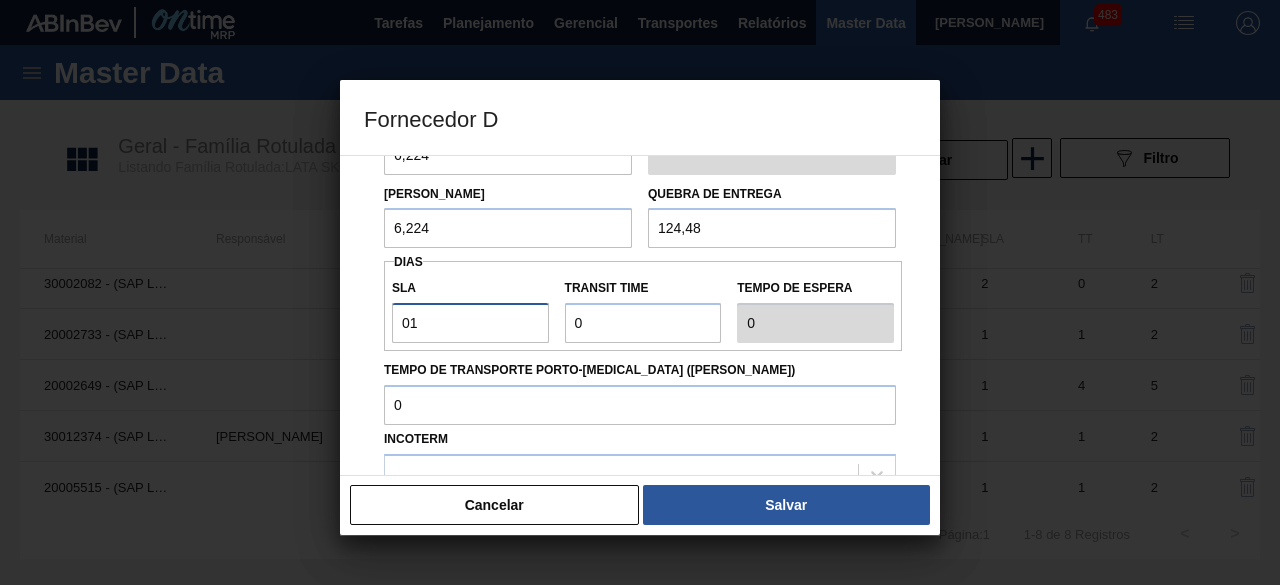 type on "1" 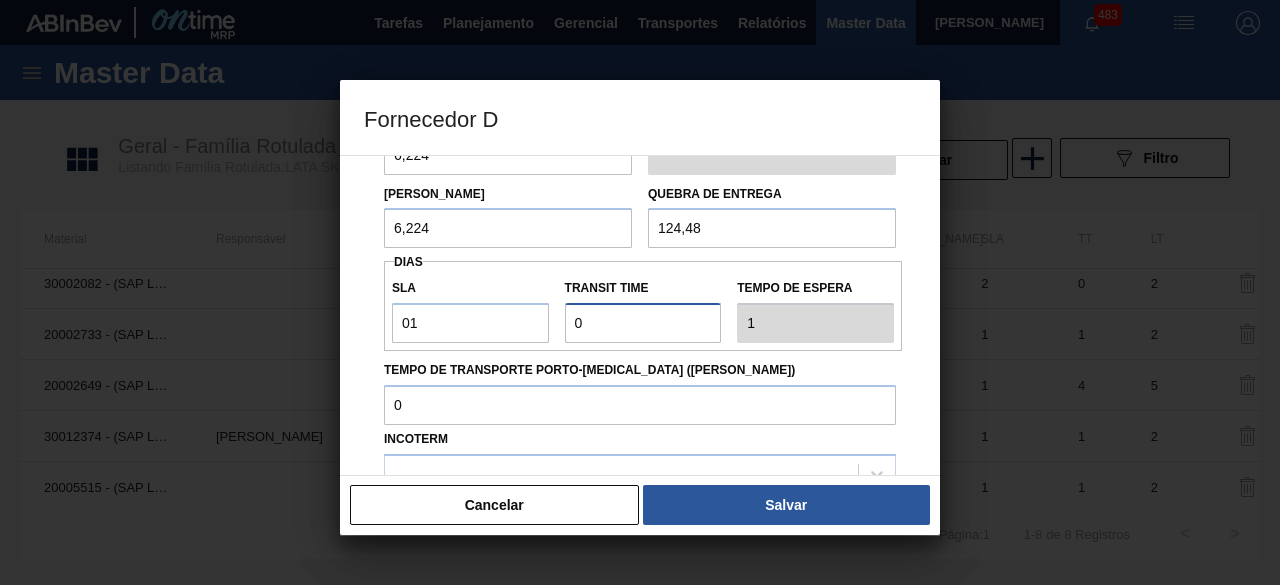 click on "Transit Time" at bounding box center [643, 323] 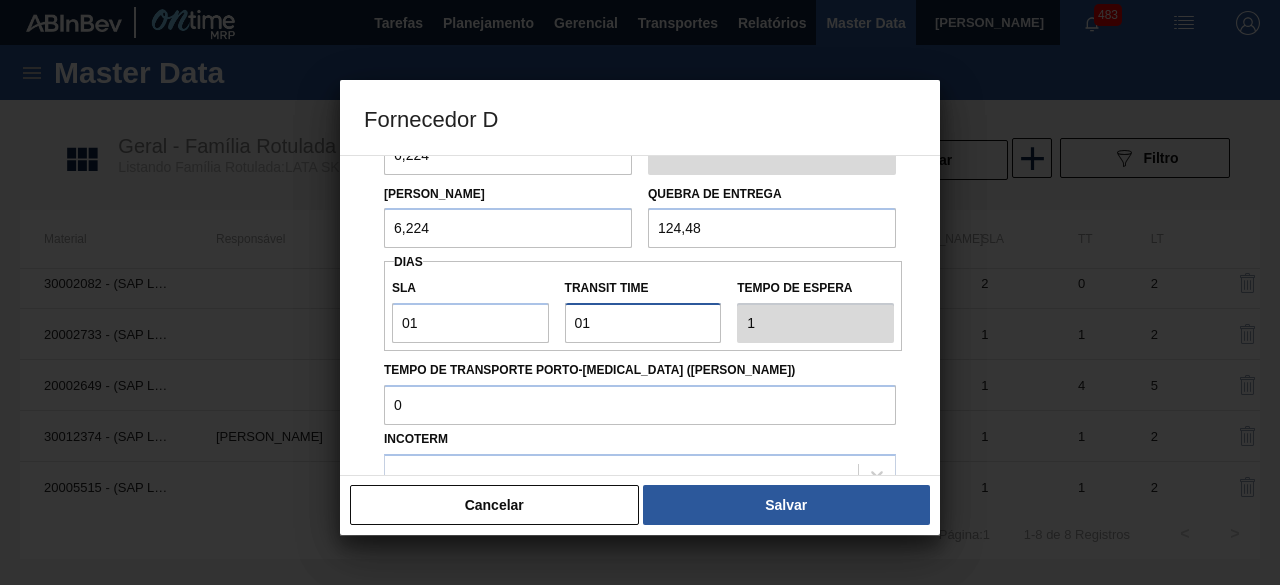 type on "2" 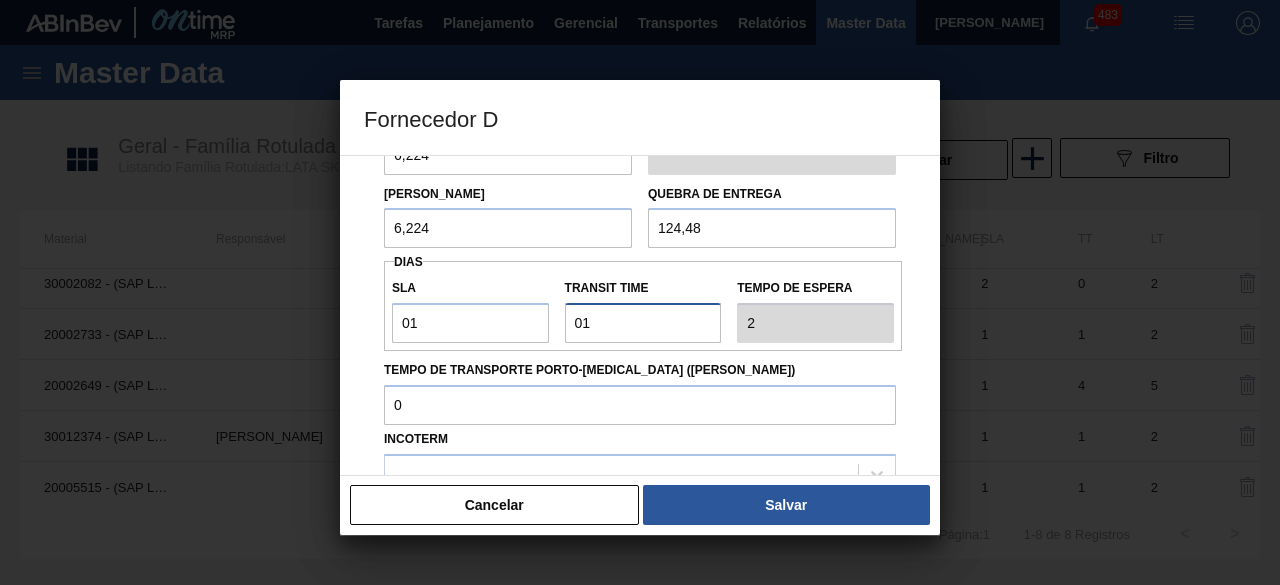 scroll, scrollTop: 300, scrollLeft: 0, axis: vertical 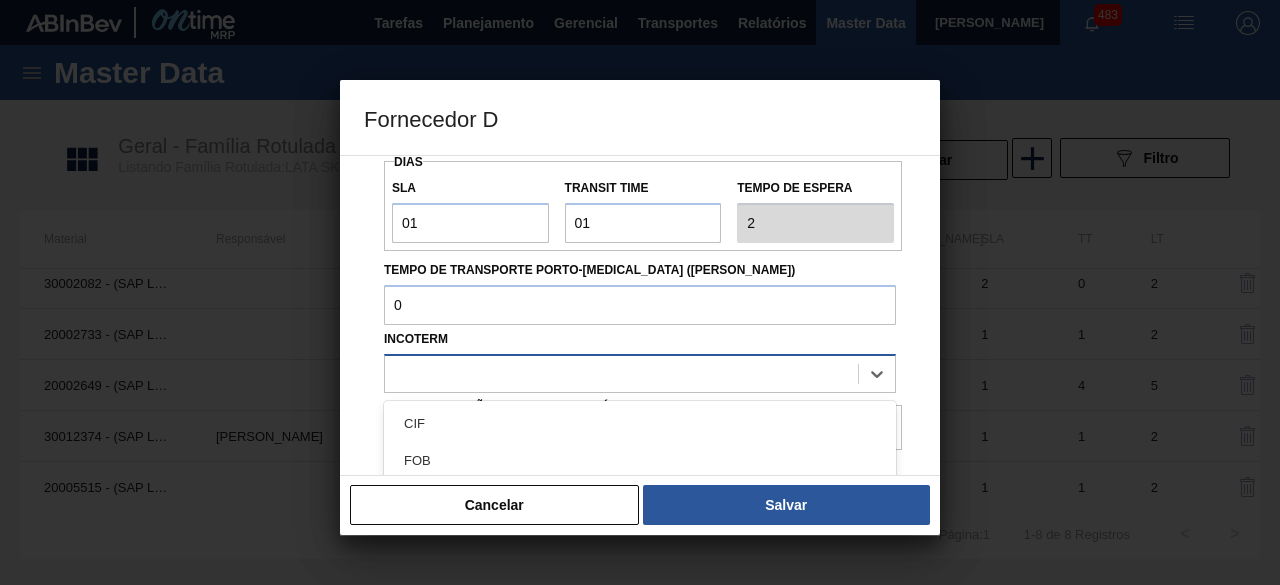 click at bounding box center [621, 373] 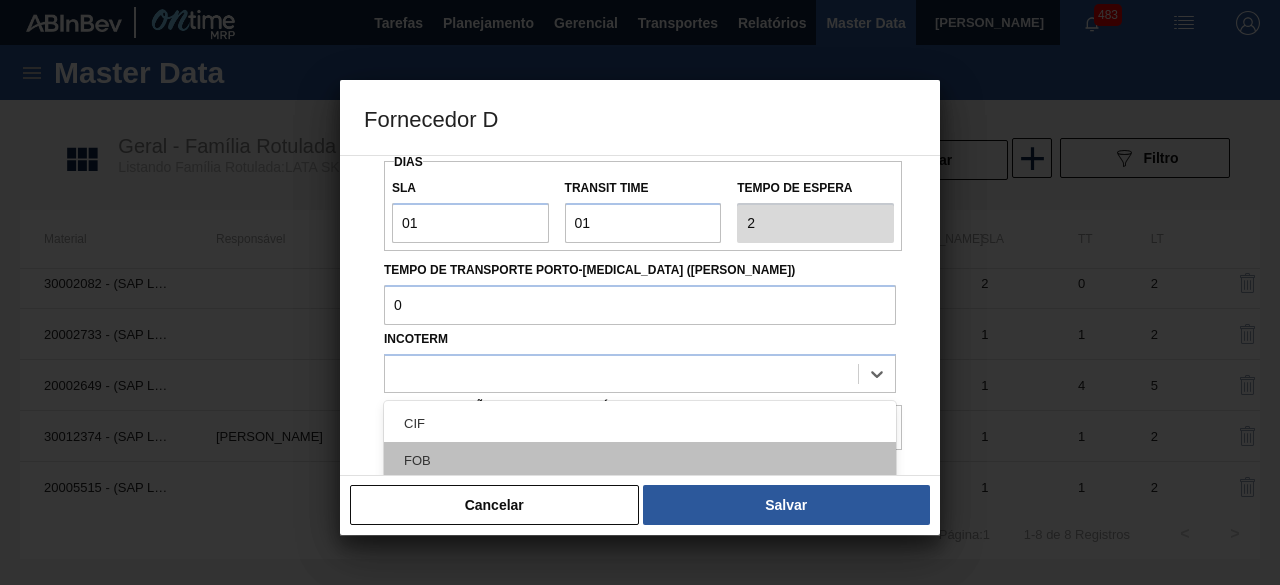 click on "FOB" at bounding box center (640, 460) 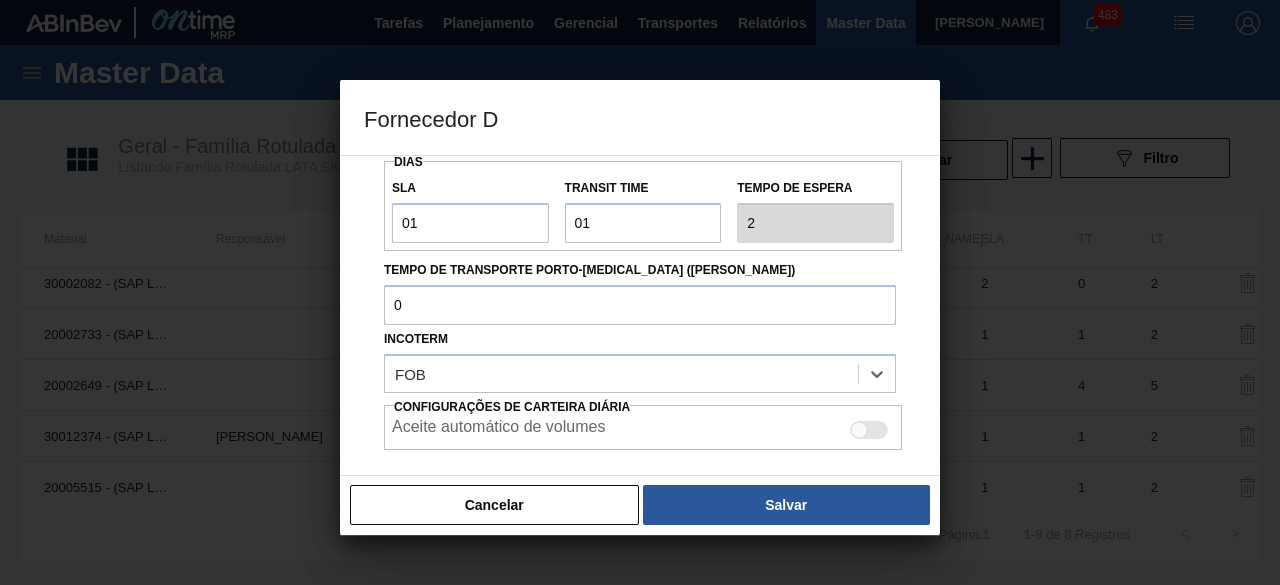 click at bounding box center [859, 430] 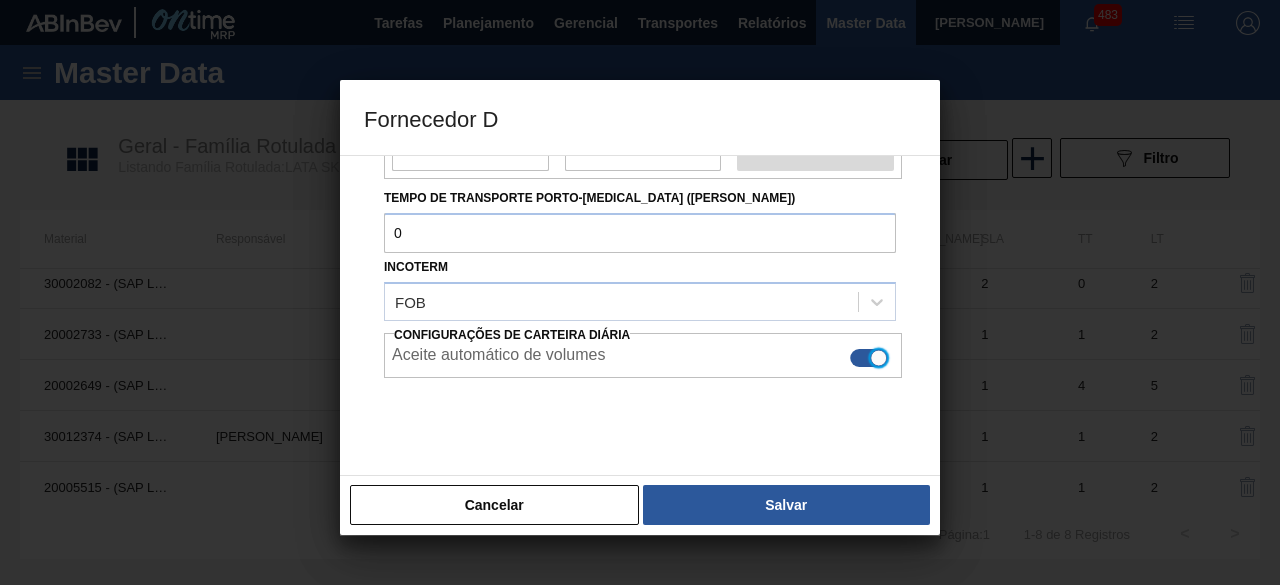 scroll, scrollTop: 398, scrollLeft: 0, axis: vertical 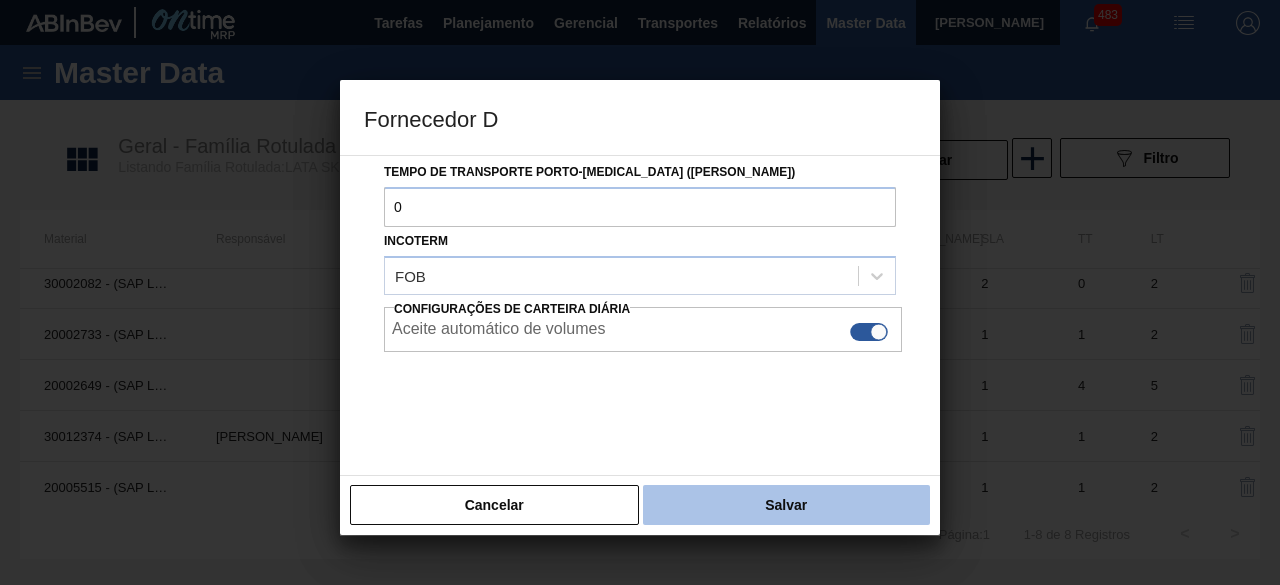 click on "Salvar" at bounding box center [786, 505] 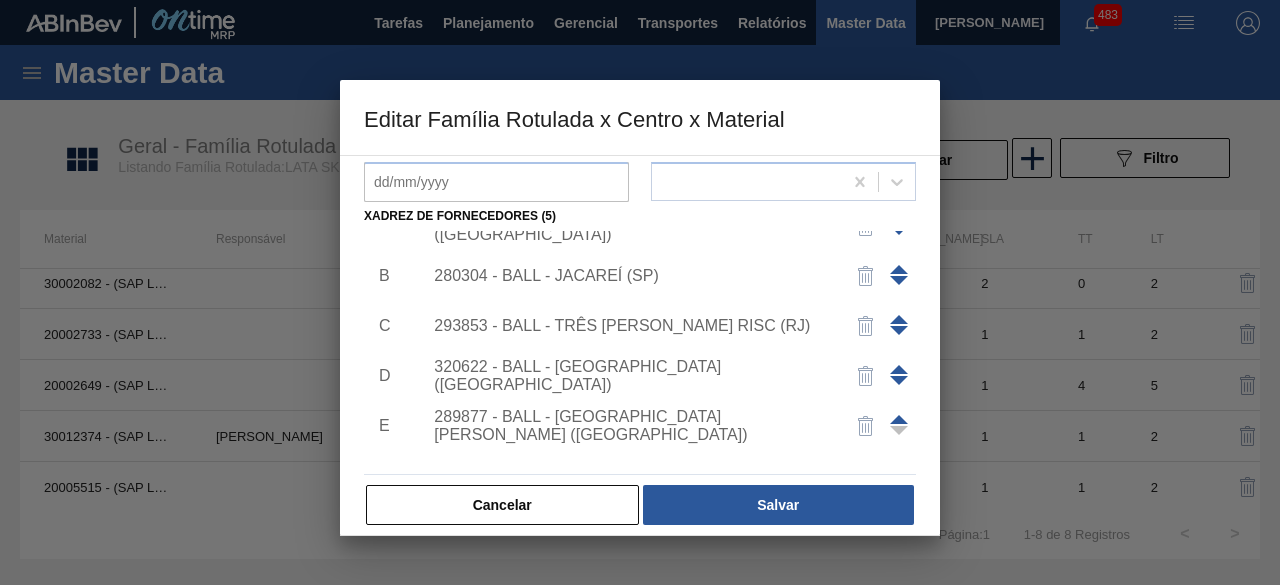 scroll, scrollTop: 70, scrollLeft: 0, axis: vertical 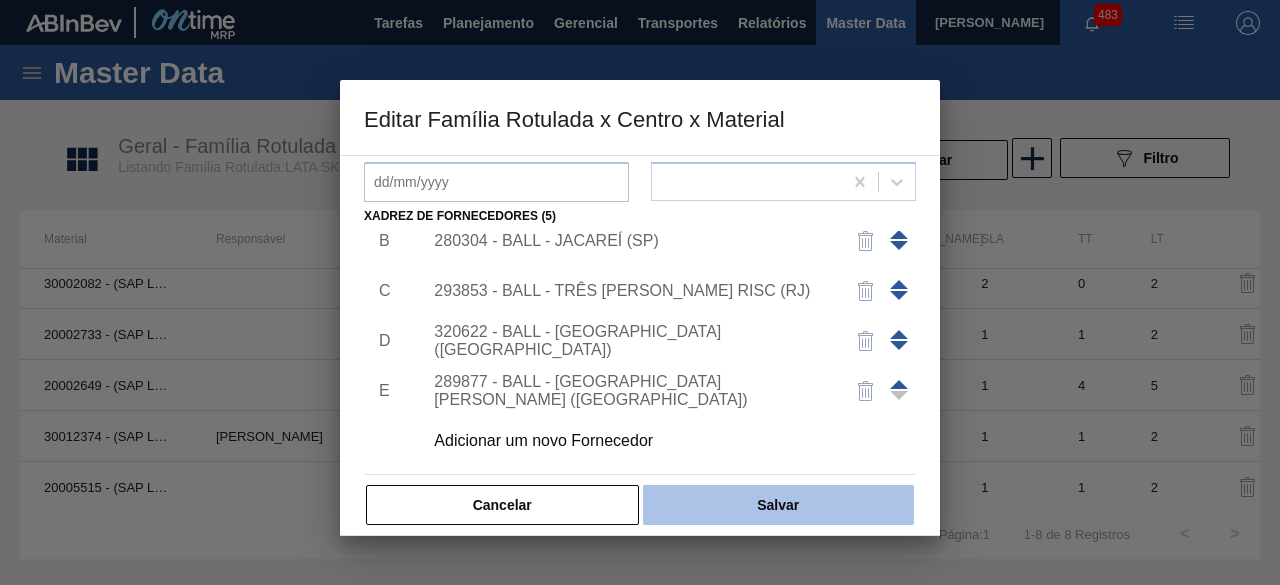 click on "Salvar" at bounding box center (778, 505) 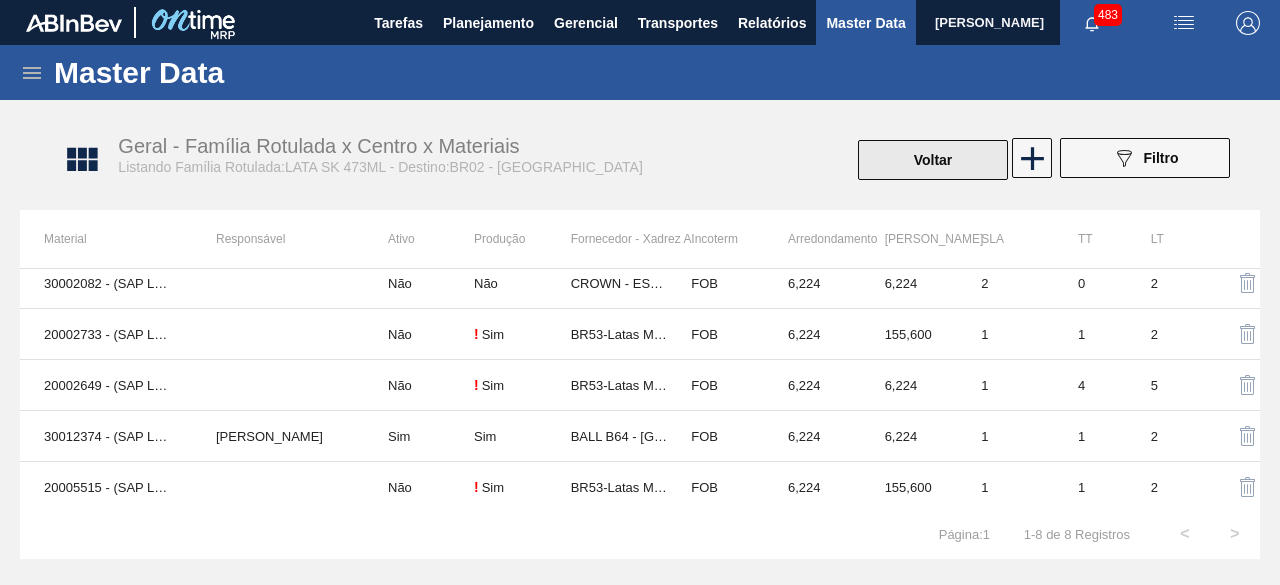 click on "Voltar" at bounding box center [933, 160] 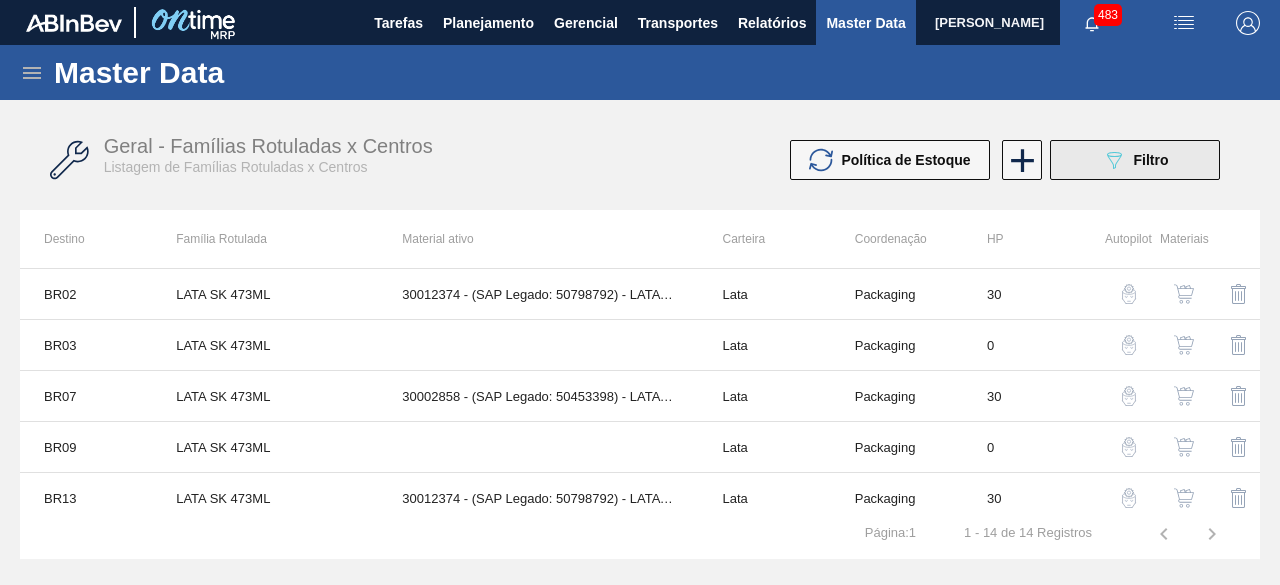 click on "089F7B8B-B2A5-4AFE-B5C0-19BA573D28AC" 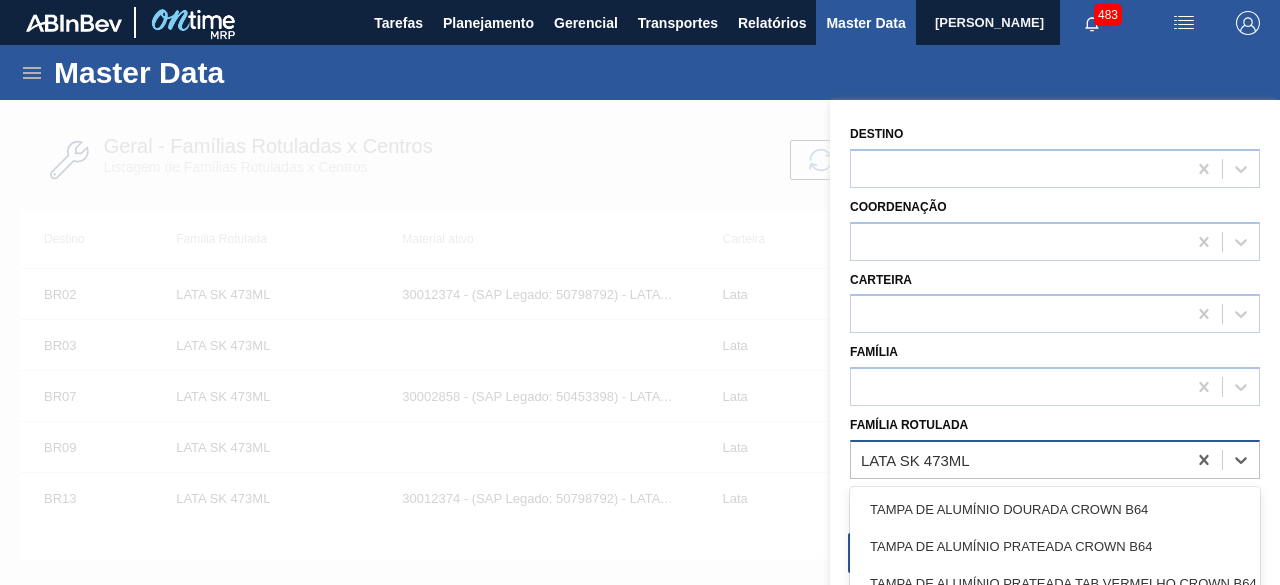 click on "LATA SK 473ML" at bounding box center (1018, 459) 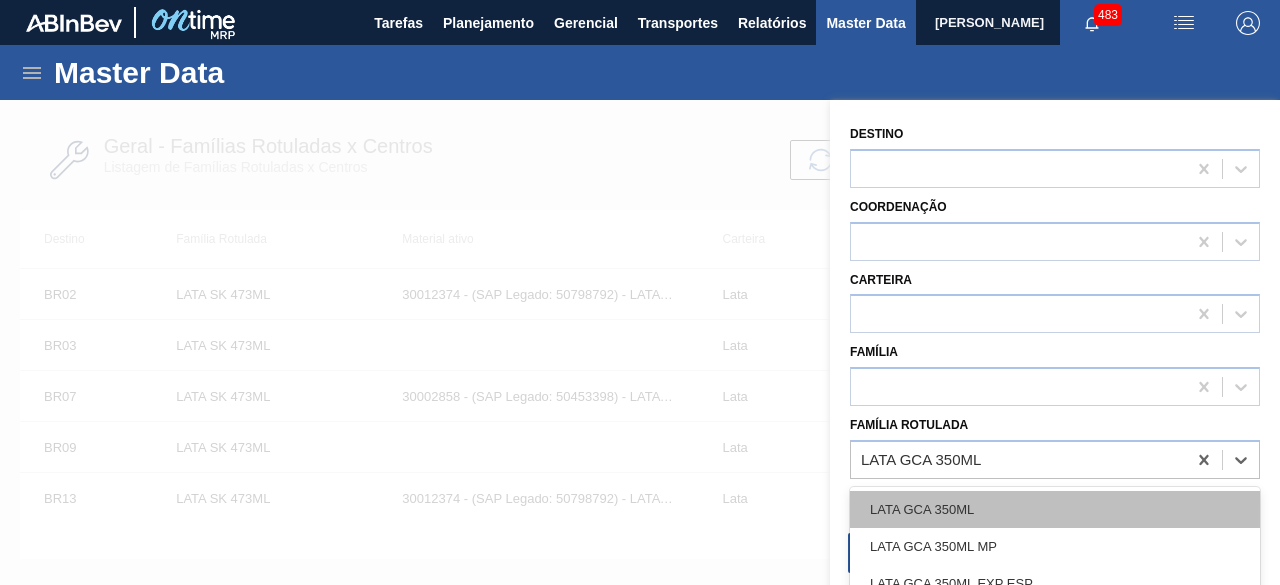 click on "LATA GCA 350ML" at bounding box center (1055, 509) 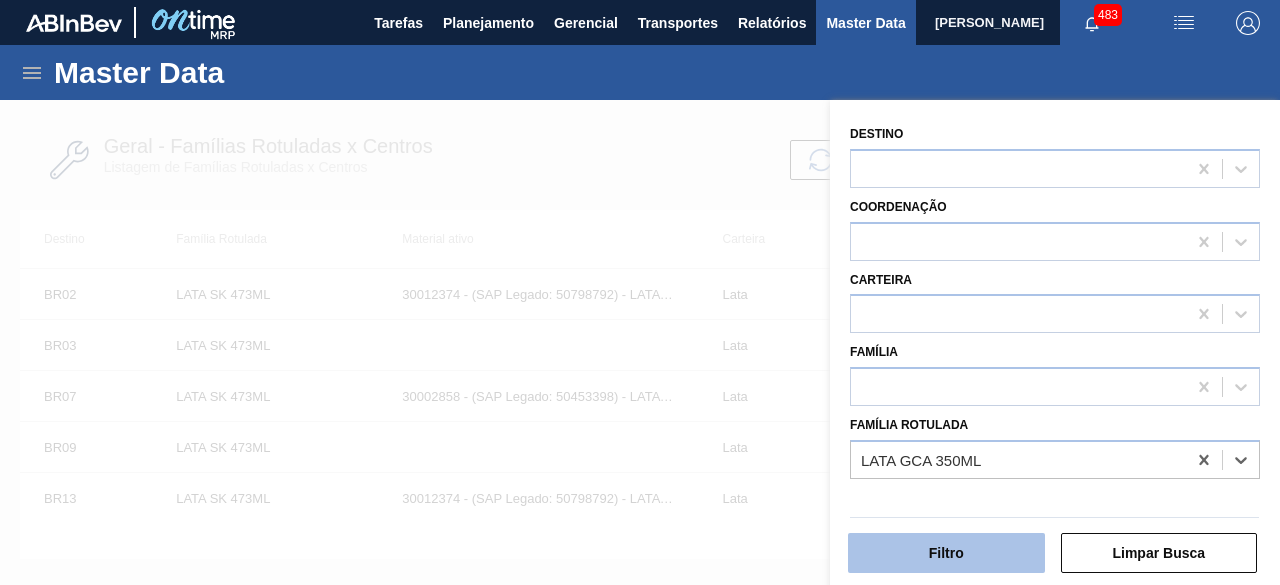 click on "Filtro" at bounding box center [946, 553] 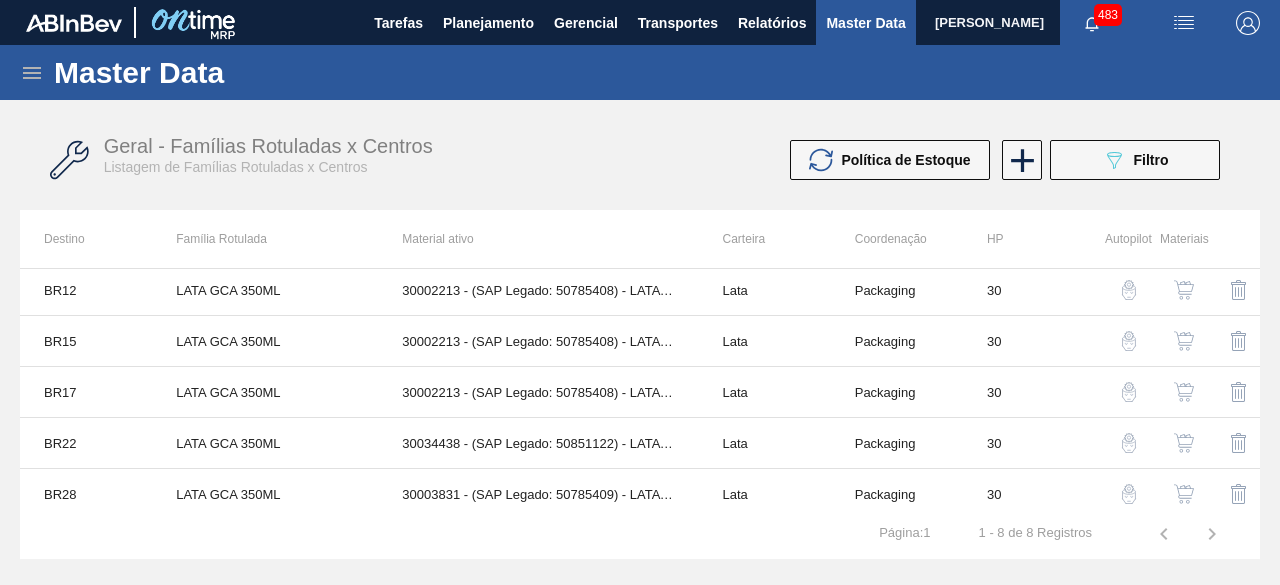 scroll, scrollTop: 164, scrollLeft: 0, axis: vertical 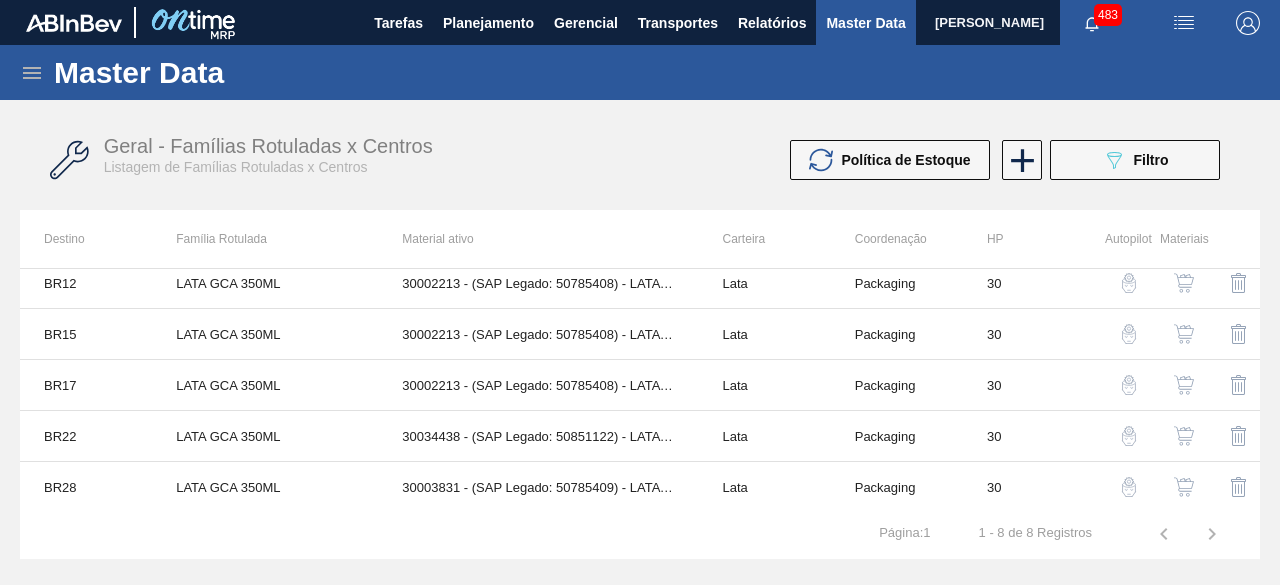 click at bounding box center (1184, 385) 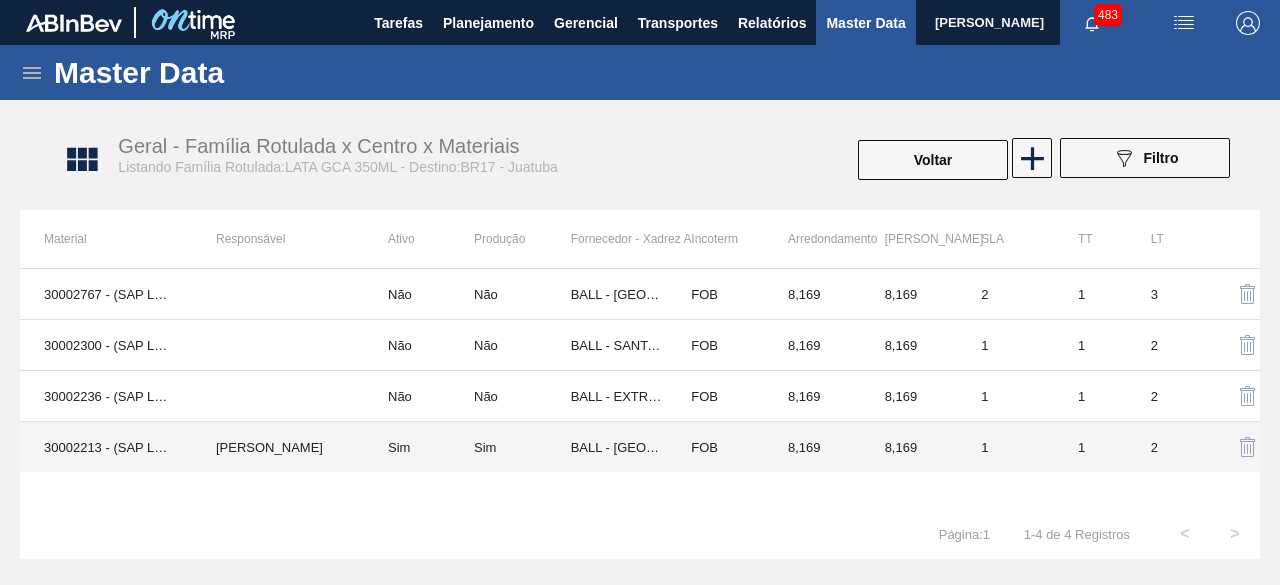 click on "30002213 - (SAP Legado: 50785408) - LATA AL. 350ML GCA NIV22" at bounding box center (106, 447) 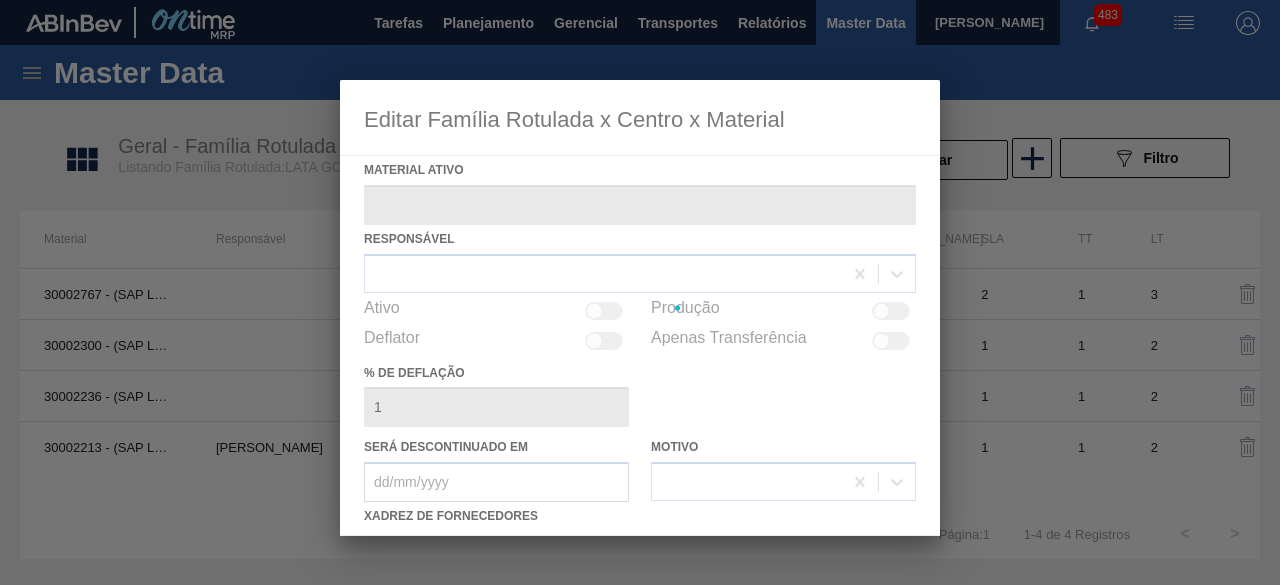 type on "30002213 - (SAP Legado: 50785408) - LATA AL. 350ML GCA NIV22" 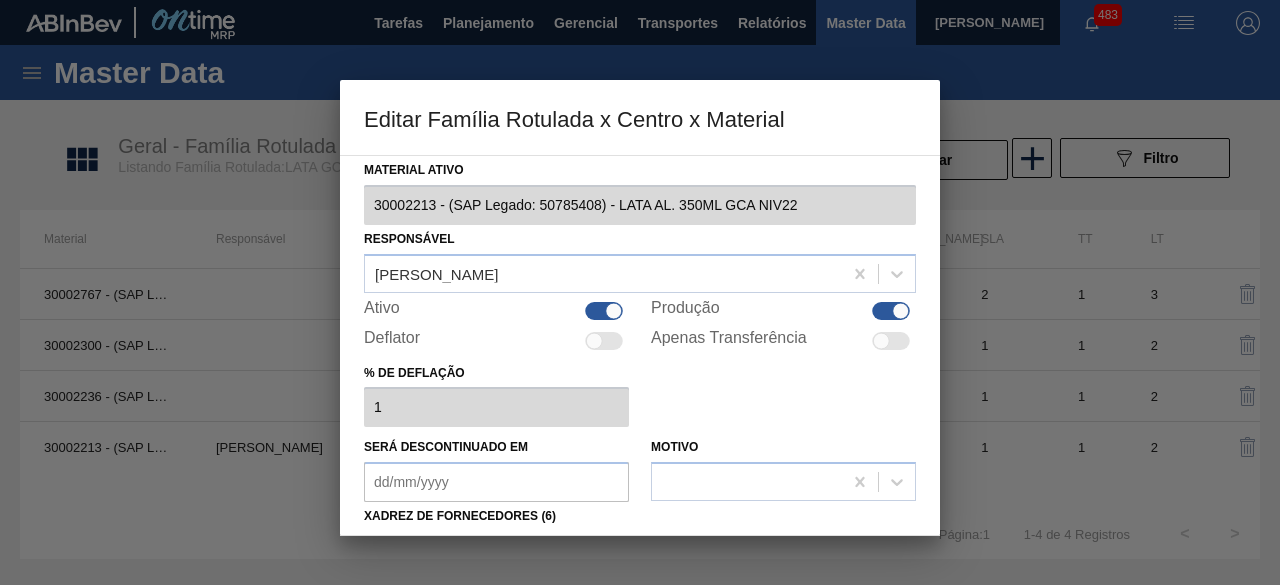 click at bounding box center [613, 310] 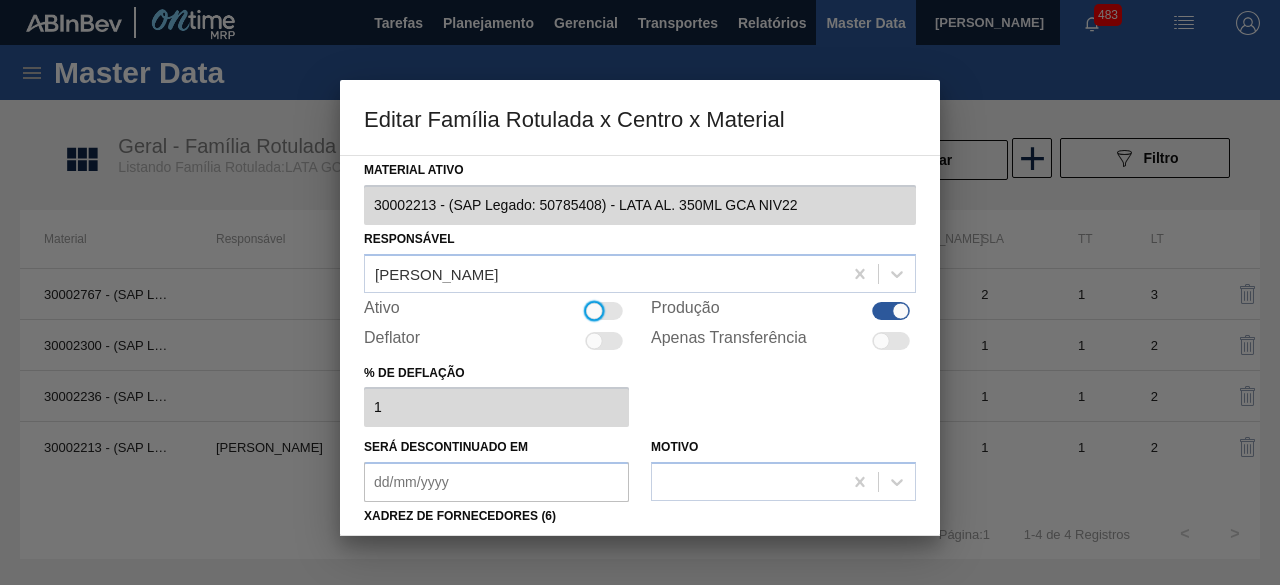 scroll, scrollTop: 314, scrollLeft: 0, axis: vertical 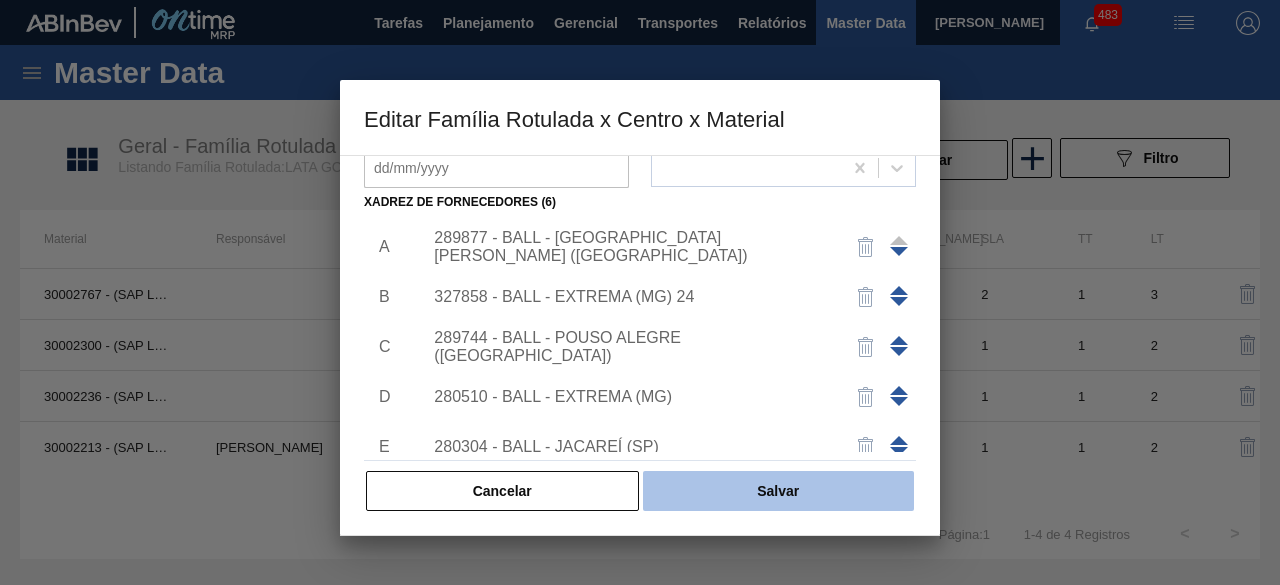 click on "Salvar" at bounding box center [778, 491] 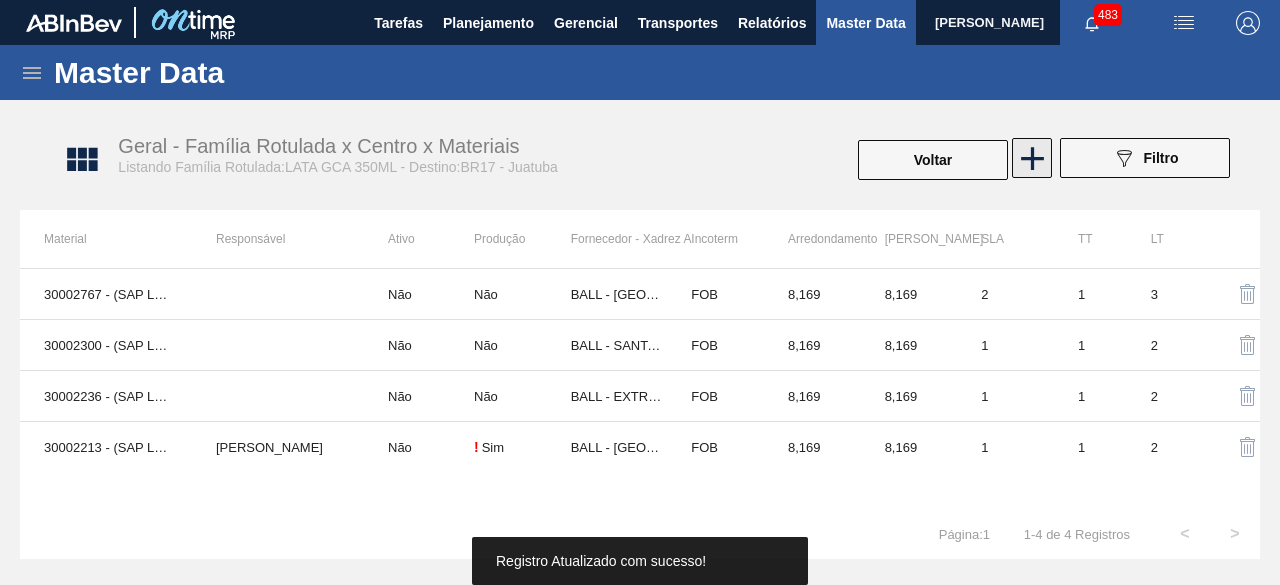 click 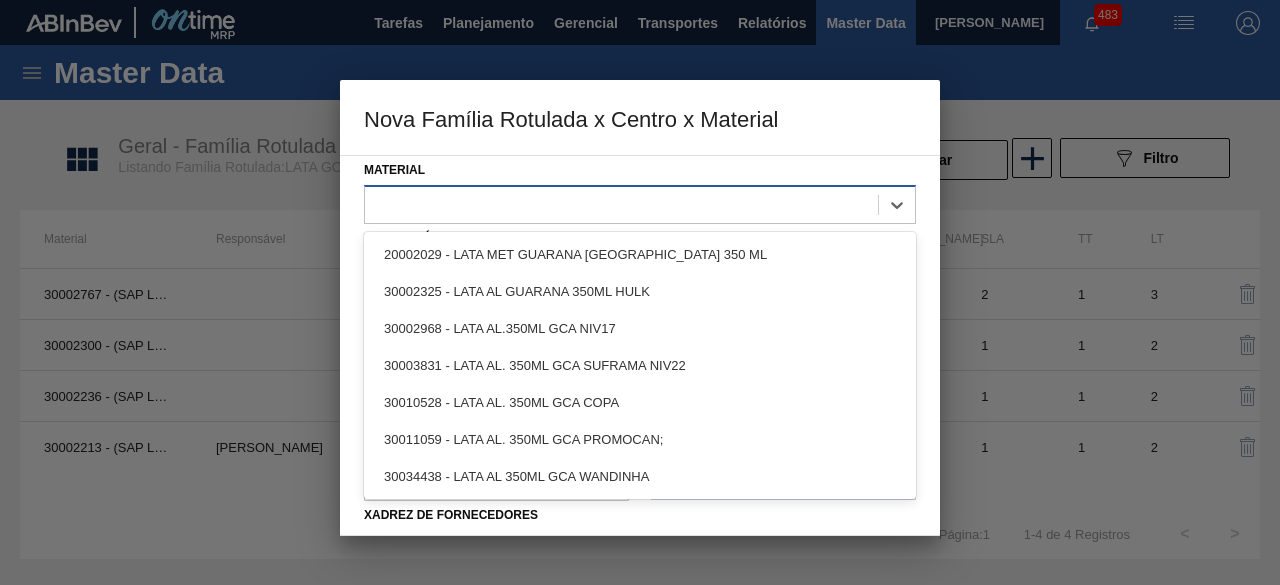 click at bounding box center (621, 204) 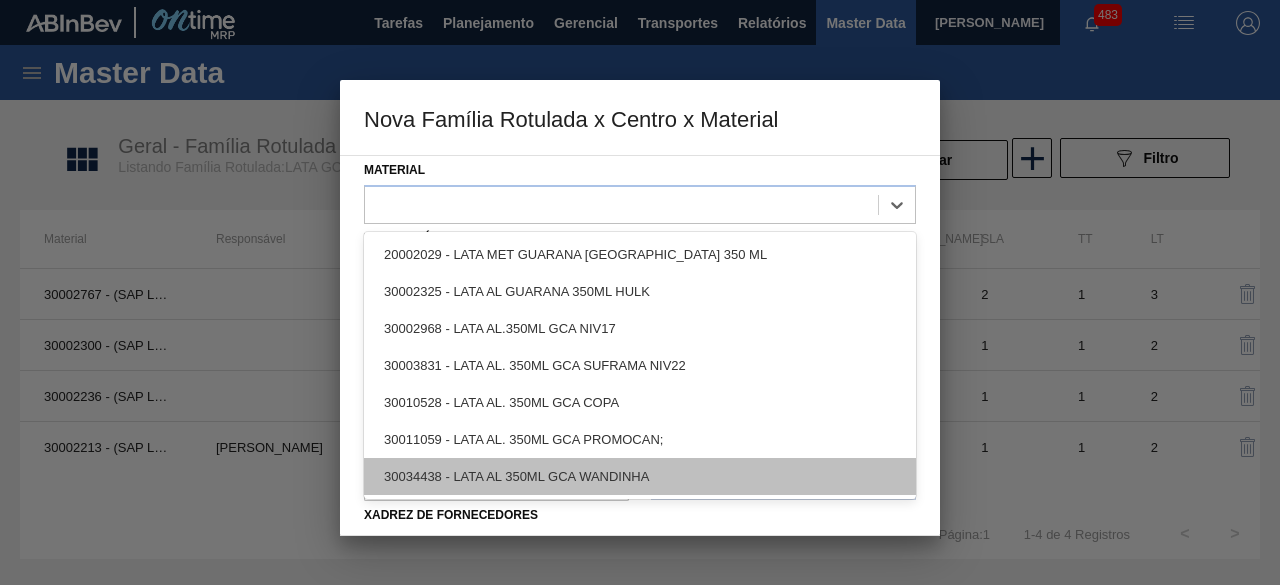 click on "30034438 - LATA AL 350ML GCA WANDINHA" at bounding box center [640, 476] 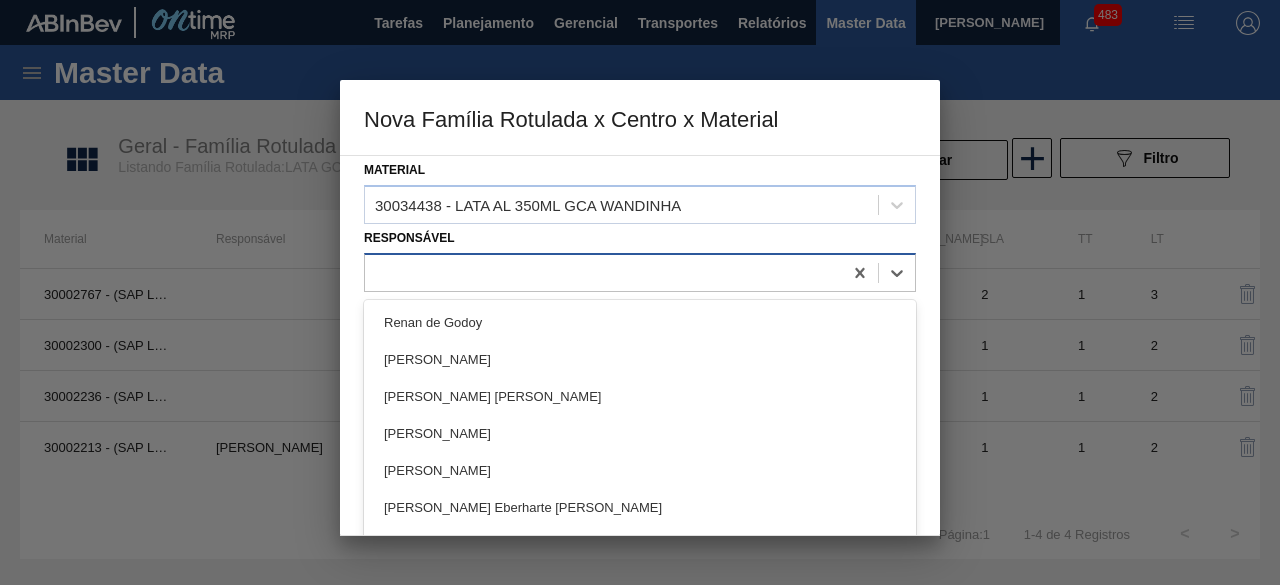click at bounding box center [603, 272] 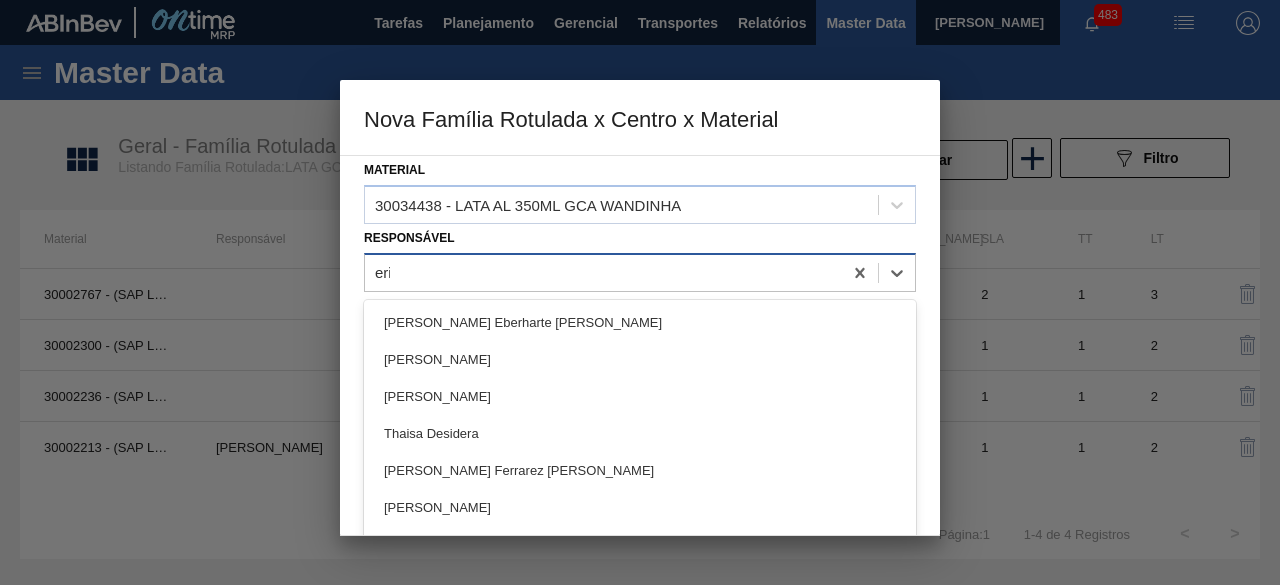 type on "eric" 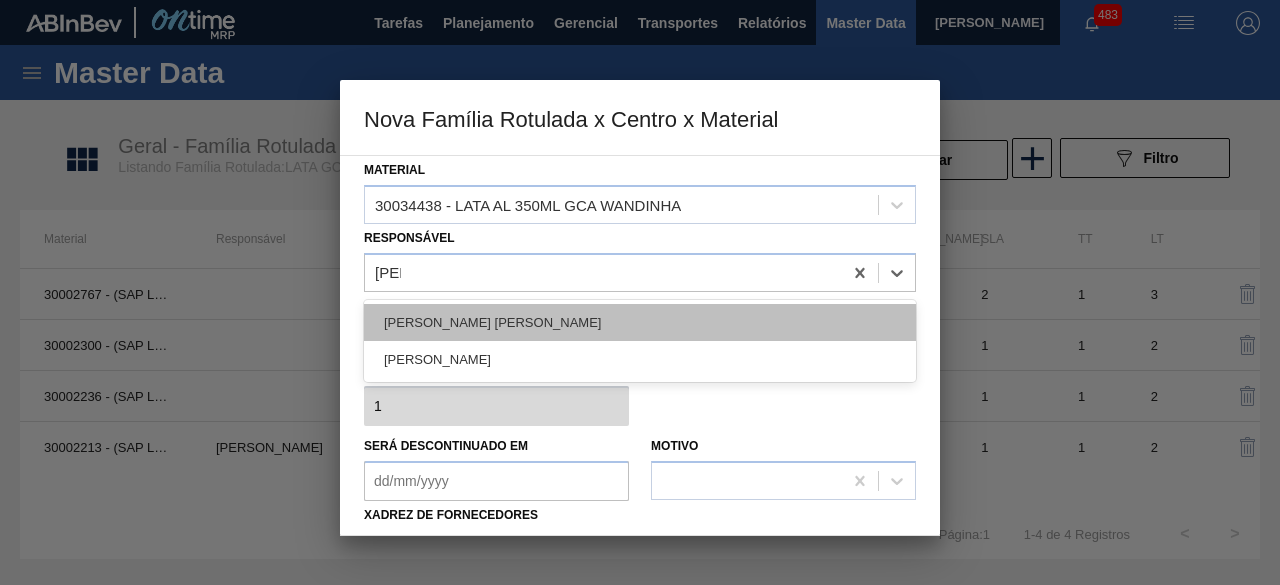 click on "ERICA BOER GARCIA" at bounding box center [640, 322] 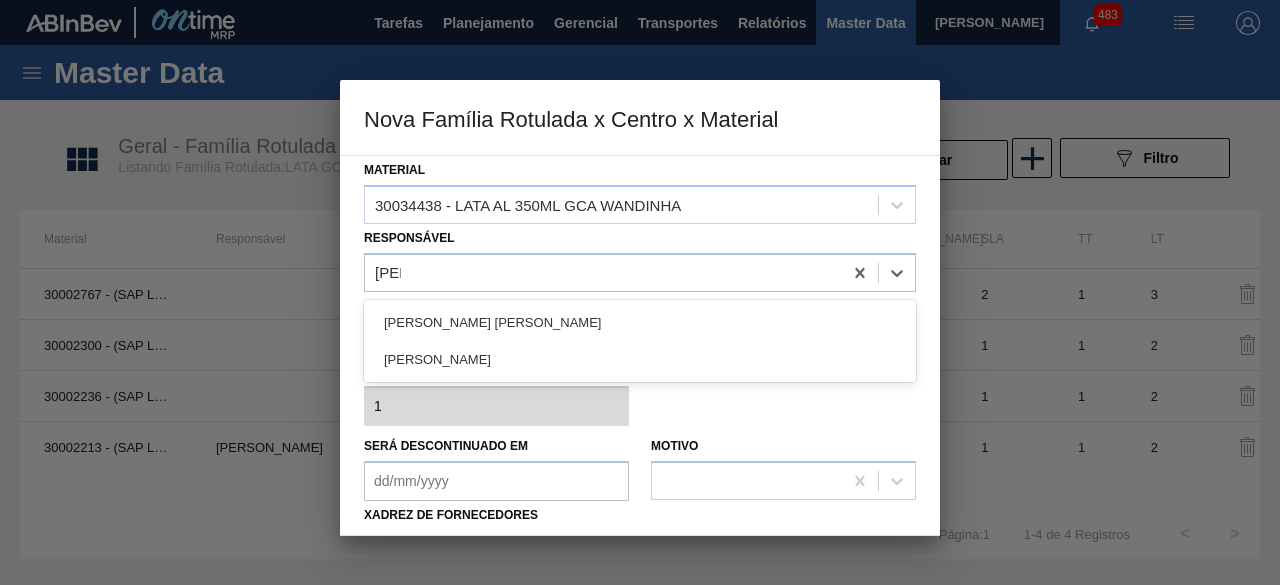 type 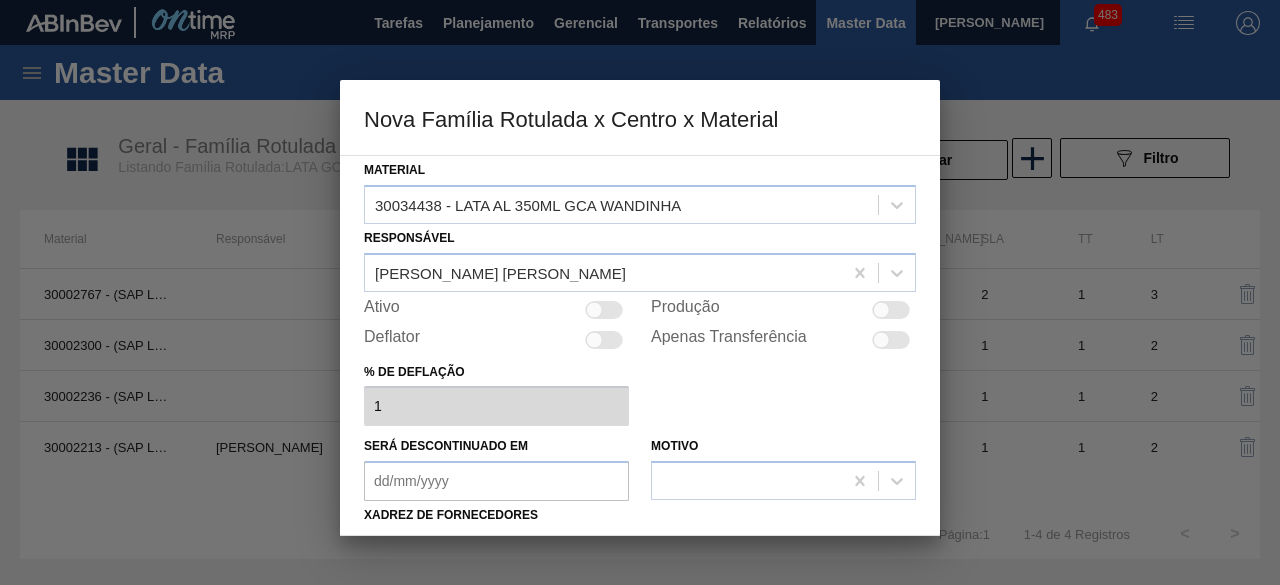 click at bounding box center [604, 310] 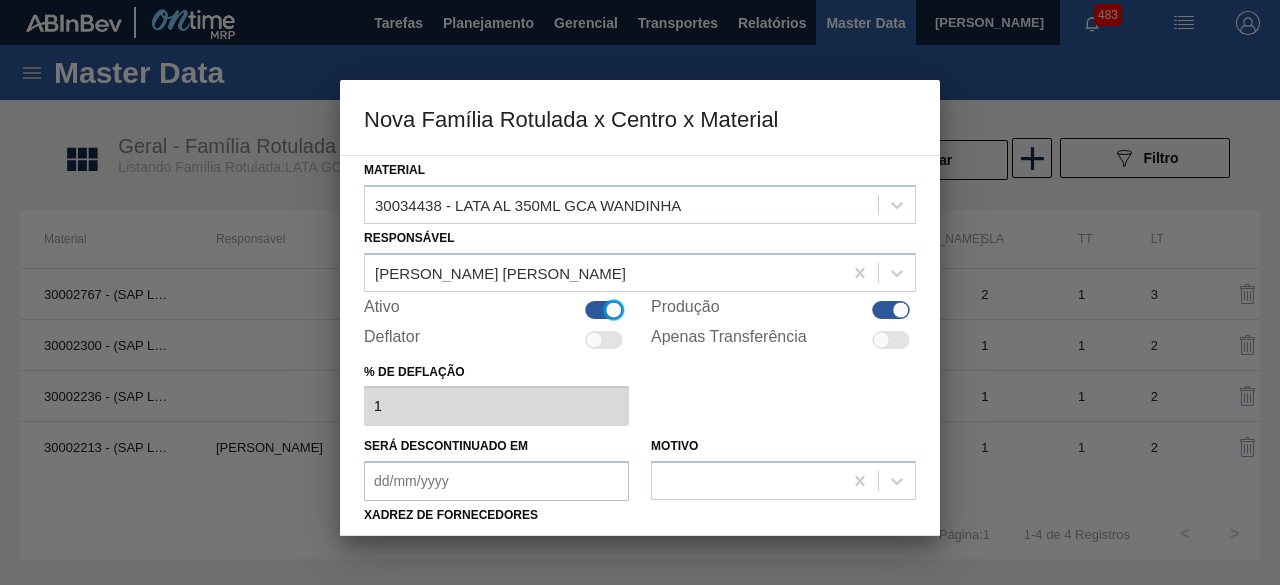 scroll, scrollTop: 200, scrollLeft: 0, axis: vertical 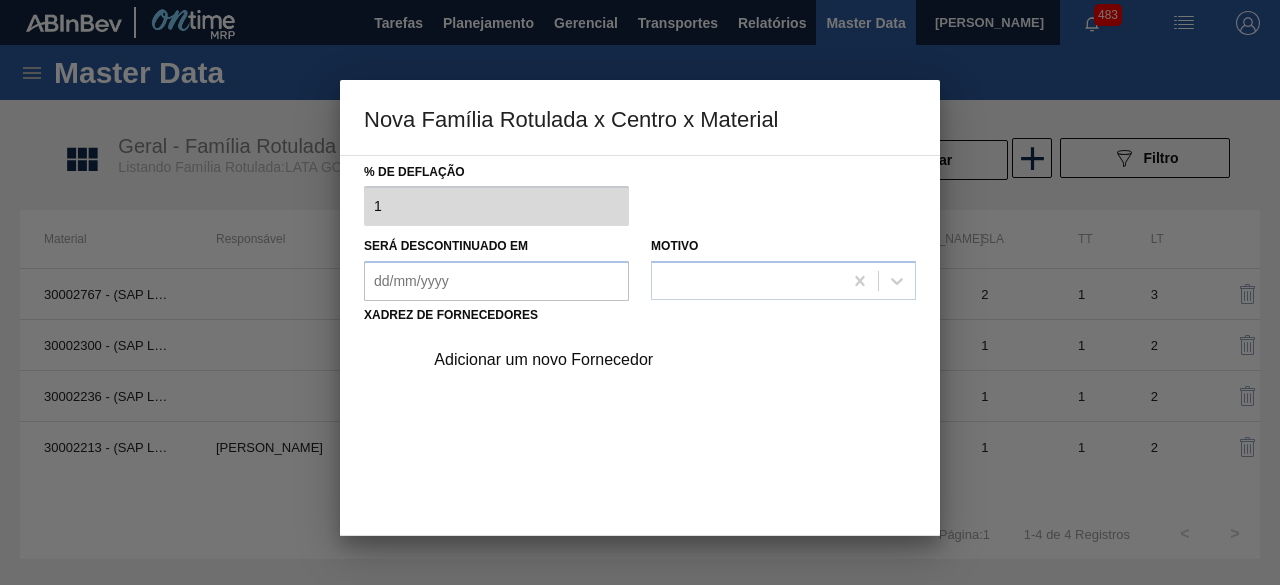 click on "Adicionar um novo Fornecedor" at bounding box center [630, 360] 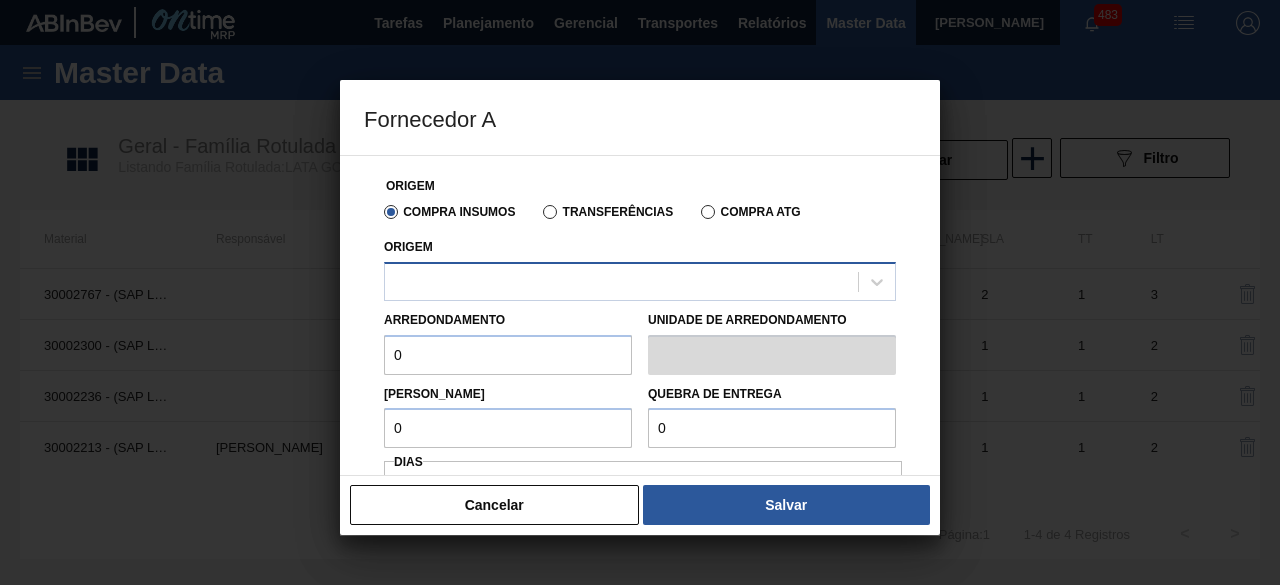 click at bounding box center [621, 281] 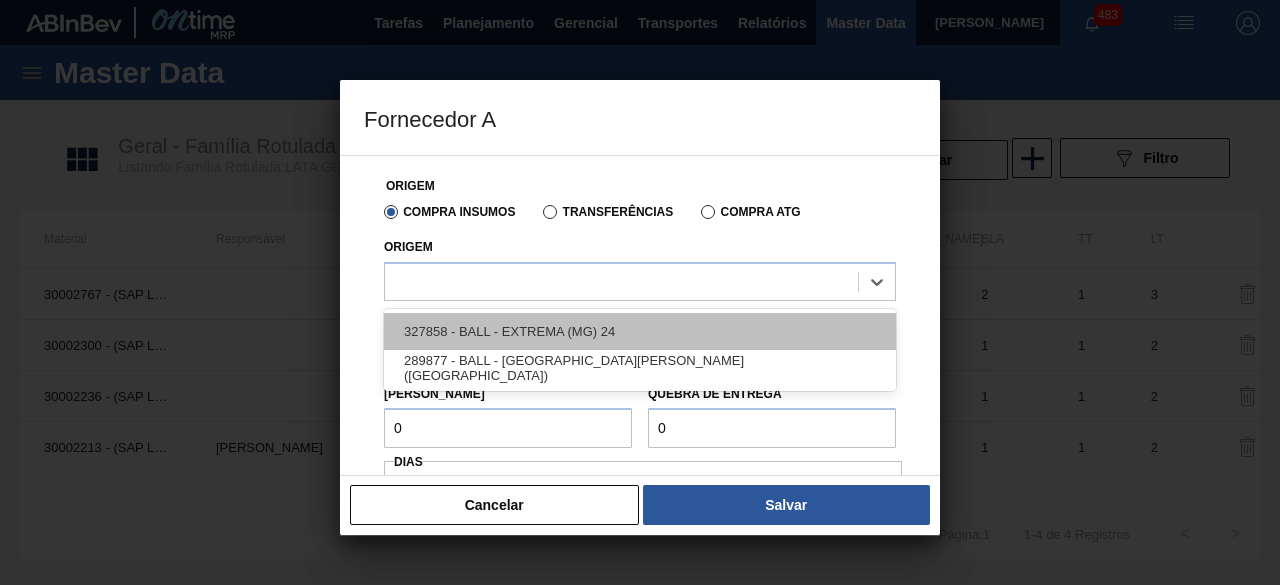 click on "327858 - BALL - EXTREMA (MG) 24" at bounding box center [640, 331] 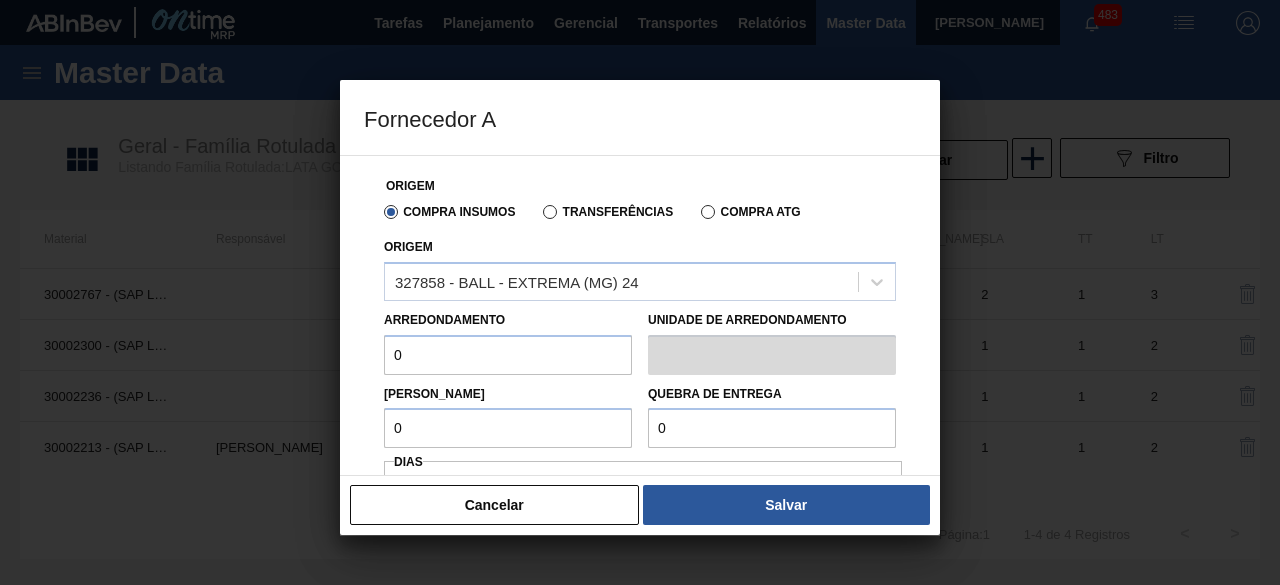 click on "0" at bounding box center [508, 355] 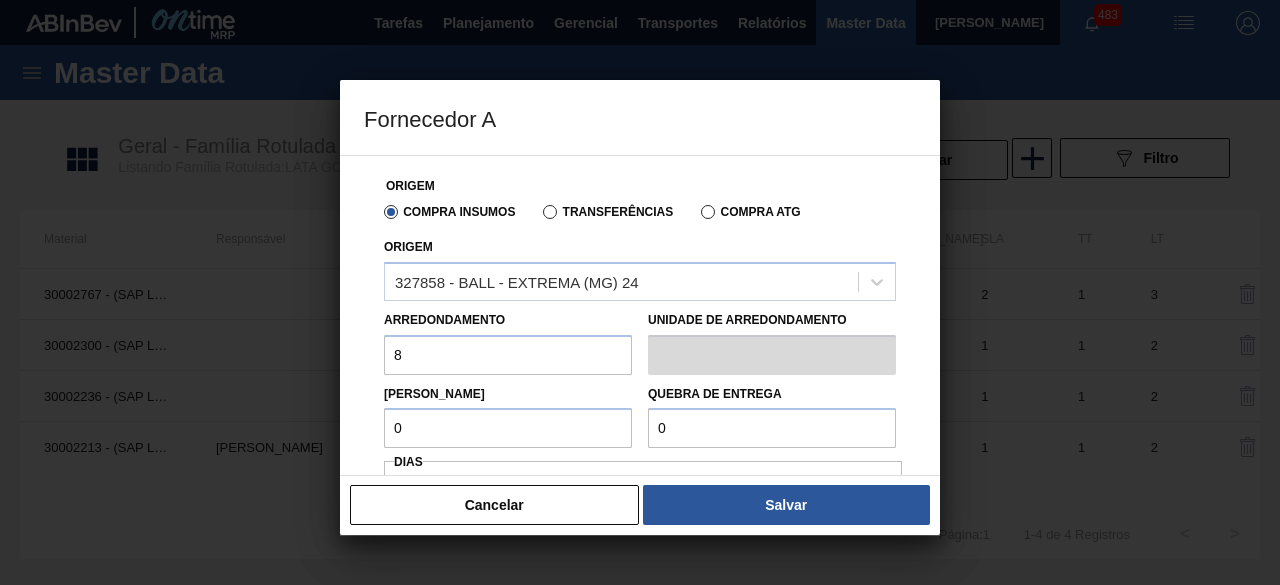 type on "8,169" 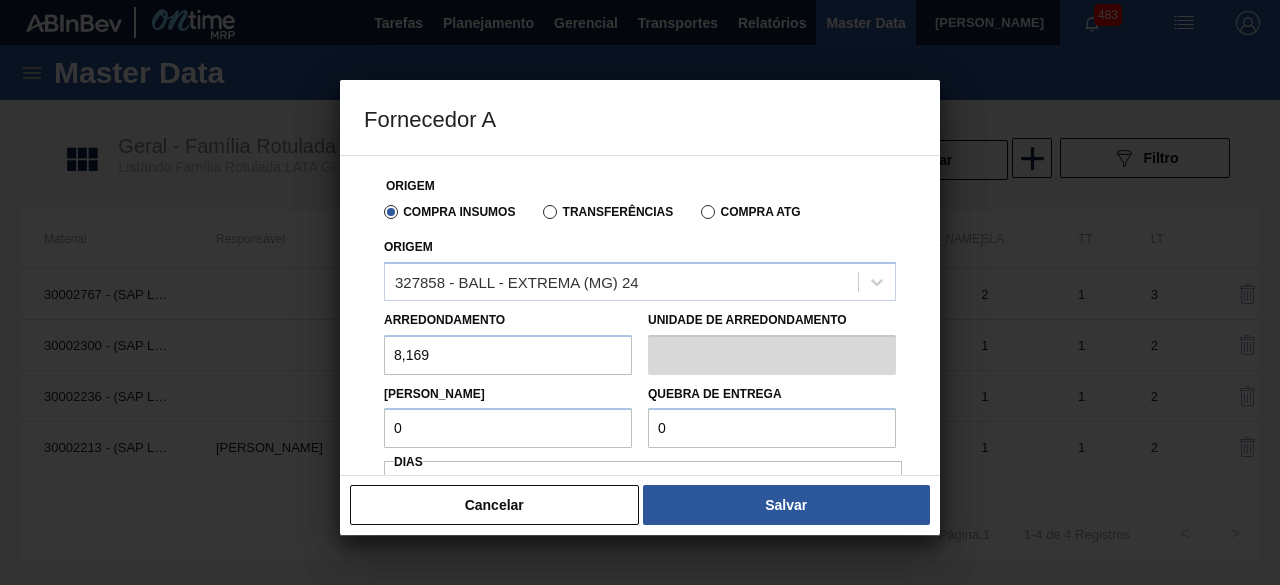 click on "0" at bounding box center [508, 428] 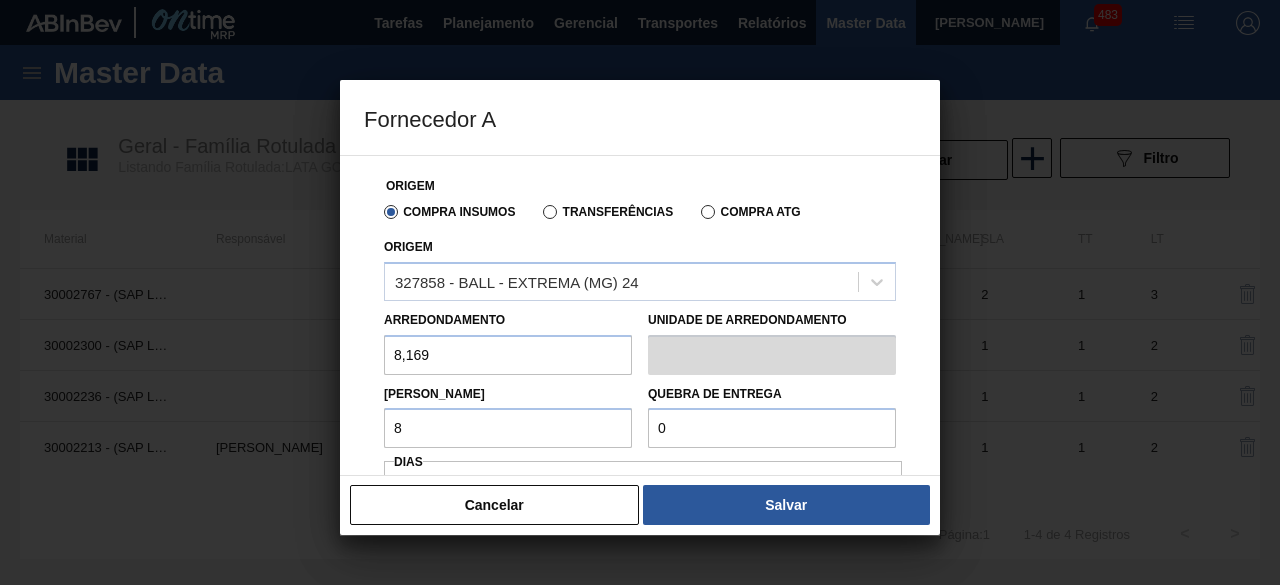 type on "8,169" 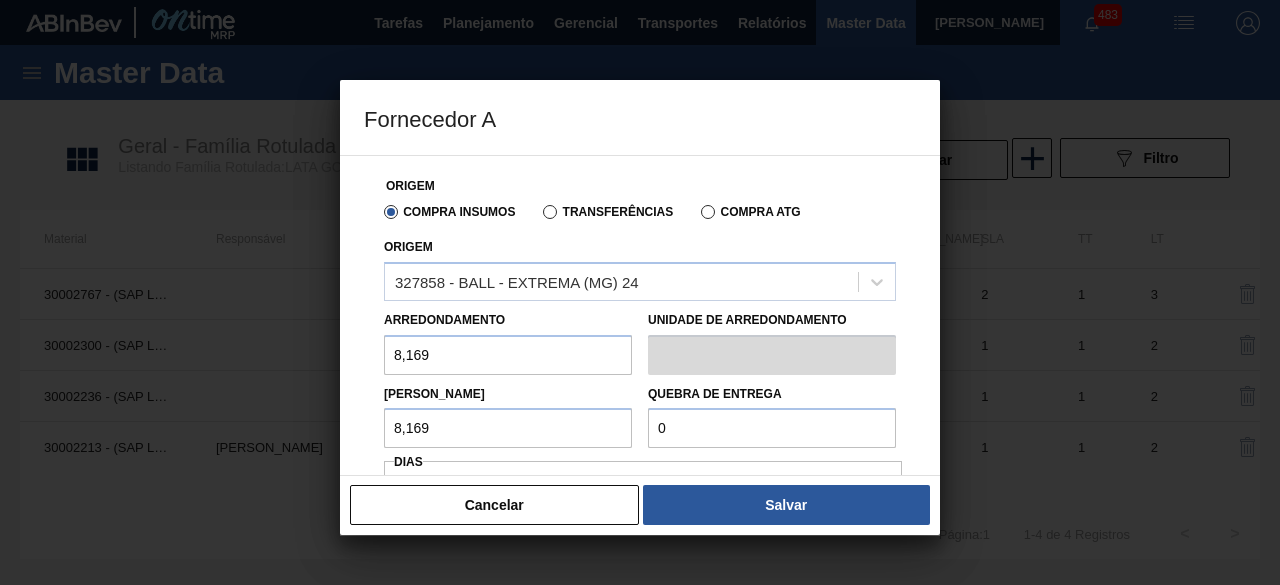 click on "0" at bounding box center [772, 428] 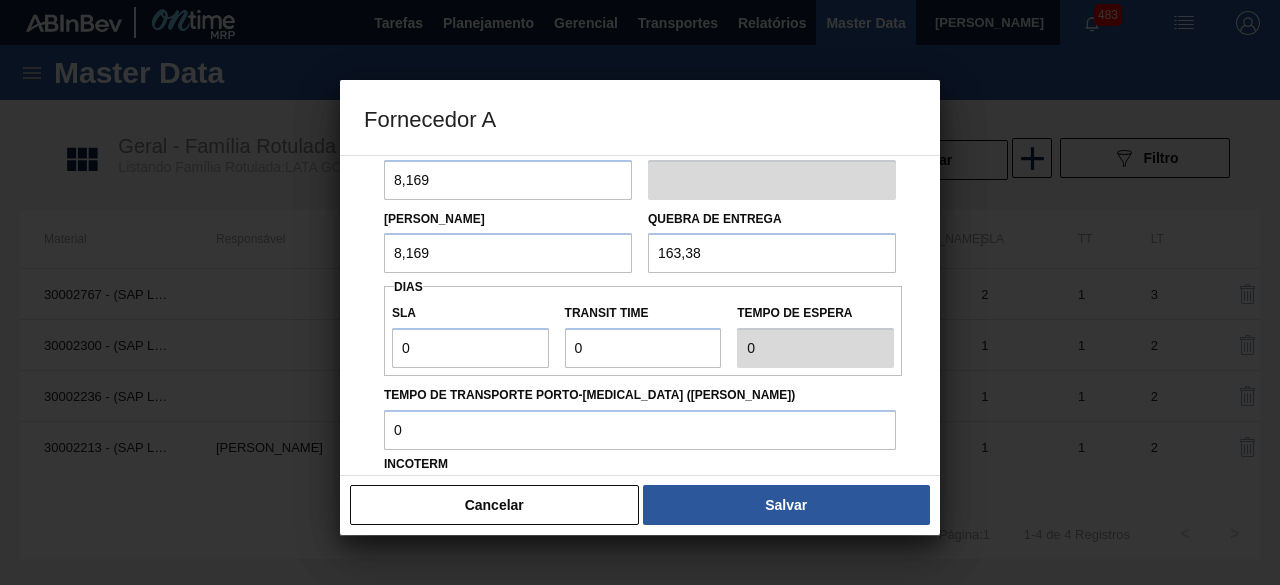 scroll, scrollTop: 300, scrollLeft: 0, axis: vertical 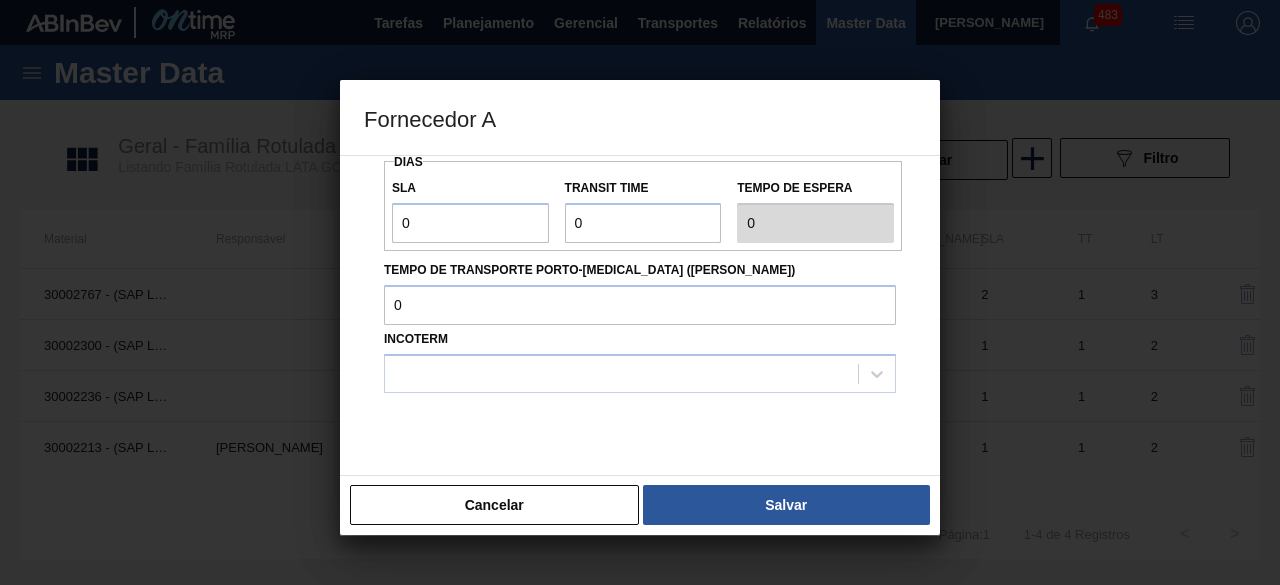 type on "163,38" 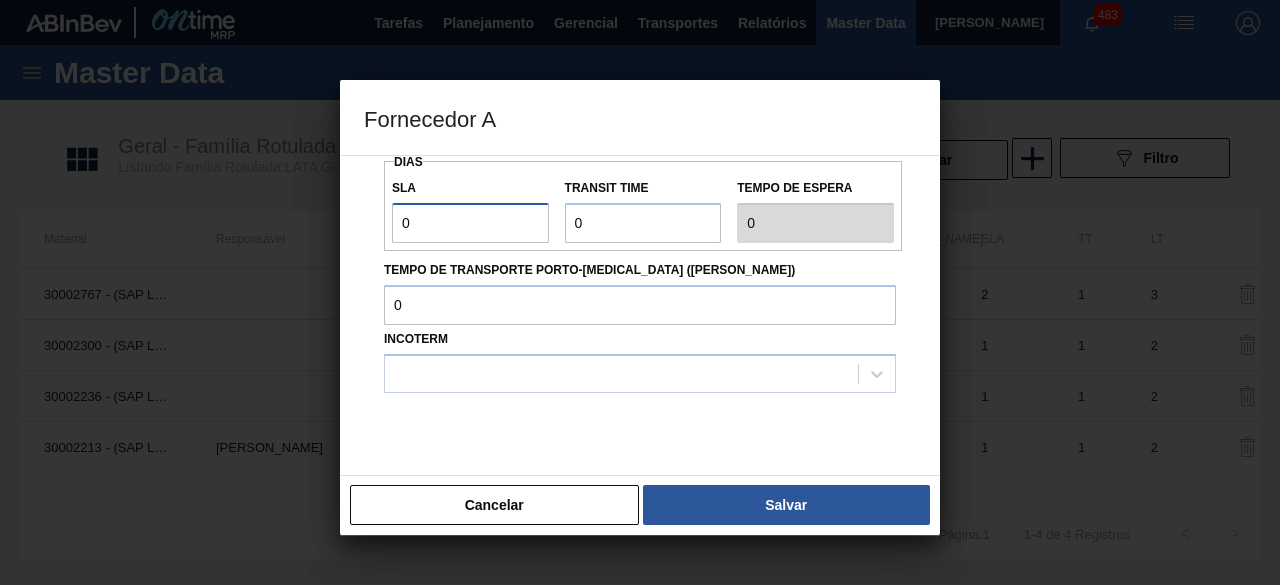 click on "0" at bounding box center [470, 223] 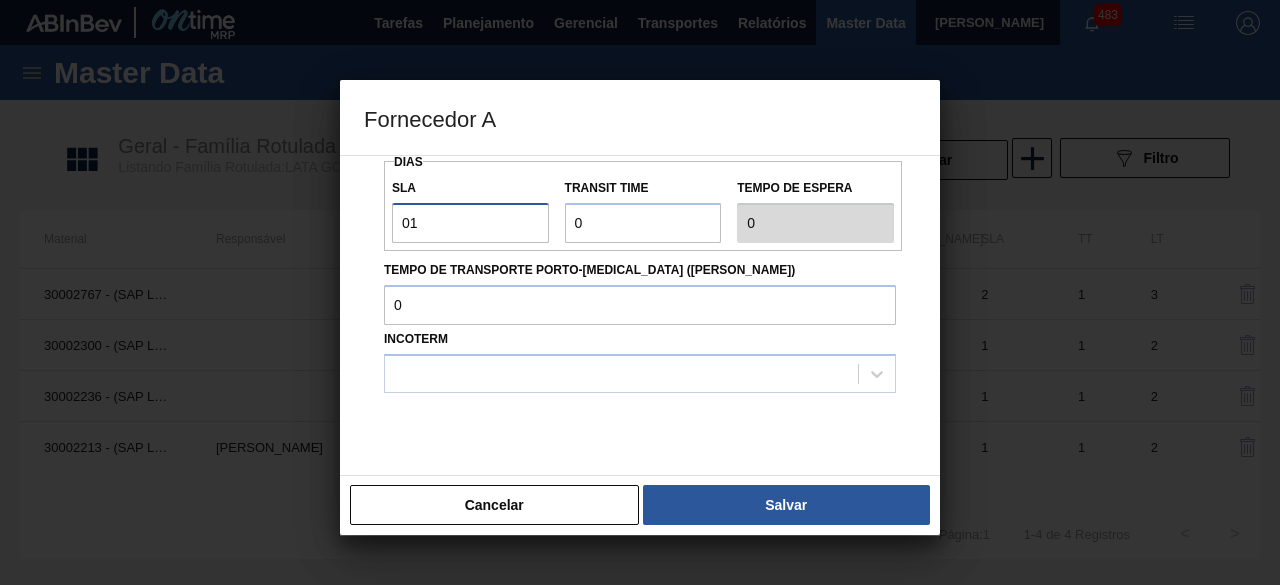 type on "1" 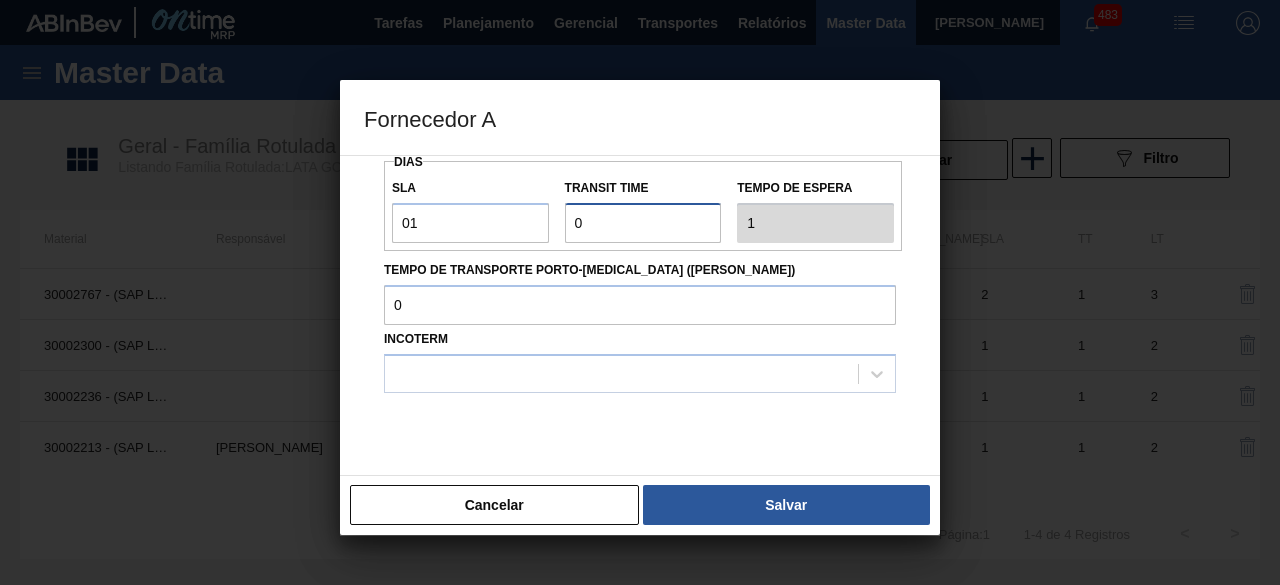 drag, startPoint x: 599, startPoint y: 223, endPoint x: 620, endPoint y: 233, distance: 23.259407 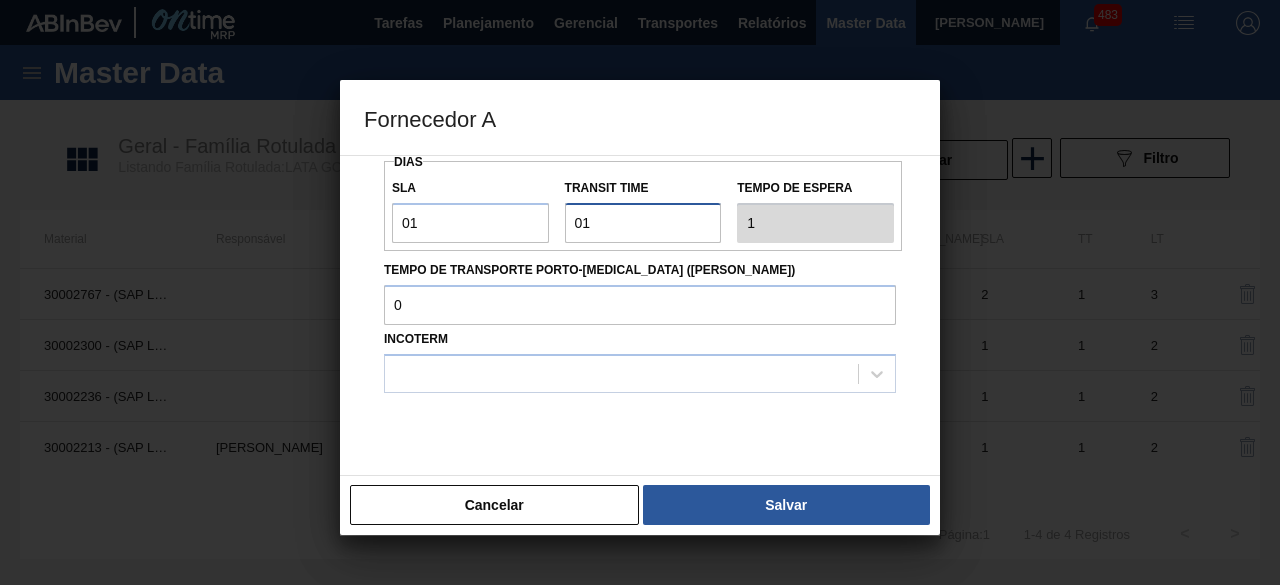 type on "2" 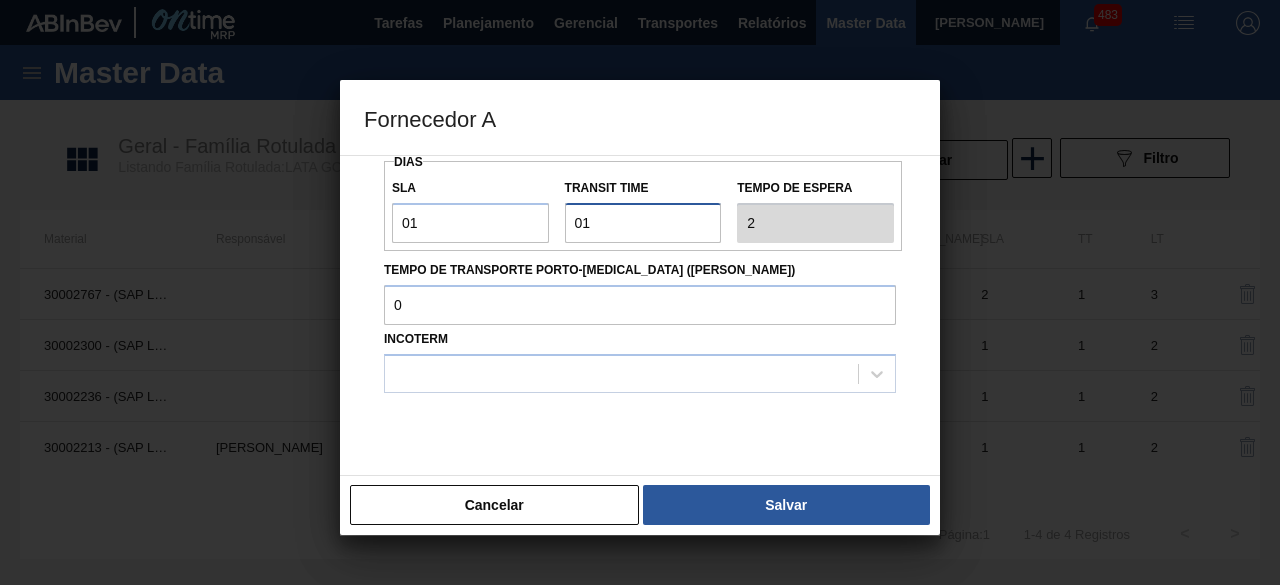type on "0" 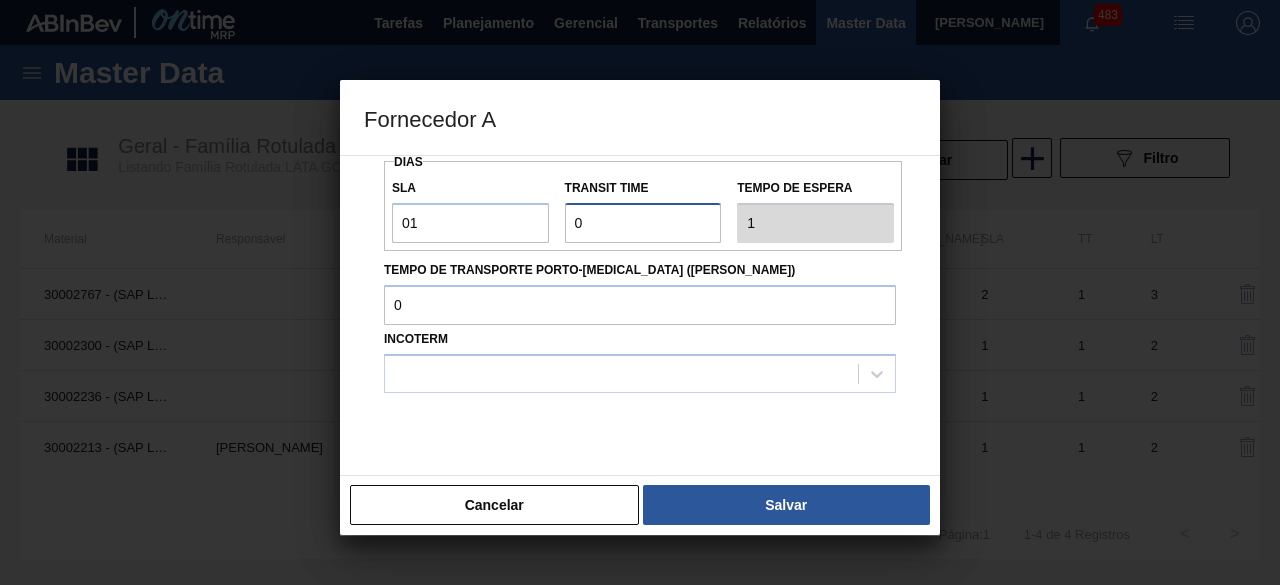 type on "02" 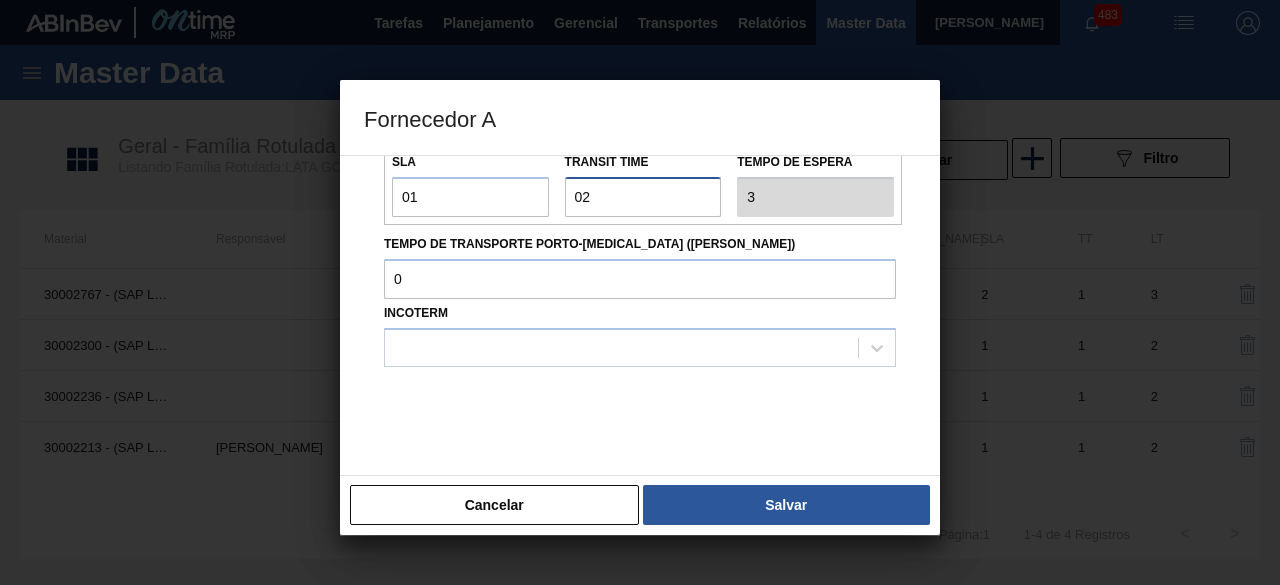 scroll, scrollTop: 340, scrollLeft: 0, axis: vertical 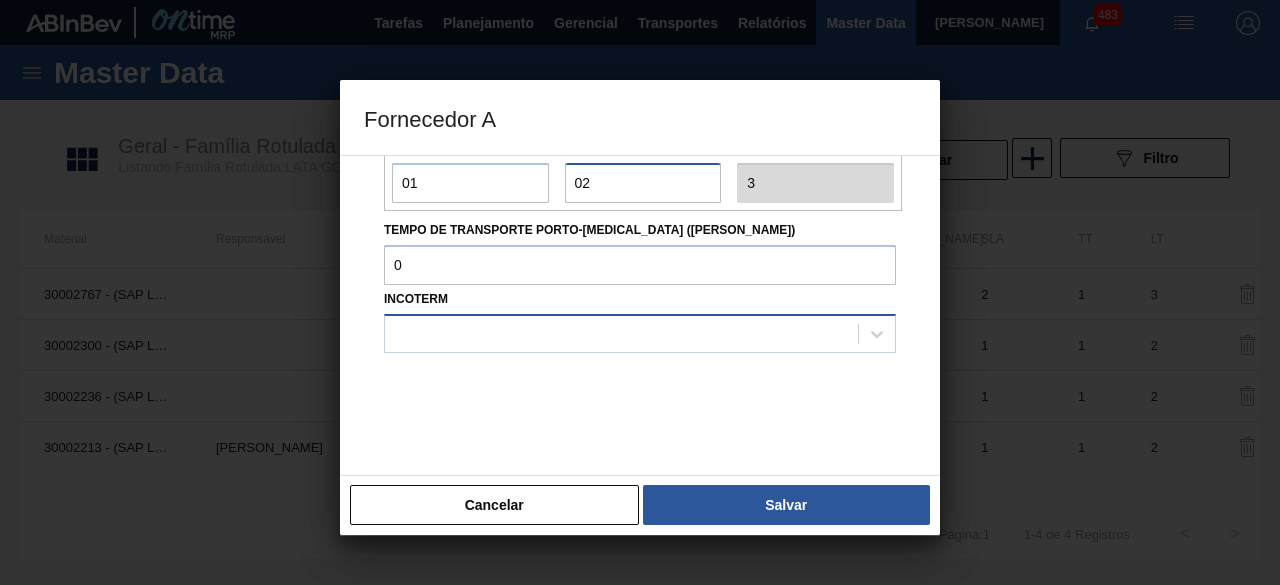 type on "02" 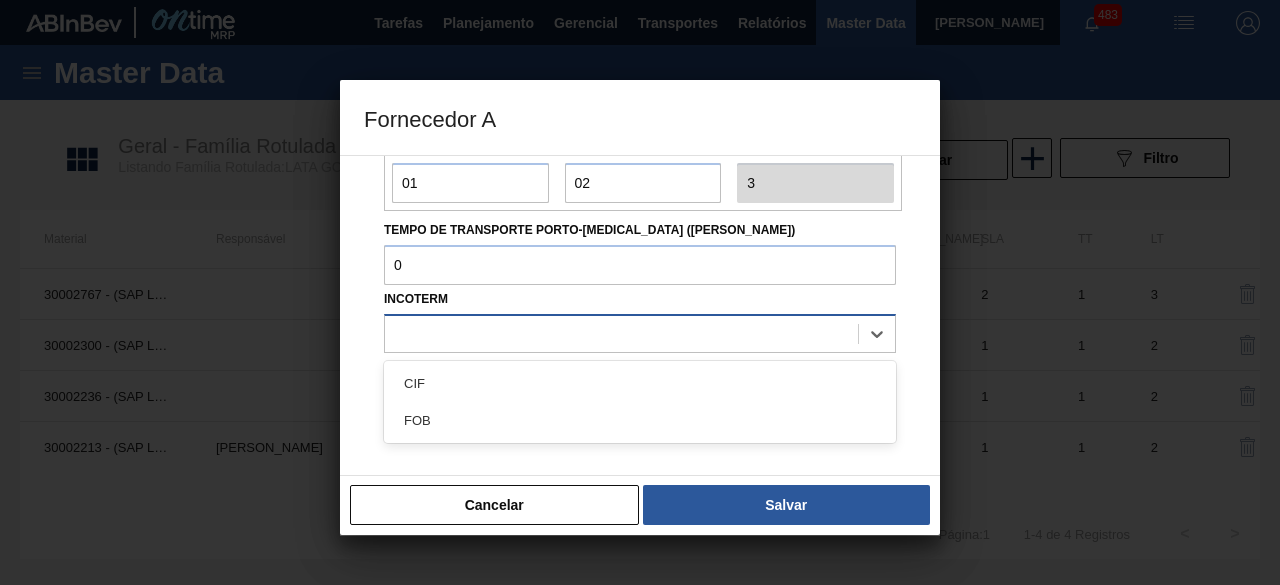 click at bounding box center (621, 333) 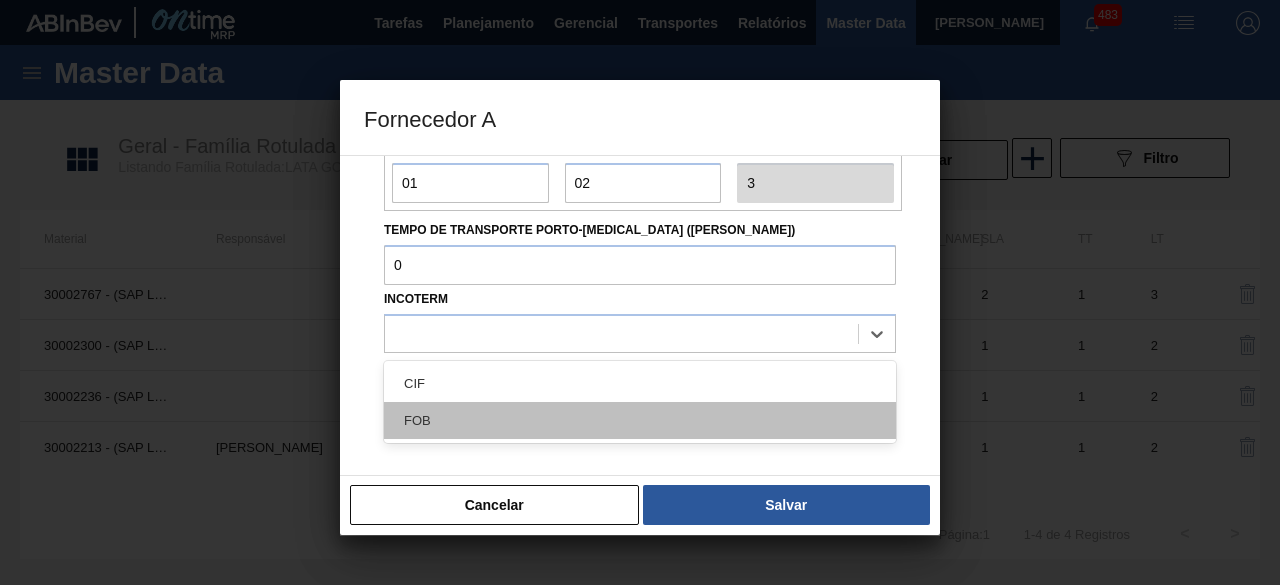 click on "FOB" at bounding box center [640, 420] 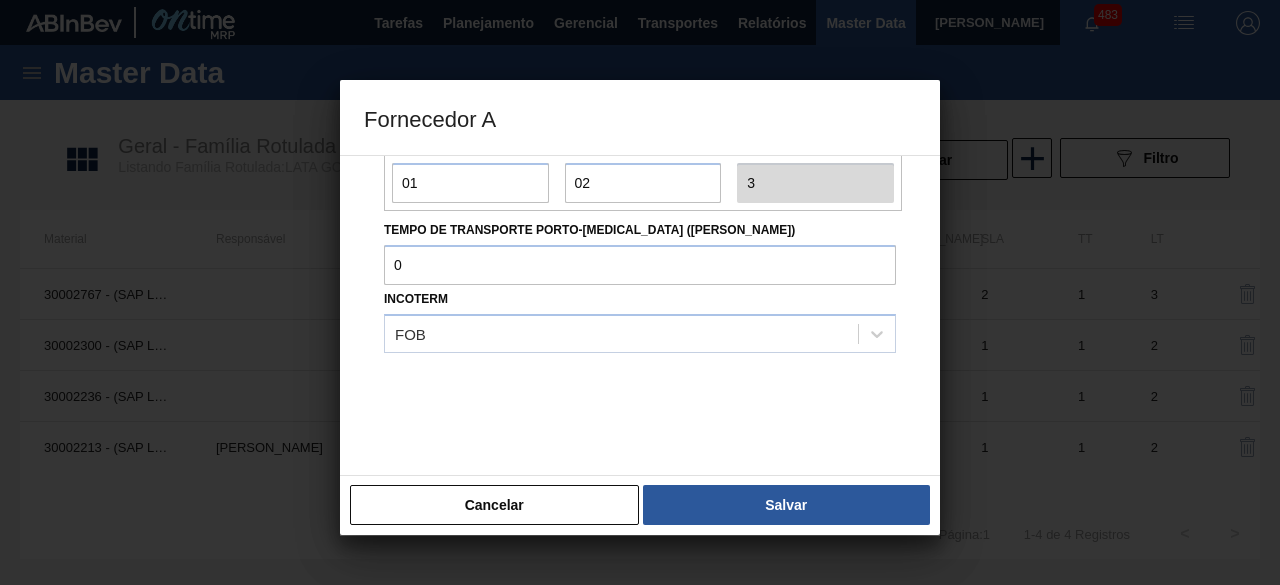click on "Salvar" at bounding box center [786, 505] 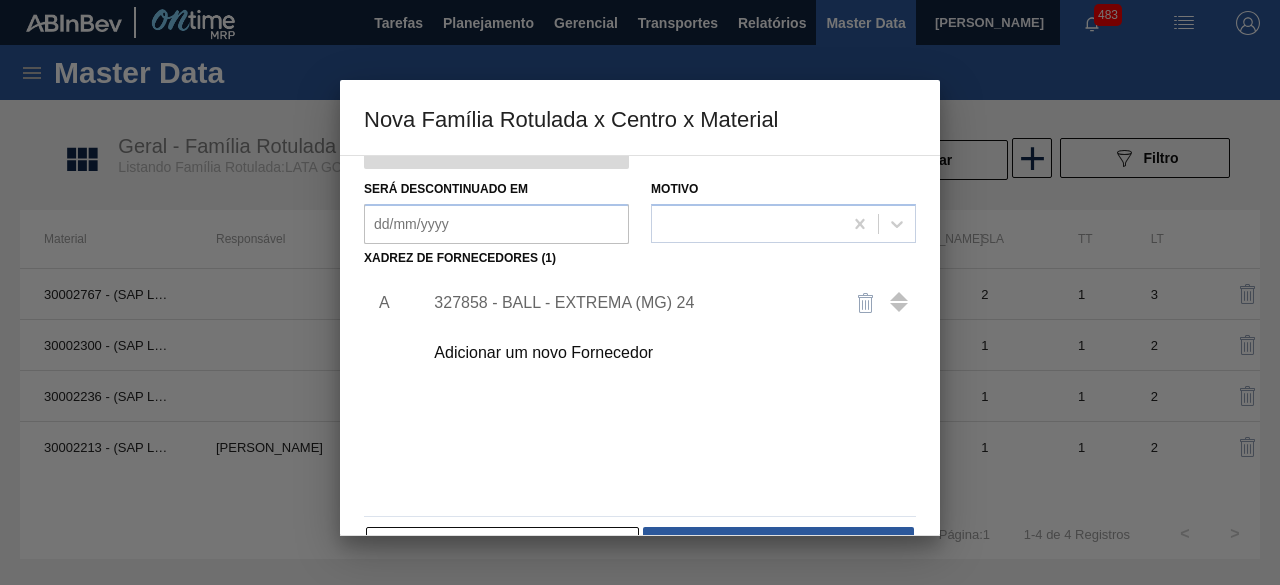 scroll, scrollTop: 313, scrollLeft: 0, axis: vertical 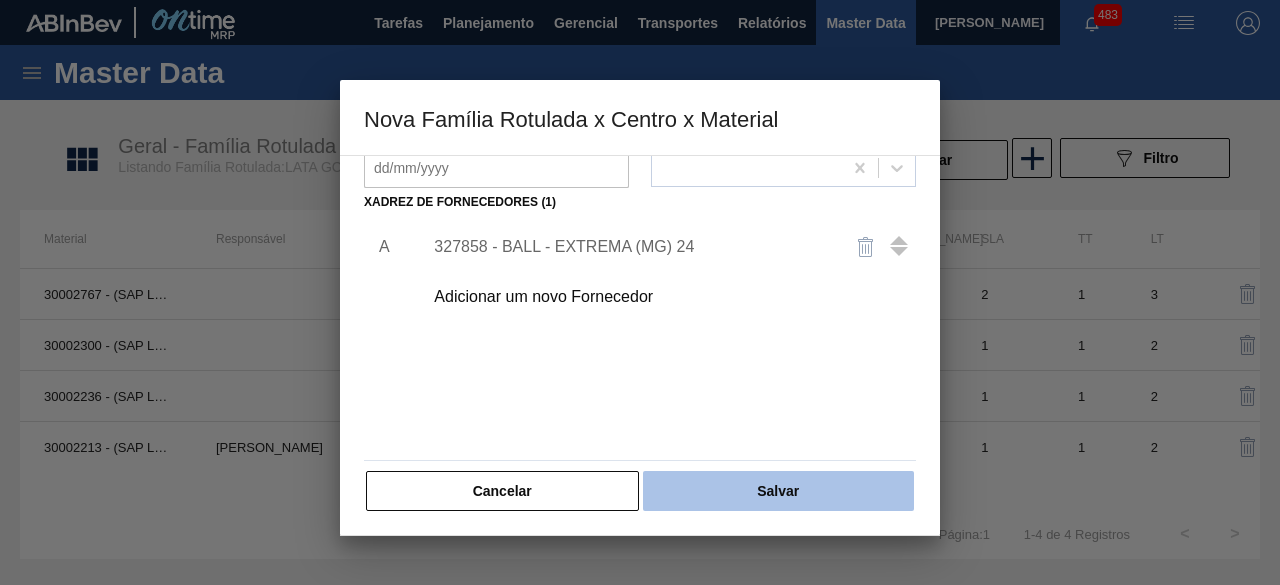 click on "Salvar" at bounding box center [778, 491] 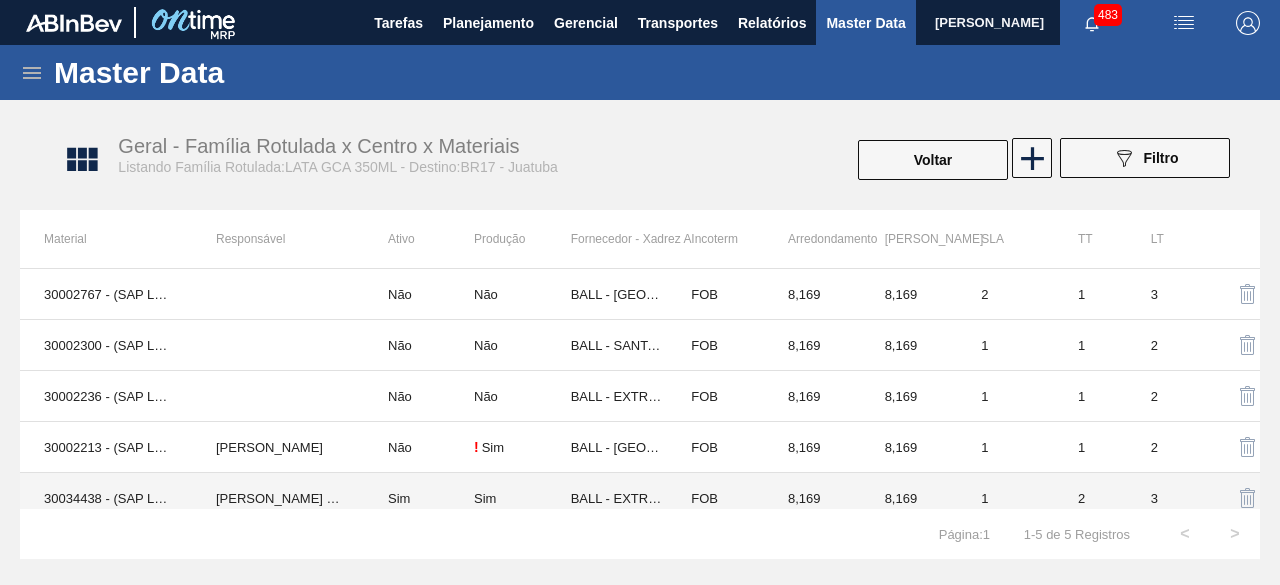 click on "30034438 - (SAP Legado: 50851122) - LATA AL 350ML GCA WANDINHA" at bounding box center [106, 498] 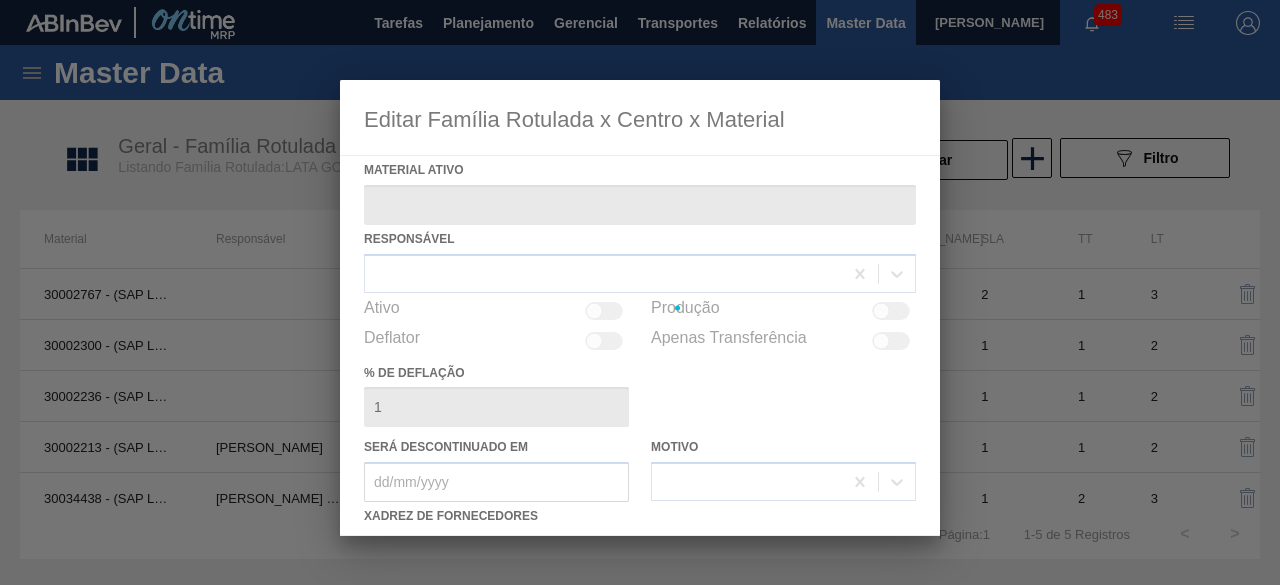 type on "30034438 - (SAP Legado: 50851122) - LATA AL 350ML GCA WANDINHA" 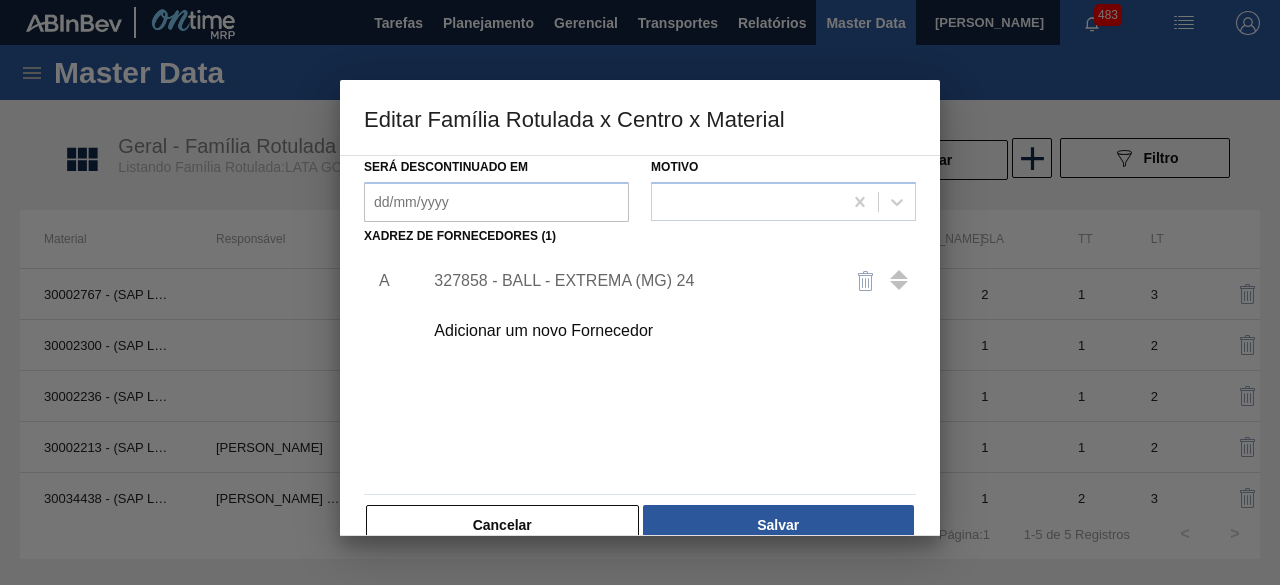 scroll, scrollTop: 300, scrollLeft: 0, axis: vertical 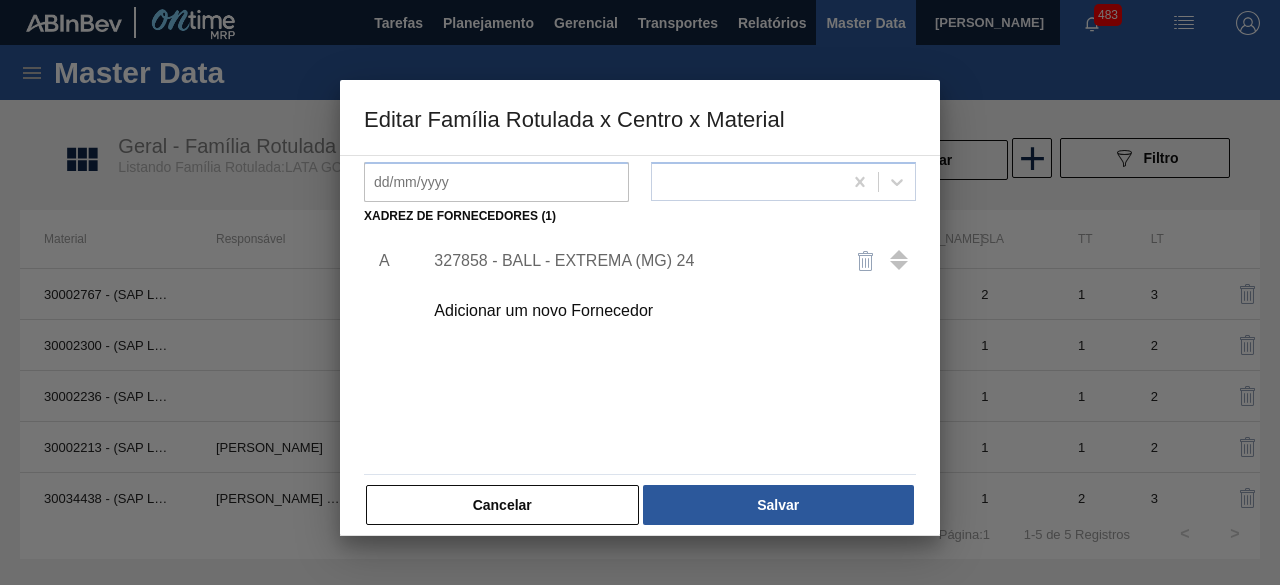 click on "327858 - BALL - EXTREMA (MG) 24" at bounding box center (630, 261) 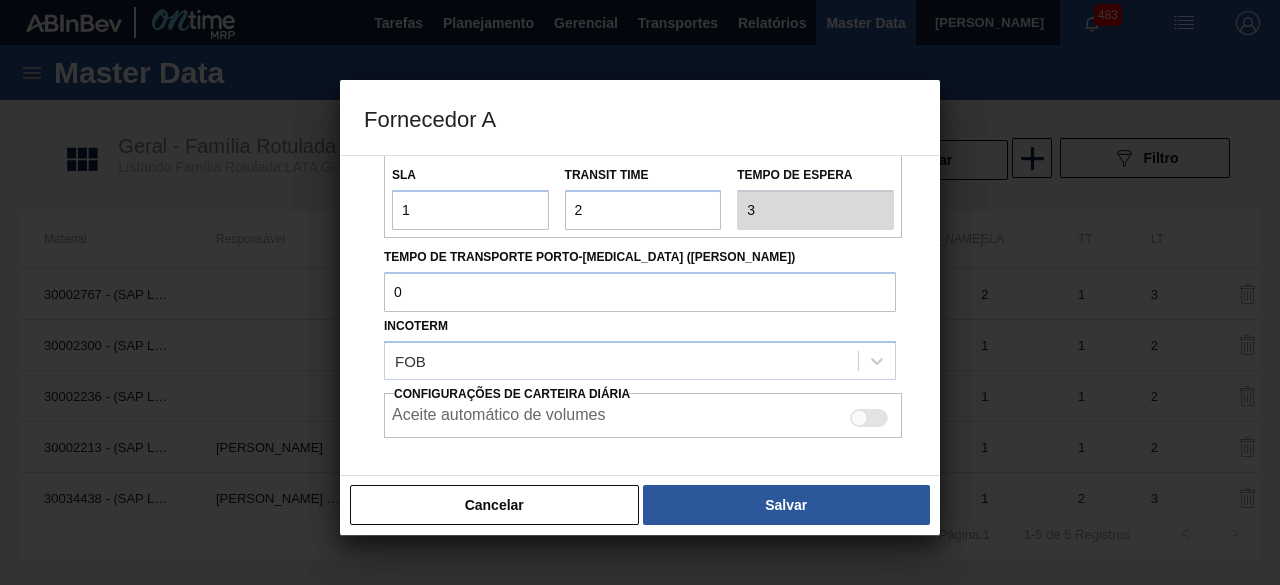 scroll, scrollTop: 300, scrollLeft: 0, axis: vertical 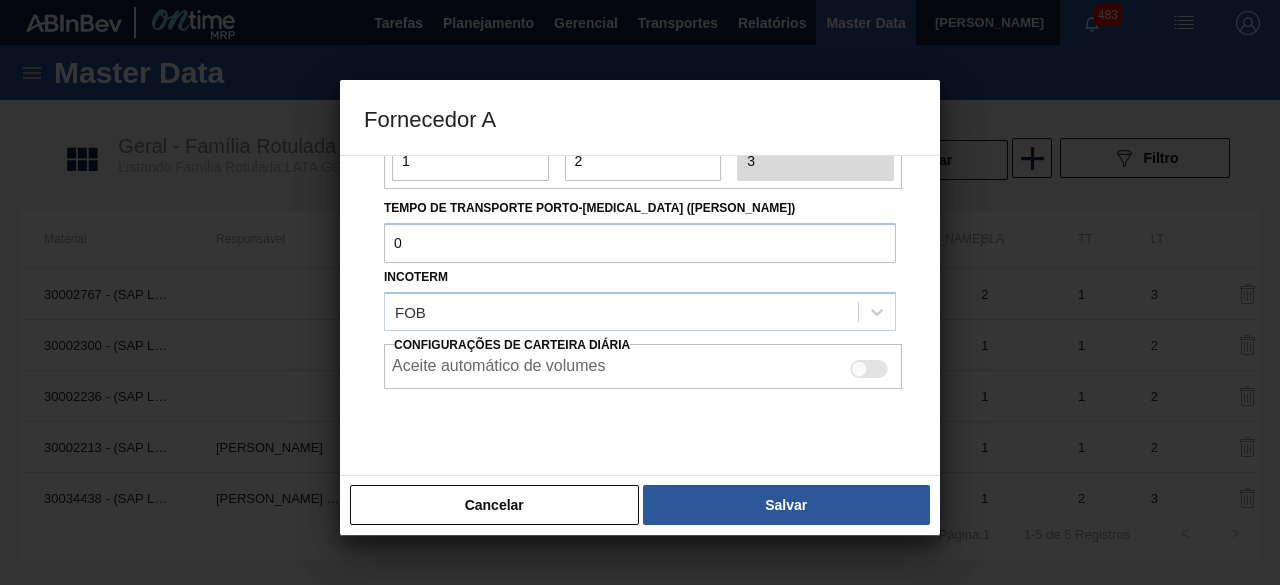 click at bounding box center (859, 368) 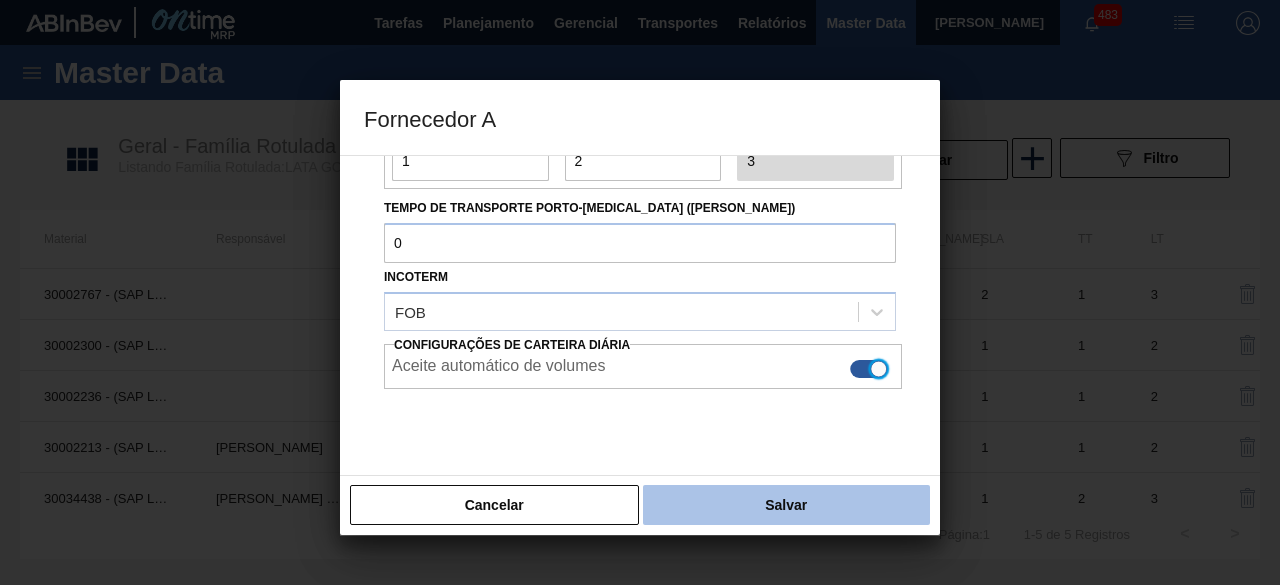 click on "Salvar" at bounding box center [786, 505] 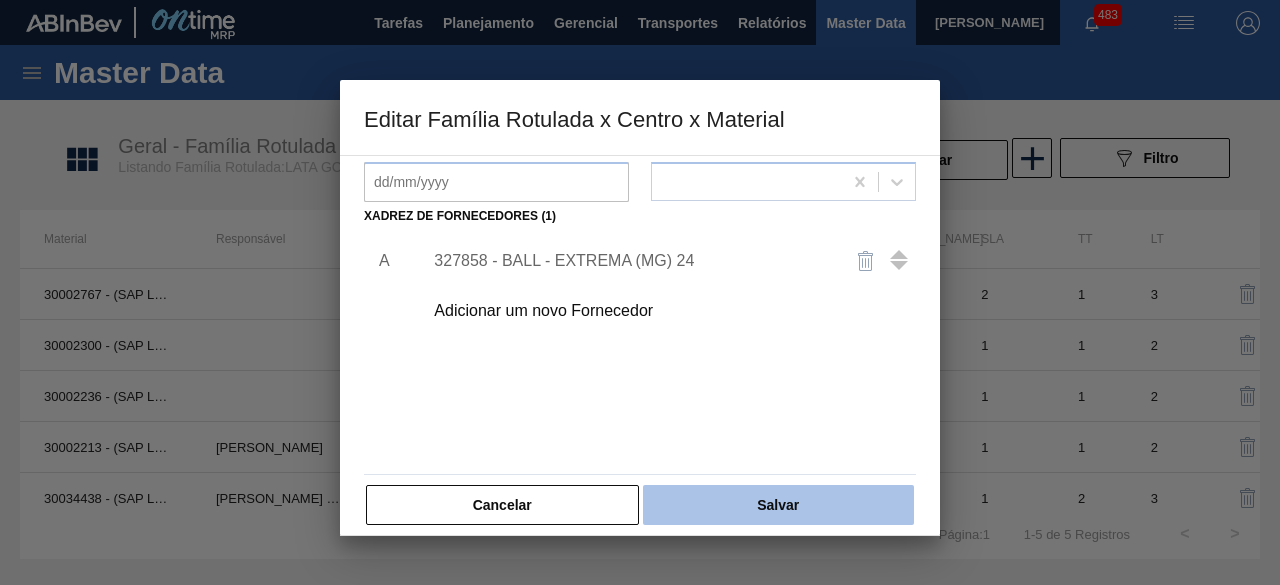 click on "Salvar" at bounding box center [778, 505] 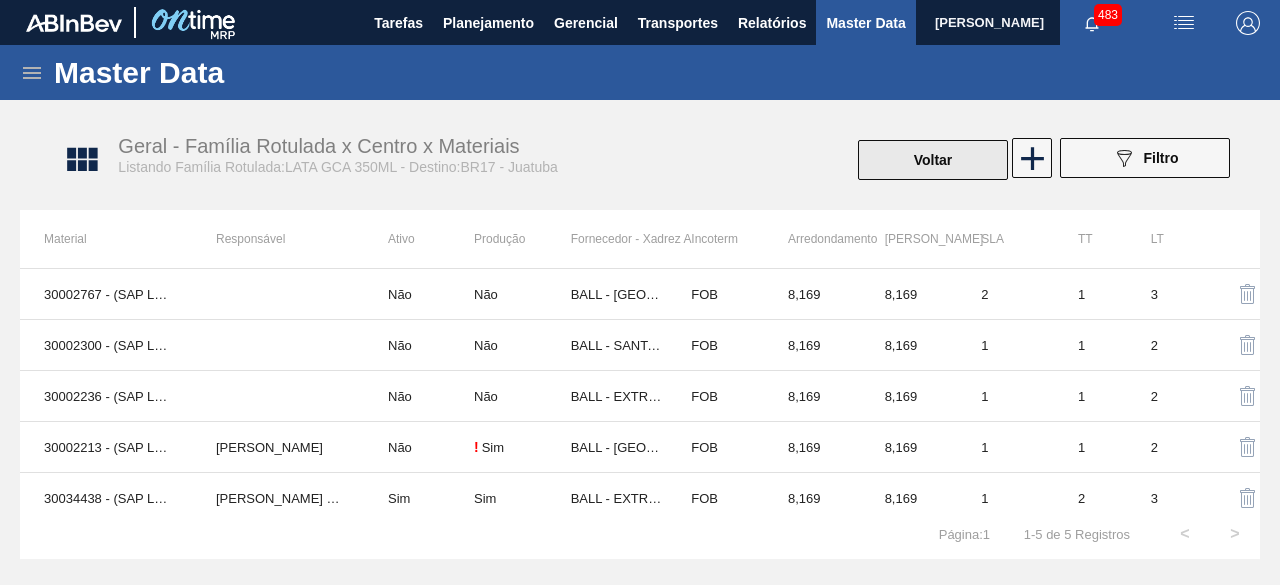click on "Voltar" at bounding box center [933, 160] 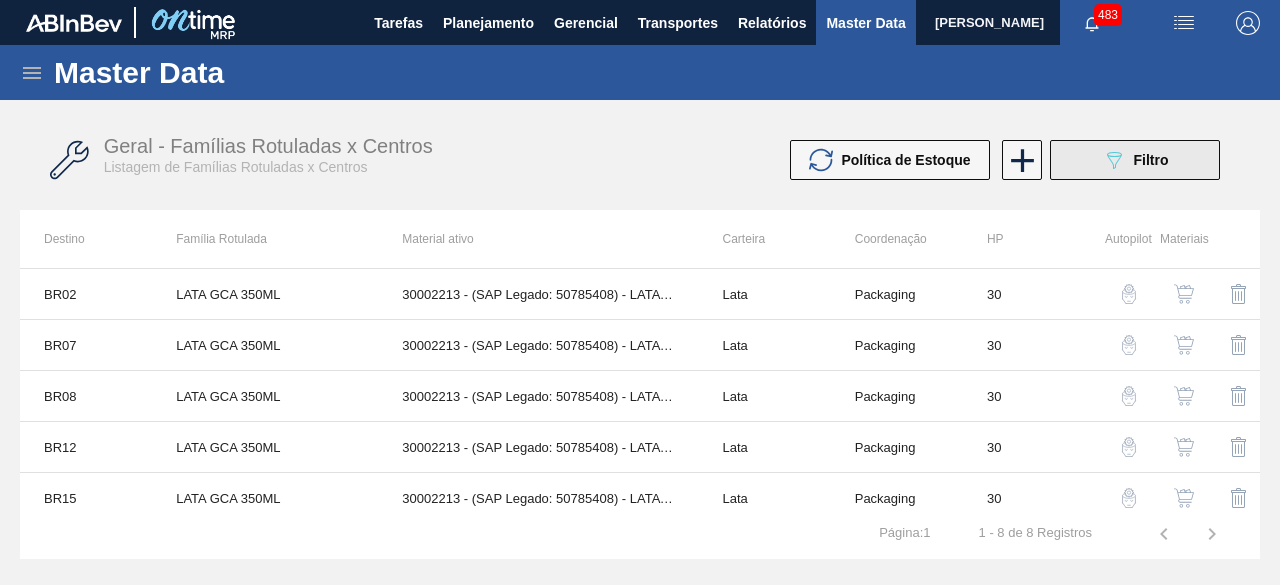 click on "089F7B8B-B2A5-4AFE-B5C0-19BA573D28AC" 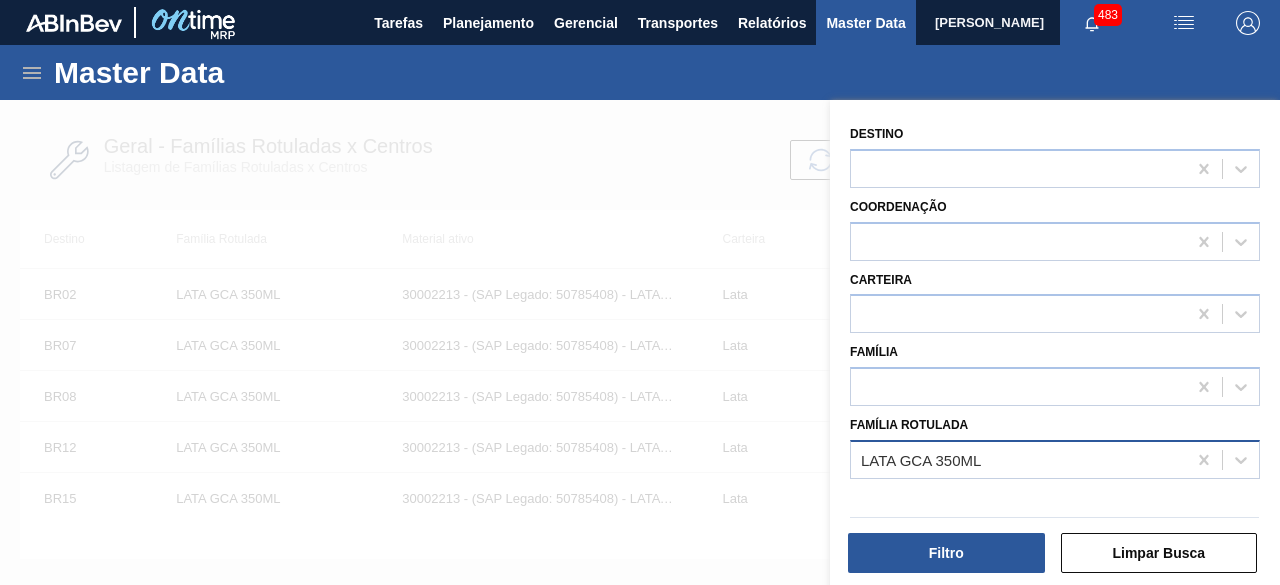 click on "LATA GCA 350ML" at bounding box center (921, 459) 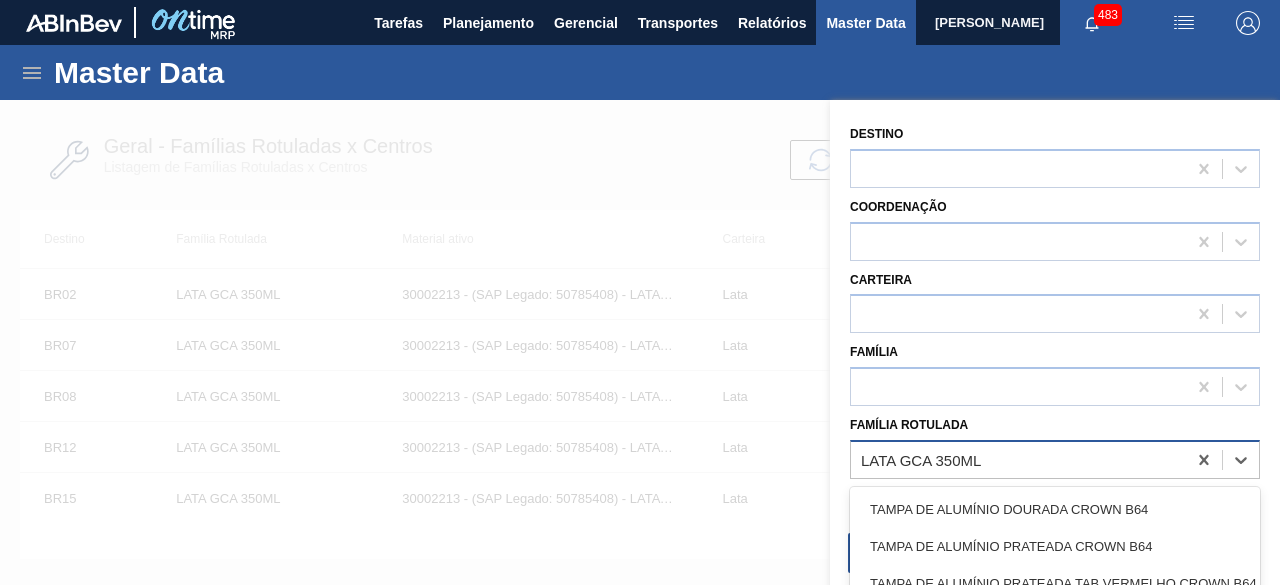 paste on "LATA BUD 473ML" 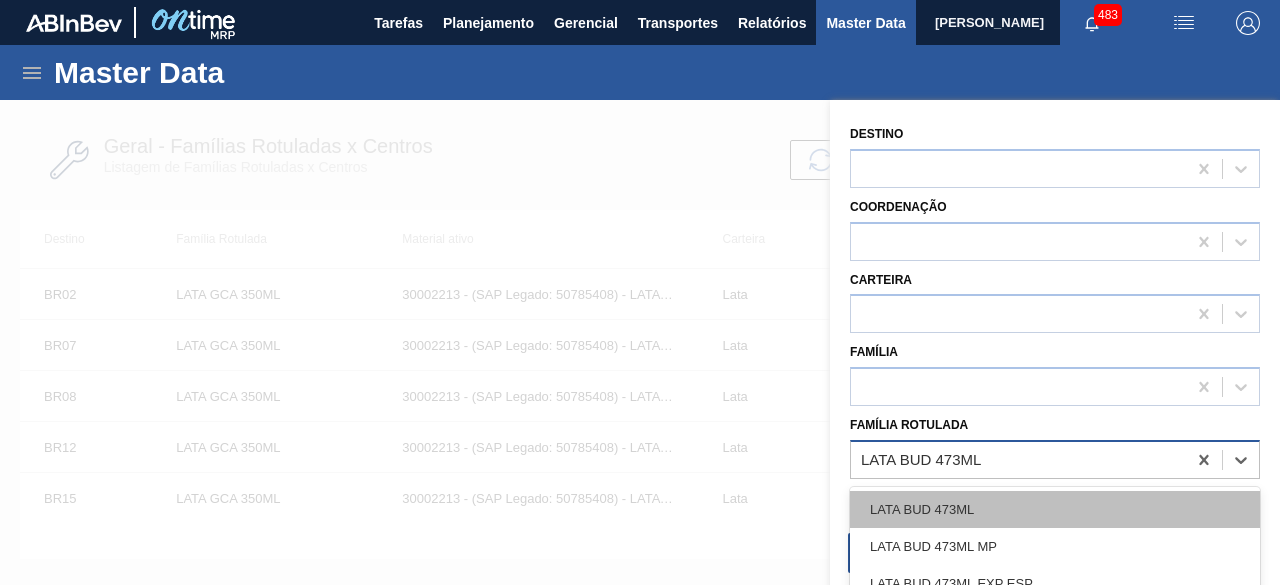 click on "LATA BUD 473ML" at bounding box center (1055, 509) 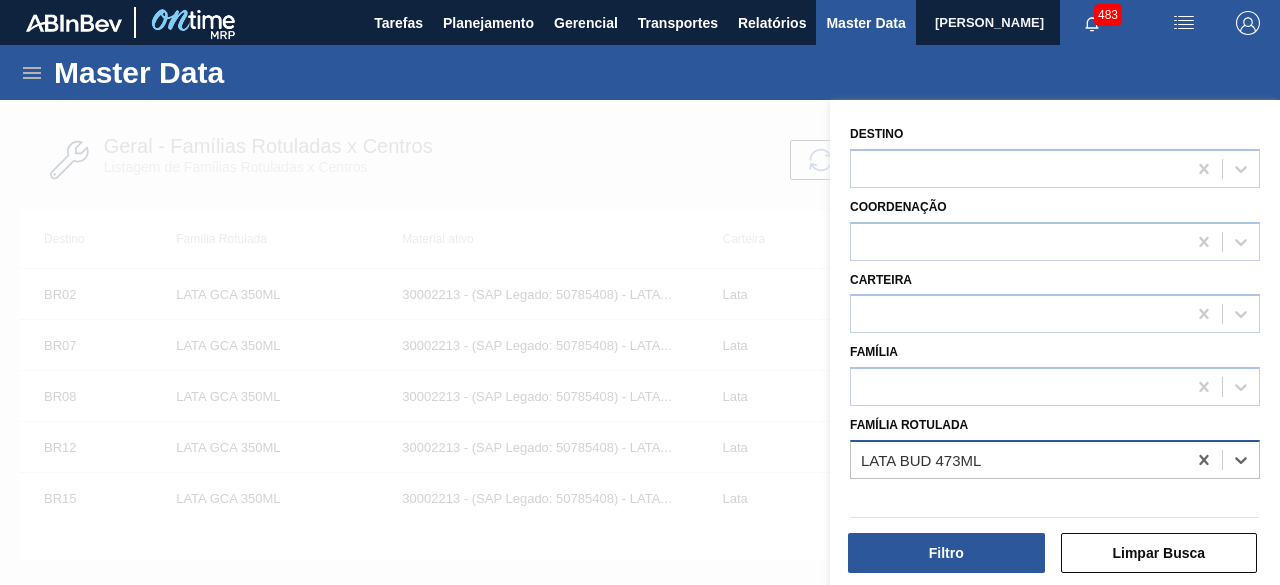type 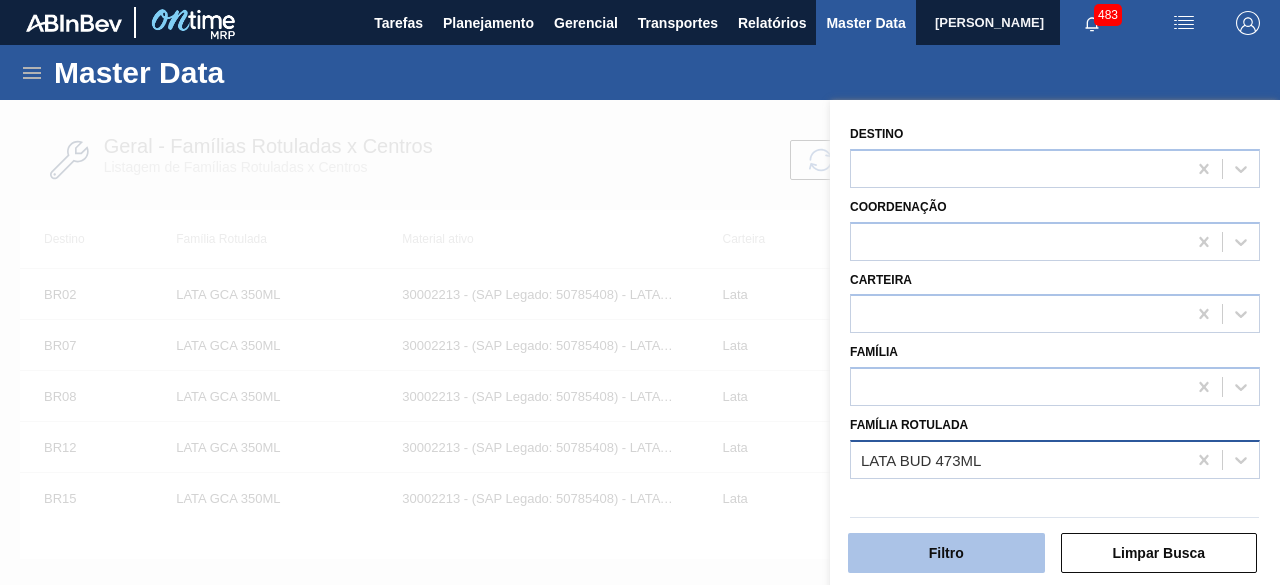 click on "Filtro" at bounding box center [946, 553] 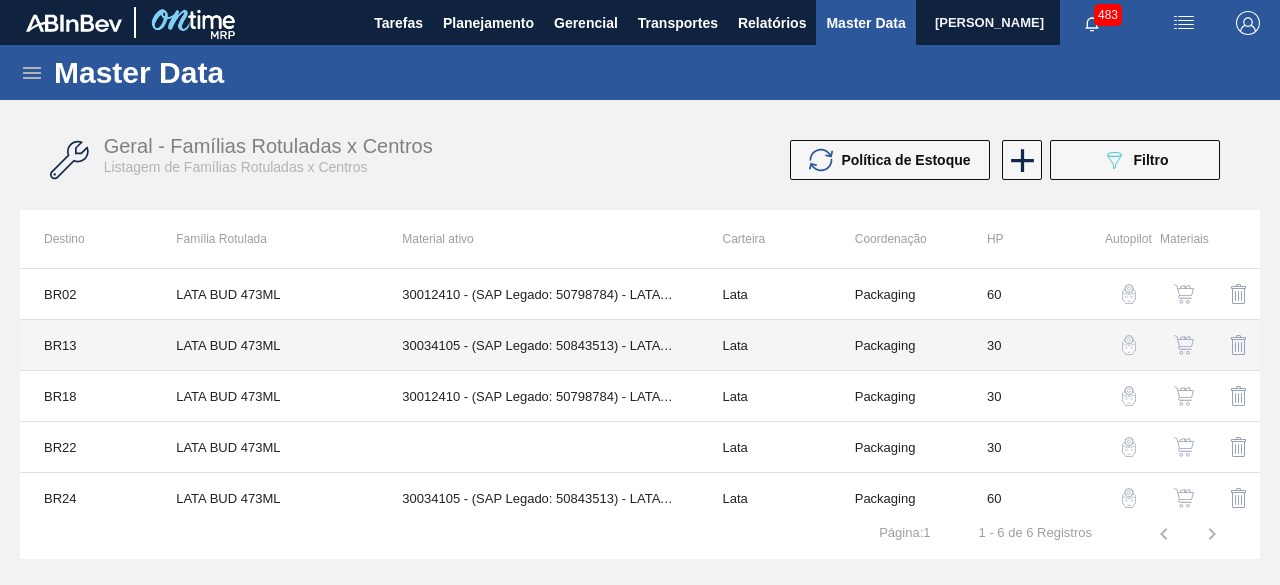 scroll, scrollTop: 62, scrollLeft: 0, axis: vertical 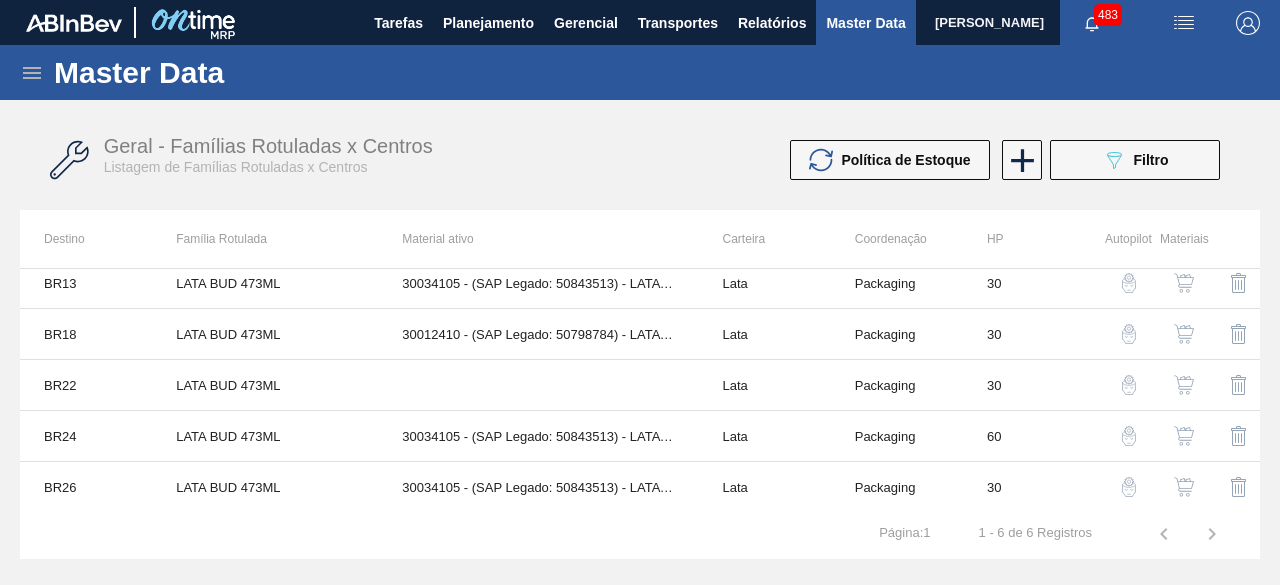 click at bounding box center [1184, 334] 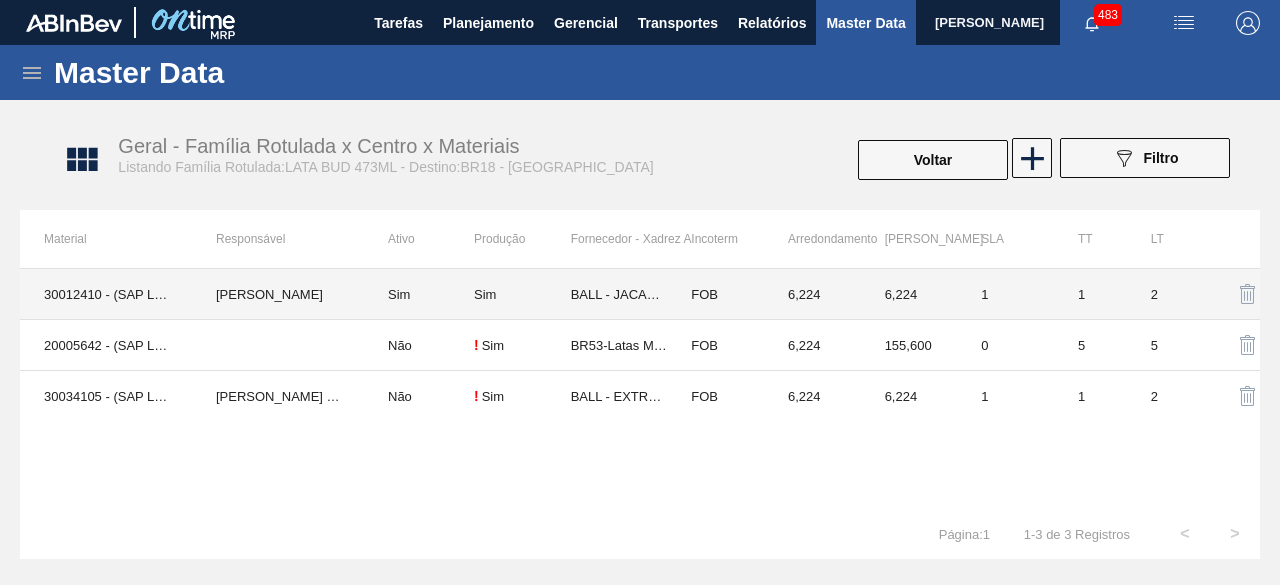 click on "30012410 - (SAP Legado: 50798784) - LATA AL. 473ML BUD 429" at bounding box center [106, 294] 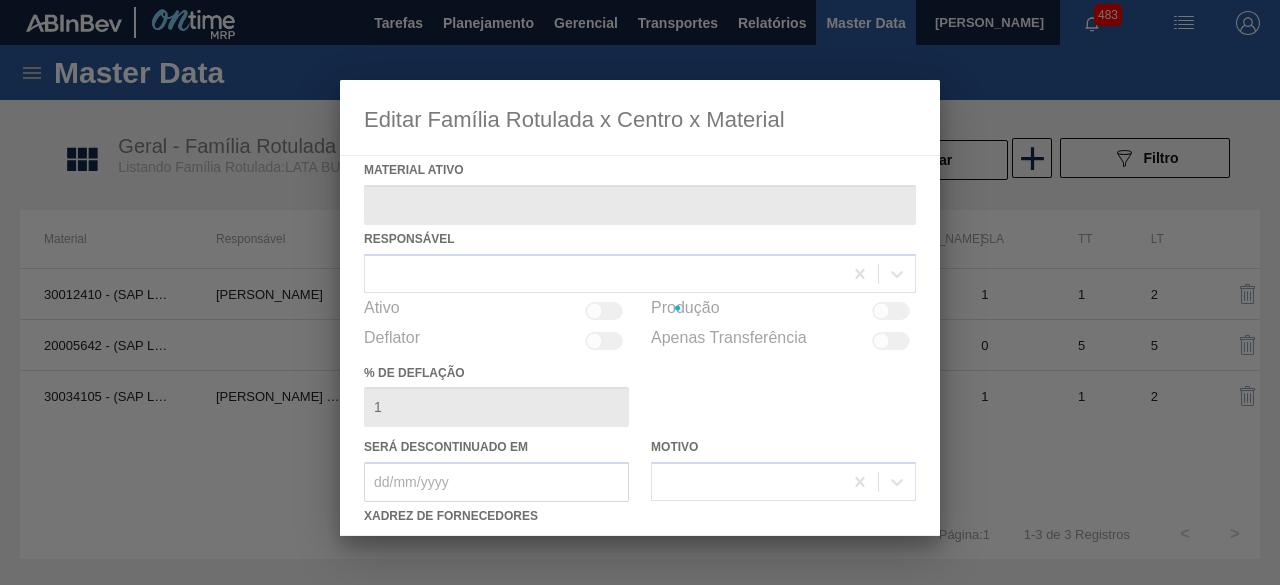 type on "30012410 - (SAP Legado: 50798784) - LATA AL. 473ML BUD 429" 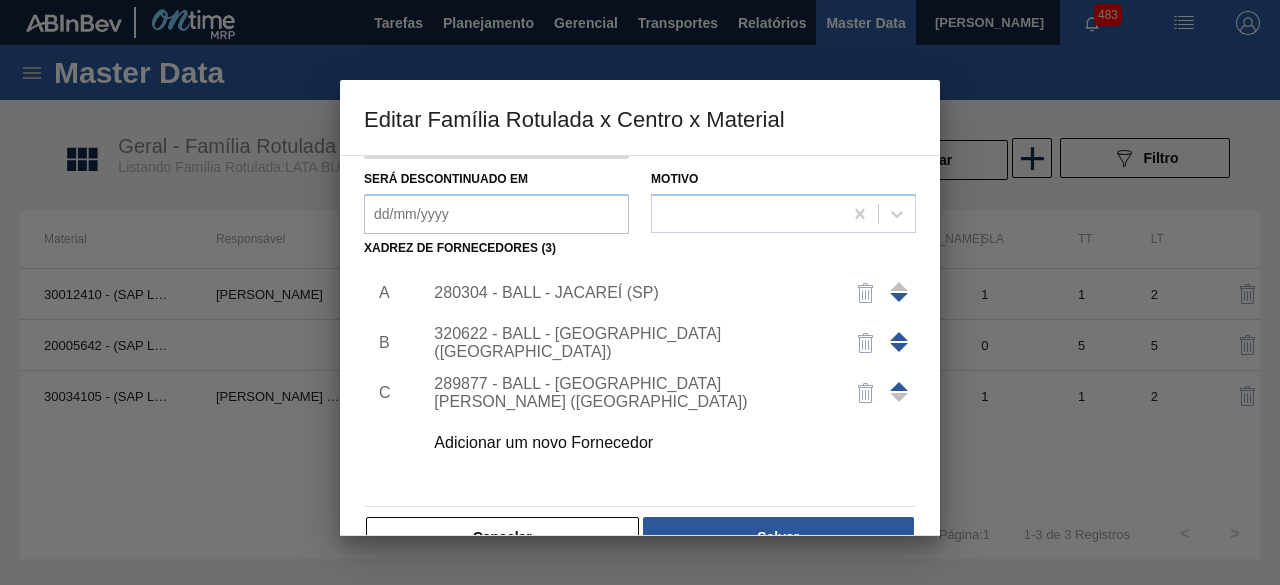 scroll, scrollTop: 300, scrollLeft: 0, axis: vertical 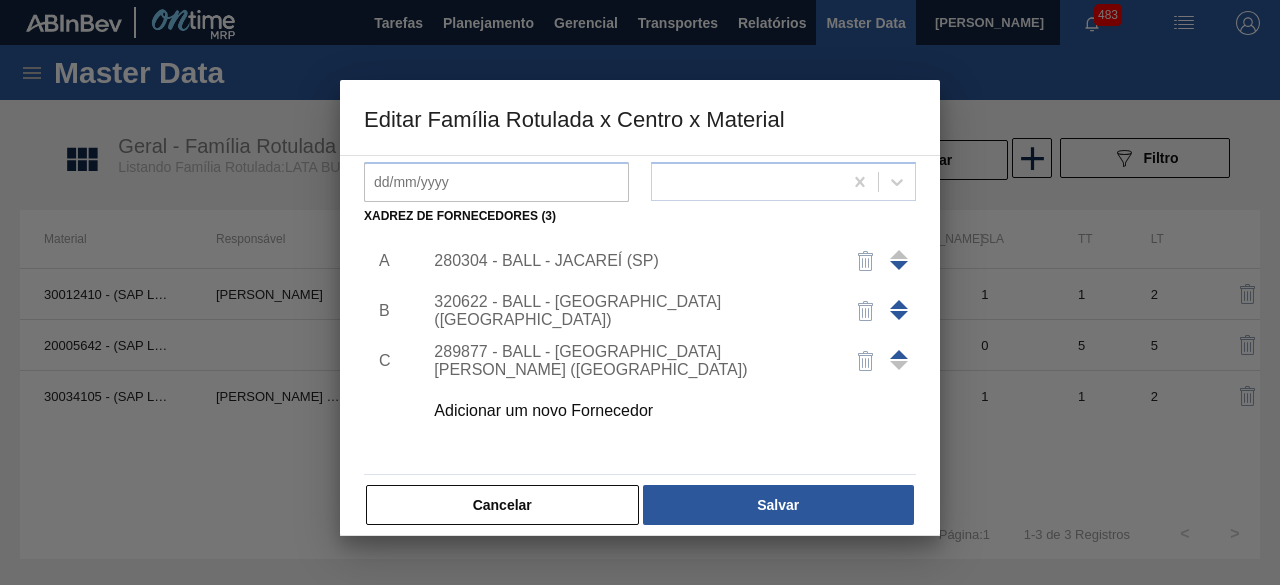 click on "Adicionar um novo Fornecedor" at bounding box center [630, 411] 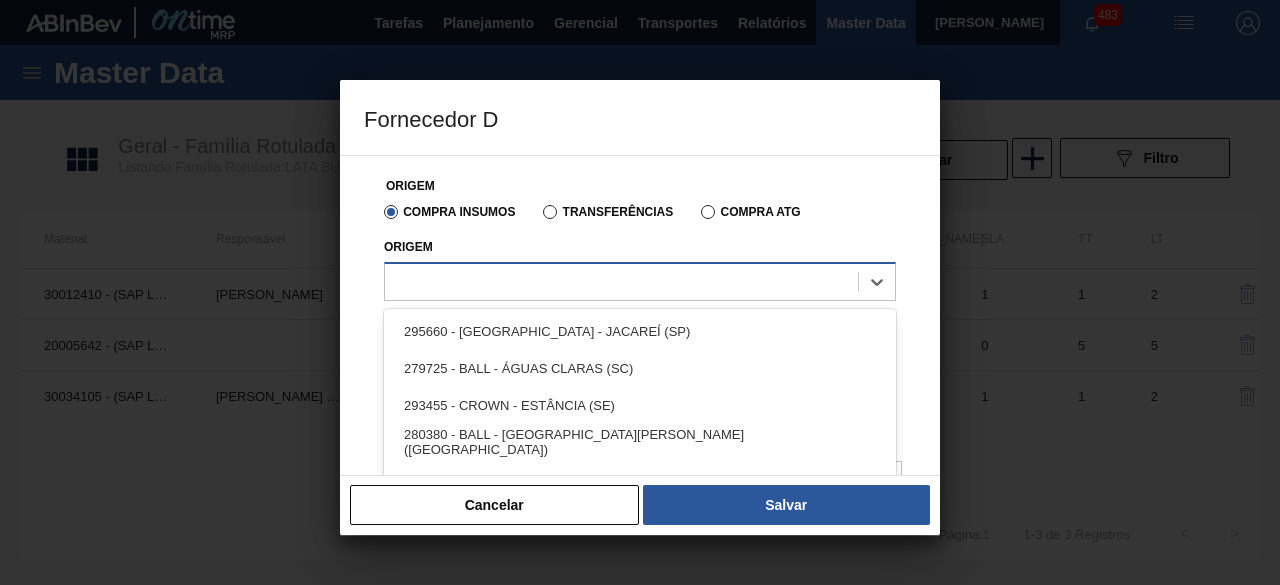 click at bounding box center (621, 281) 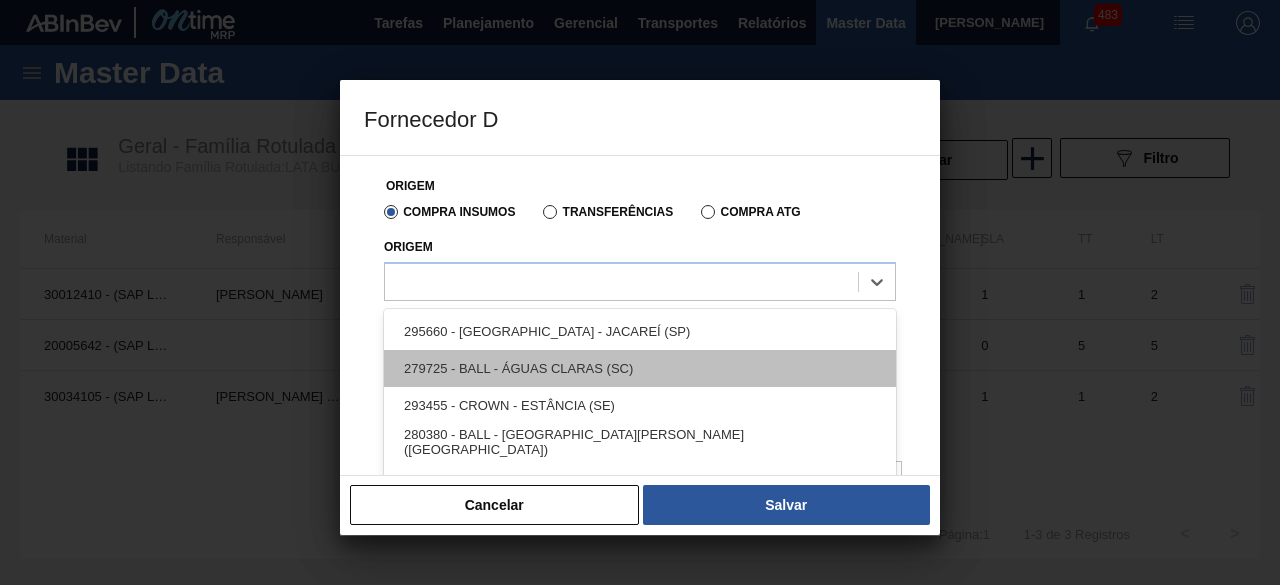 click on "279725 - BALL - ÁGUAS CLARAS (SC)" at bounding box center (640, 368) 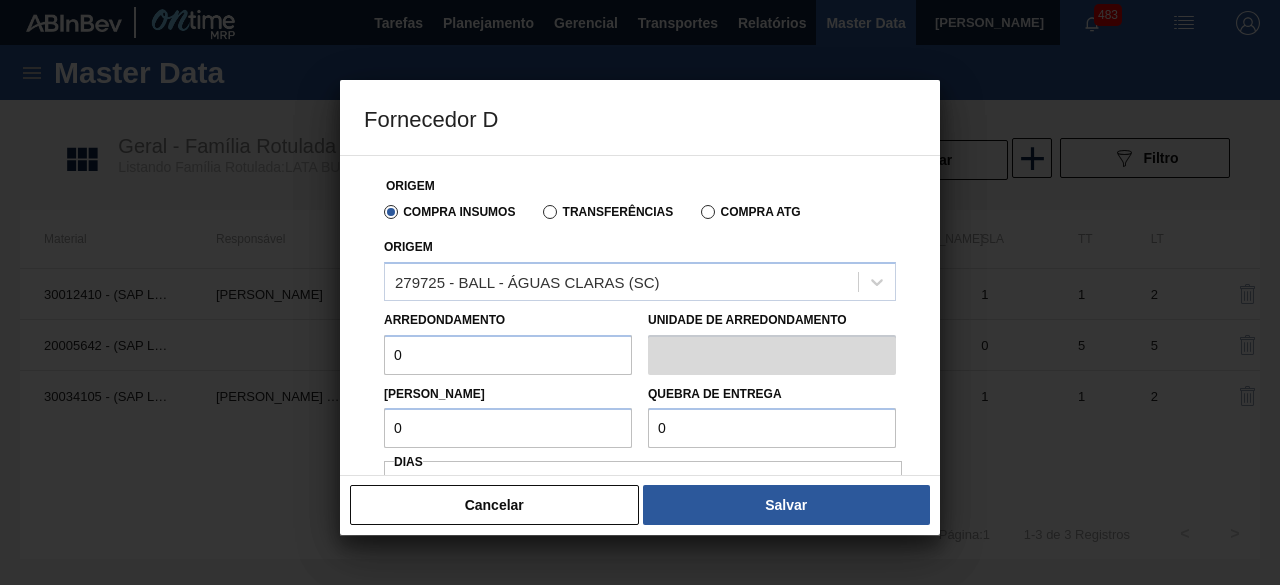 click on "0" at bounding box center (508, 355) 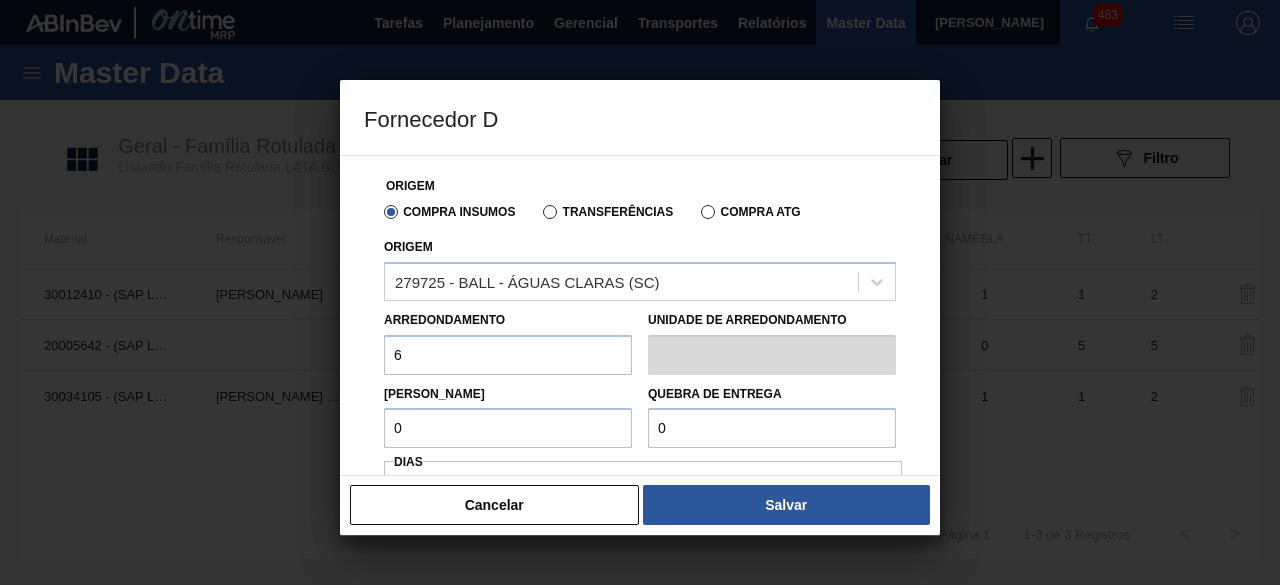 type on "6,224" 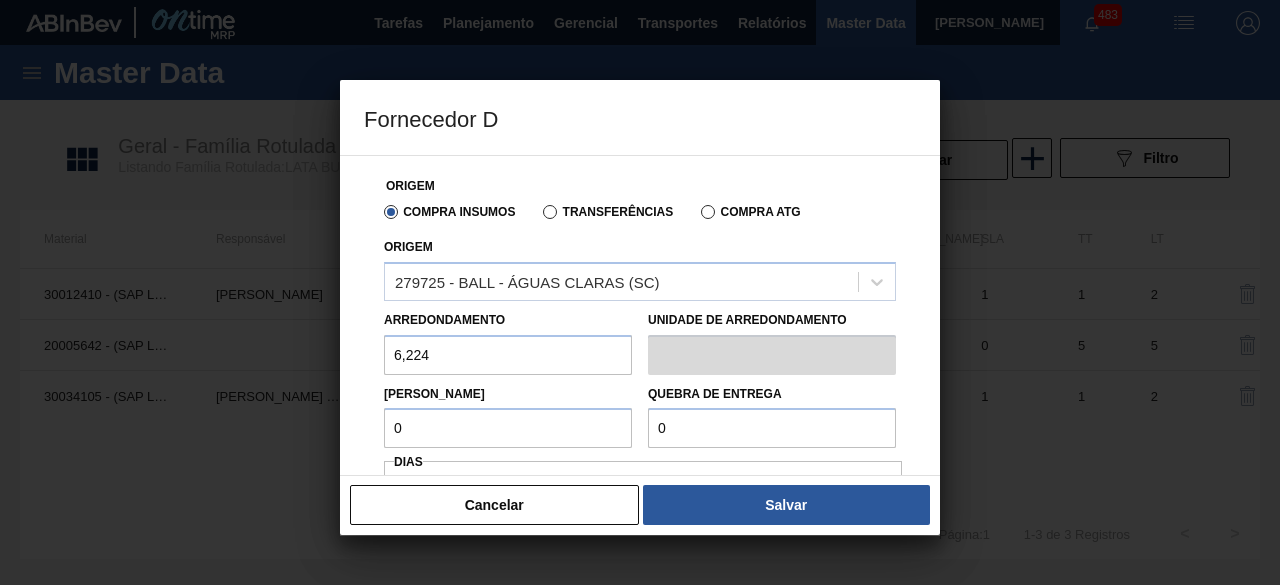 click on "0" at bounding box center [508, 428] 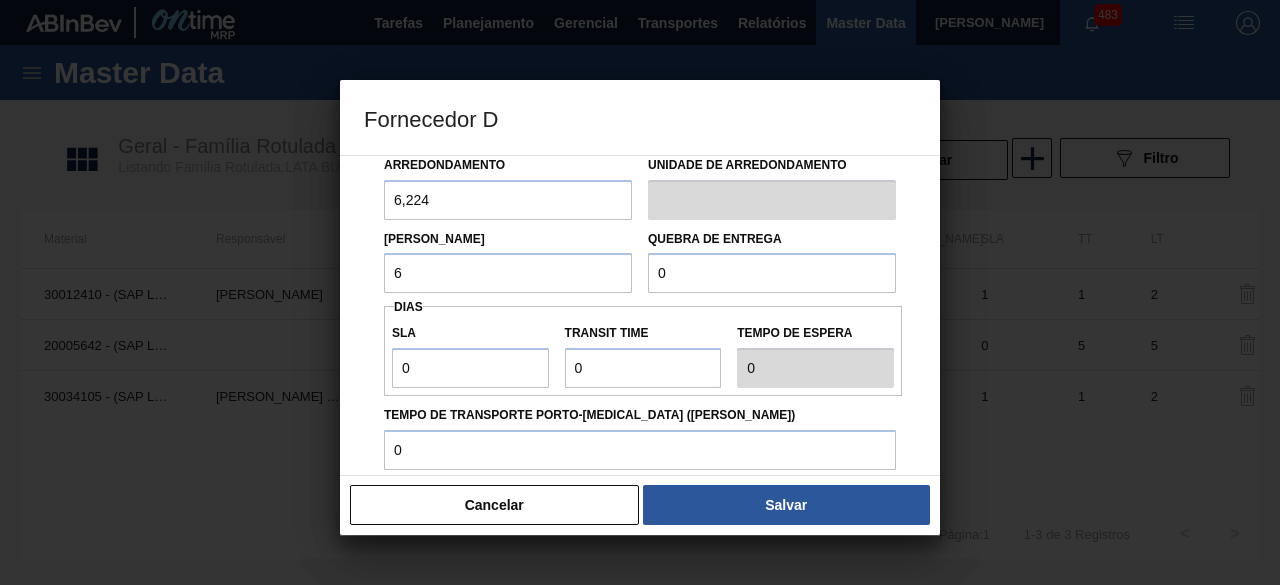 scroll, scrollTop: 200, scrollLeft: 0, axis: vertical 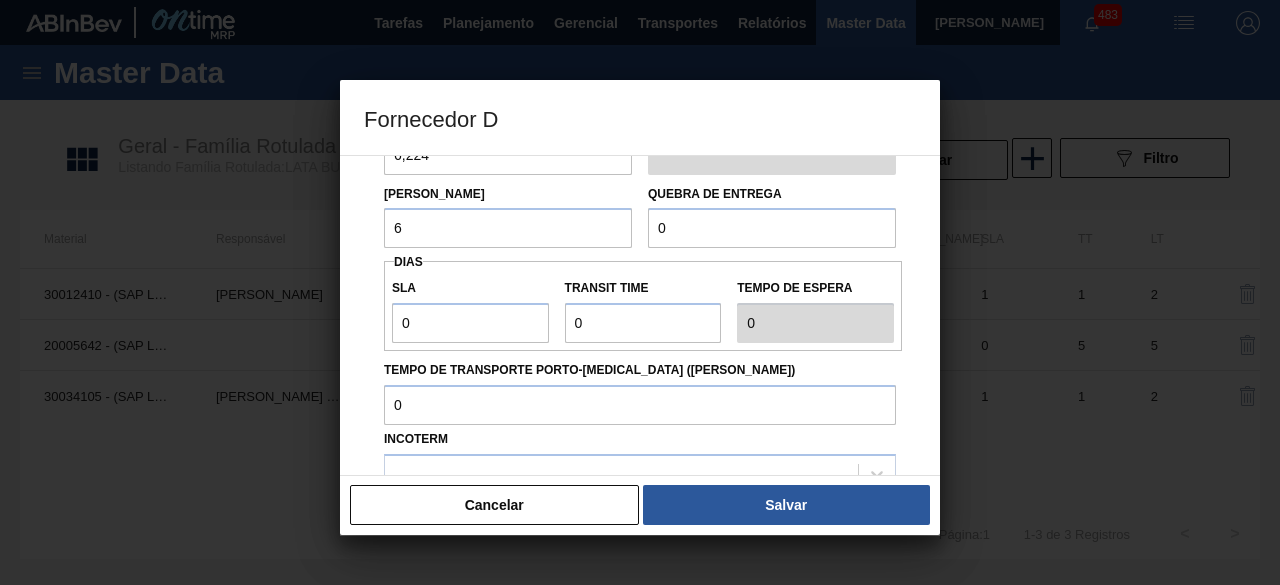 type on "6" 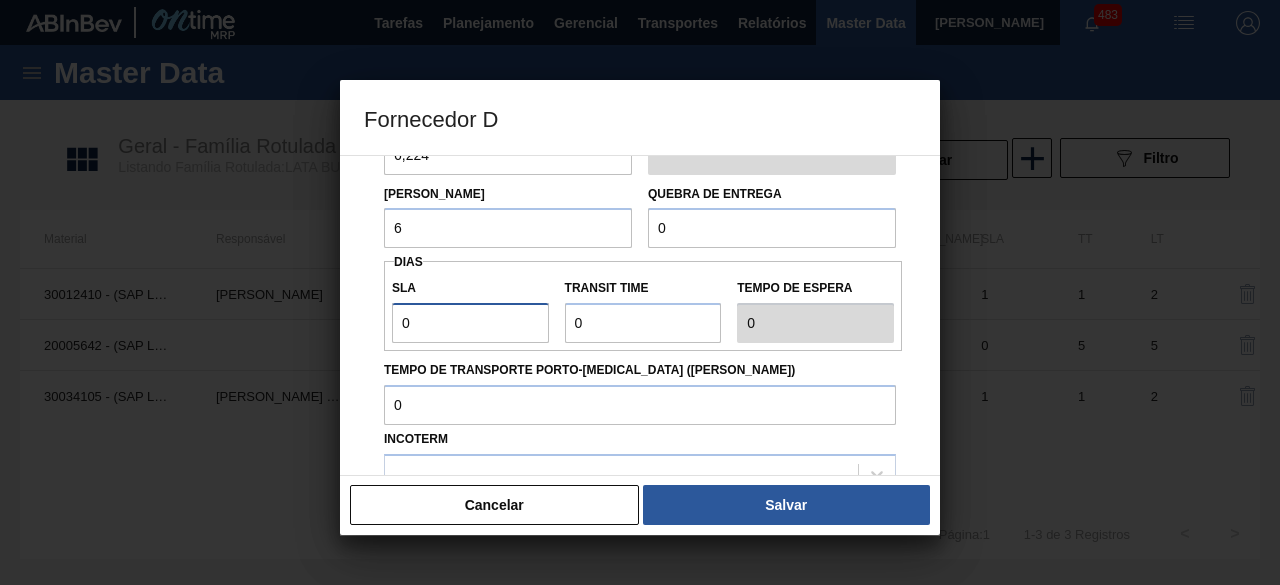 click on "0" at bounding box center (470, 323) 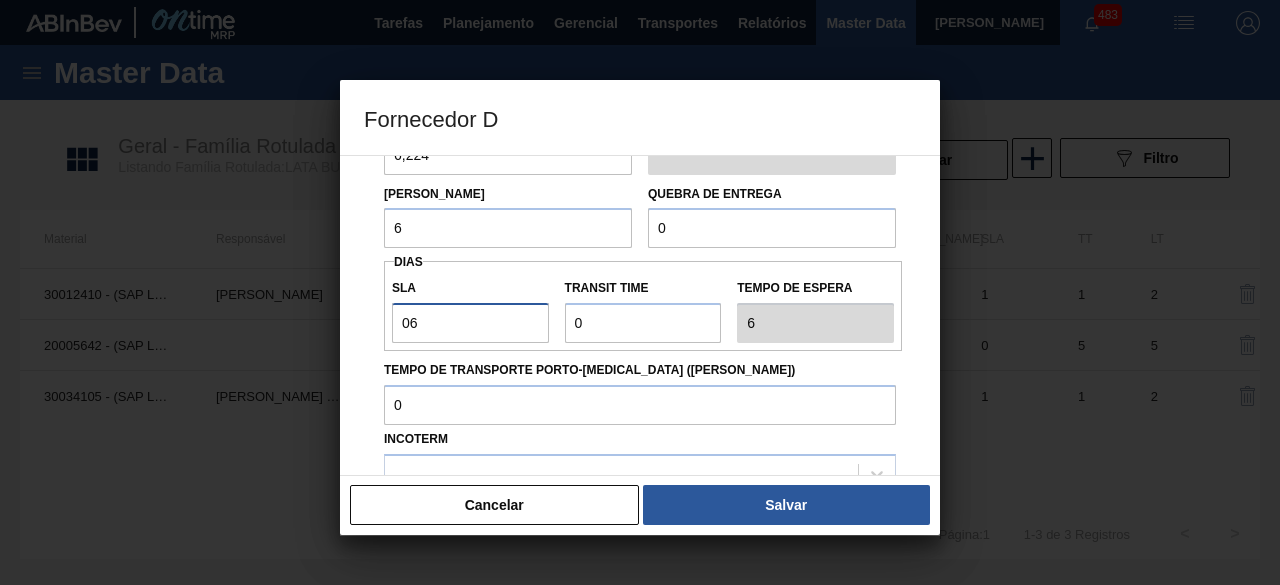 type on "0" 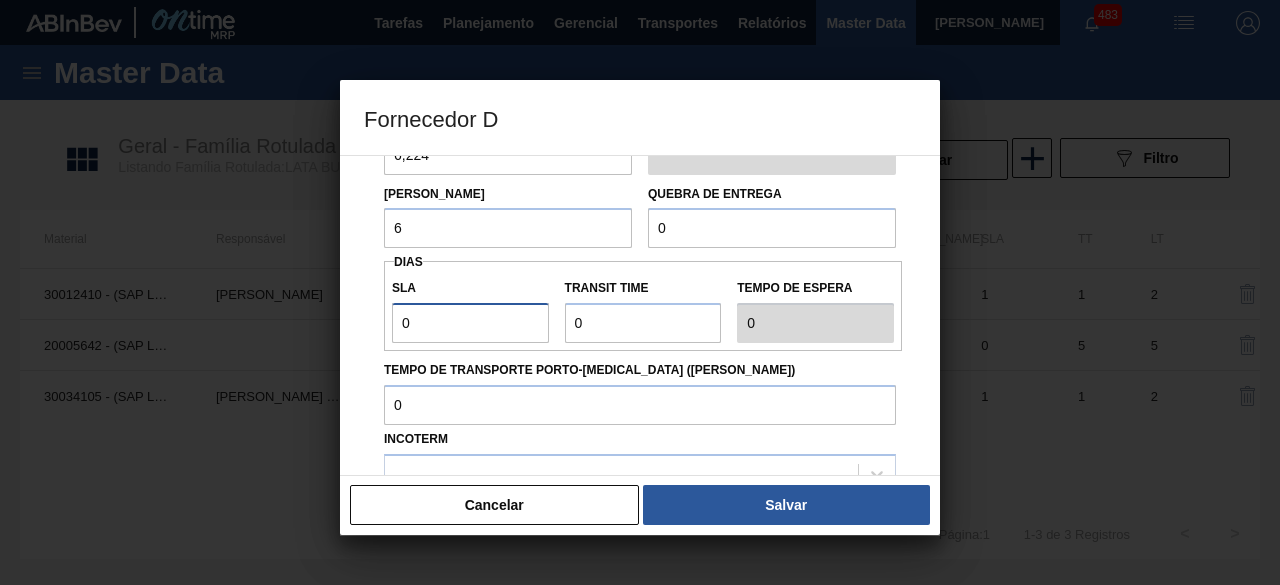 type 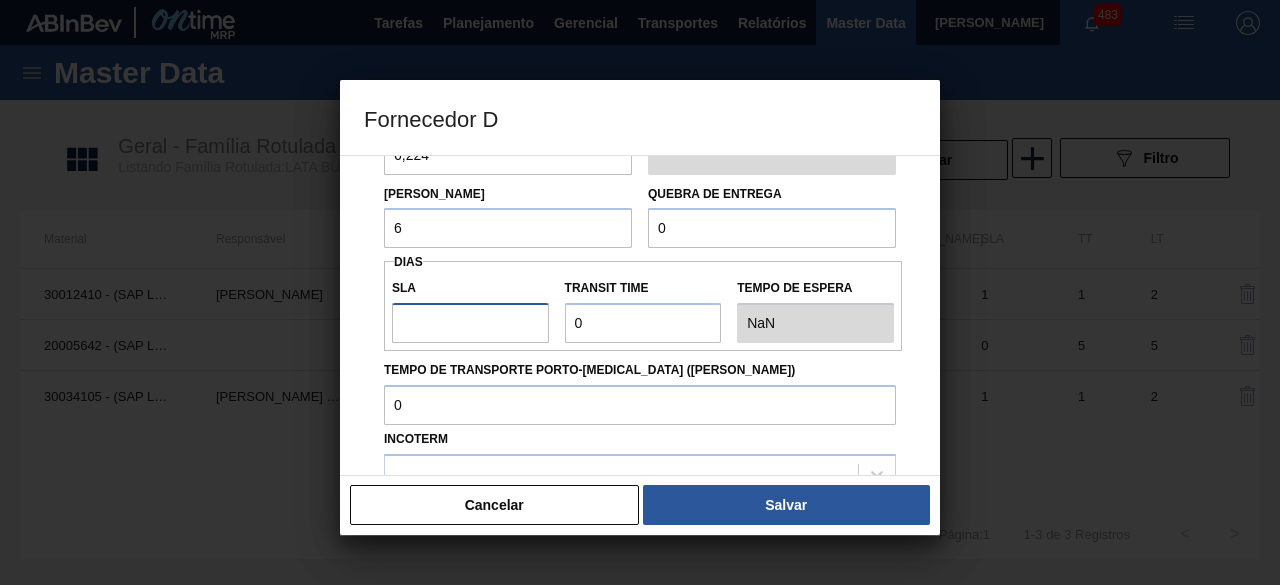 type 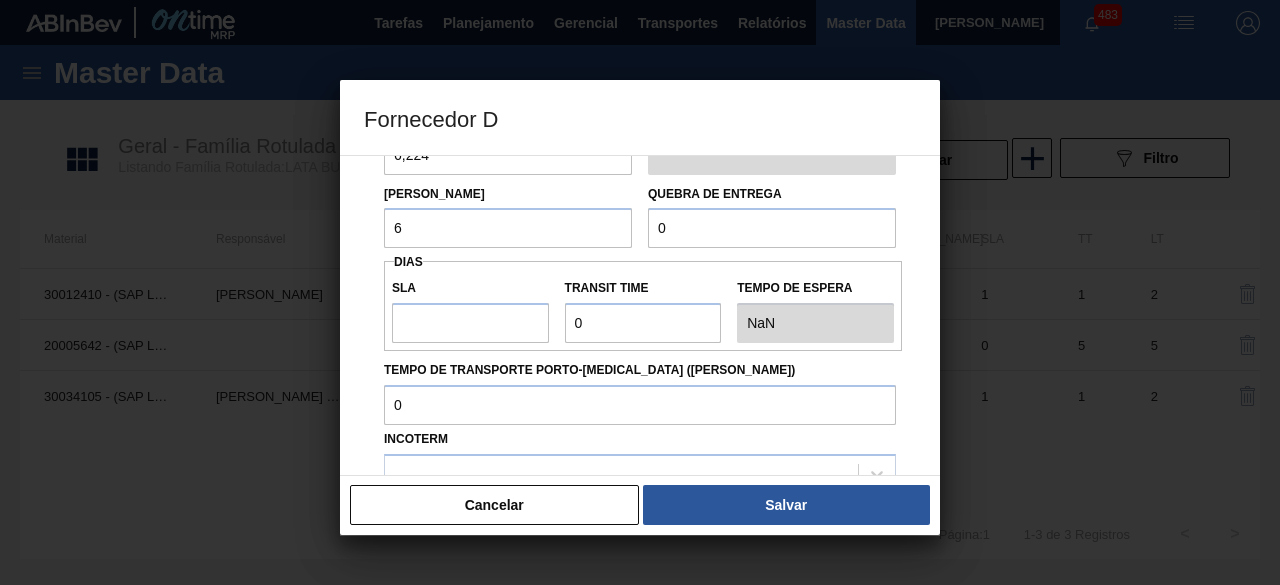 click on "6" at bounding box center [508, 228] 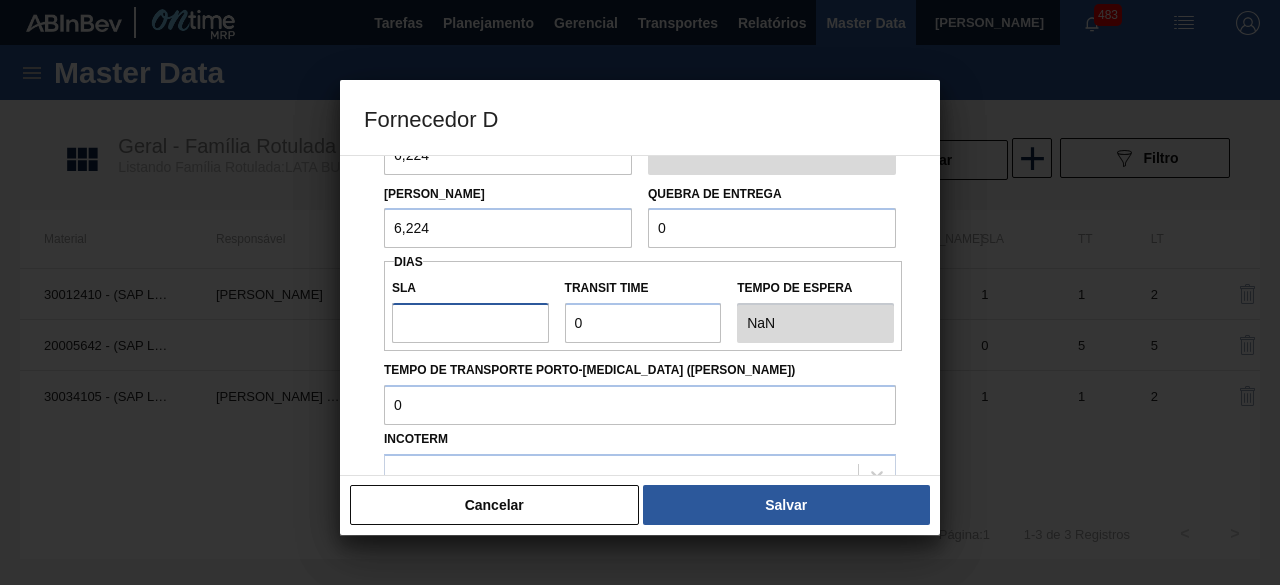click on "SLA" at bounding box center (470, 323) 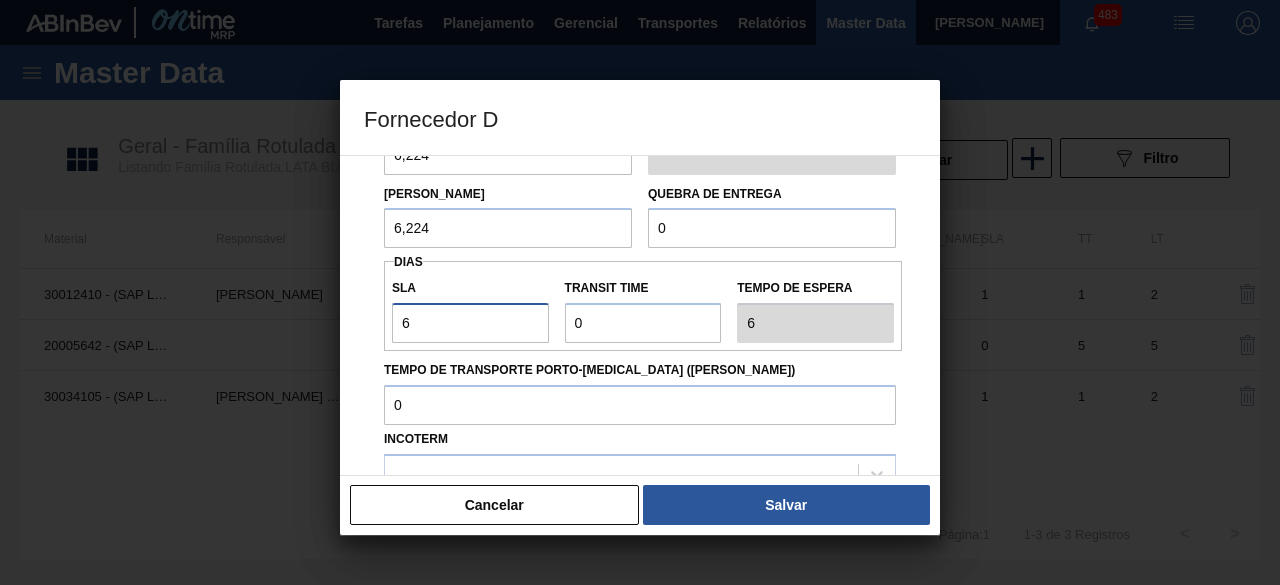 type 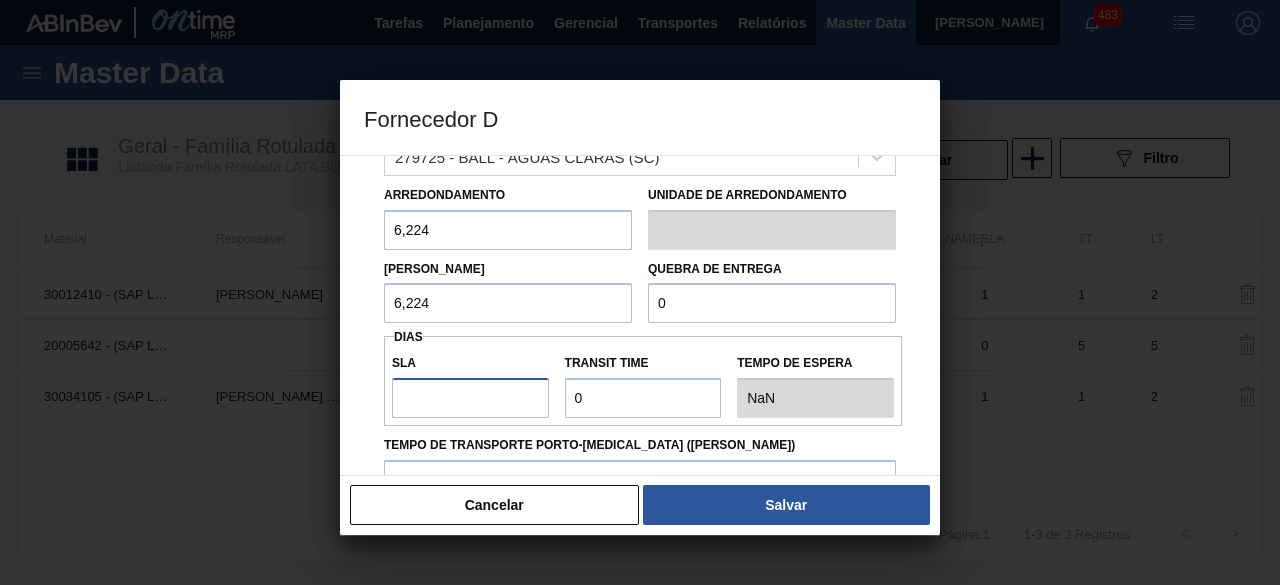 scroll, scrollTop: 100, scrollLeft: 0, axis: vertical 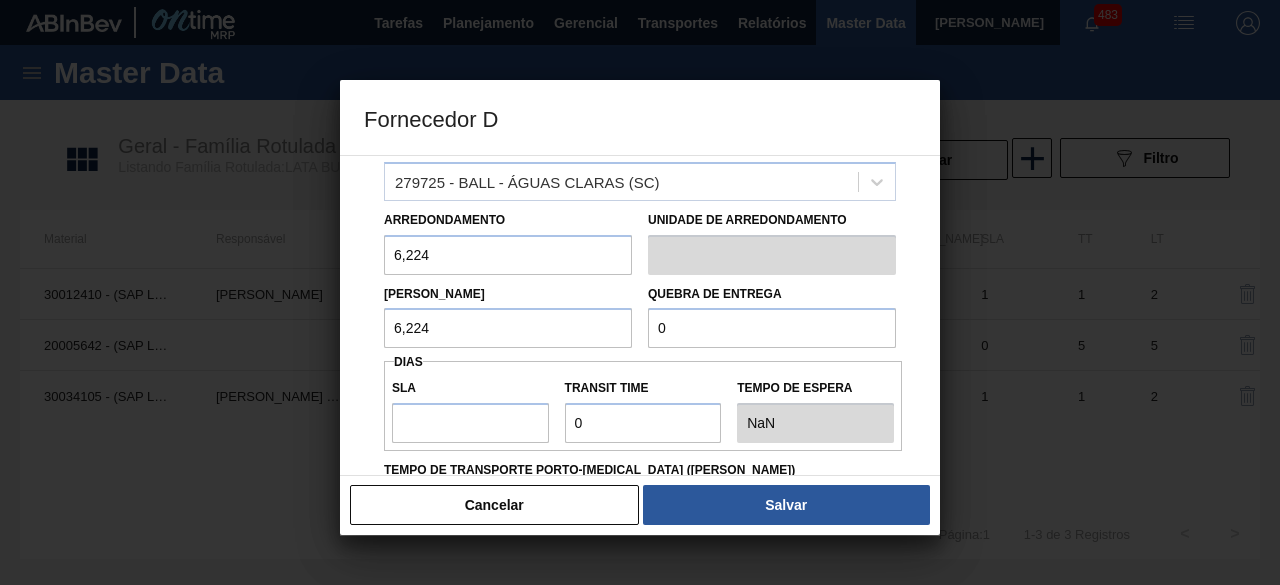 click on "0" at bounding box center [772, 328] 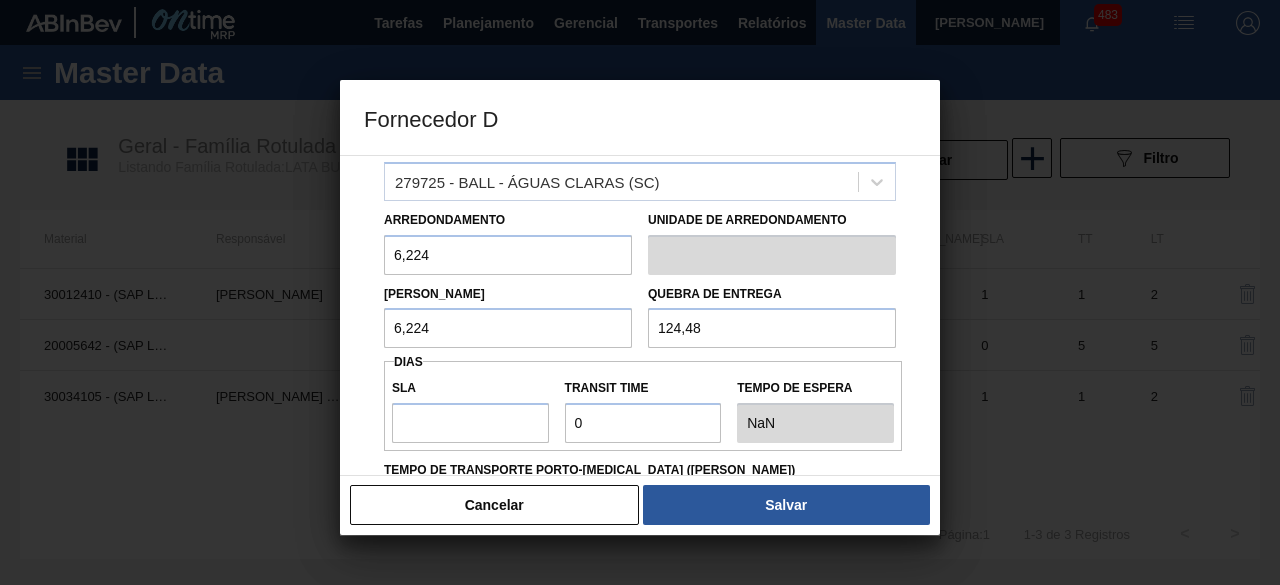 scroll, scrollTop: 300, scrollLeft: 0, axis: vertical 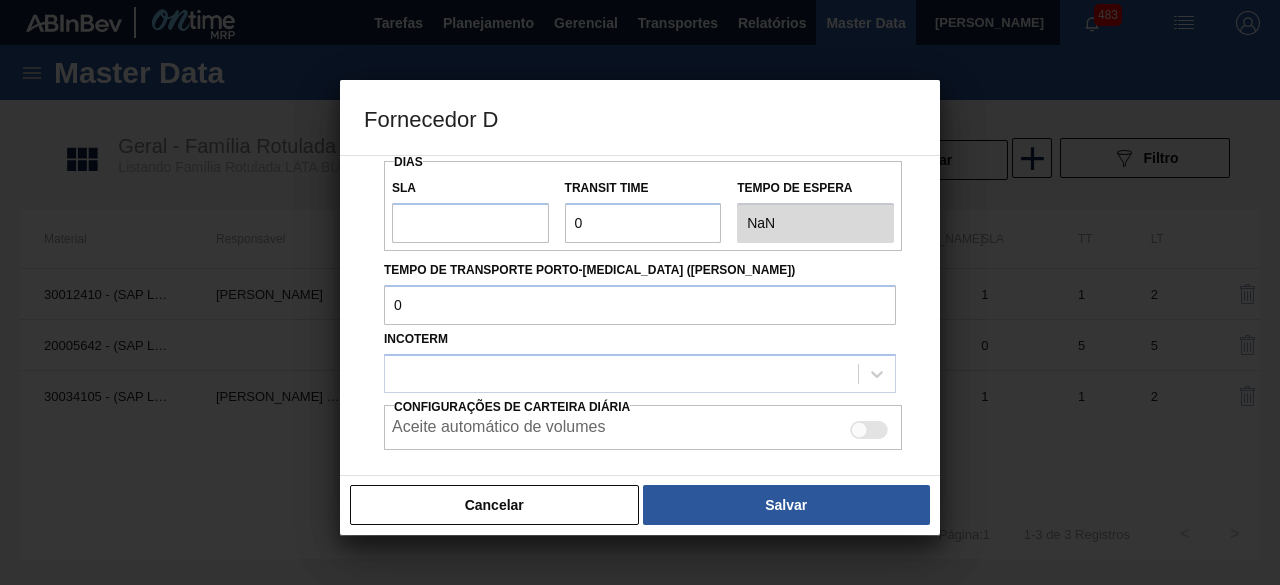 type on "124,48" 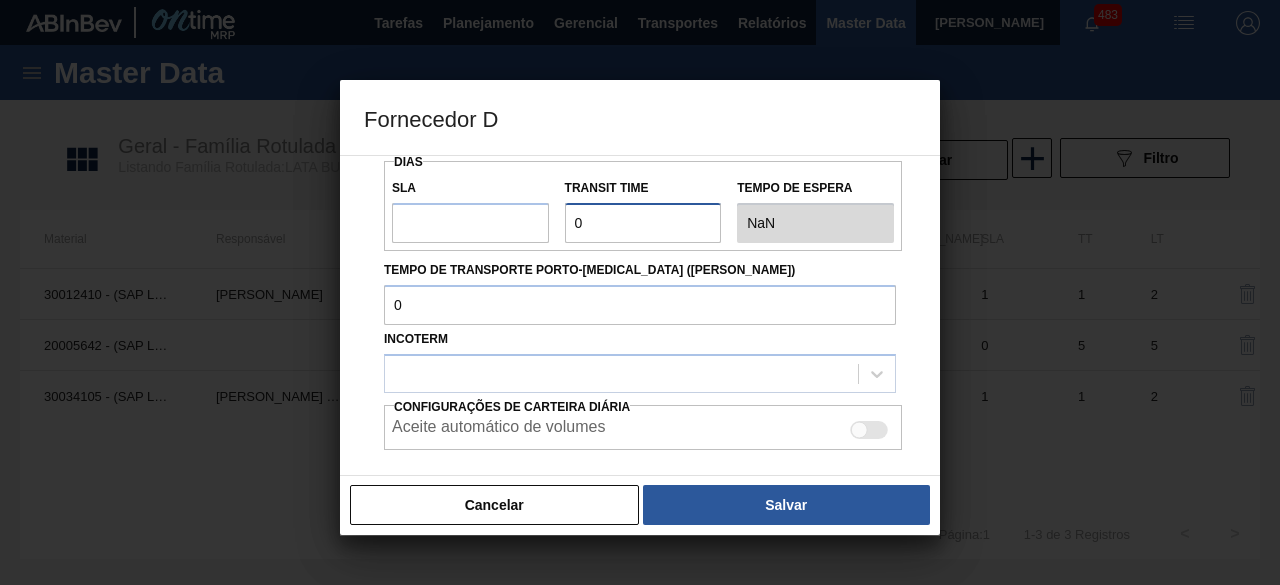 click on "Transit Time" at bounding box center [643, 223] 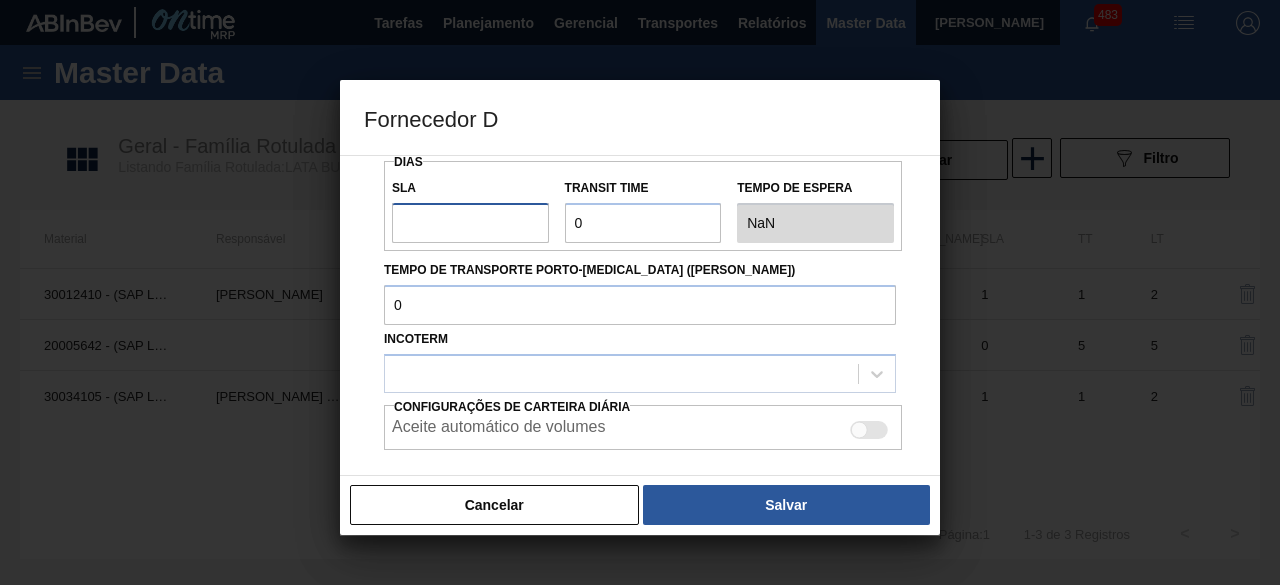 click on "SLA" at bounding box center (470, 223) 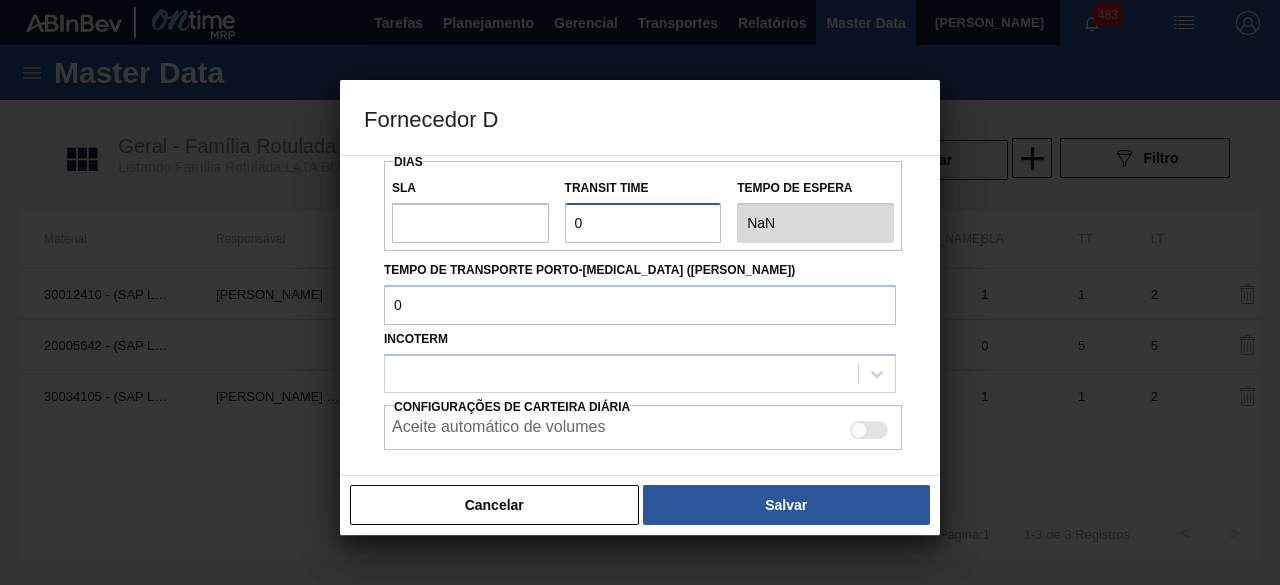 click on "Transit Time" at bounding box center [643, 223] 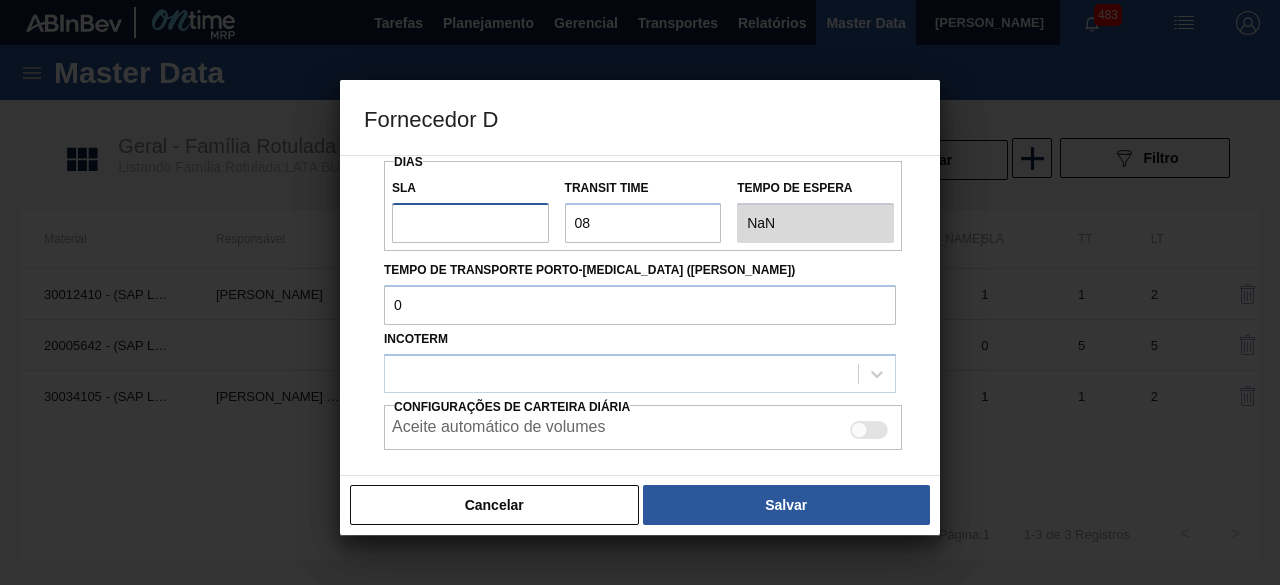 click on "SLA" at bounding box center [470, 223] 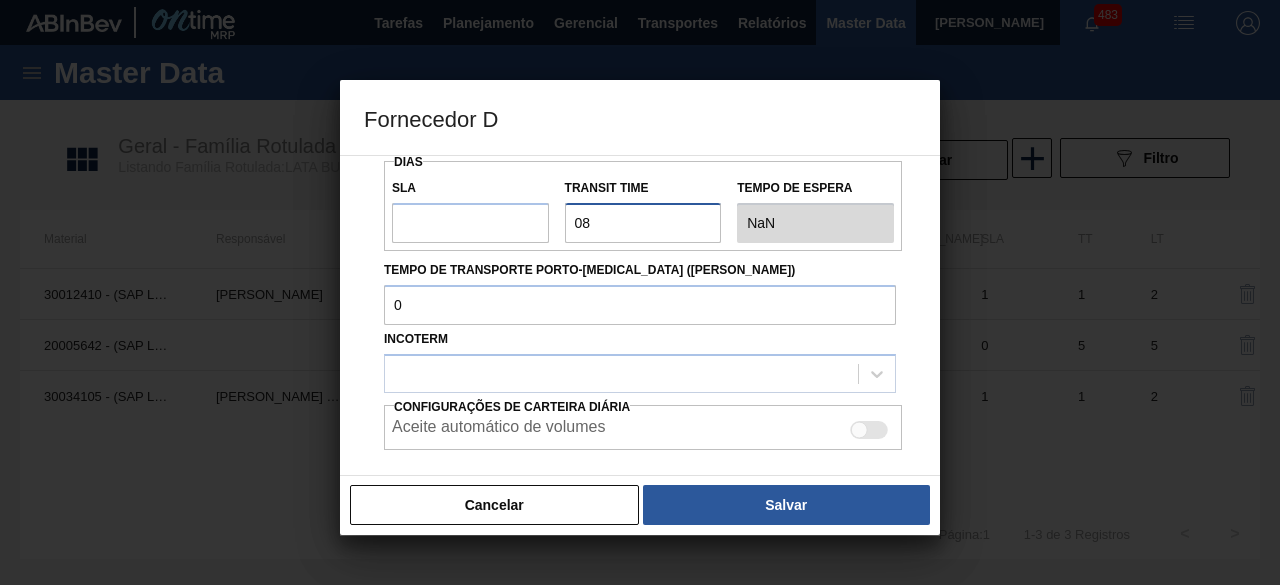 click on "Transit Time" at bounding box center (643, 223) 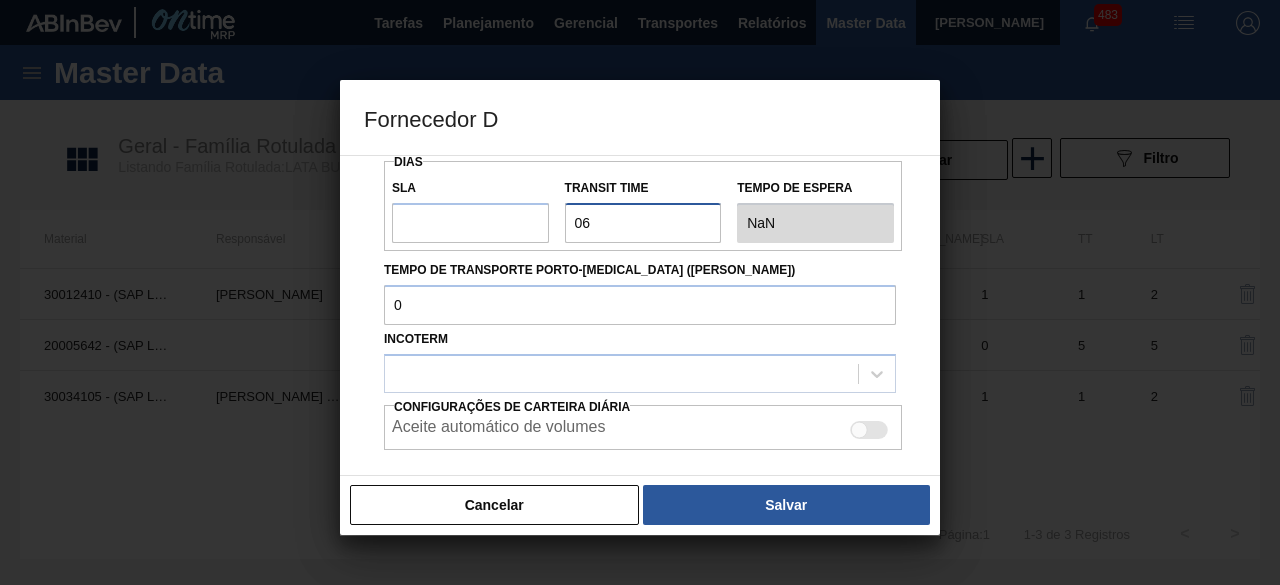 type on "06" 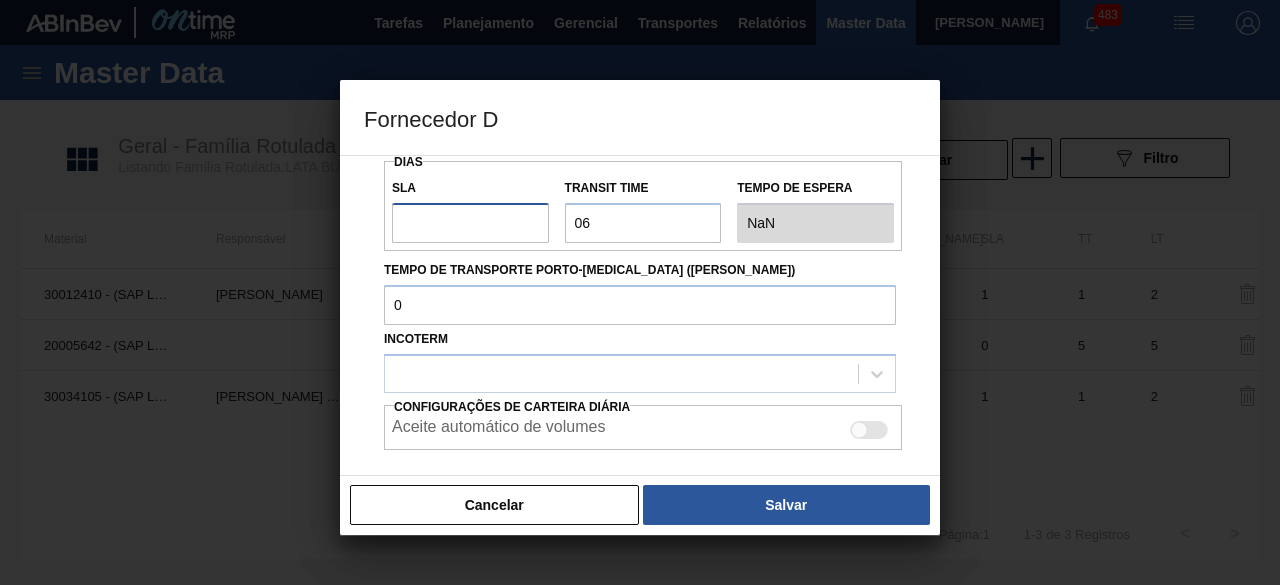 click on "SLA" at bounding box center [470, 223] 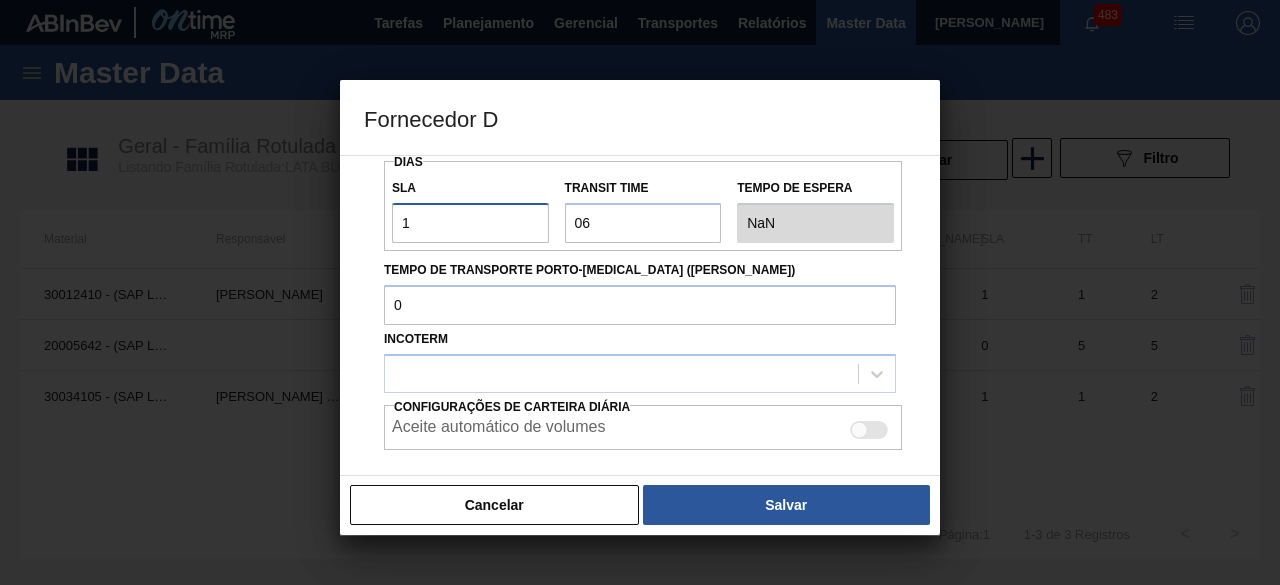 type on "7" 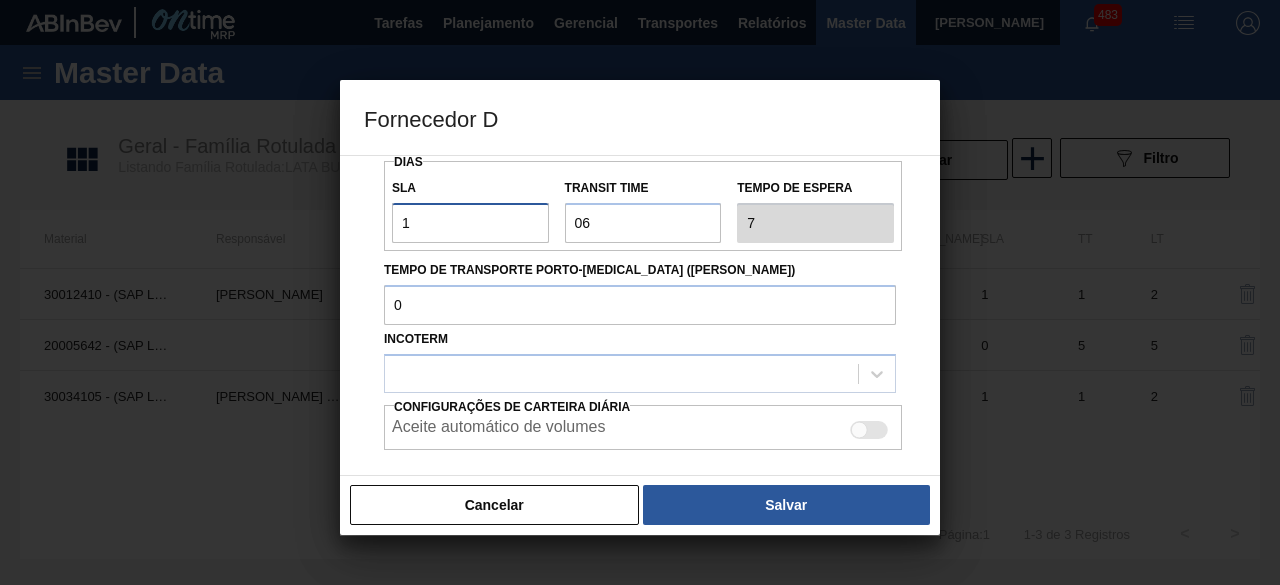 type 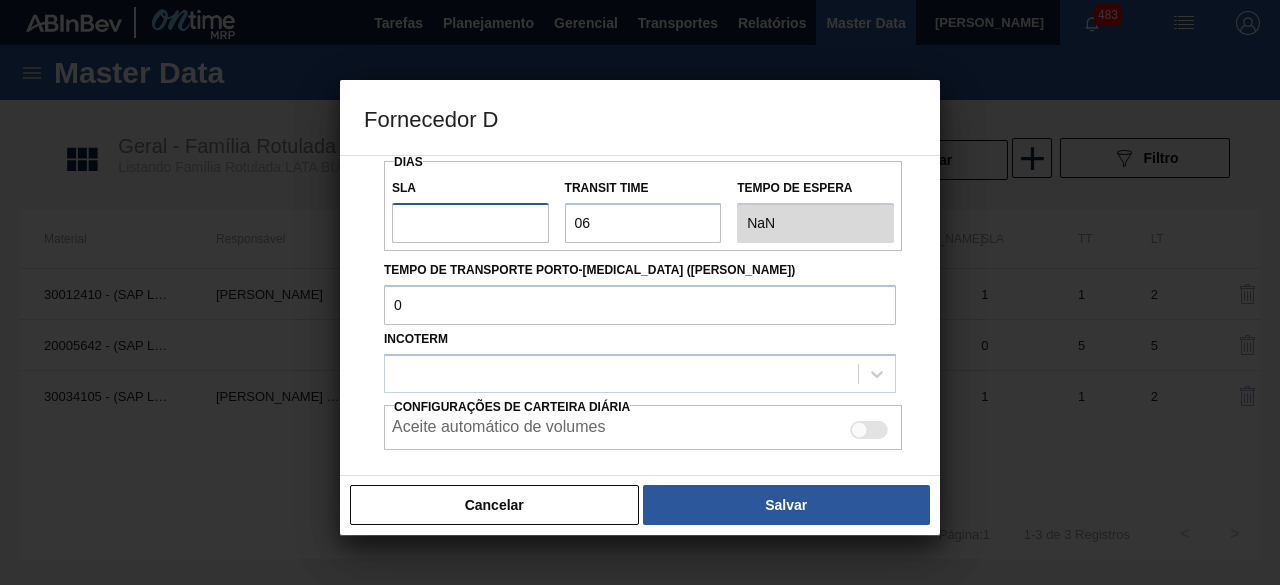 type on "2" 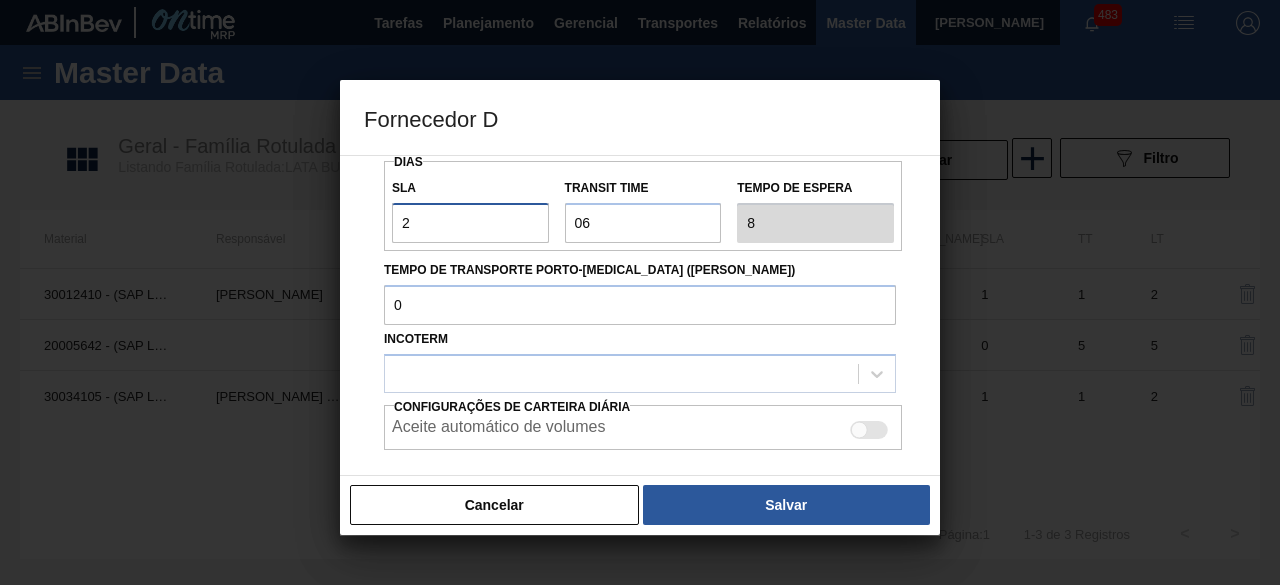 type on "2" 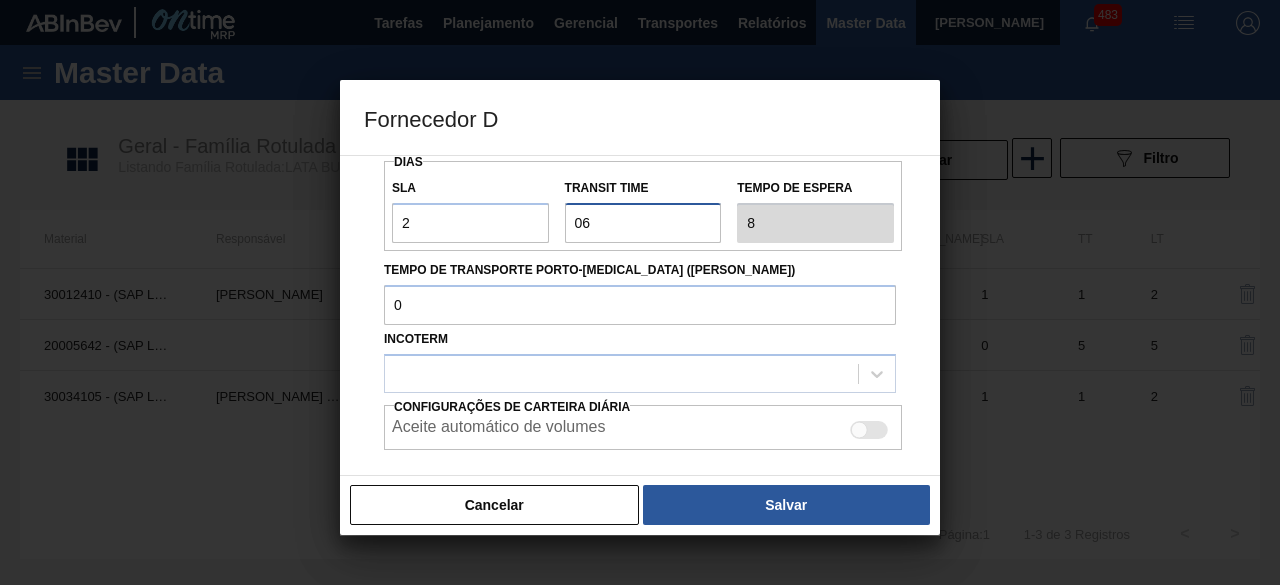 click on "Transit Time" at bounding box center (643, 223) 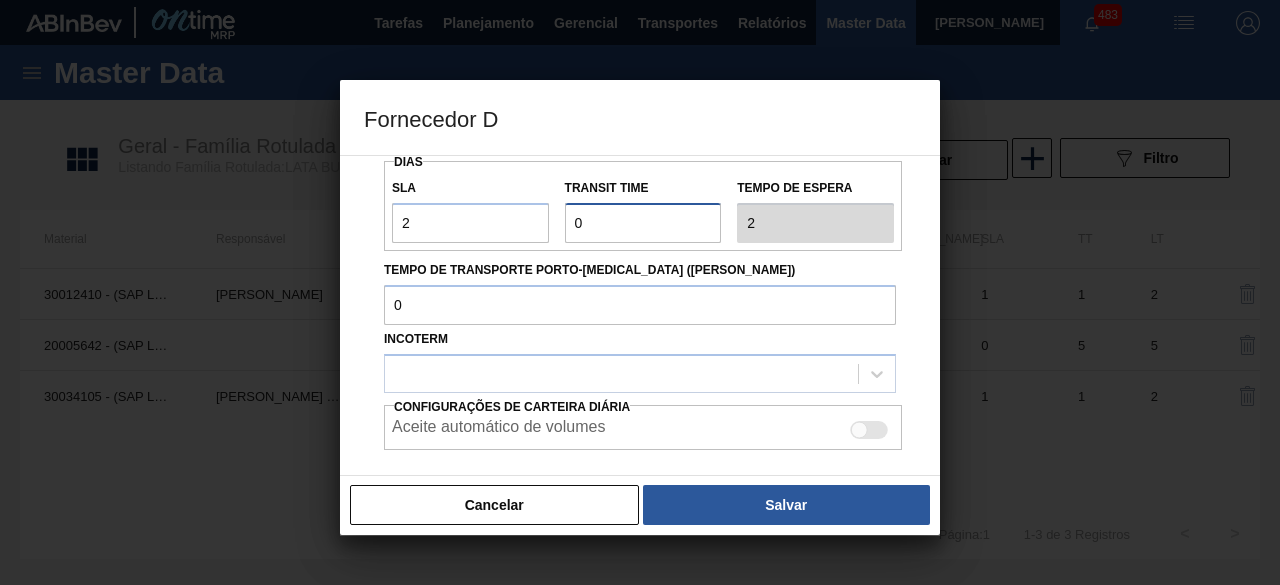 type on "08" 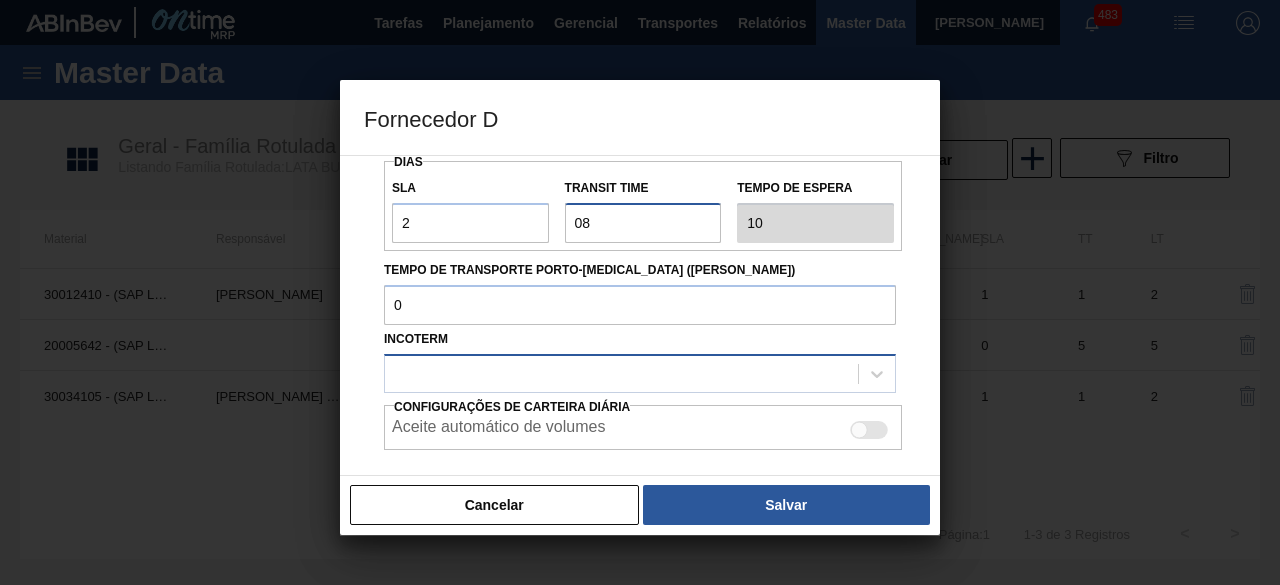 scroll, scrollTop: 398, scrollLeft: 0, axis: vertical 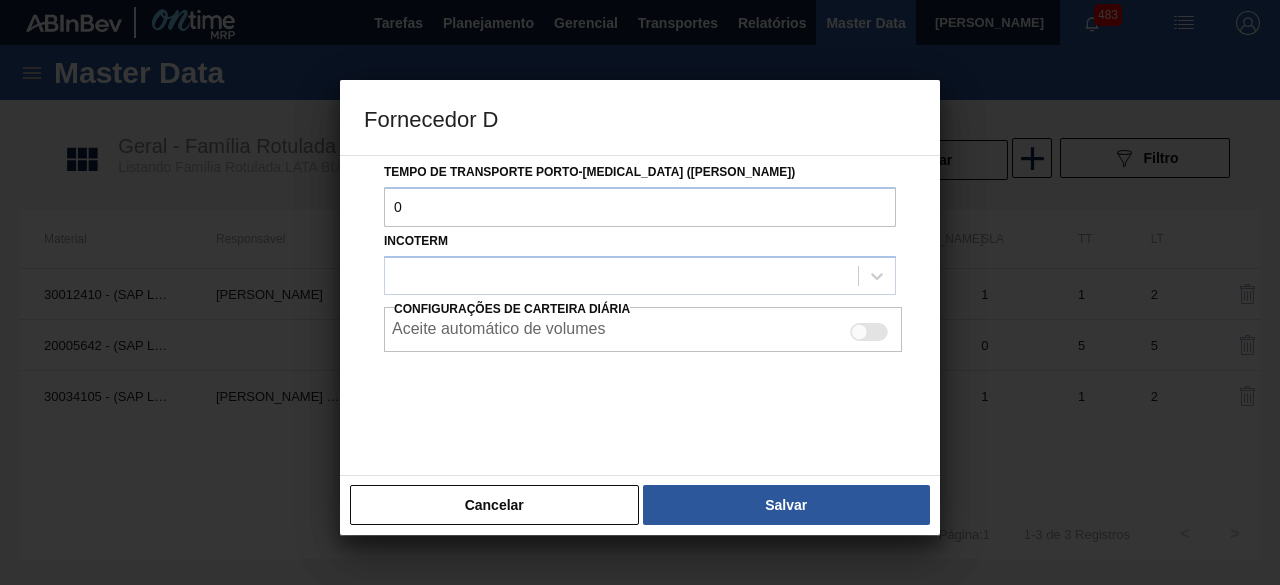 type on "08" 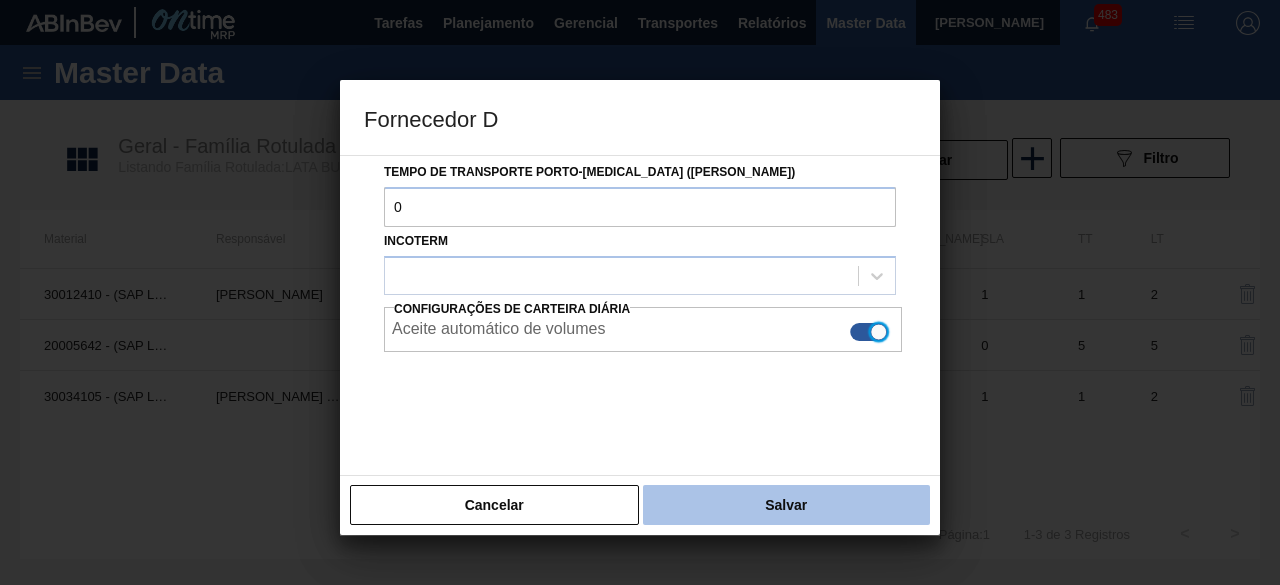 click on "Salvar" at bounding box center [786, 505] 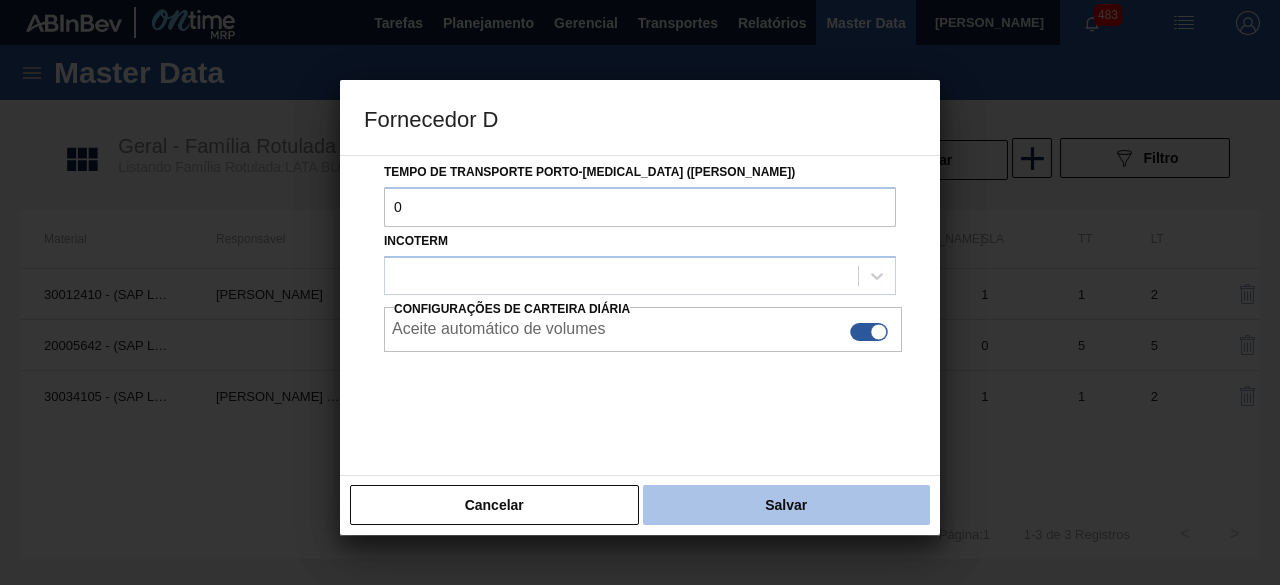 click on "Salvar" at bounding box center (786, 505) 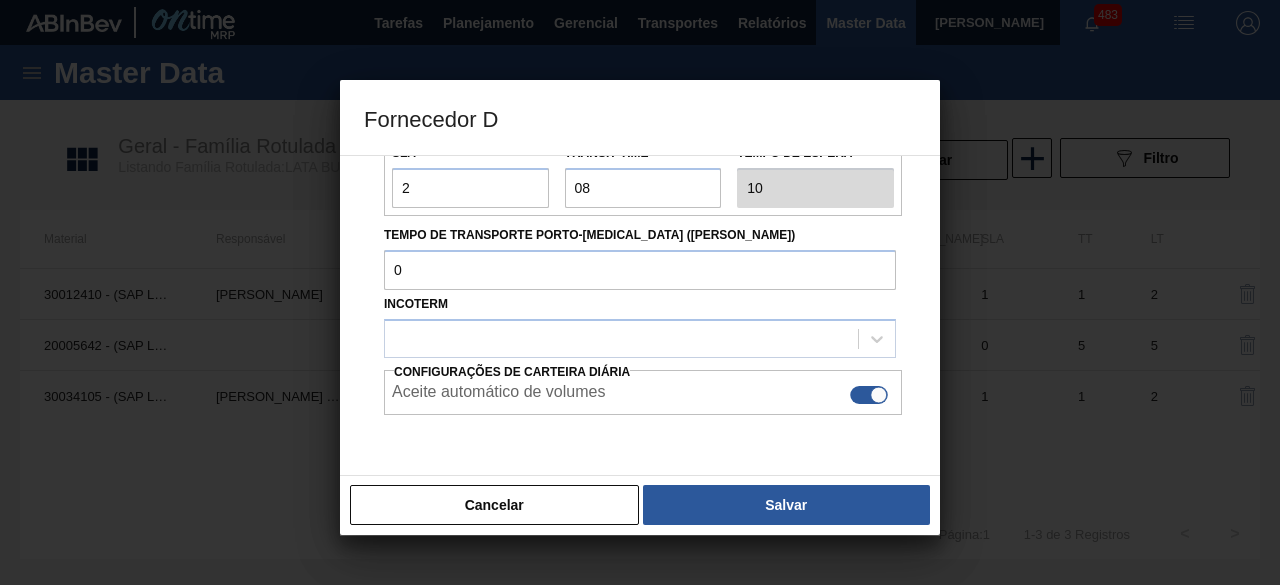 scroll, scrollTop: 298, scrollLeft: 0, axis: vertical 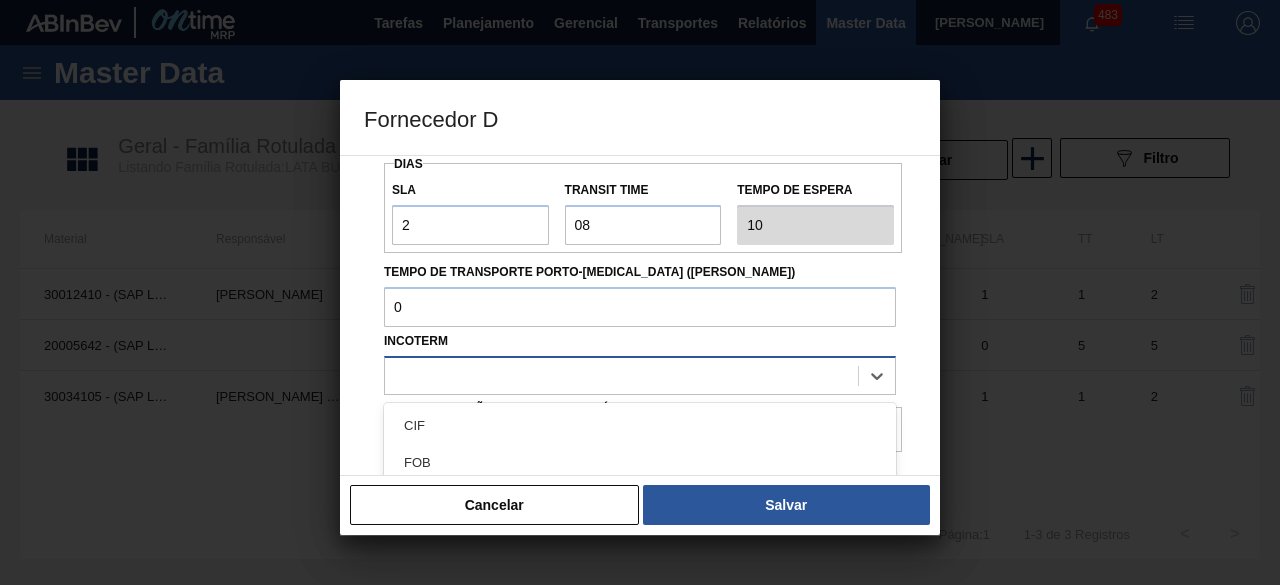 click at bounding box center (640, 375) 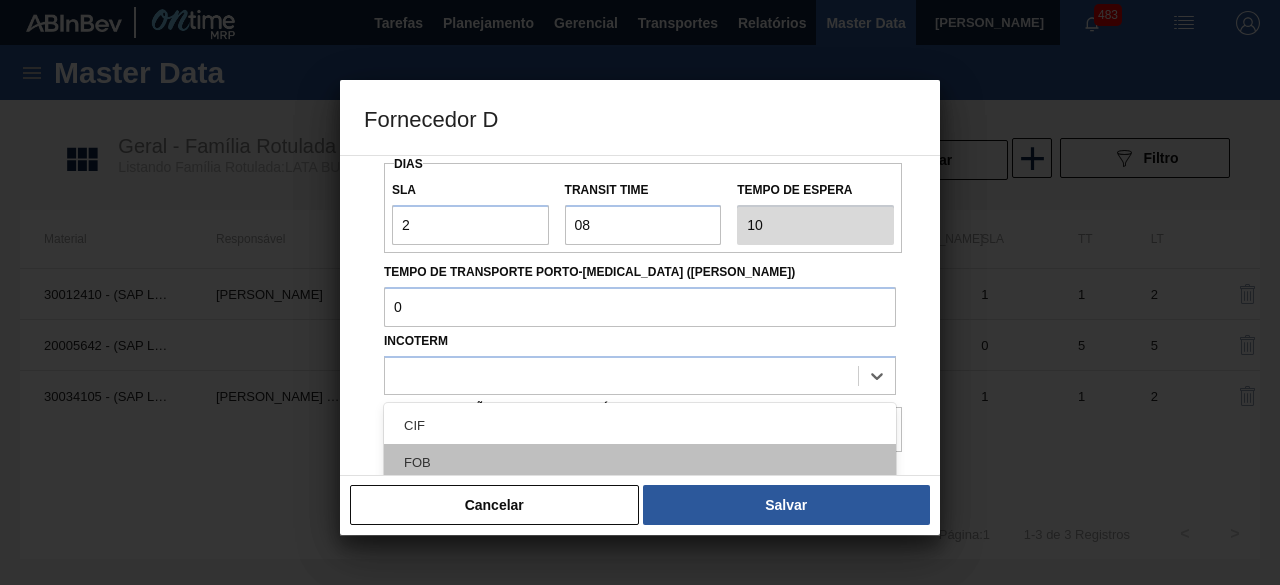 click on "FOB" at bounding box center (640, 462) 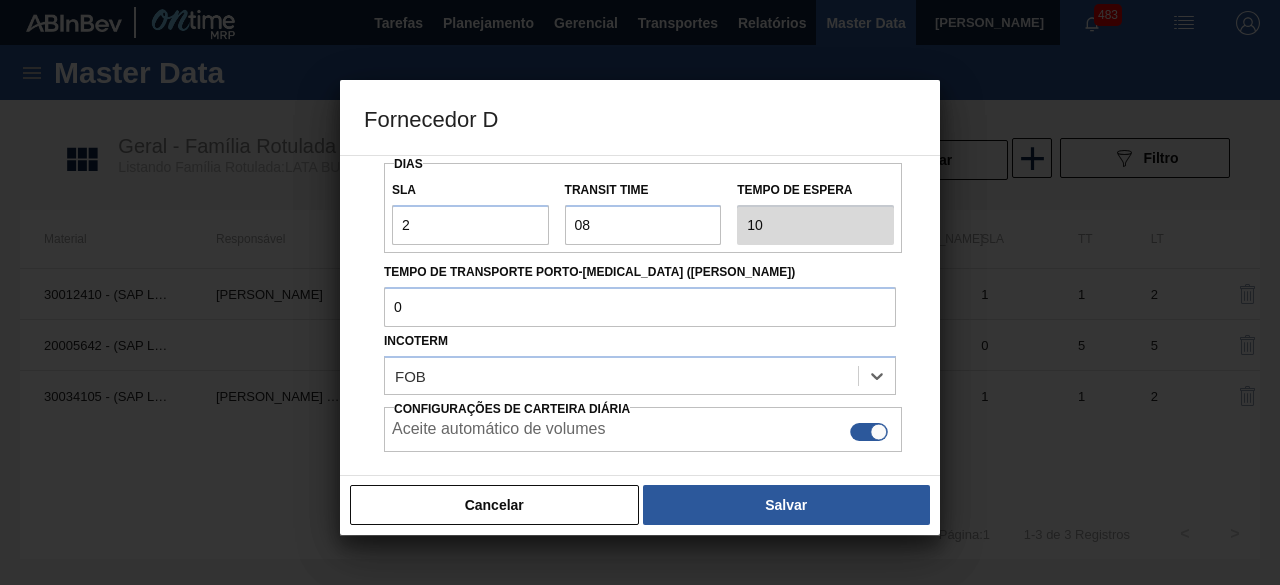 scroll, scrollTop: 398, scrollLeft: 0, axis: vertical 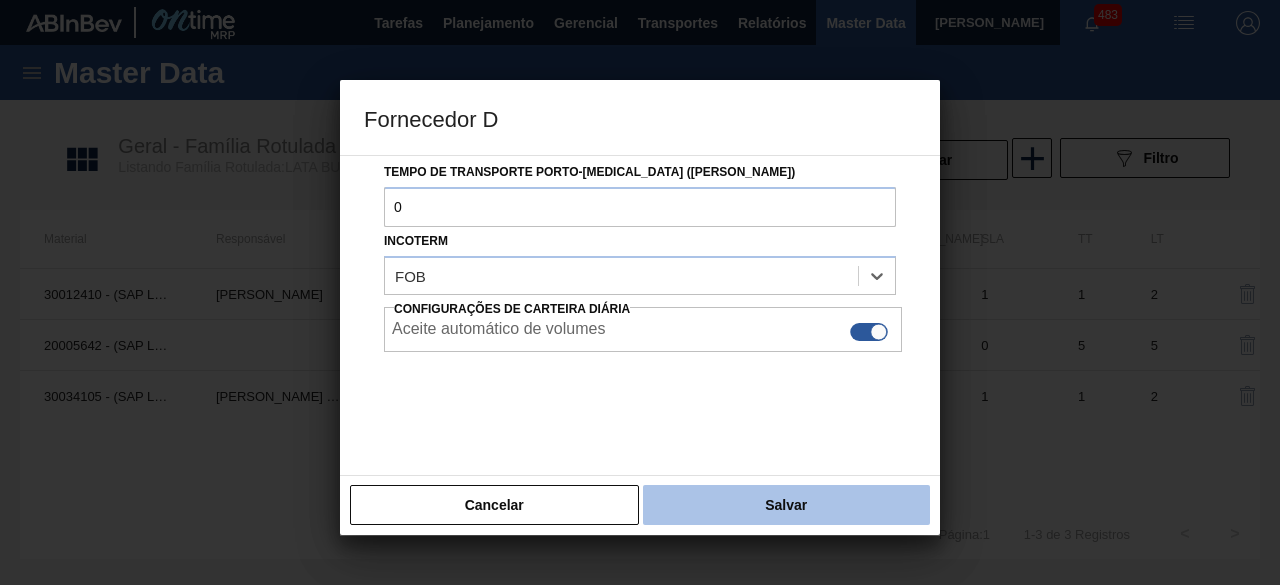 click on "Salvar" at bounding box center [786, 505] 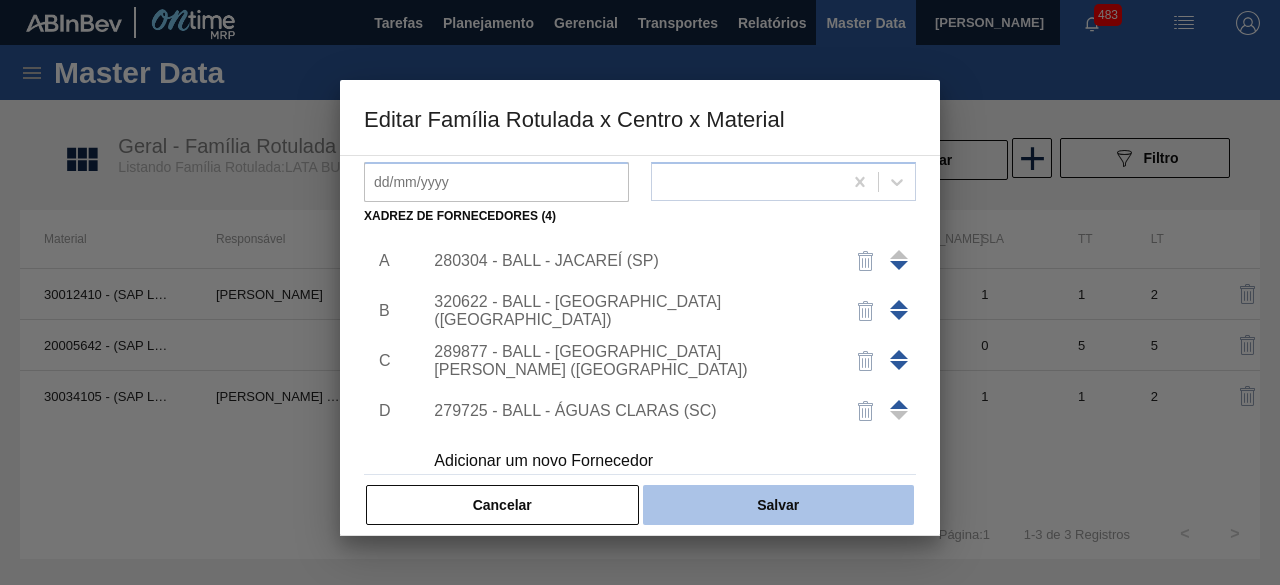 click on "Salvar" at bounding box center (778, 505) 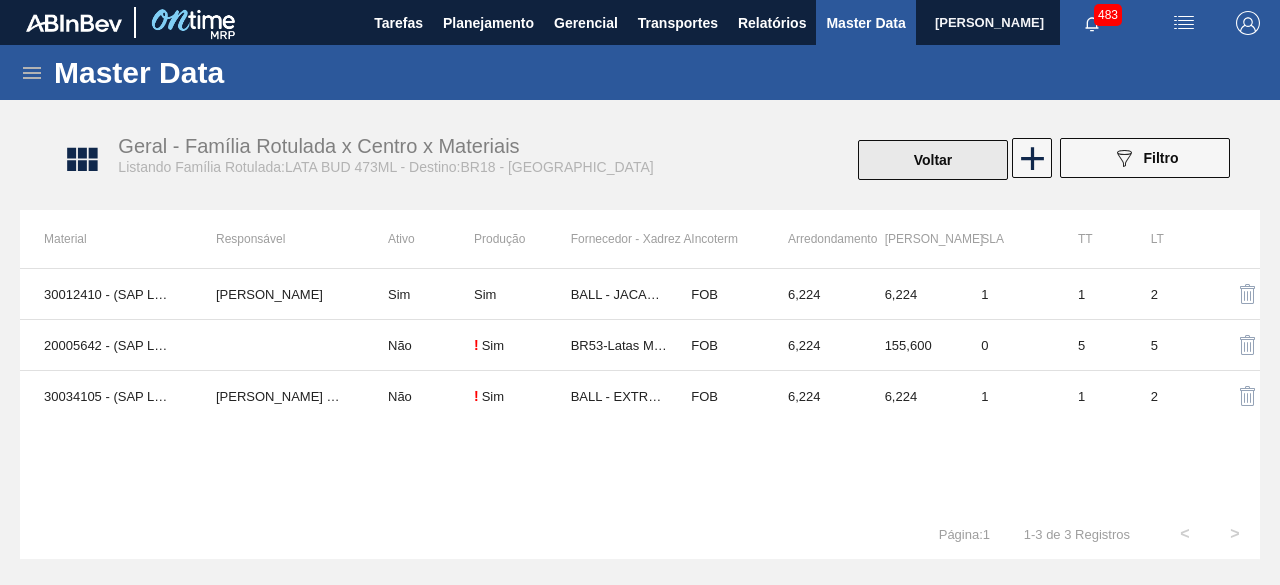 click on "Voltar" at bounding box center (933, 160) 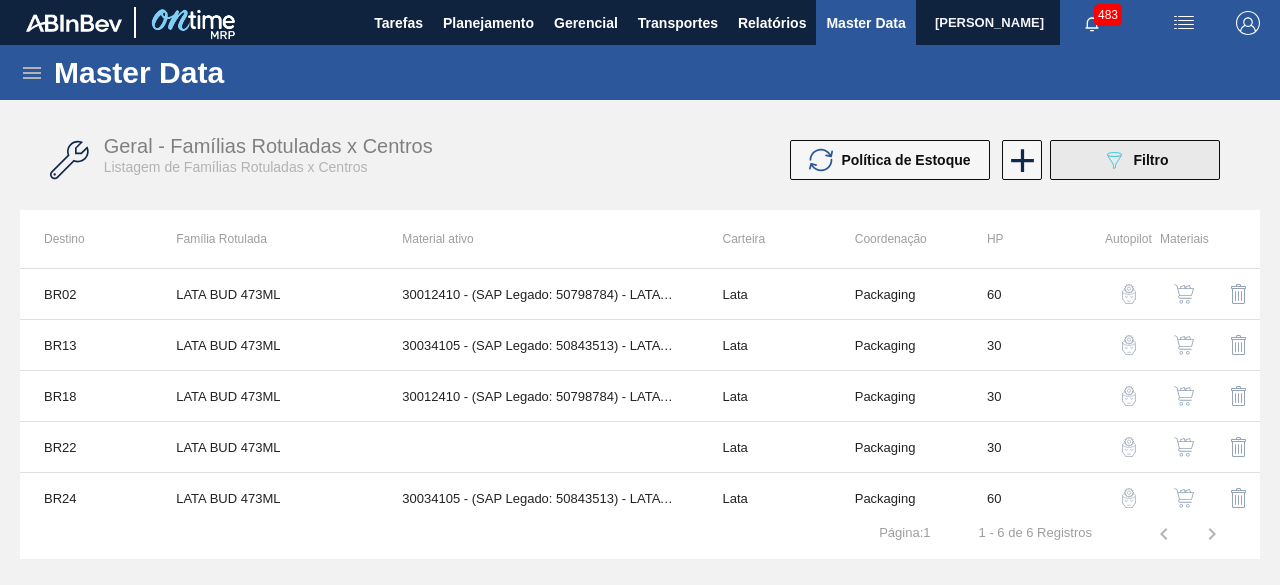 click on "089F7B8B-B2A5-4AFE-B5C0-19BA573D28AC Filtro" at bounding box center [1135, 160] 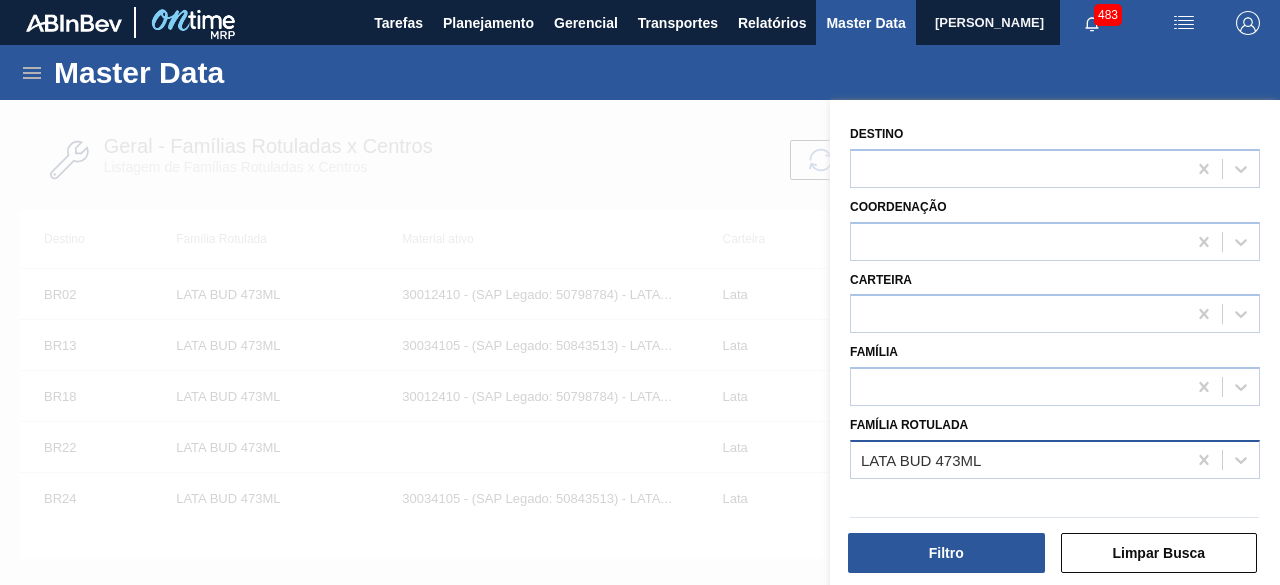click on "LATA BUD 473ML" at bounding box center [1018, 459] 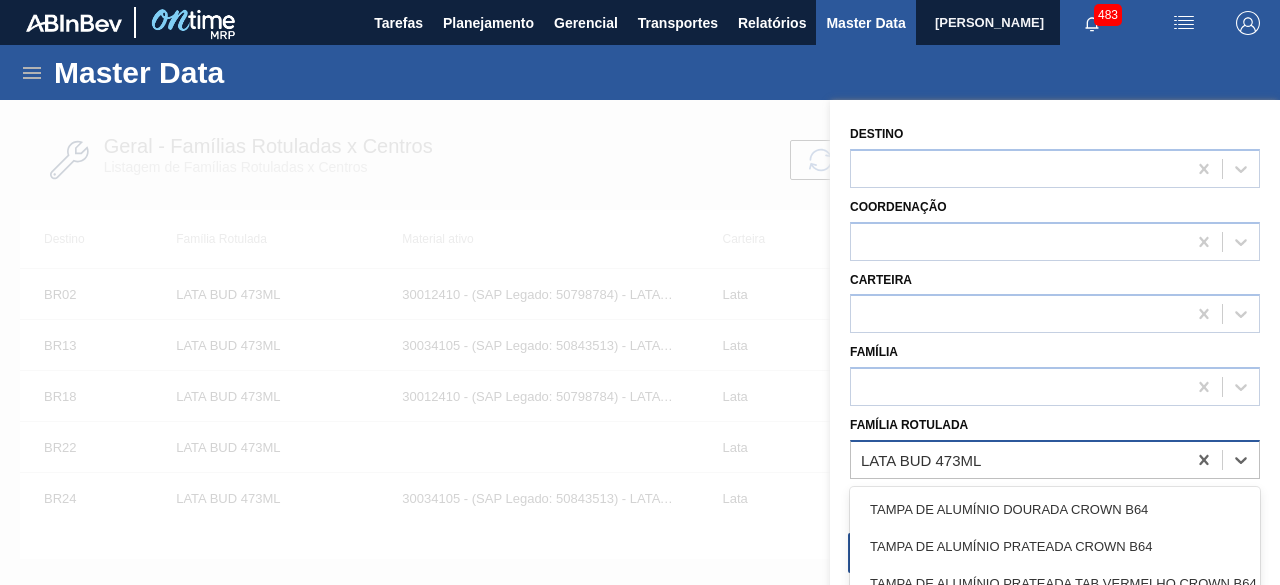 paste on "LATA GCA 350ML" 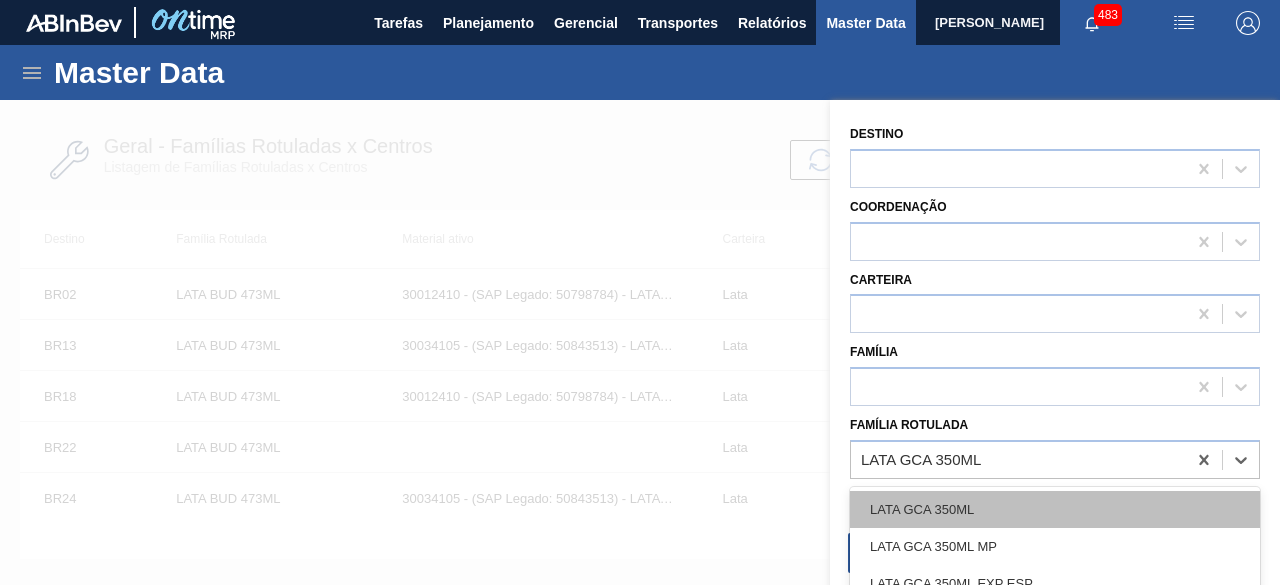 click on "LATA GCA 350ML" at bounding box center (1055, 509) 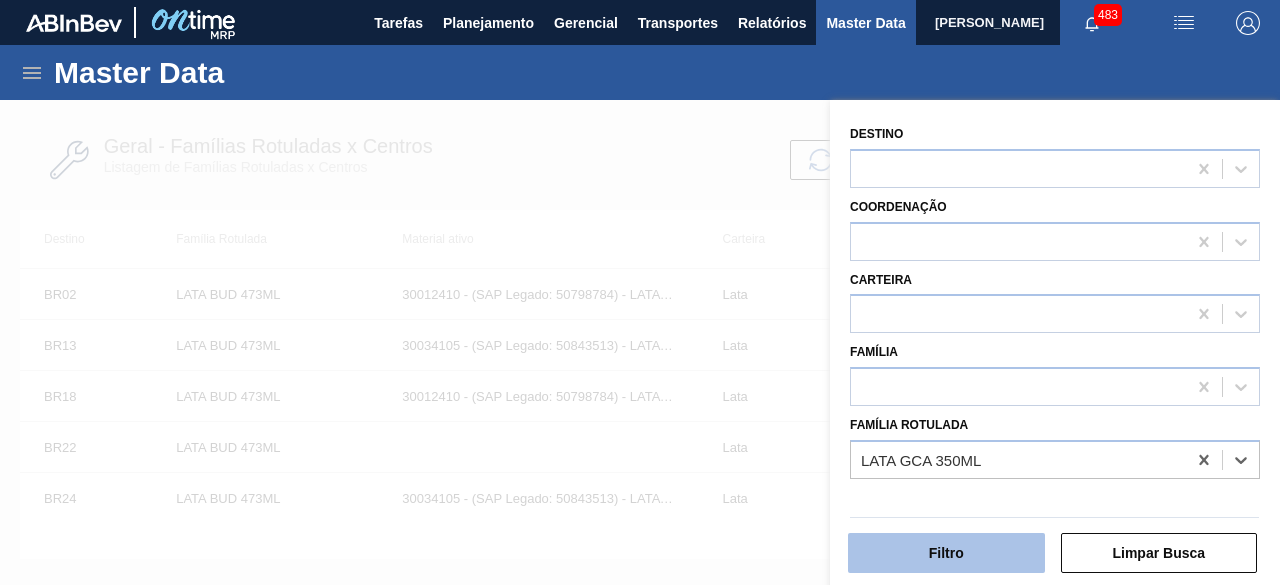 click on "Filtro" at bounding box center (946, 553) 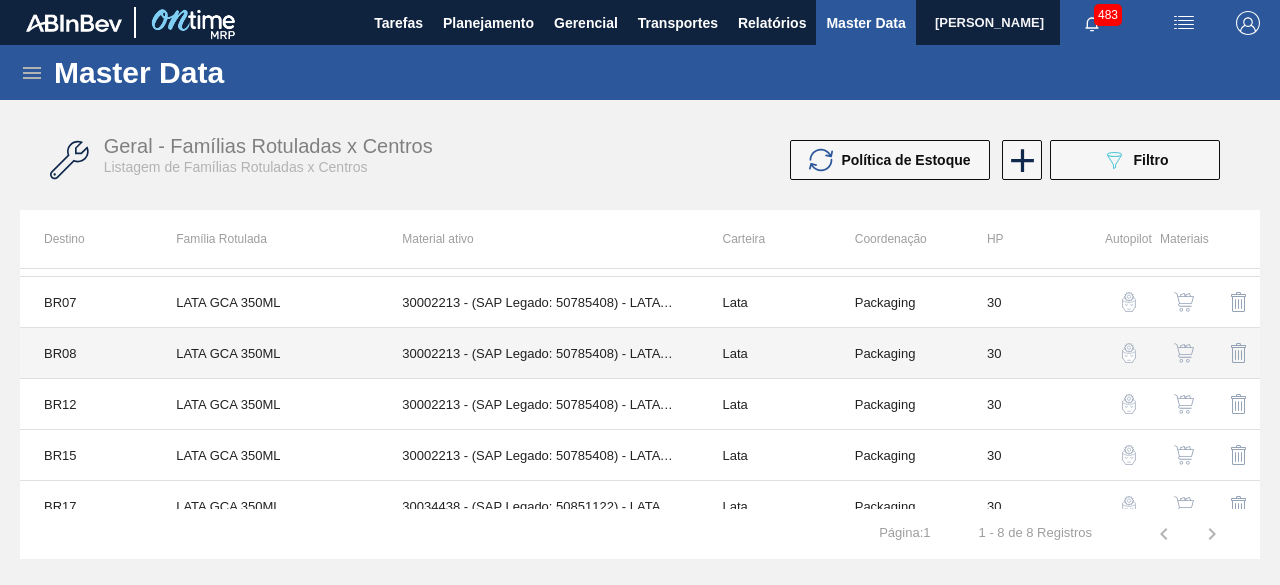 scroll, scrollTop: 0, scrollLeft: 0, axis: both 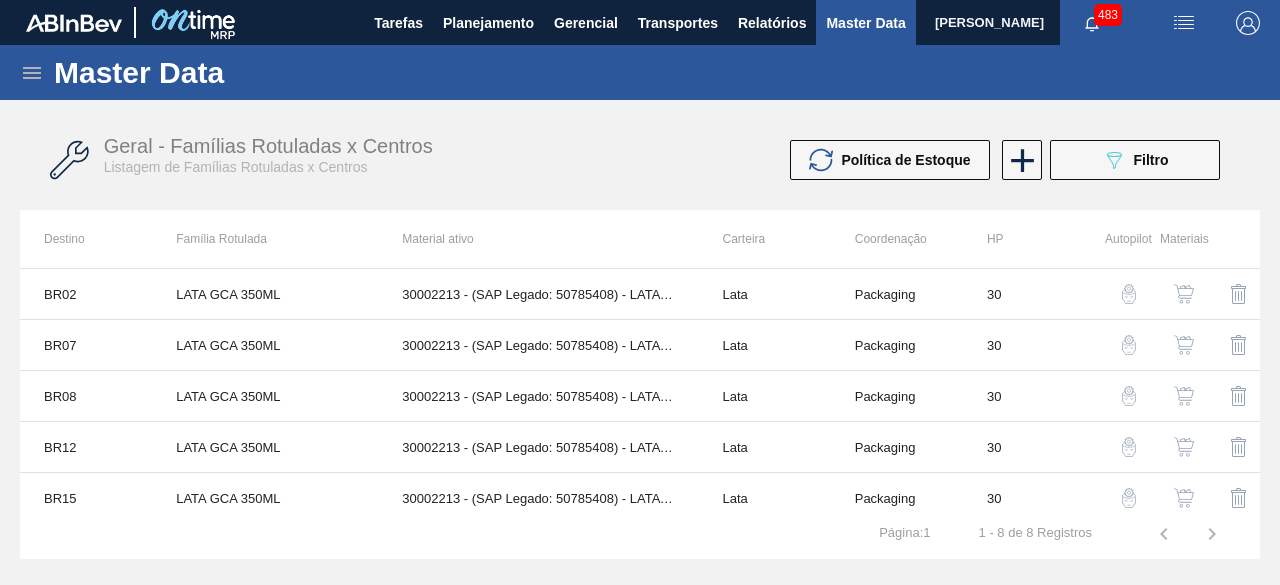click at bounding box center (1184, 396) 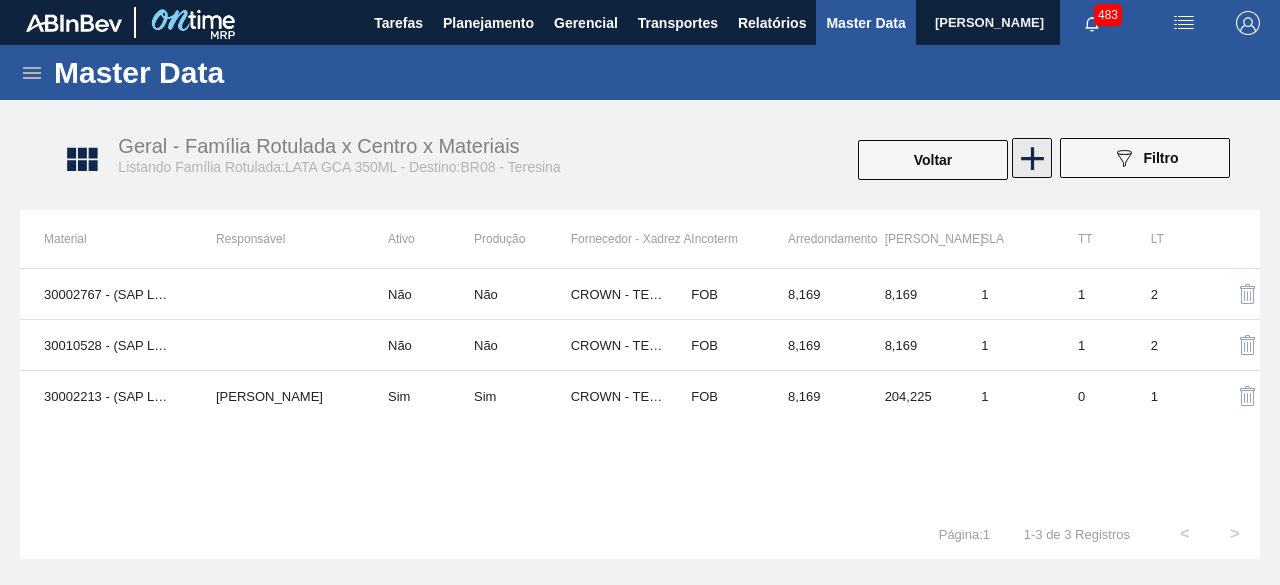 click 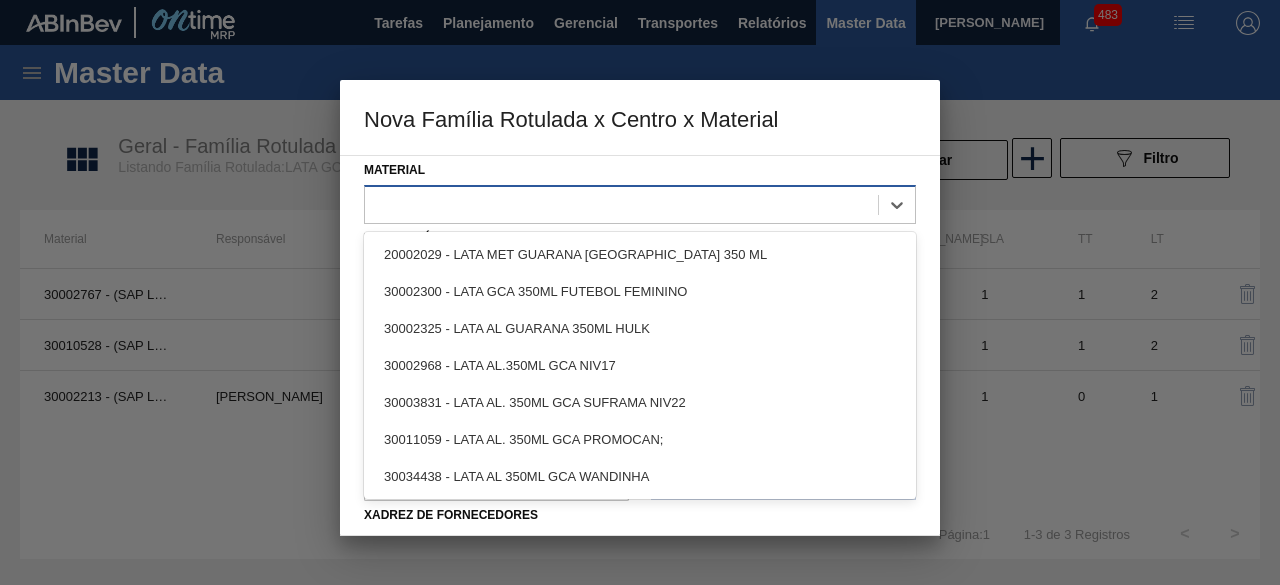 click at bounding box center (621, 204) 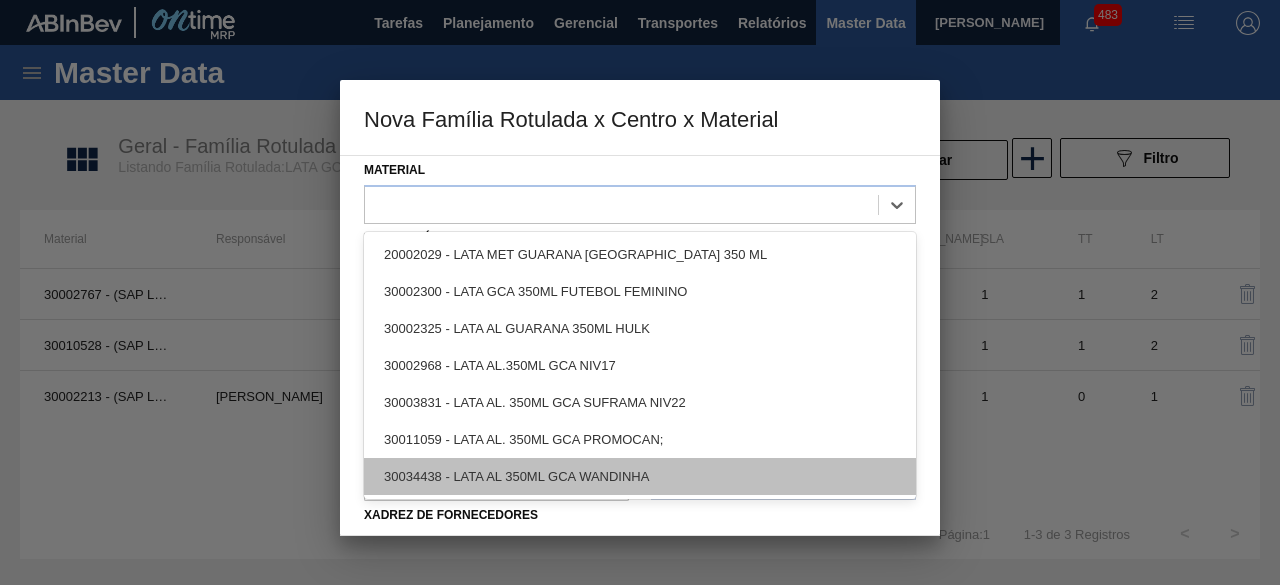 click on "30034438 - LATA AL 350ML GCA WANDINHA" at bounding box center [640, 476] 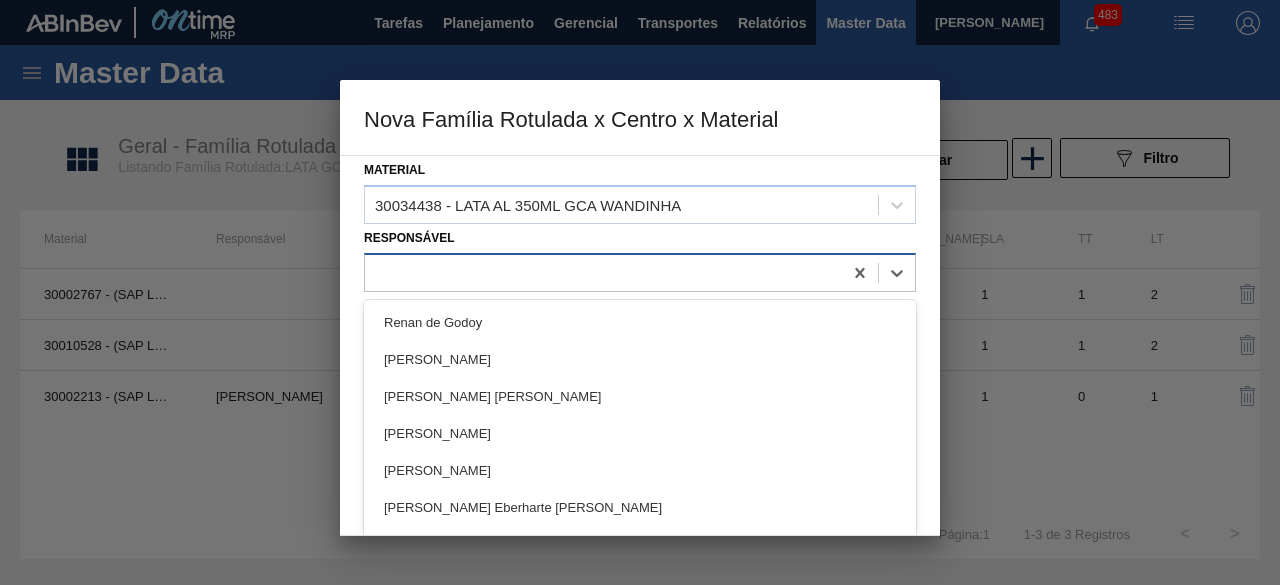 click at bounding box center [603, 272] 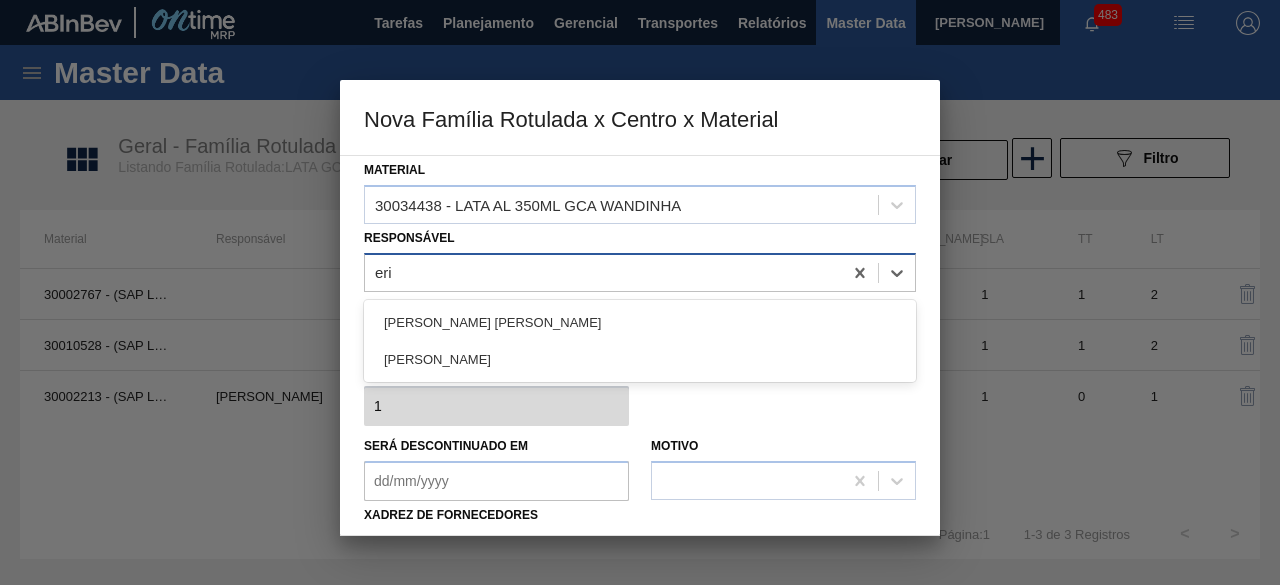 type on "eric" 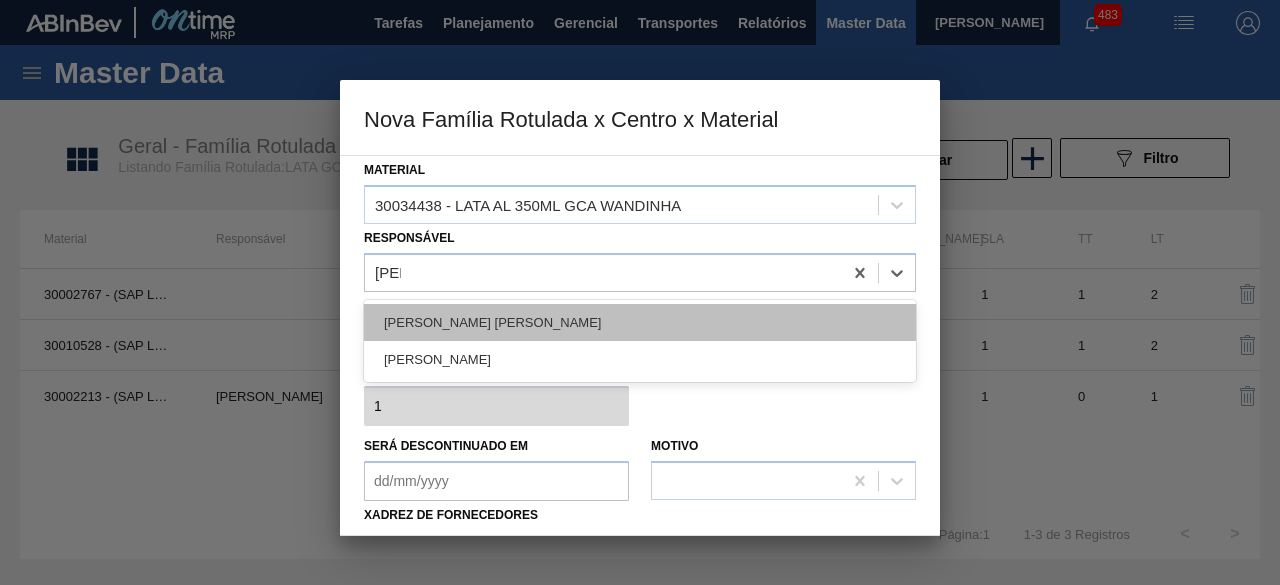 click on "ERICA BOER GARCIA" at bounding box center [640, 322] 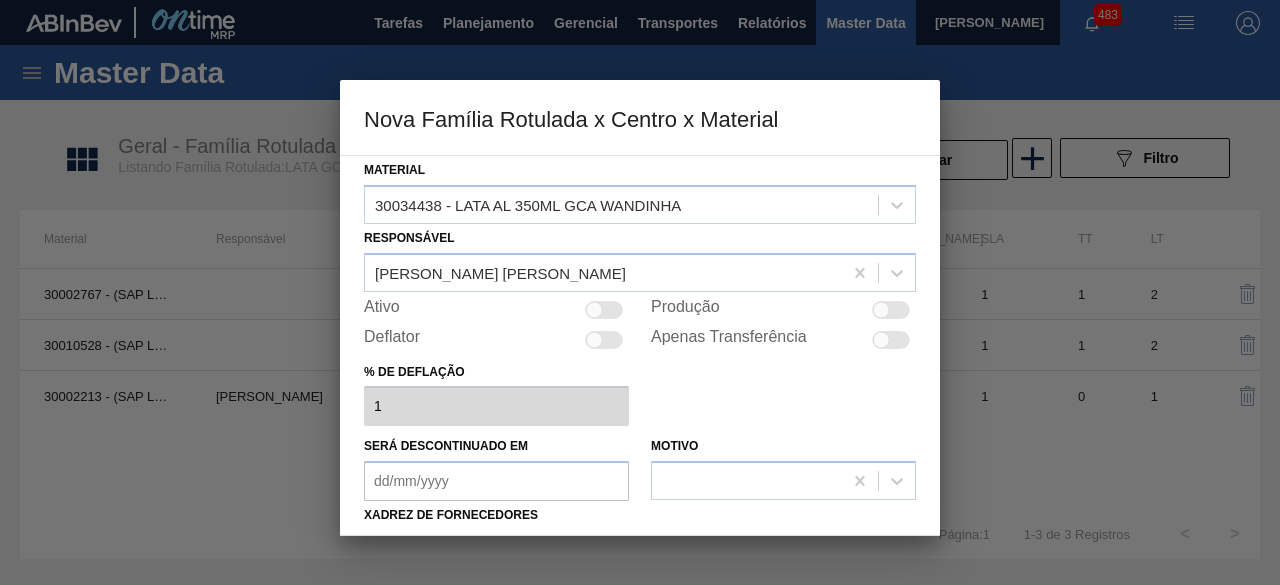 click at bounding box center (891, 310) 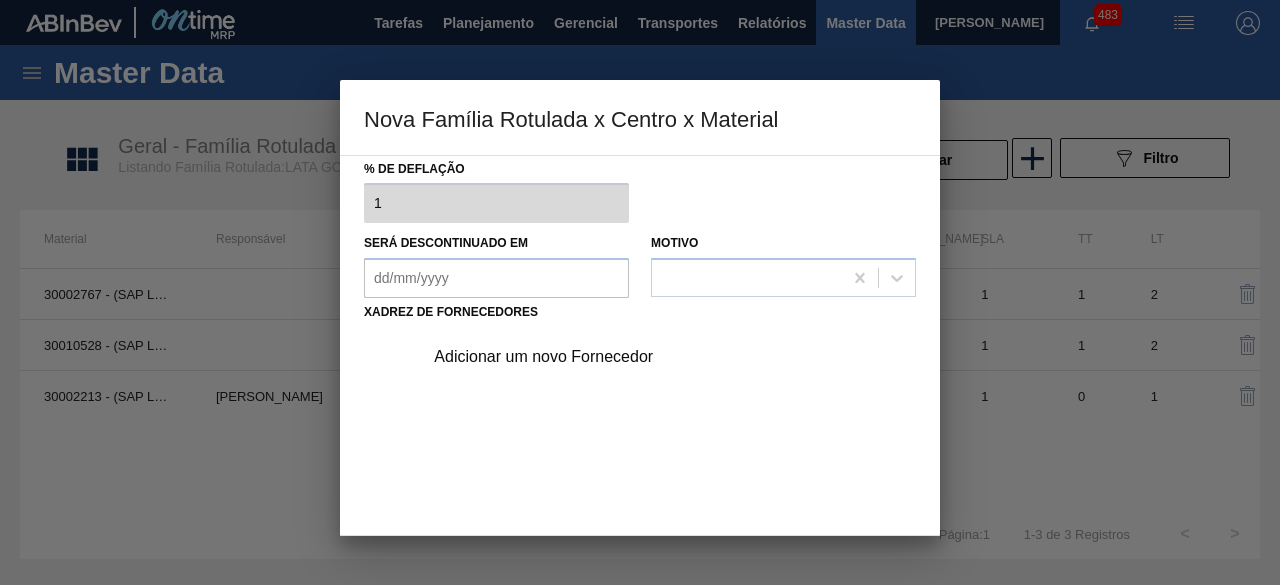 scroll, scrollTop: 300, scrollLeft: 0, axis: vertical 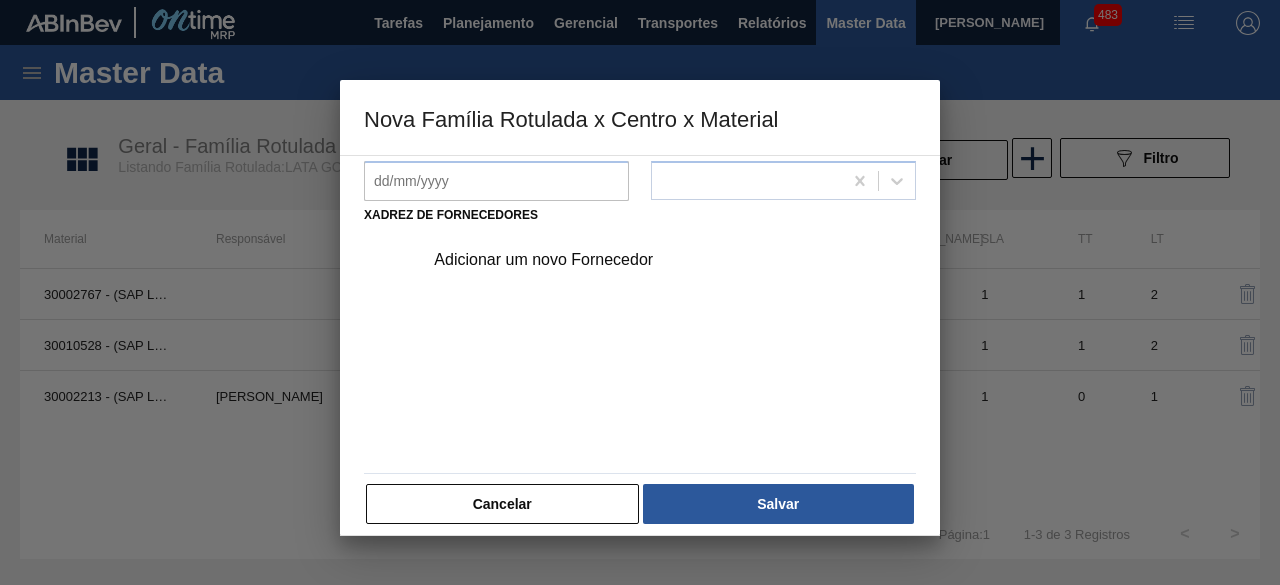 click on "Adicionar um novo Fornecedor" at bounding box center (630, 260) 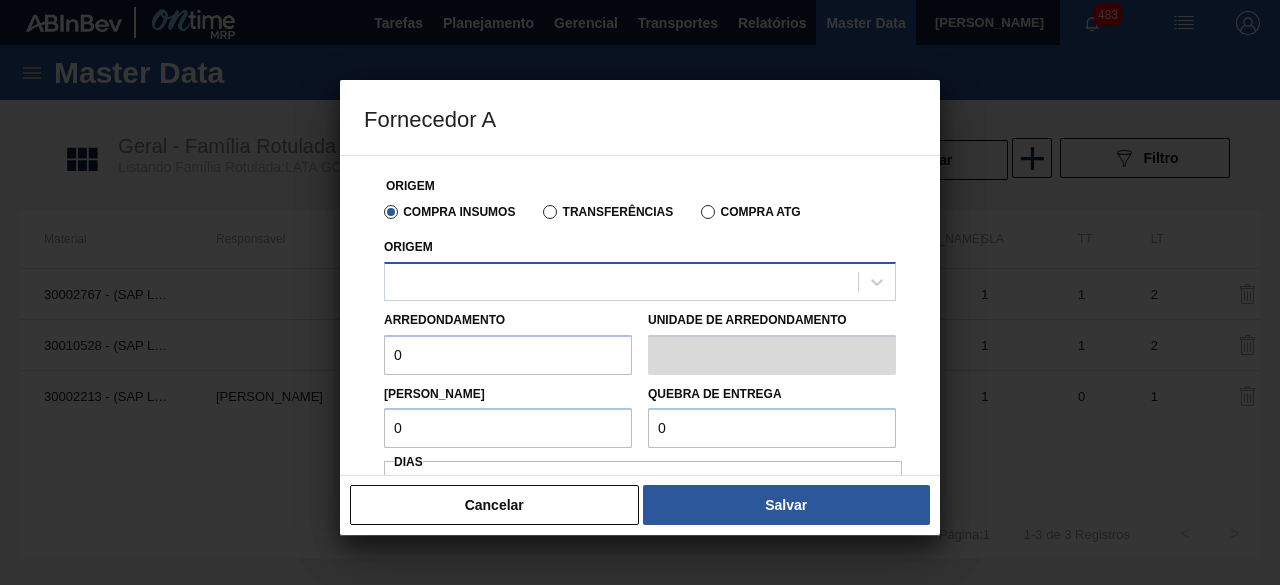 click at bounding box center [621, 281] 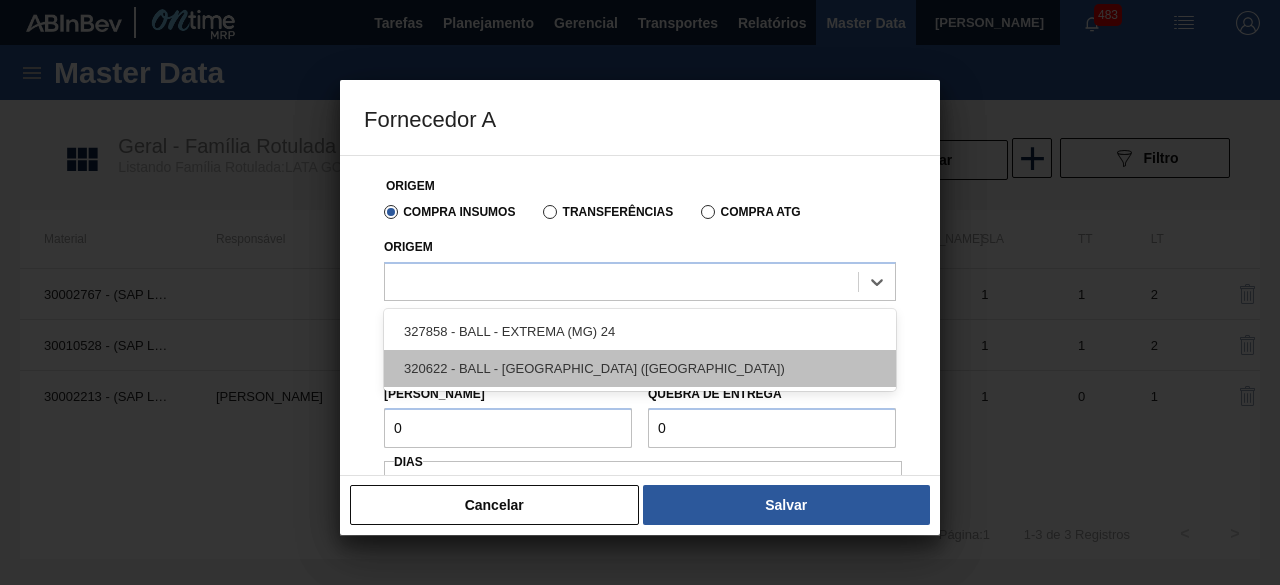 click on "320622 - BALL - RECIFE (PE)" at bounding box center (640, 368) 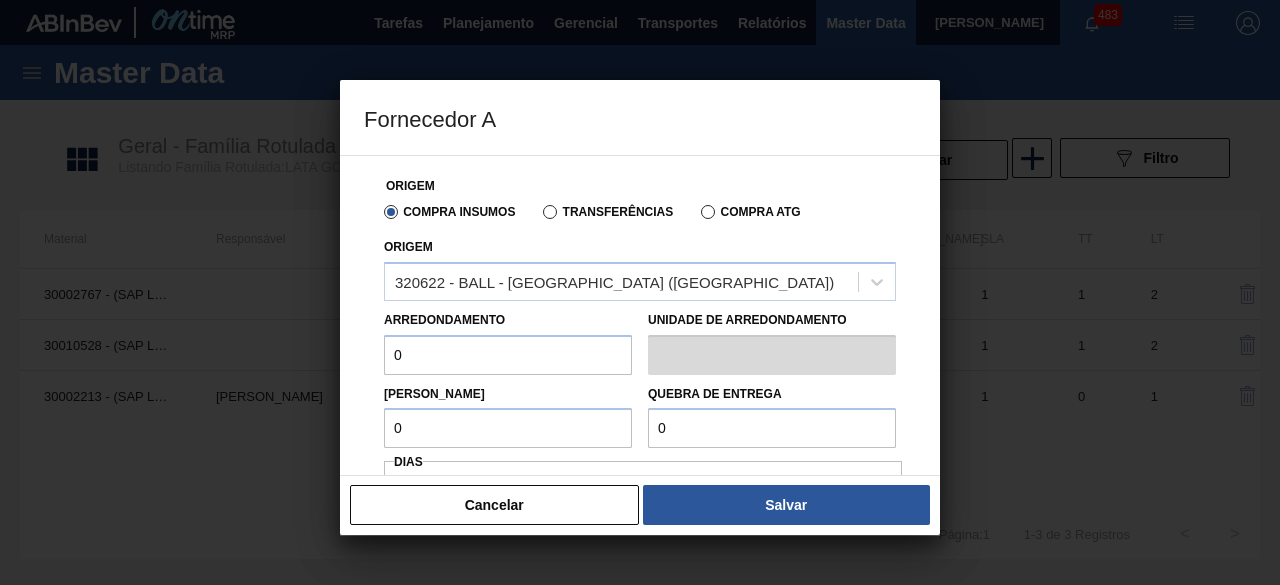 click on "0" at bounding box center (508, 355) 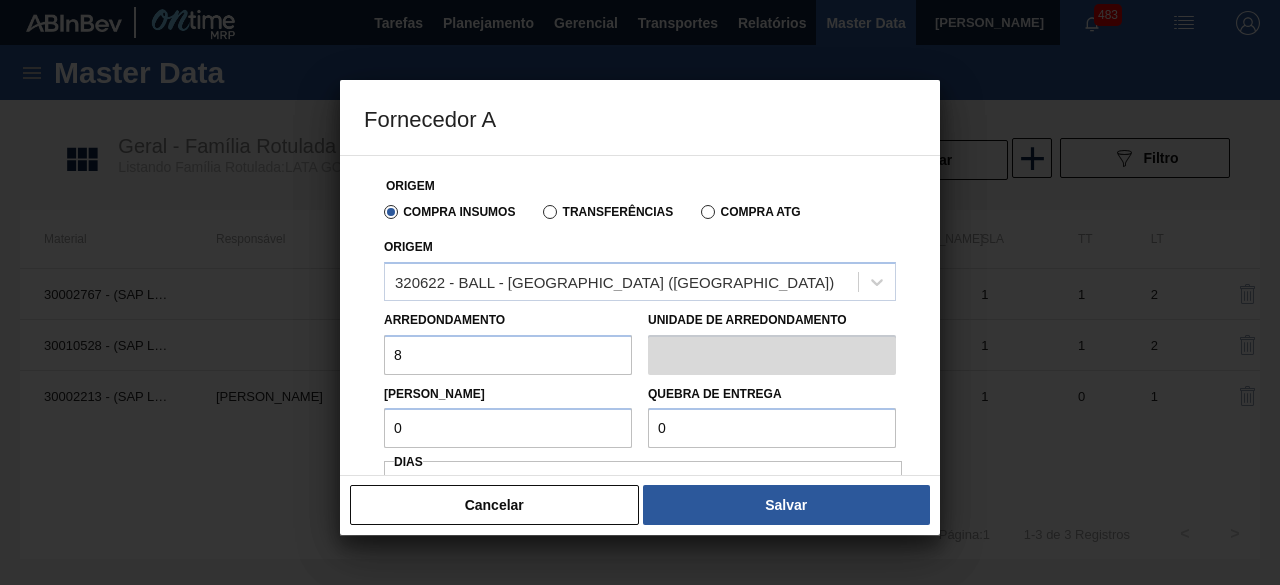 type on "8,169" 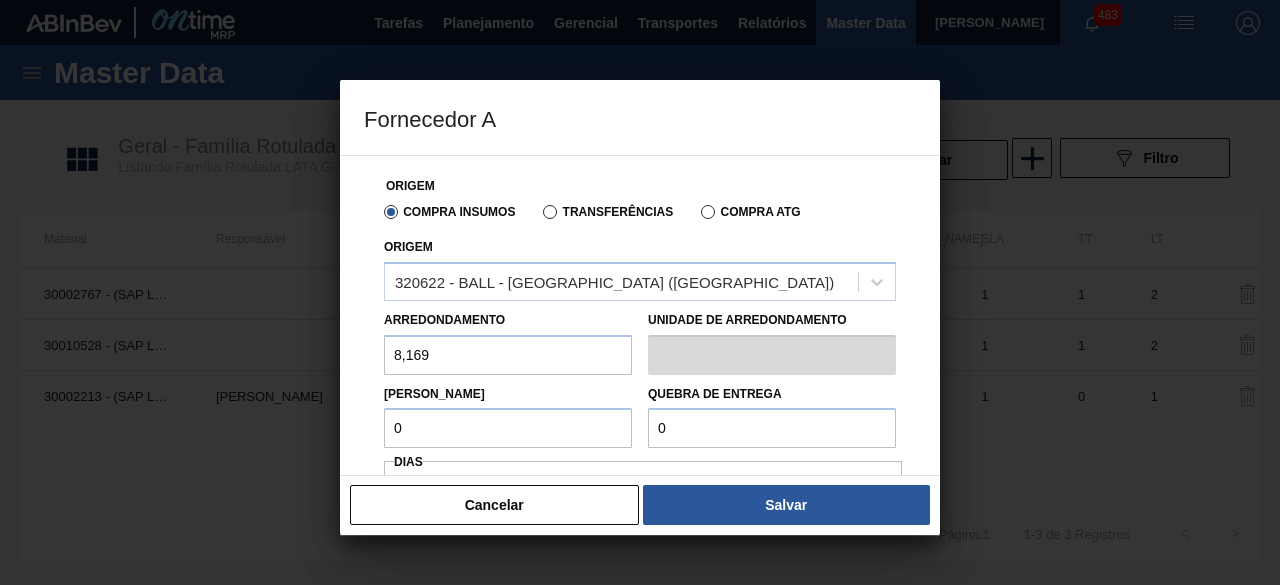 click on "0" at bounding box center [508, 428] 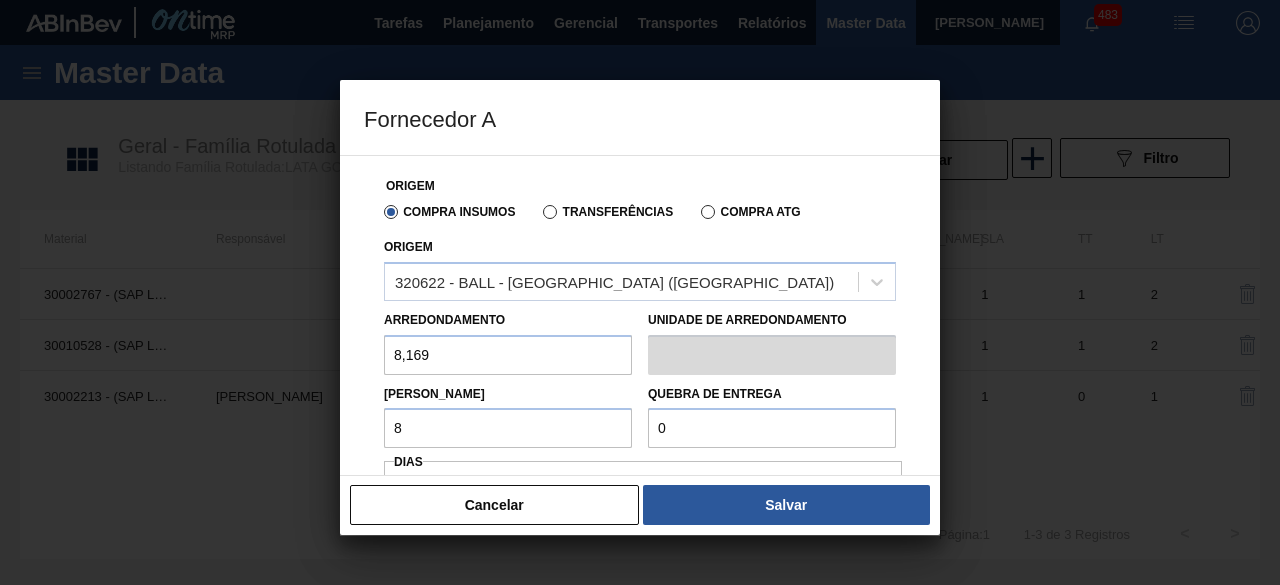 type on "8,169" 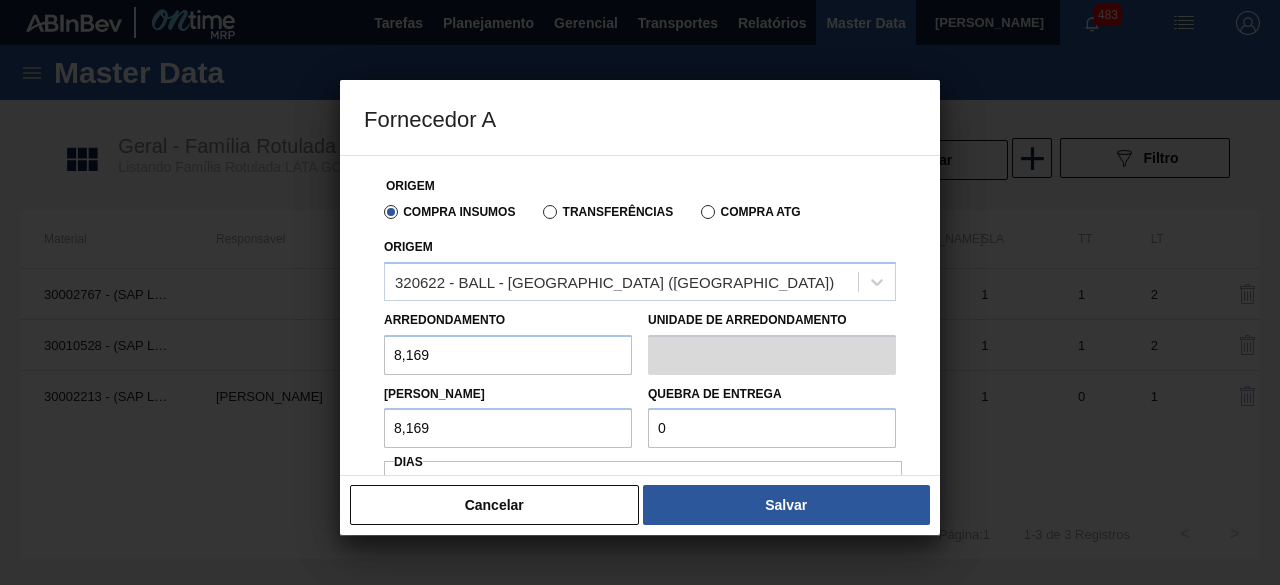 click on "0" at bounding box center [772, 428] 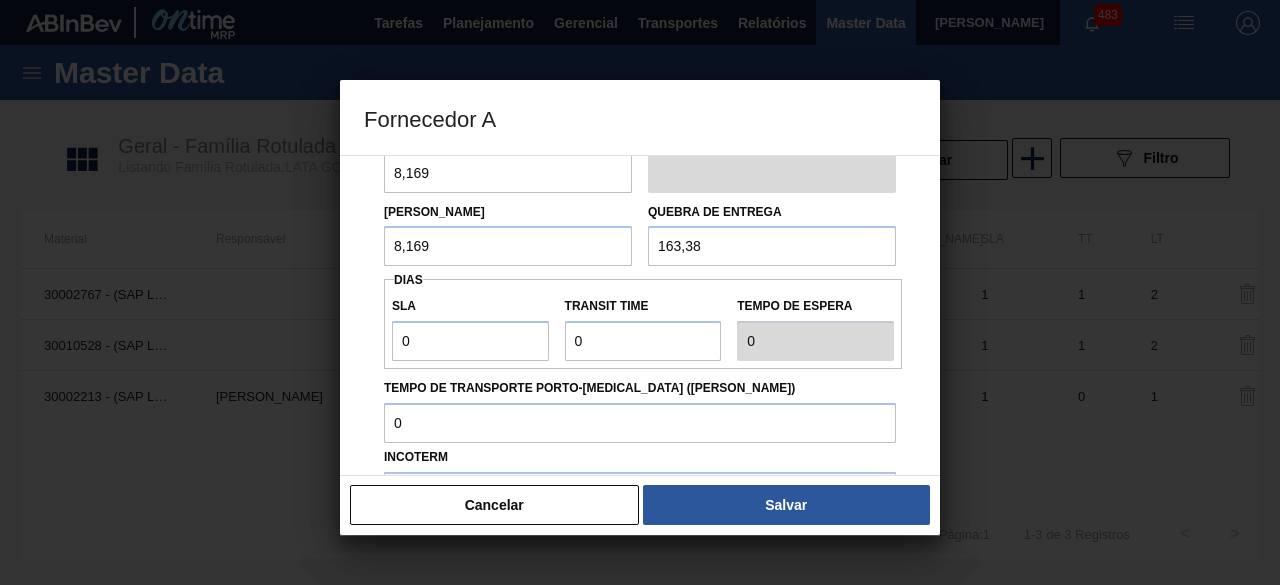 scroll, scrollTop: 200, scrollLeft: 0, axis: vertical 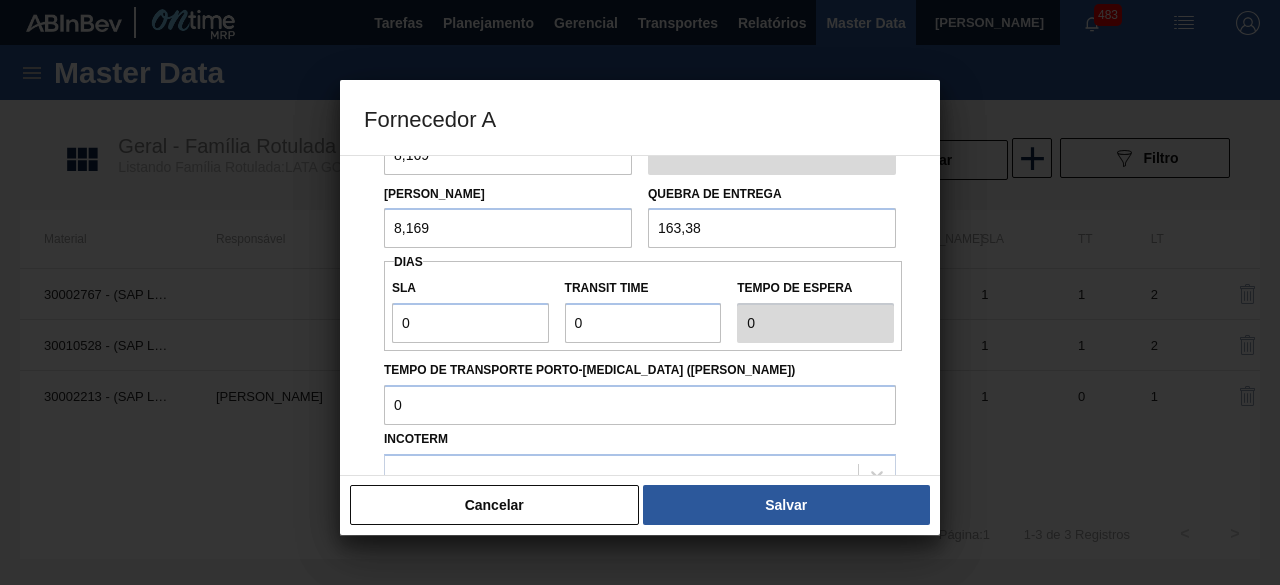 type on "163,38" 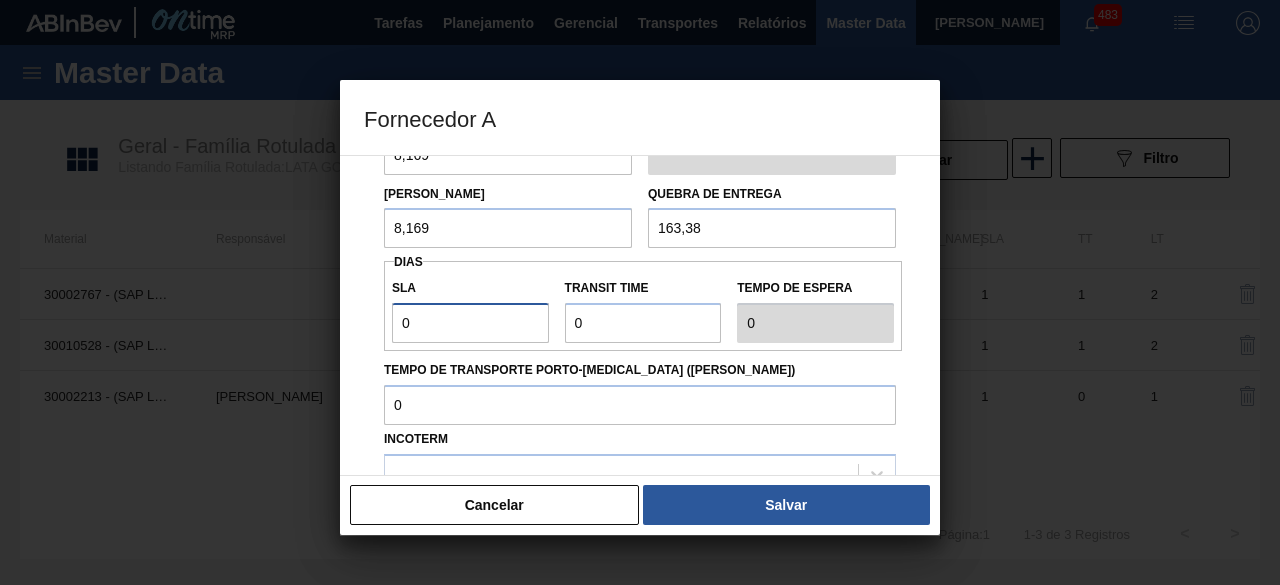 click on "0" at bounding box center (470, 323) 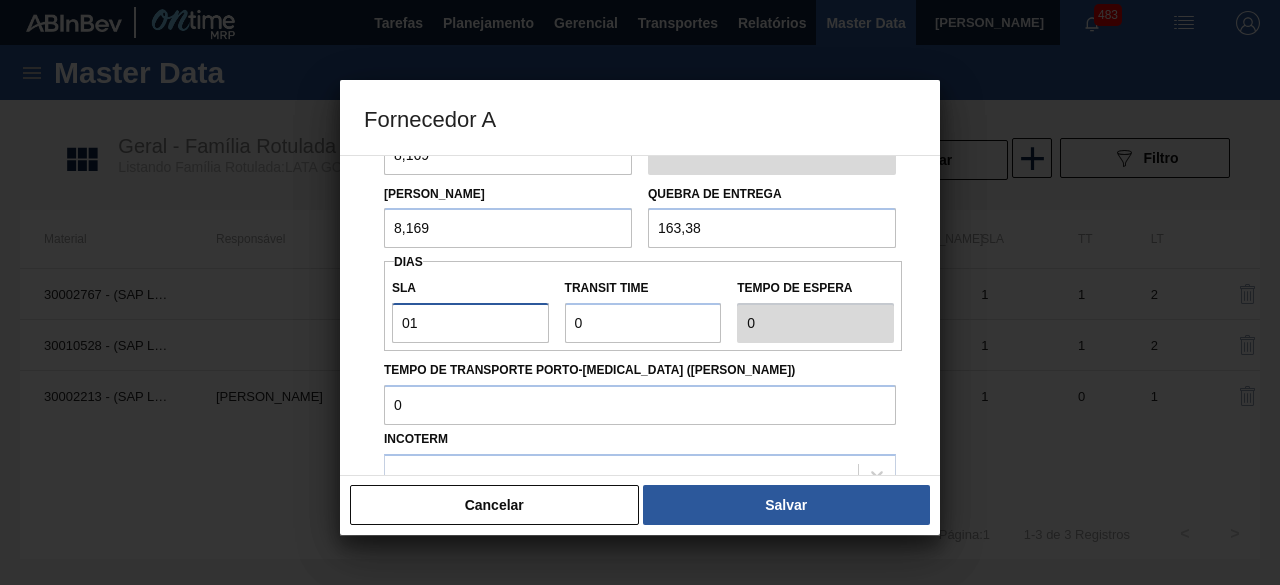 type on "1" 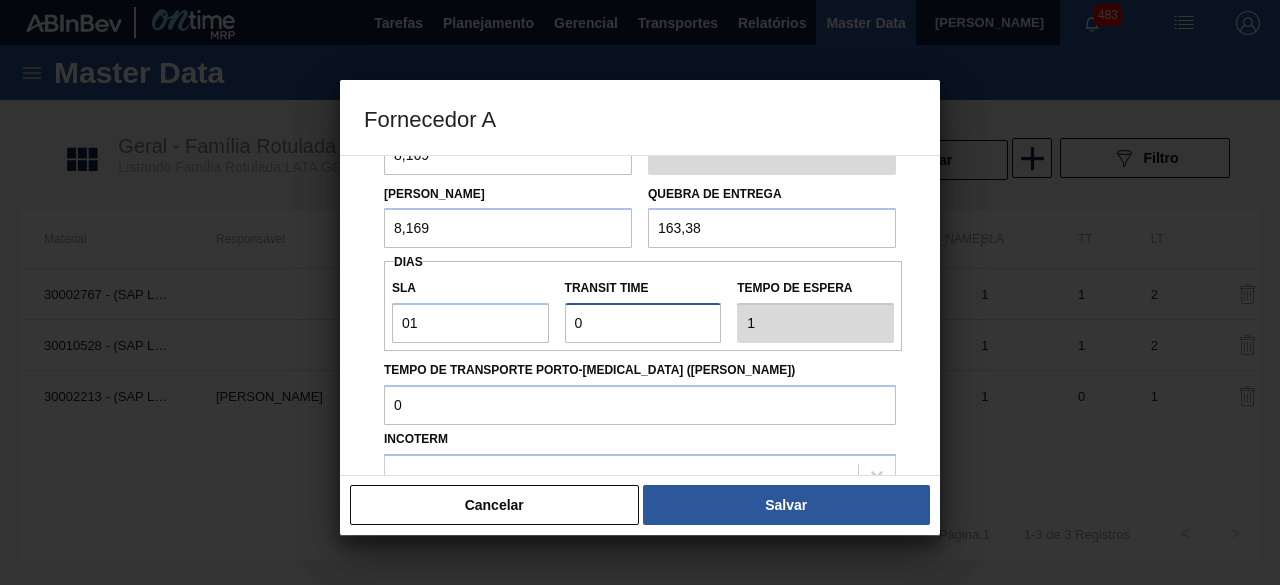 click on "Transit Time" at bounding box center [643, 323] 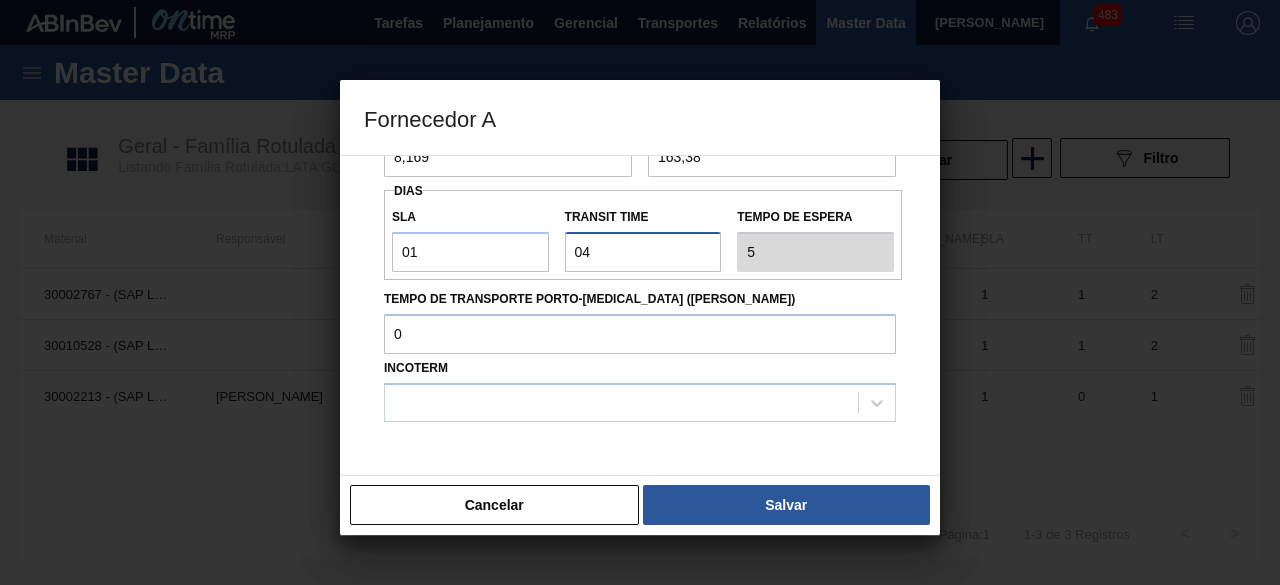 scroll, scrollTop: 300, scrollLeft: 0, axis: vertical 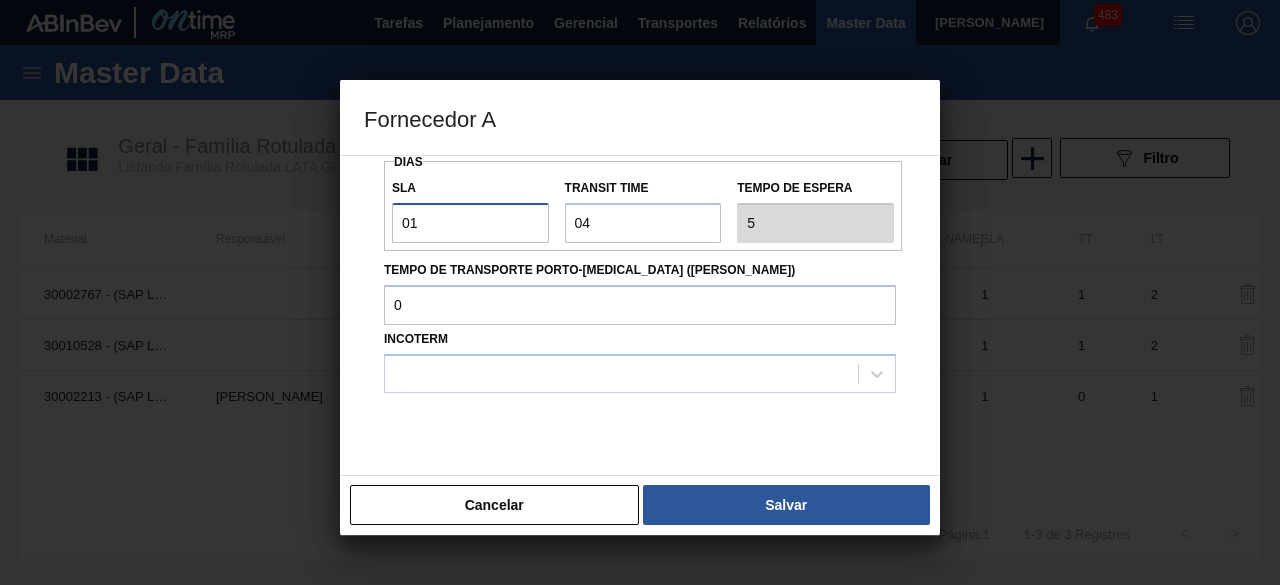 click on "01" at bounding box center (470, 223) 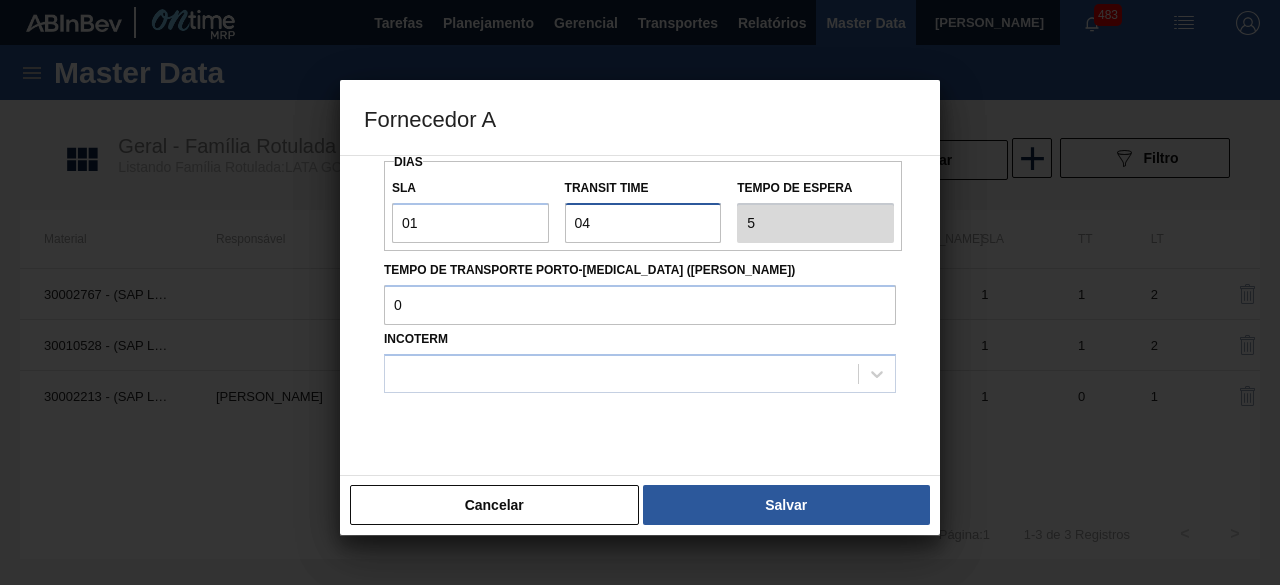 click on "Transit Time" at bounding box center [643, 223] 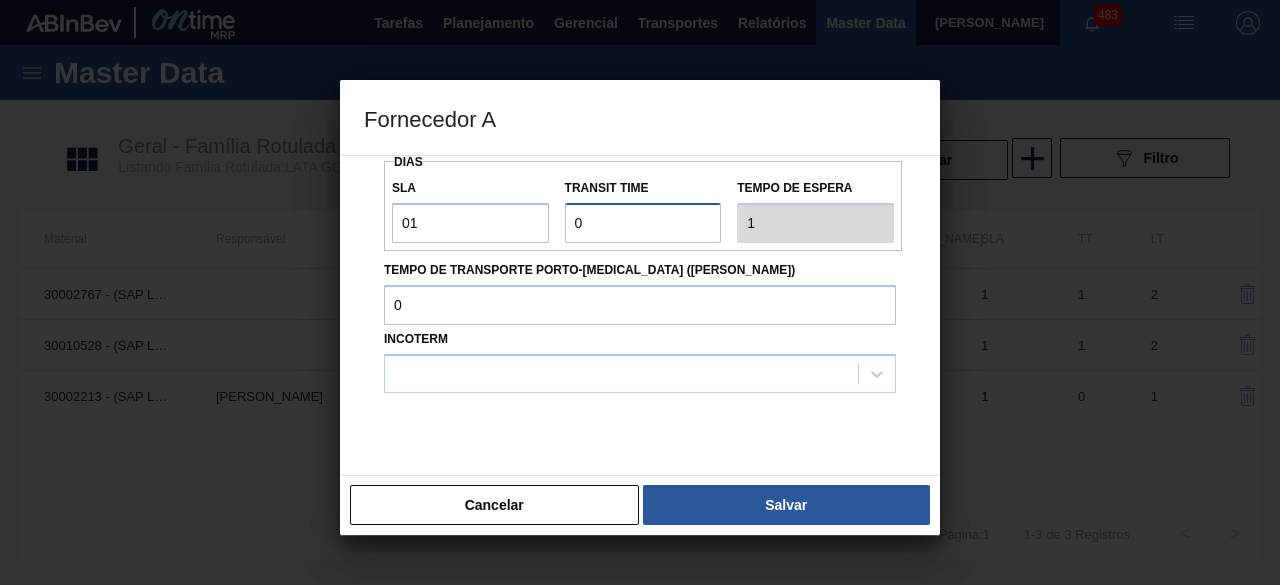 type on "05" 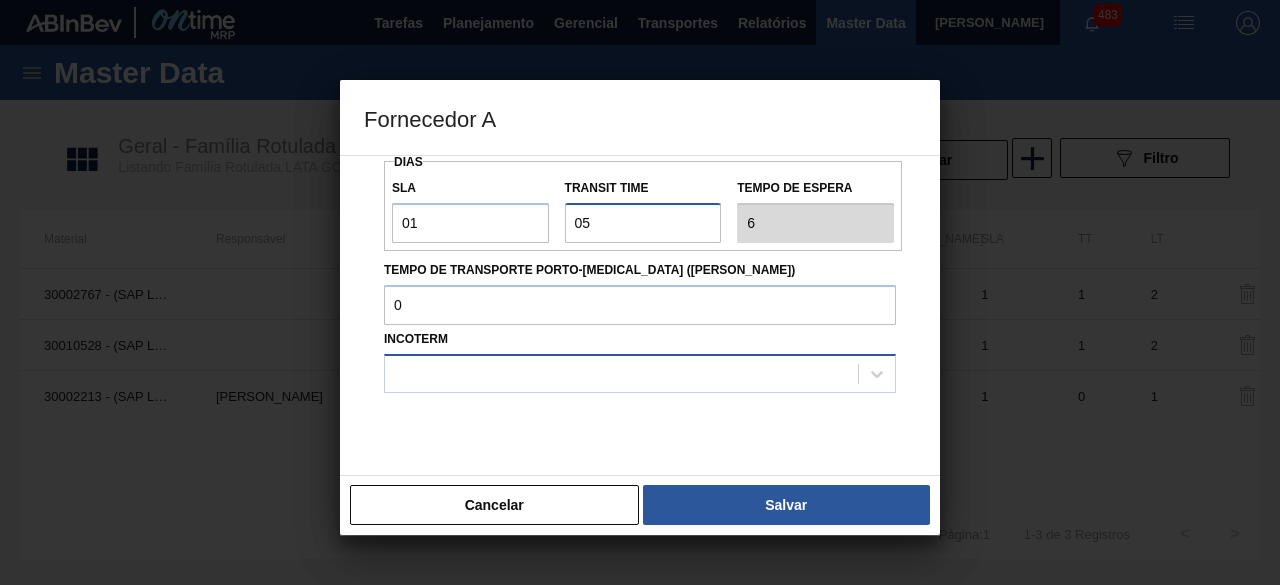 type on "05" 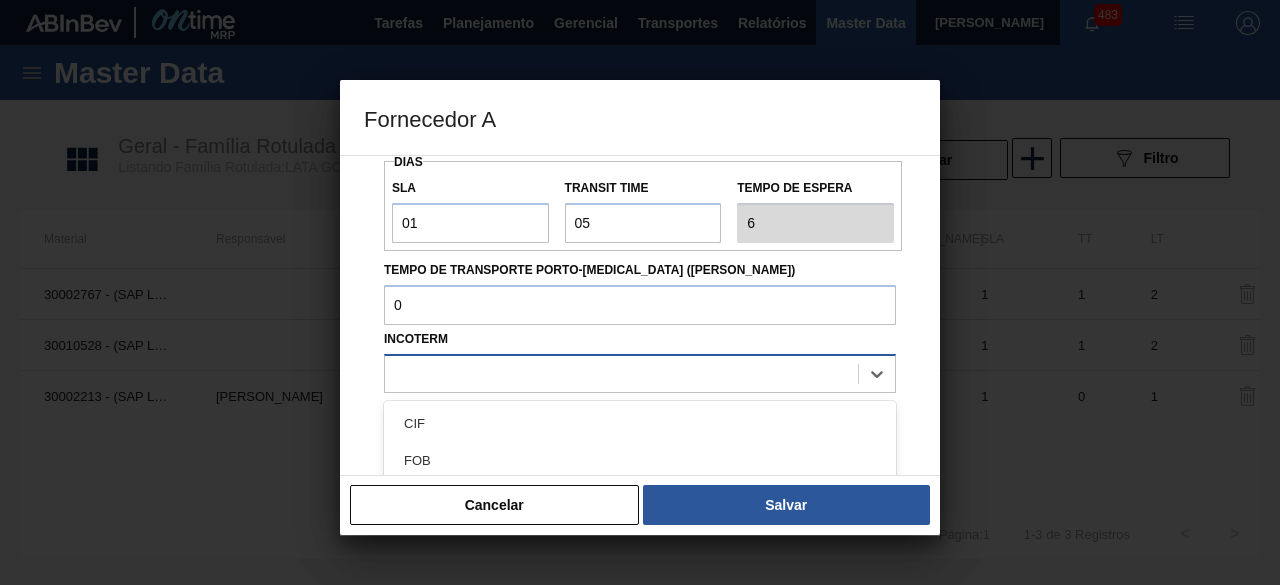click at bounding box center [621, 373] 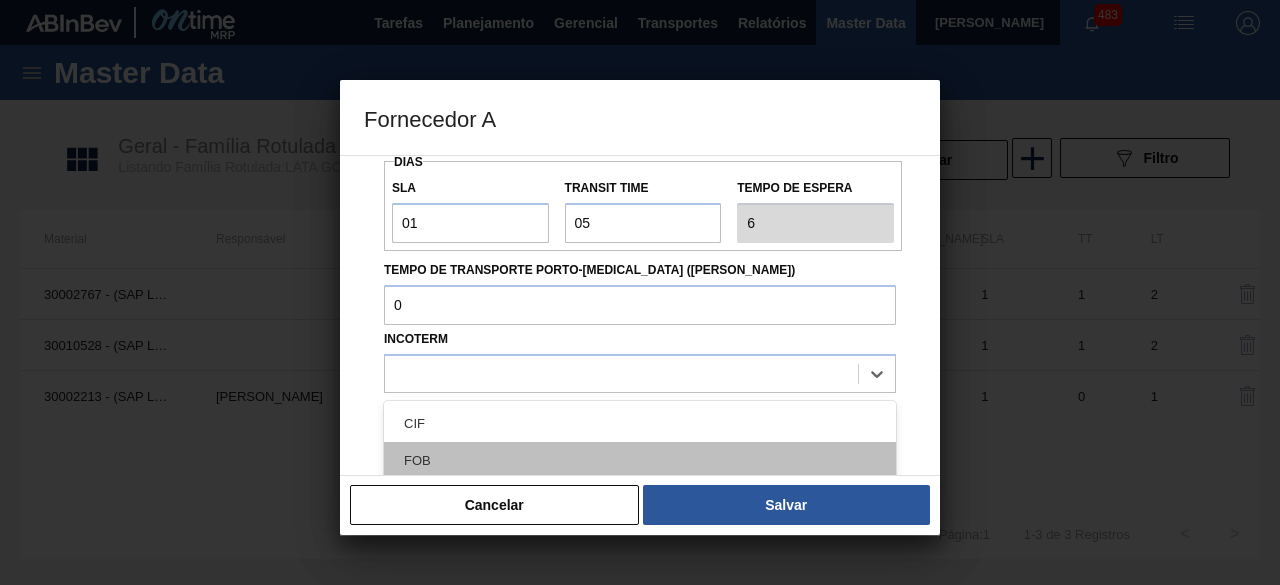 click on "FOB" at bounding box center [640, 460] 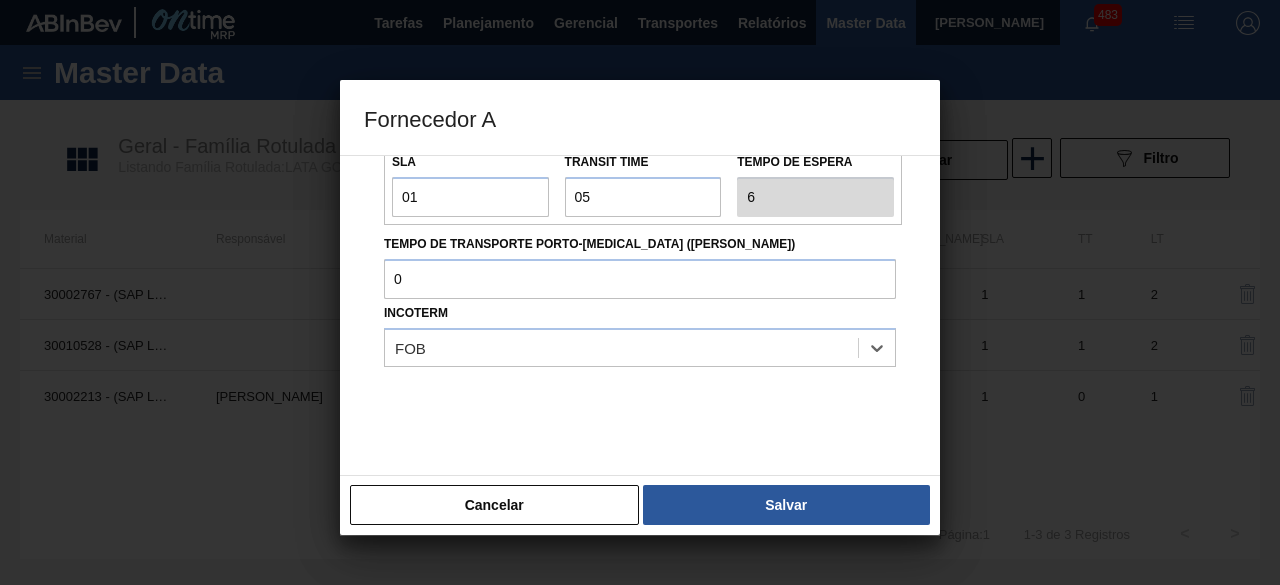 scroll, scrollTop: 340, scrollLeft: 0, axis: vertical 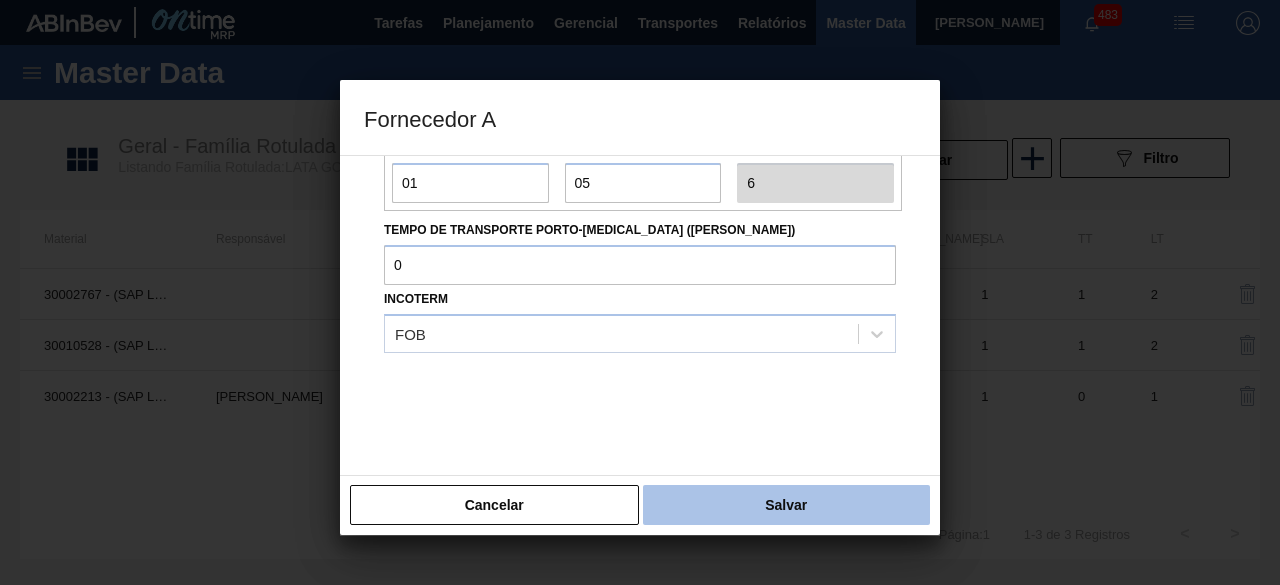 click on "Salvar" at bounding box center [786, 505] 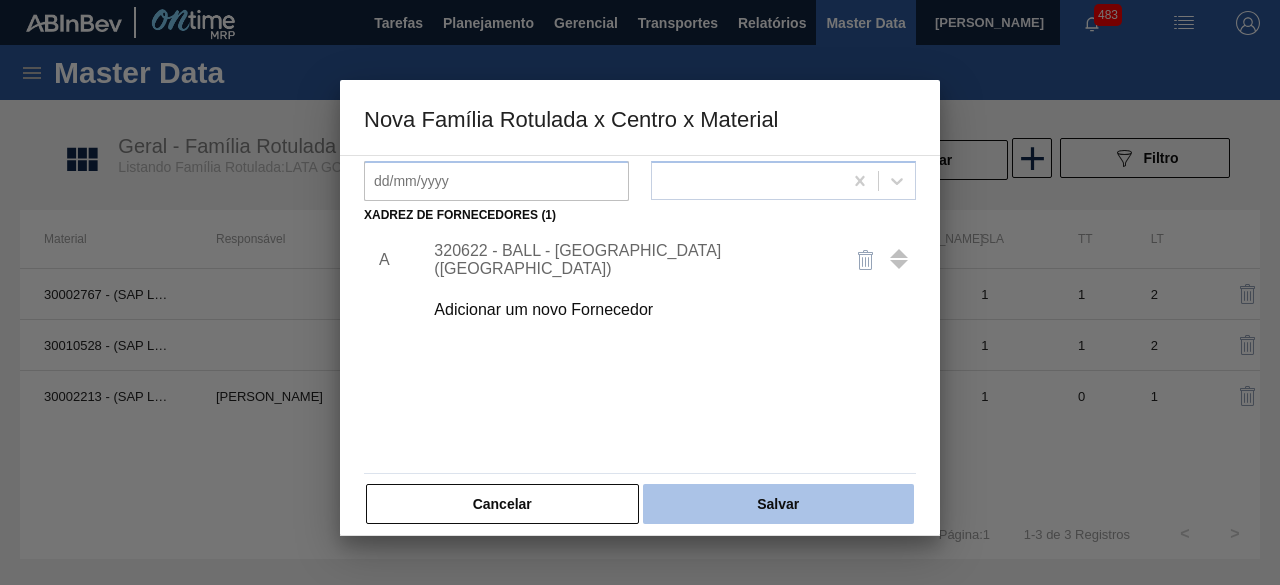 click on "Salvar" at bounding box center (778, 504) 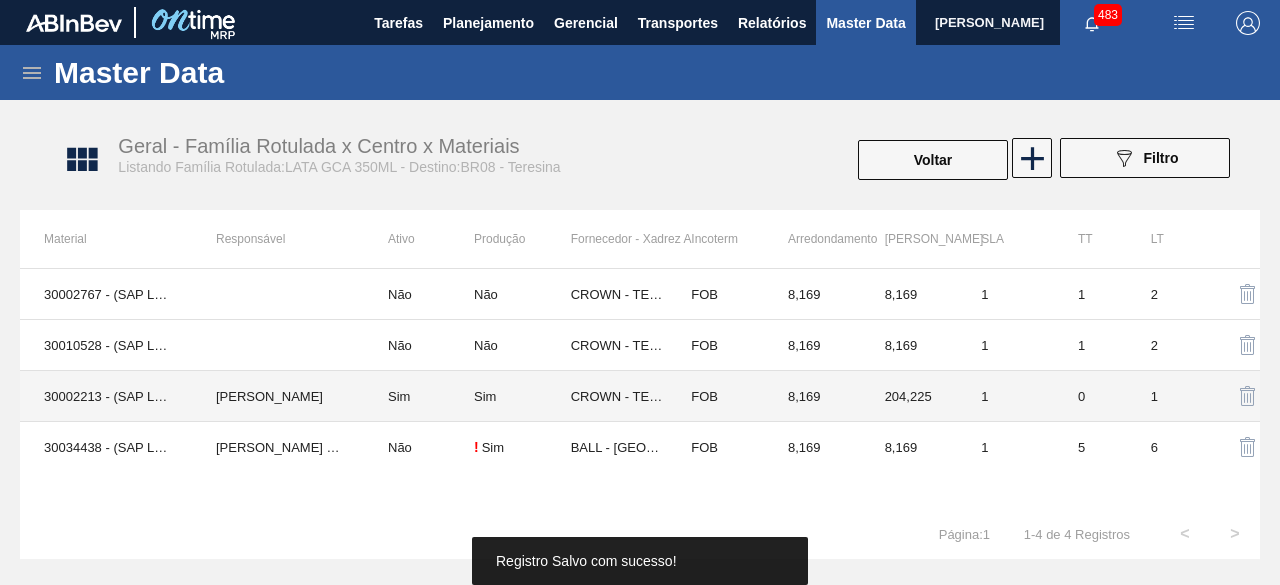 click on "MARILIA RIBEIRO BALARDIN" at bounding box center (278, 396) 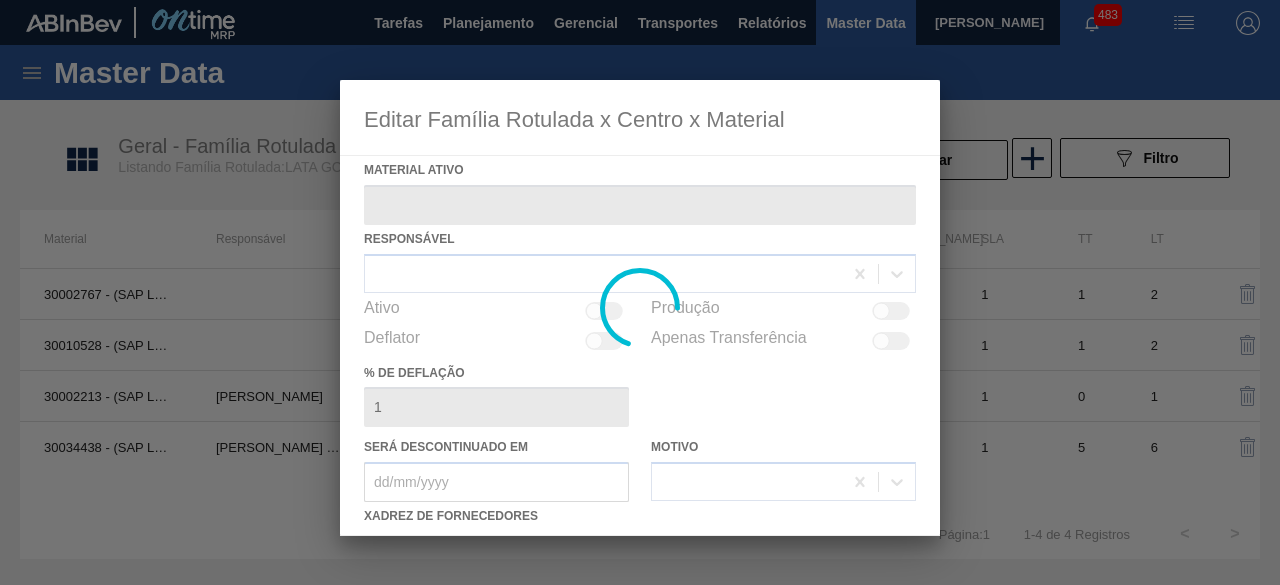 type on "30002213 - (SAP Legado: 50785408) - LATA AL. 350ML GCA NIV22" 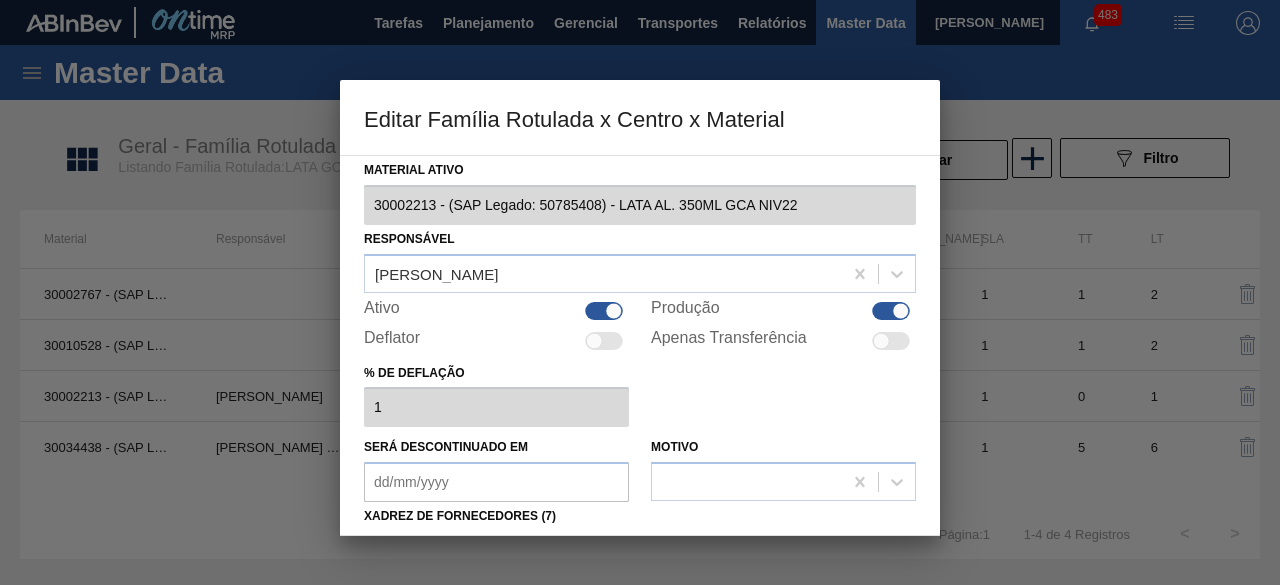 click at bounding box center (613, 310) 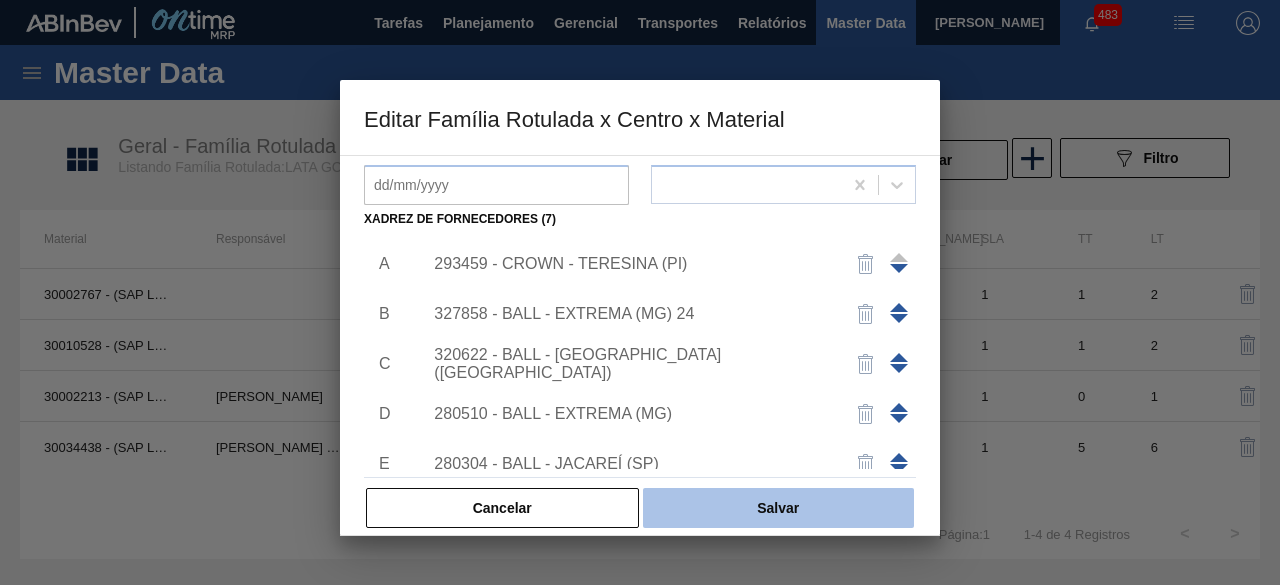 scroll, scrollTop: 300, scrollLeft: 0, axis: vertical 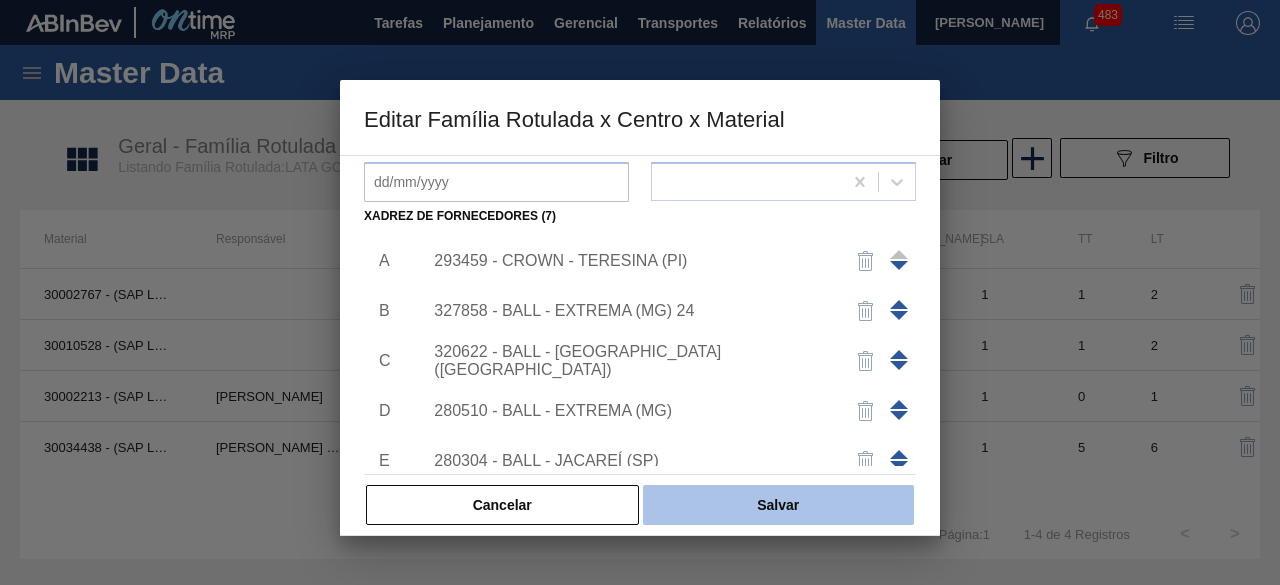 click on "Salvar" at bounding box center (778, 505) 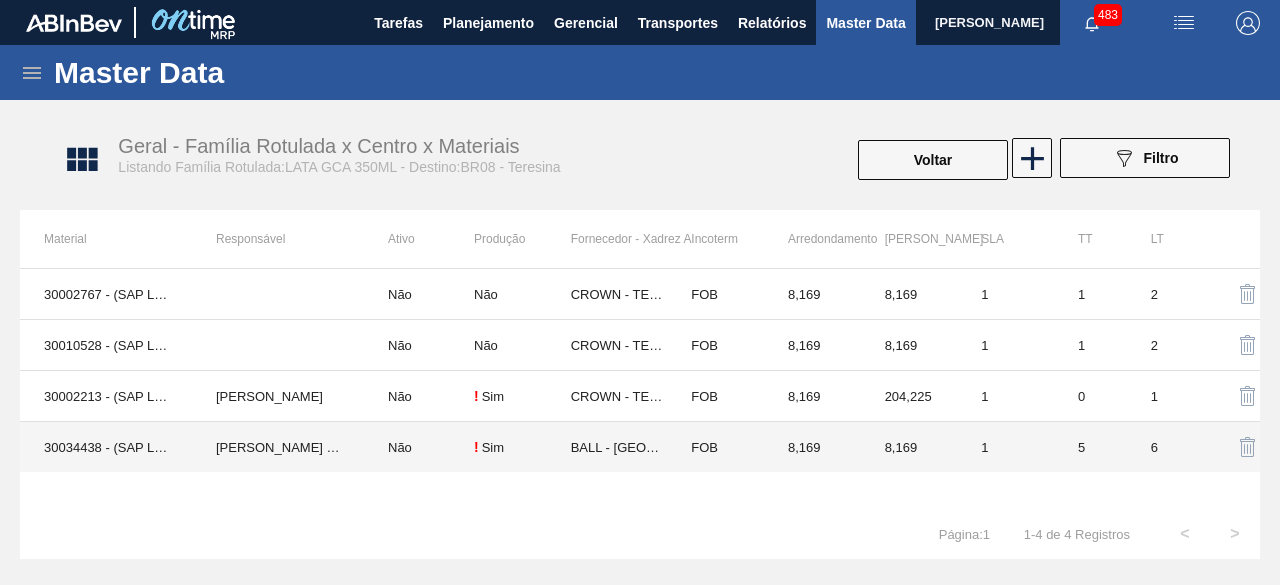 click on "30034438 - (SAP Legado: 50851122) - LATA AL 350ML GCA WANDINHA" at bounding box center (106, 447) 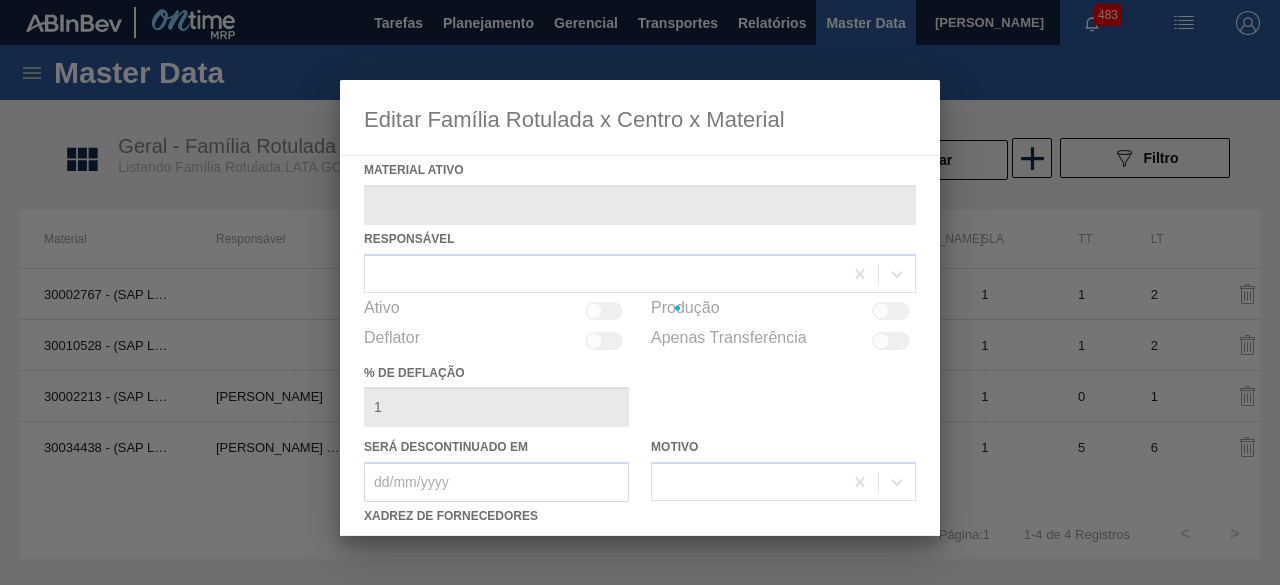 type on "30034438 - (SAP Legado: 50851122) - LATA AL 350ML GCA WANDINHA" 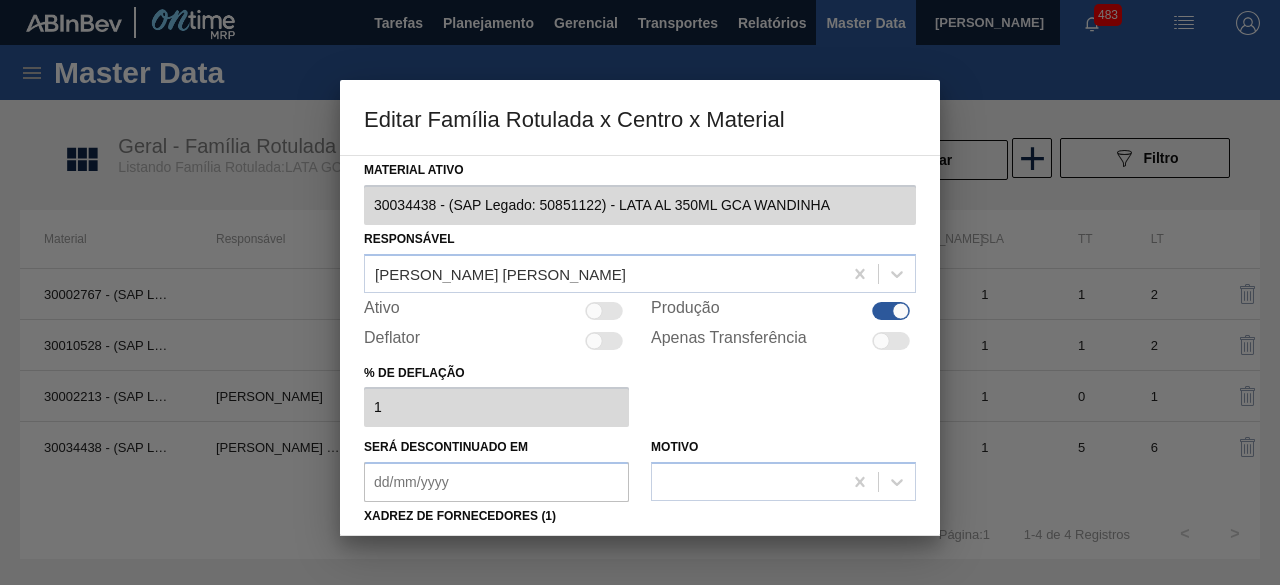 click at bounding box center (594, 310) 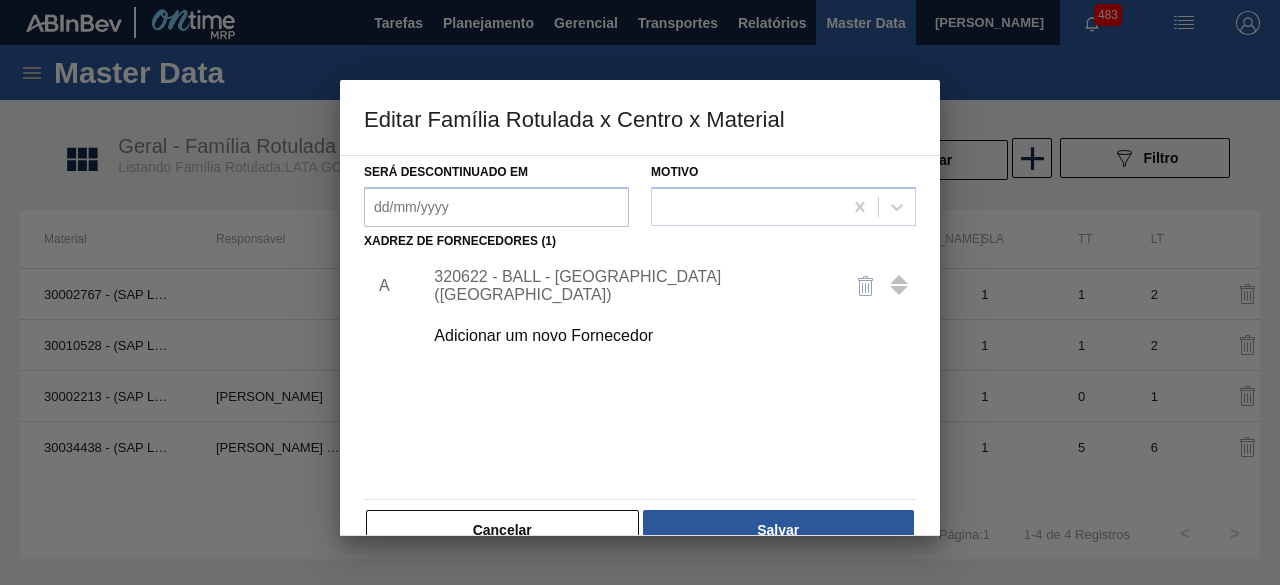 scroll, scrollTop: 300, scrollLeft: 0, axis: vertical 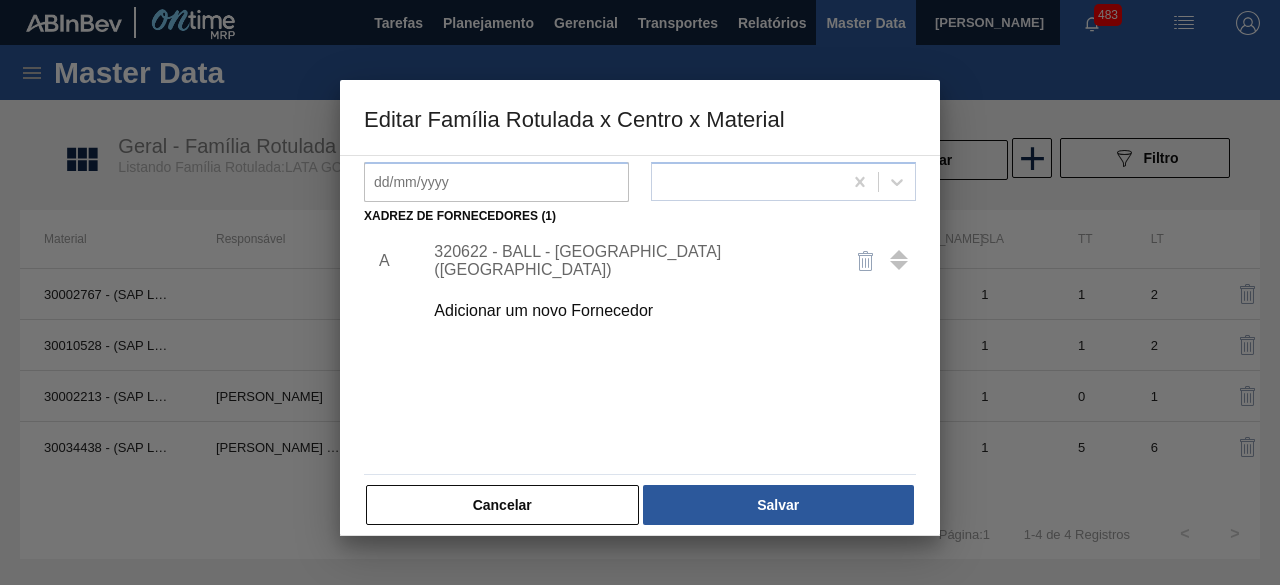click on "320622 - BALL - RECIFE (PE)" at bounding box center (630, 261) 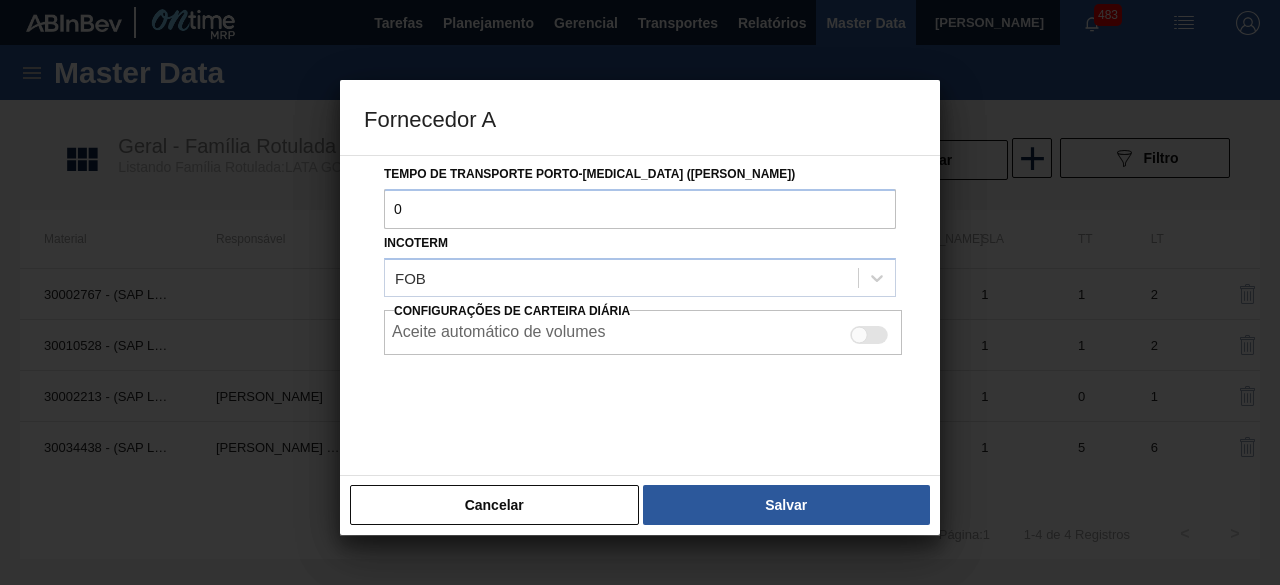 scroll, scrollTop: 335, scrollLeft: 0, axis: vertical 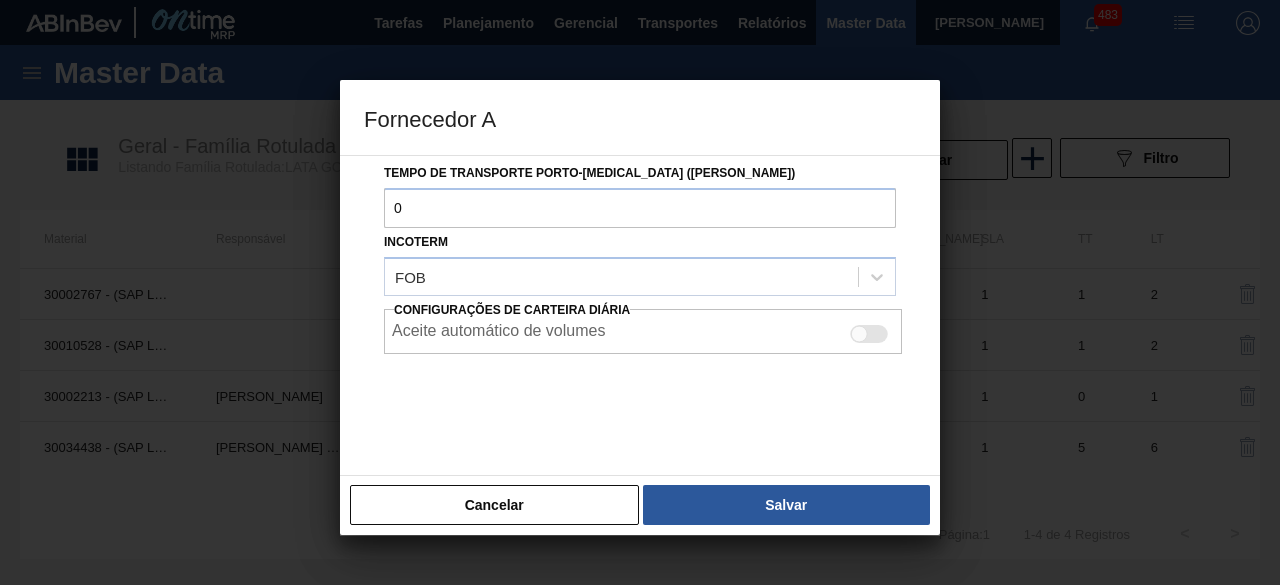 click at bounding box center (869, 334) 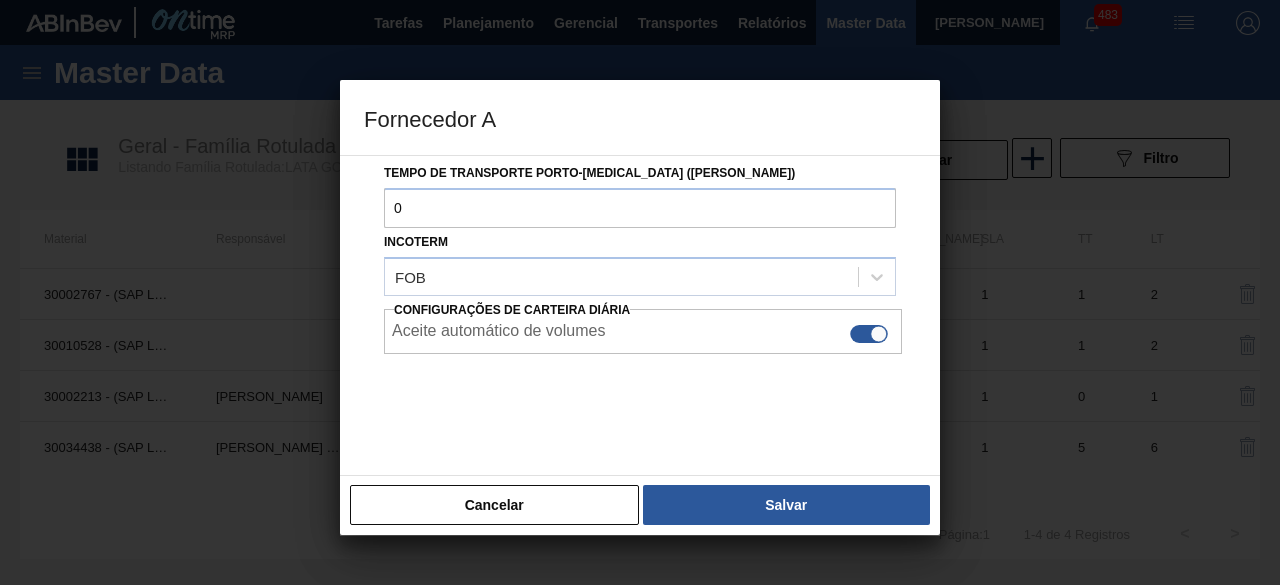 drag, startPoint x: 878, startPoint y: 502, endPoint x: 879, endPoint y: 484, distance: 18.027756 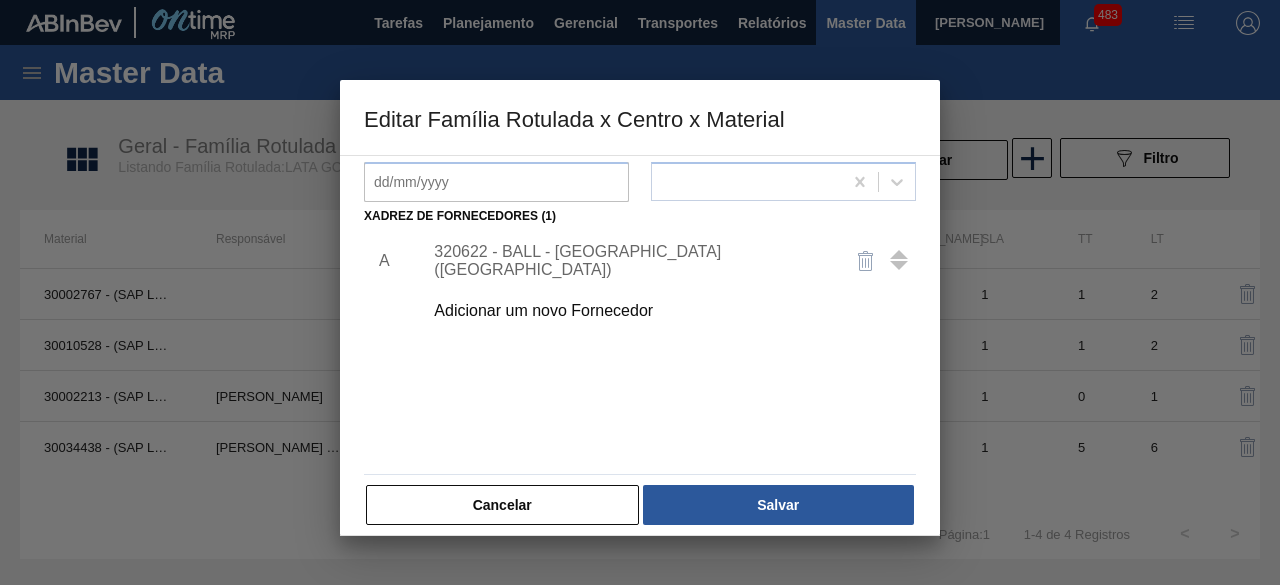 click on "320622 - BALL - RECIFE (PE)" at bounding box center (630, 261) 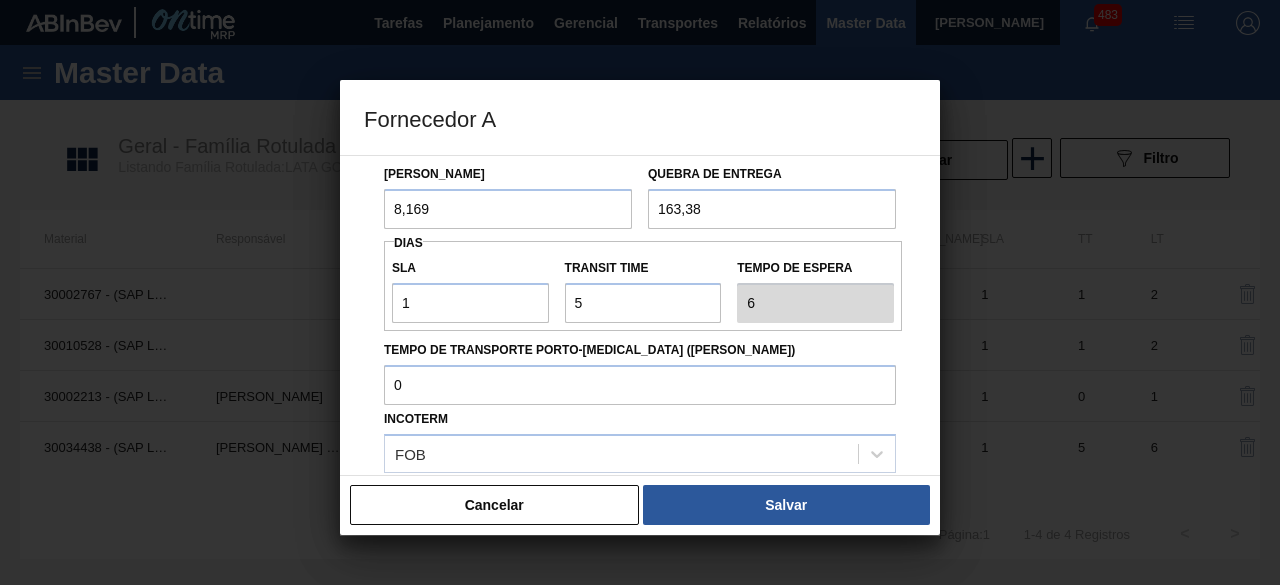 scroll, scrollTop: 300, scrollLeft: 0, axis: vertical 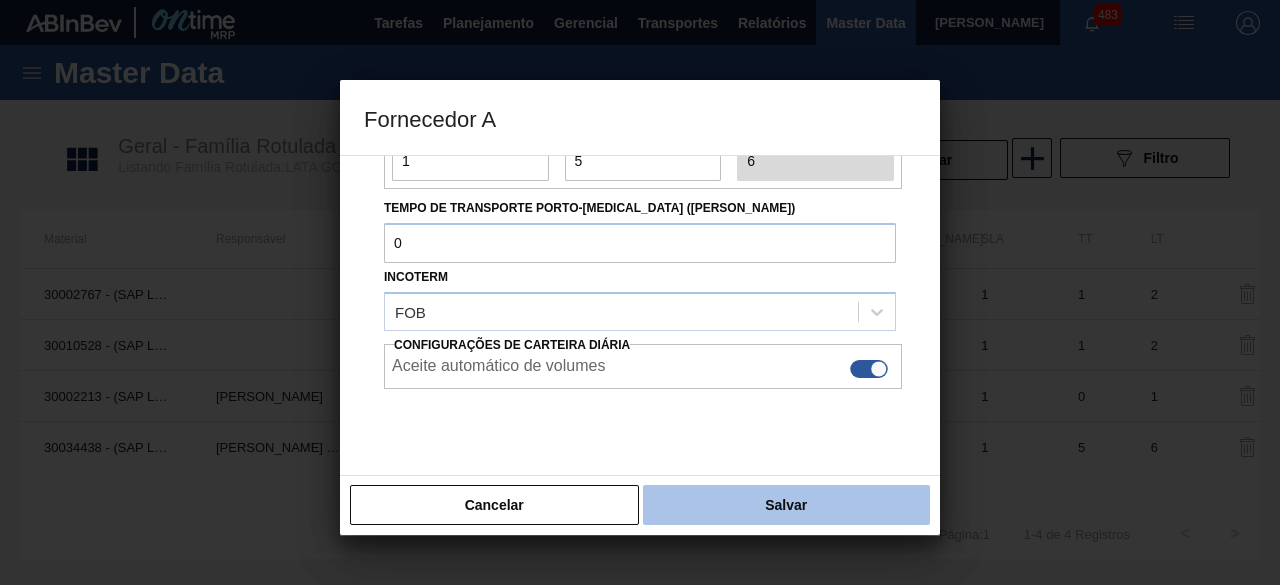 click on "Salvar" at bounding box center (786, 505) 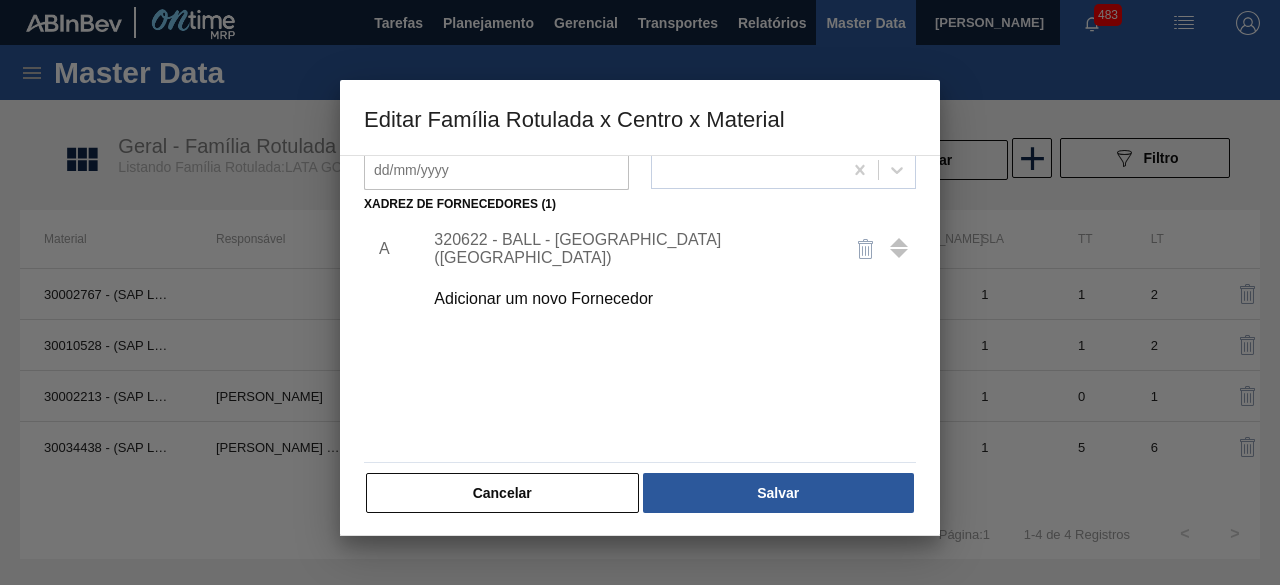 scroll, scrollTop: 314, scrollLeft: 0, axis: vertical 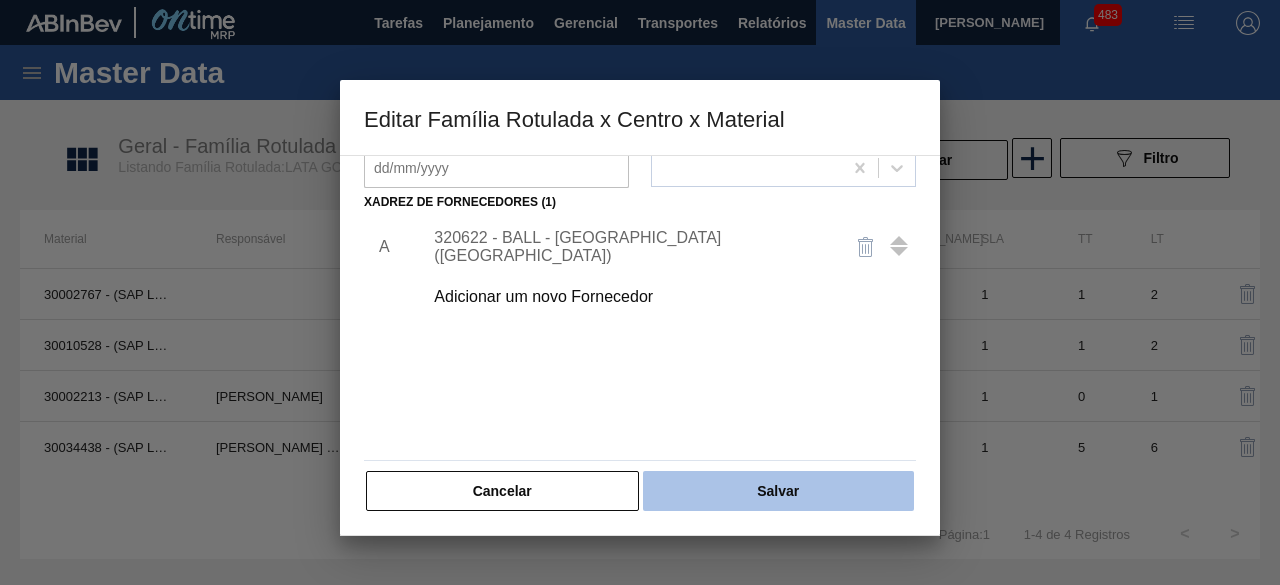 click on "Salvar" at bounding box center [778, 491] 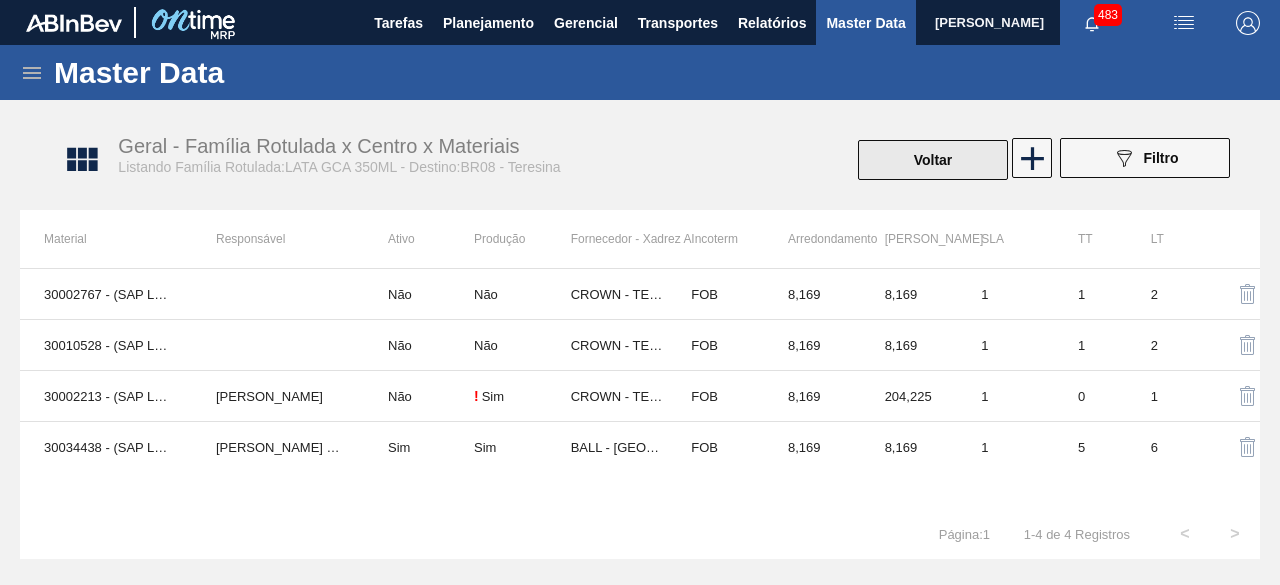 click on "Voltar" at bounding box center [933, 160] 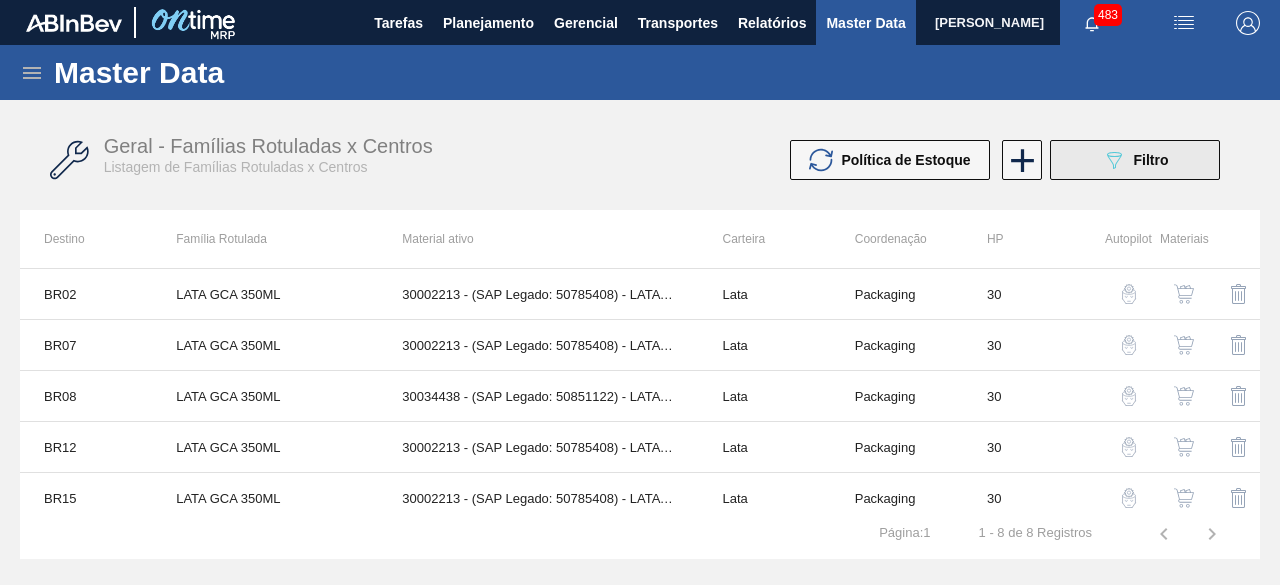 click on "089F7B8B-B2A5-4AFE-B5C0-19BA573D28AC Filtro" at bounding box center (1135, 160) 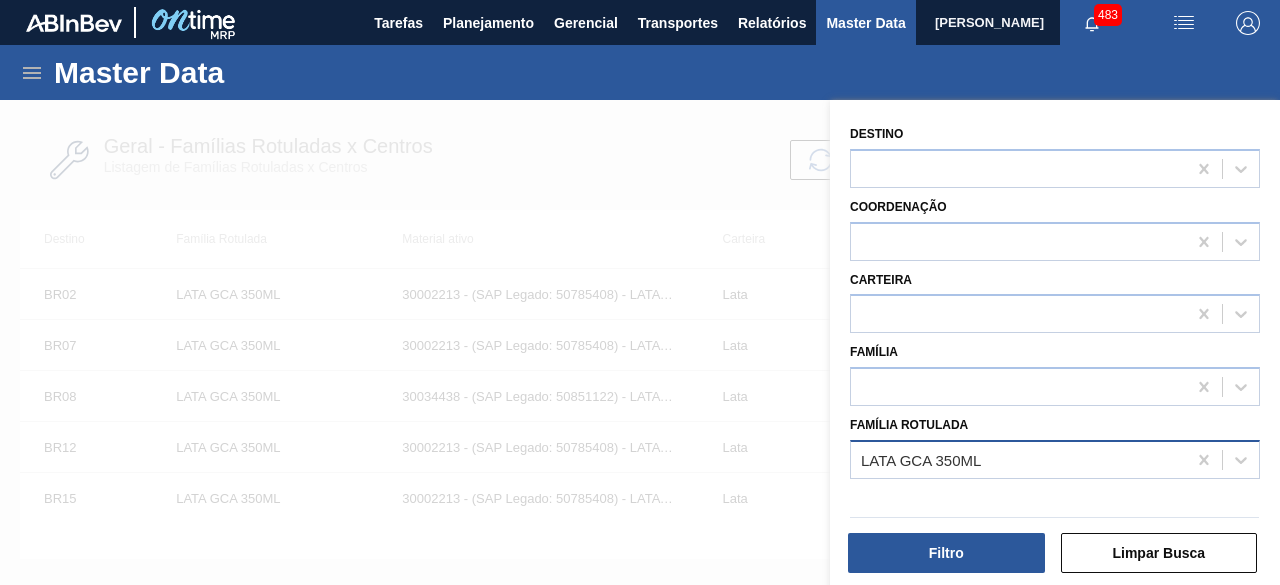 click on "LATA GCA 350ML" at bounding box center (1018, 459) 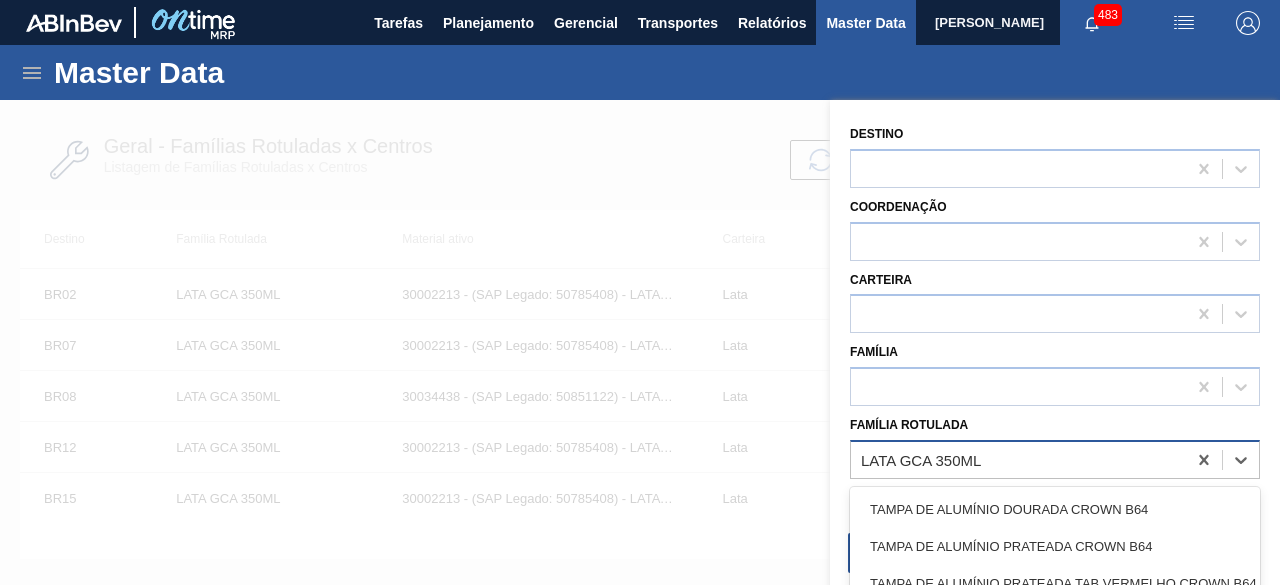 paste on "LATA GCA 350ML" 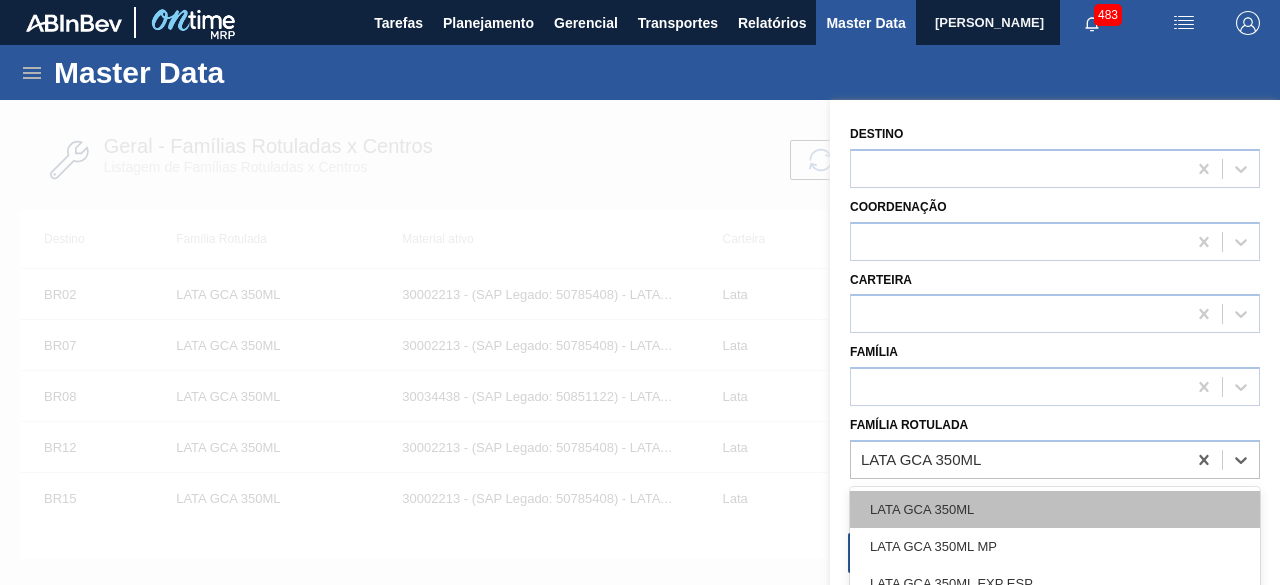 click on "LATA GCA 350ML" at bounding box center (1055, 509) 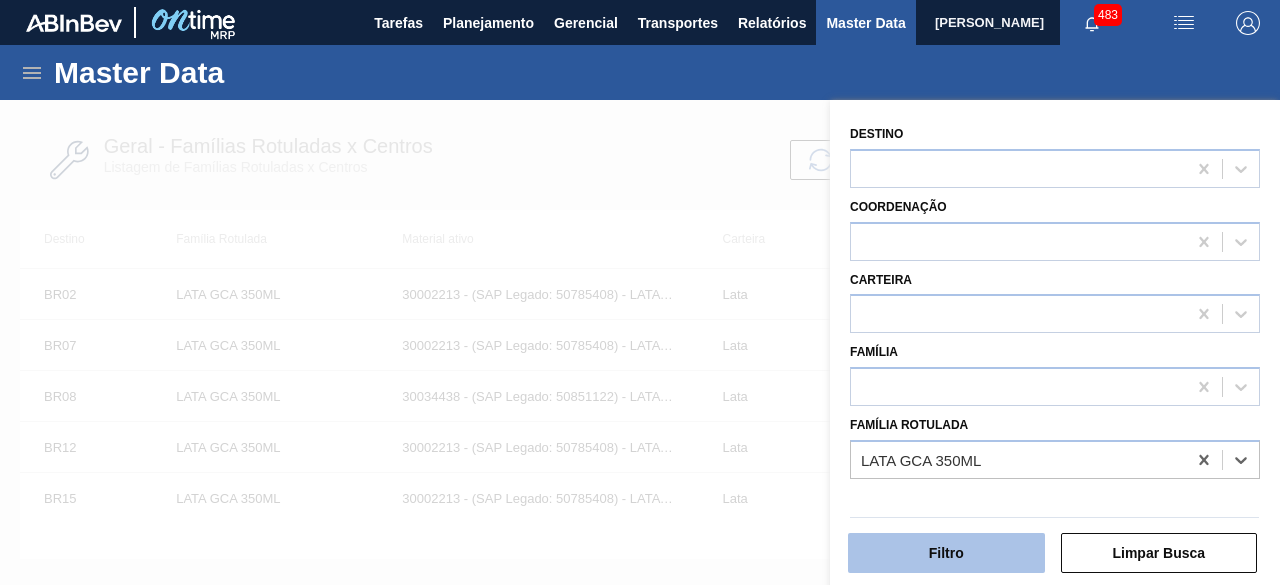 click on "Filtro" at bounding box center [946, 553] 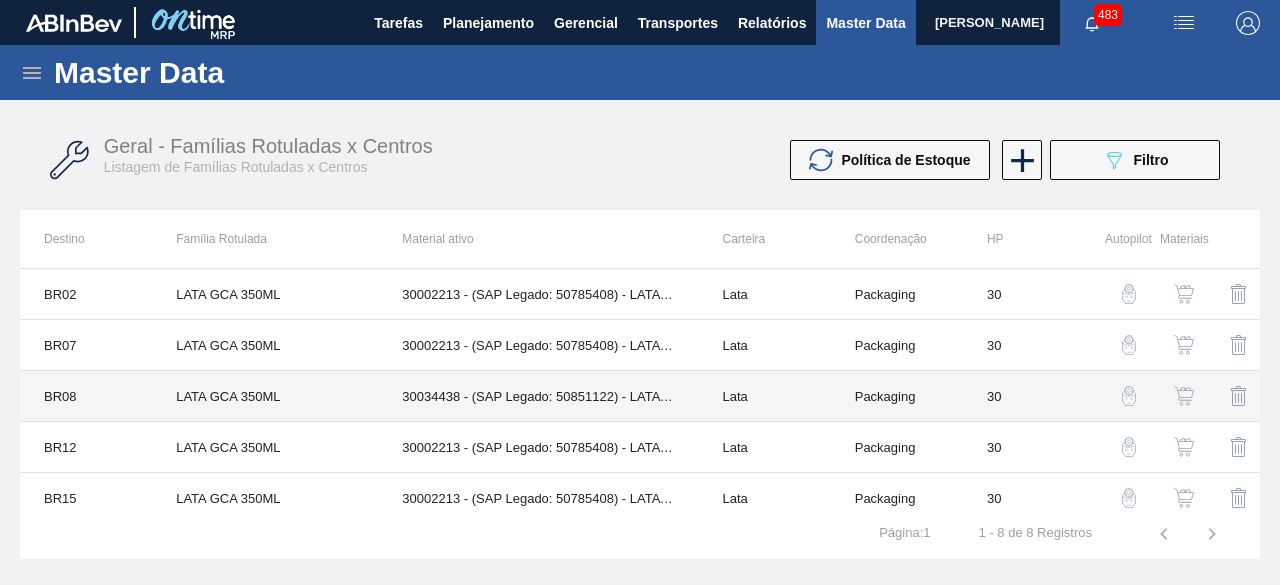 scroll, scrollTop: 100, scrollLeft: 0, axis: vertical 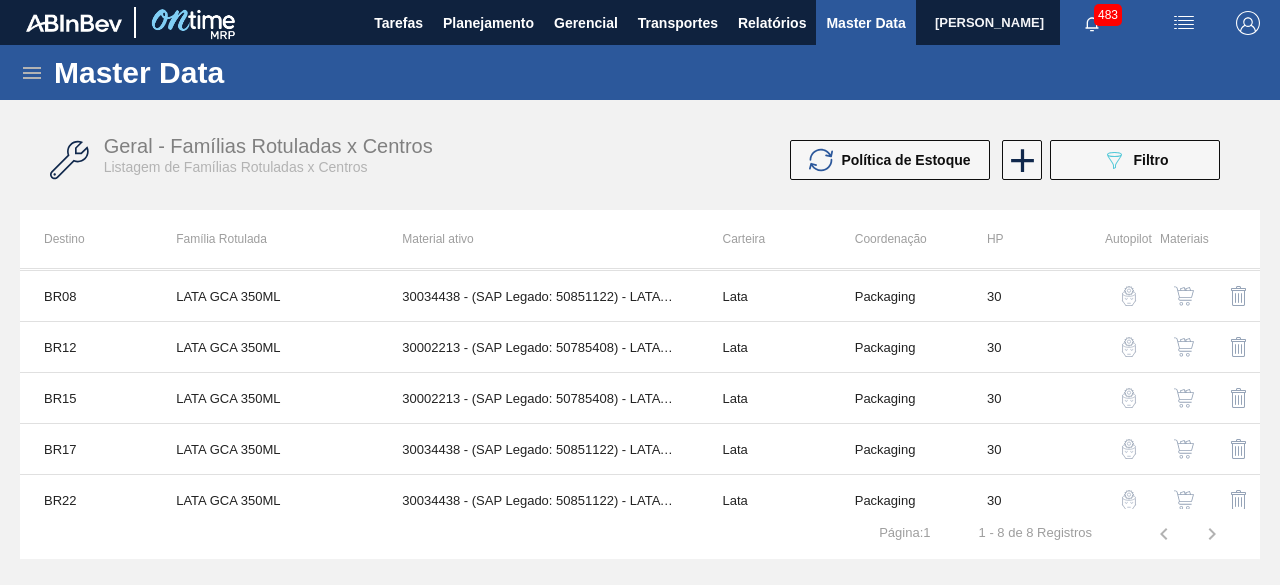 click at bounding box center (1184, 449) 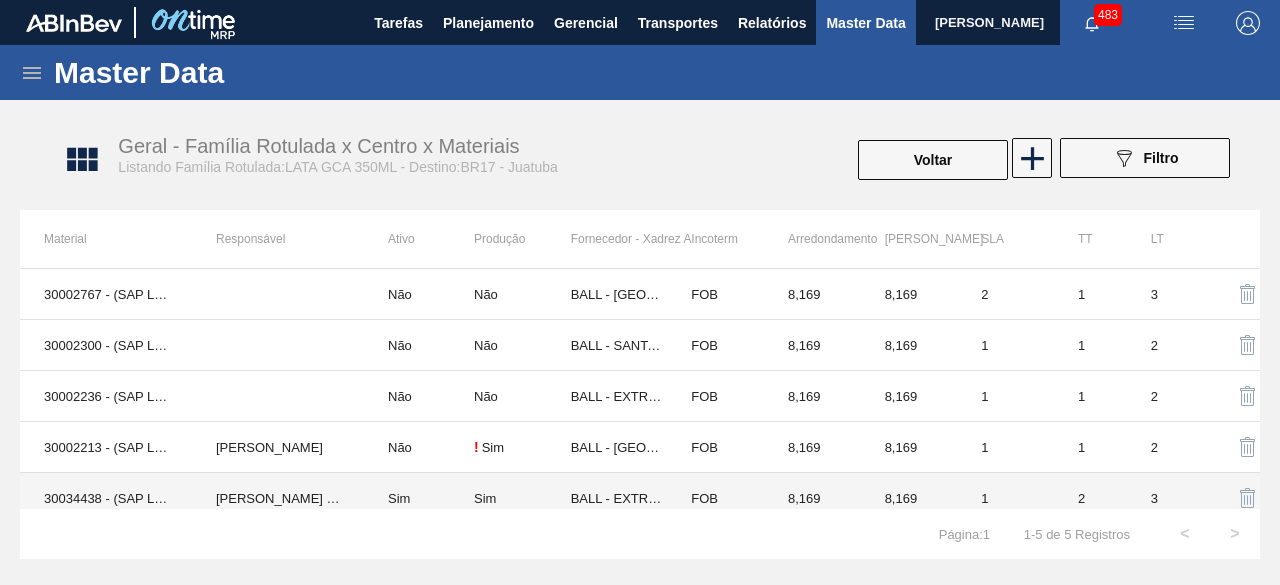 click on "30034438 - (SAP Legado: 50851122) - LATA AL 350ML GCA WANDINHA" at bounding box center (106, 498) 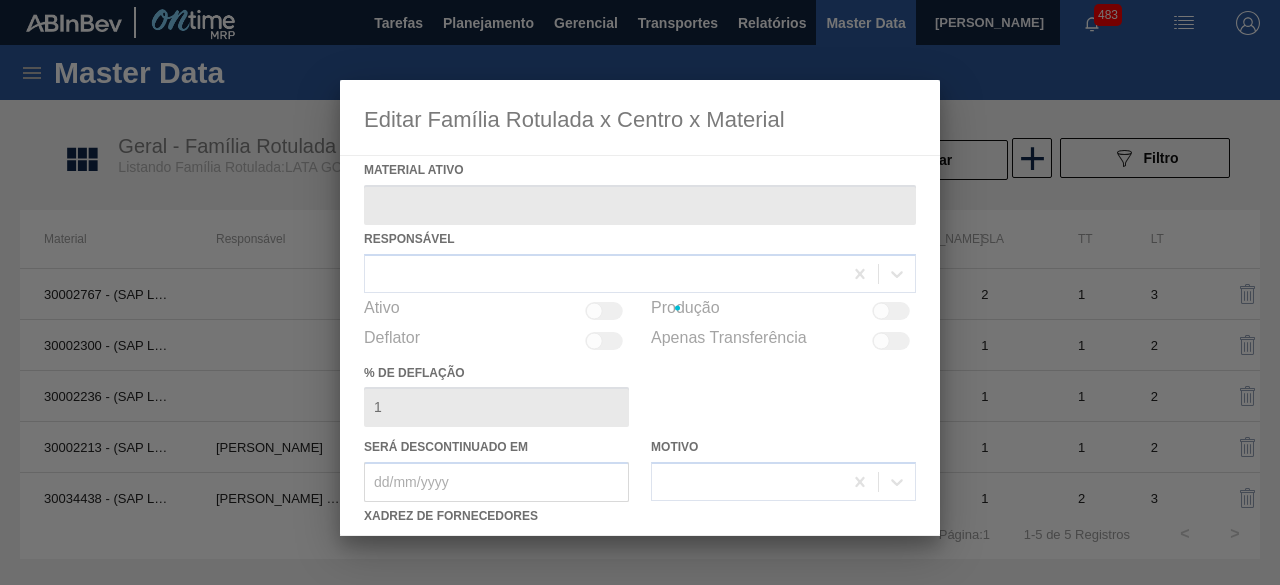 type on "30034438 - (SAP Legado: 50851122) - LATA AL 350ML GCA WANDINHA" 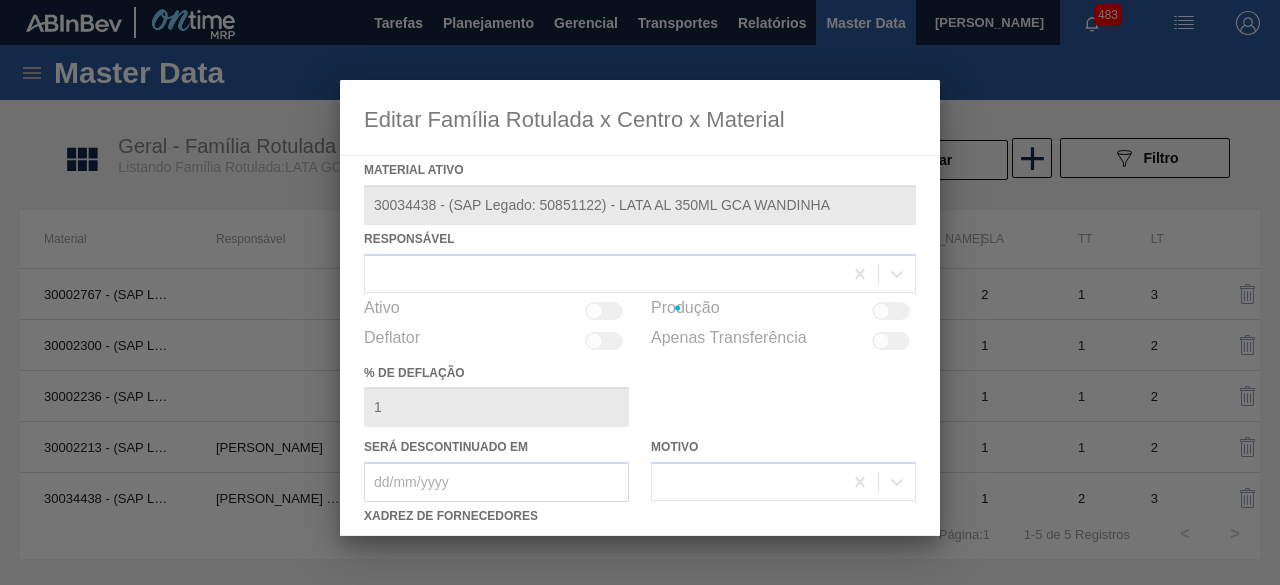 checkbox on "true" 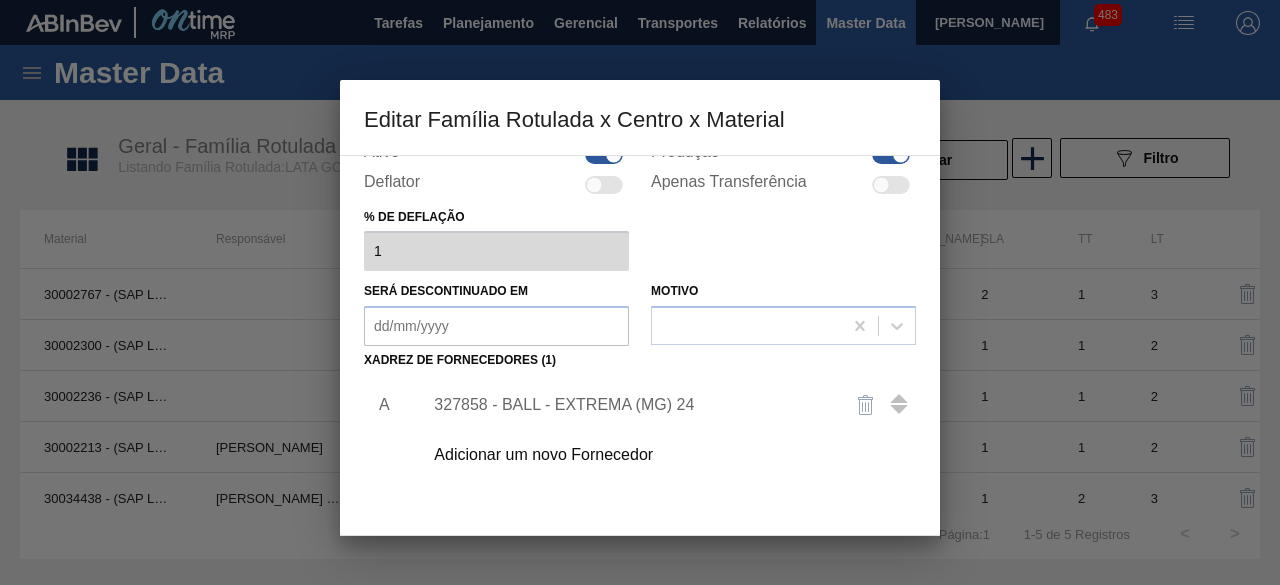 scroll, scrollTop: 200, scrollLeft: 0, axis: vertical 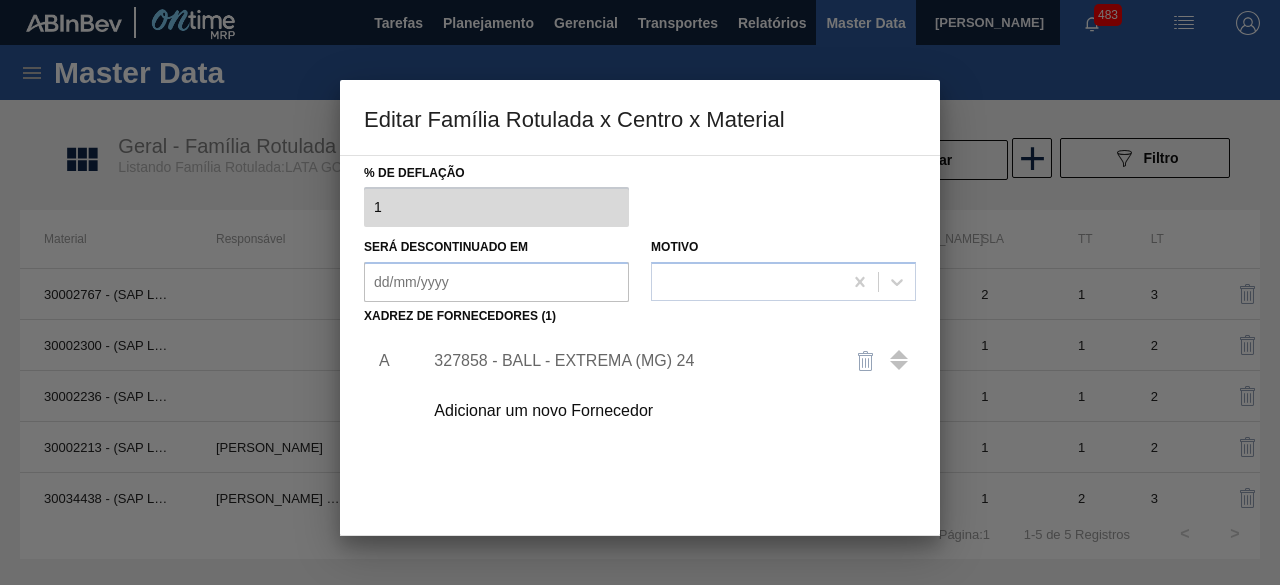 click on "Adicionar um novo Fornecedor" at bounding box center [630, 411] 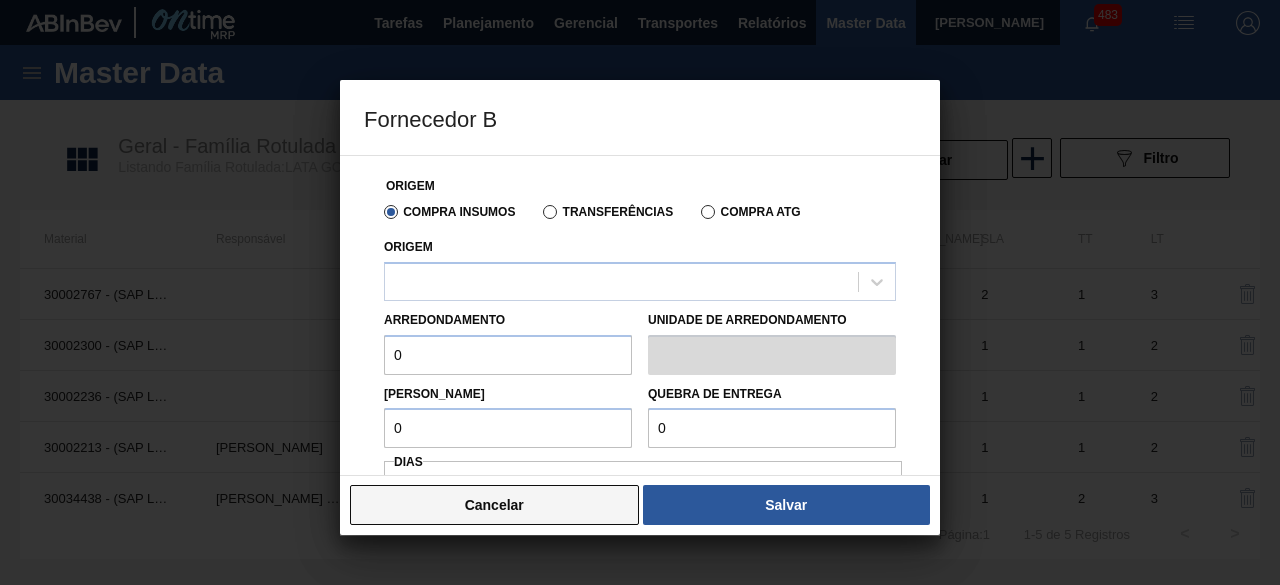click on "Cancelar" at bounding box center (494, 505) 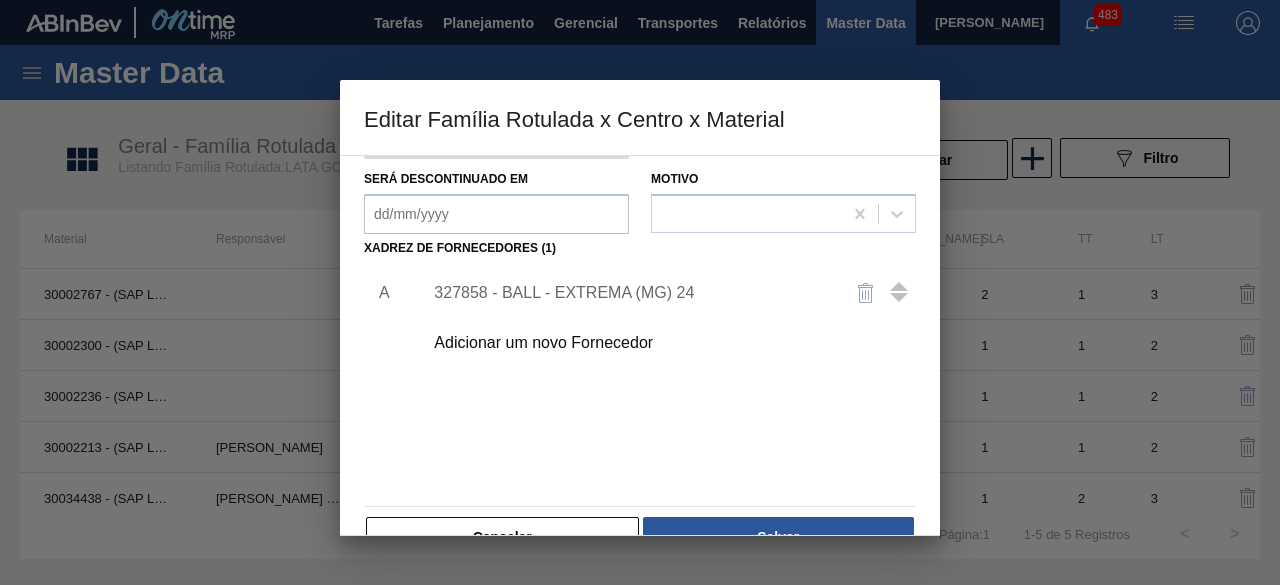 scroll, scrollTop: 300, scrollLeft: 0, axis: vertical 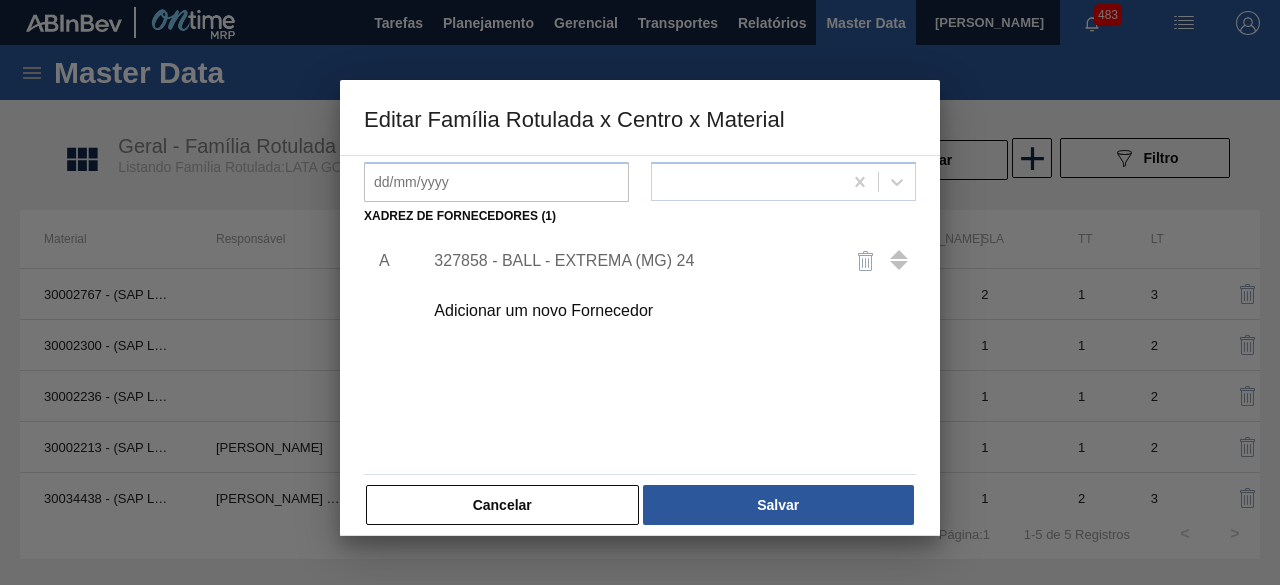 click on "327858 - BALL - EXTREMA (MG) 24" at bounding box center [630, 261] 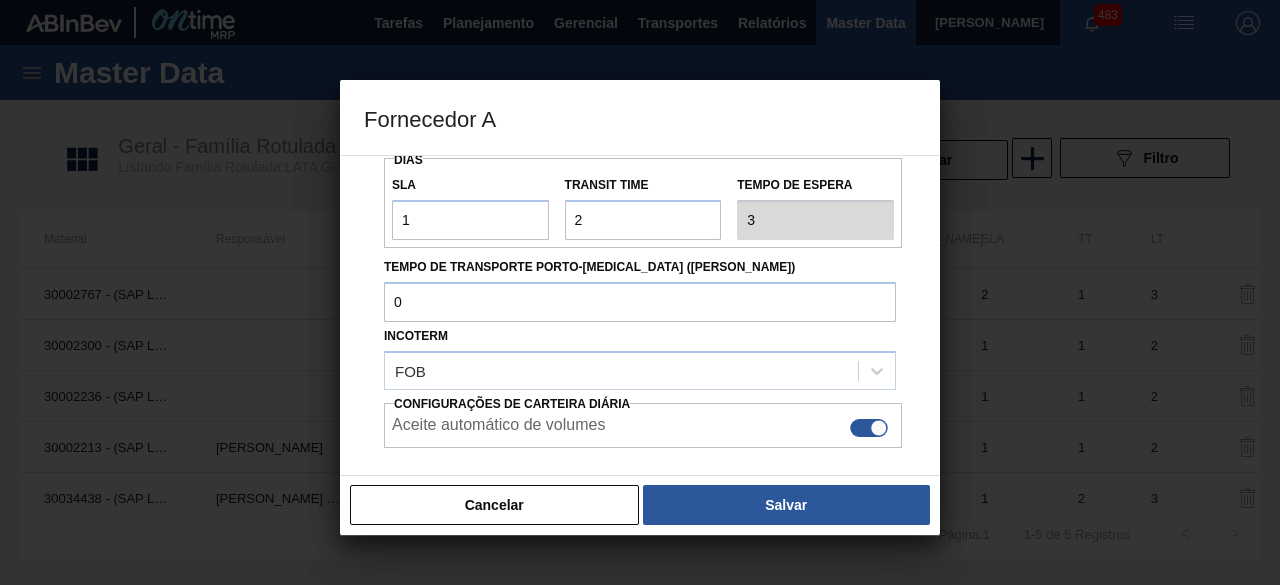 scroll, scrollTop: 300, scrollLeft: 0, axis: vertical 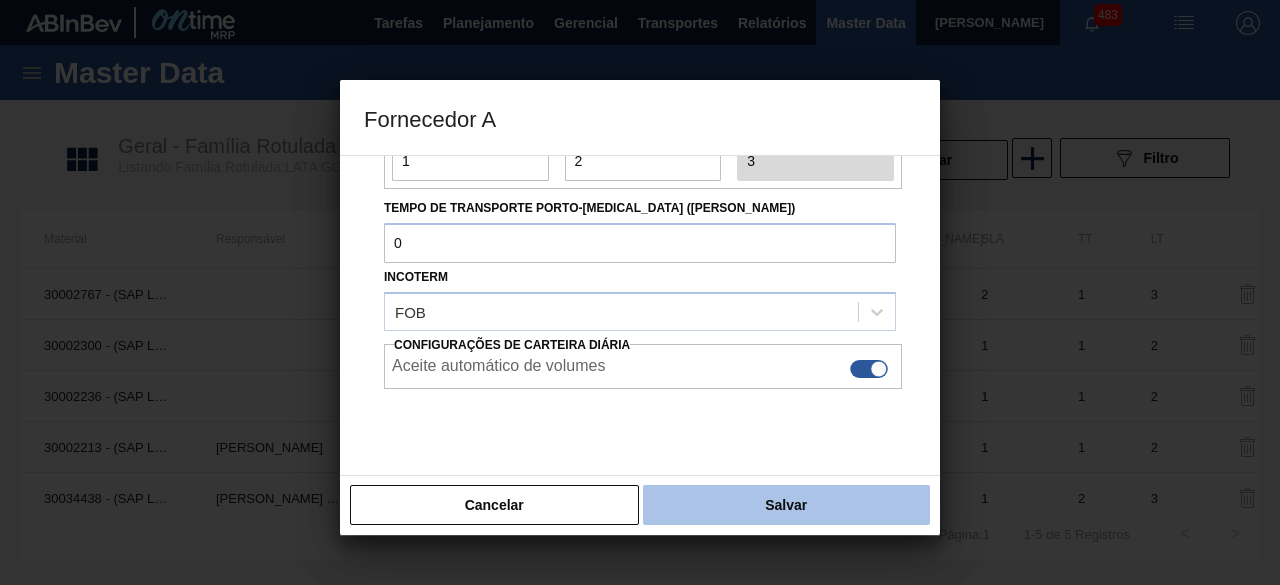click on "Salvar" at bounding box center [786, 505] 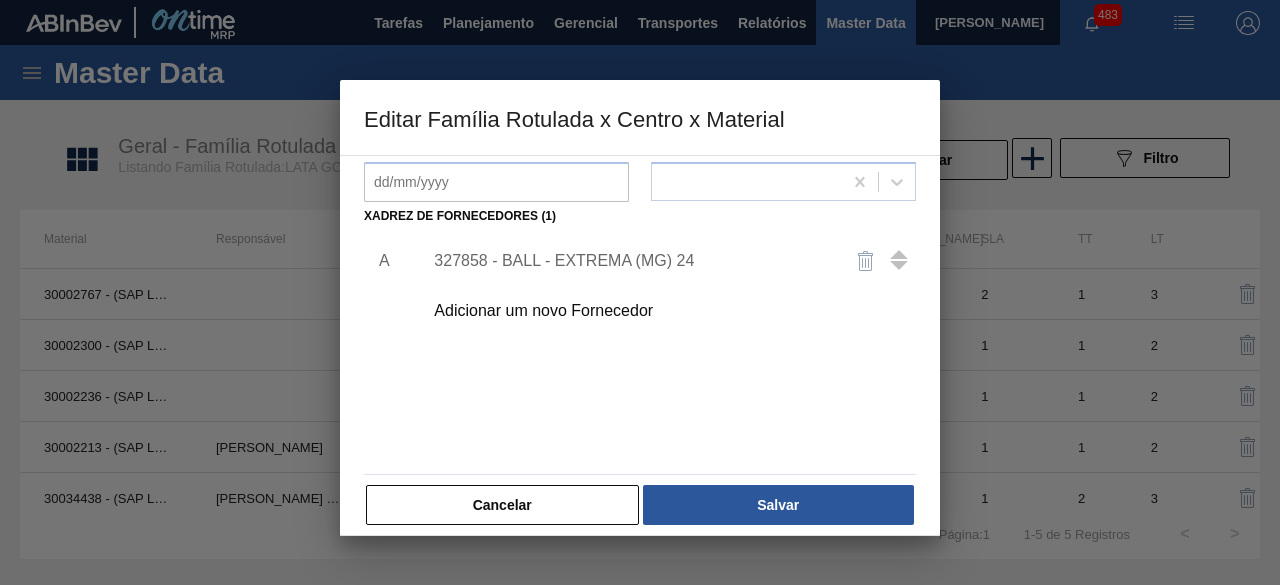 click on "Salvar" at bounding box center (778, 505) 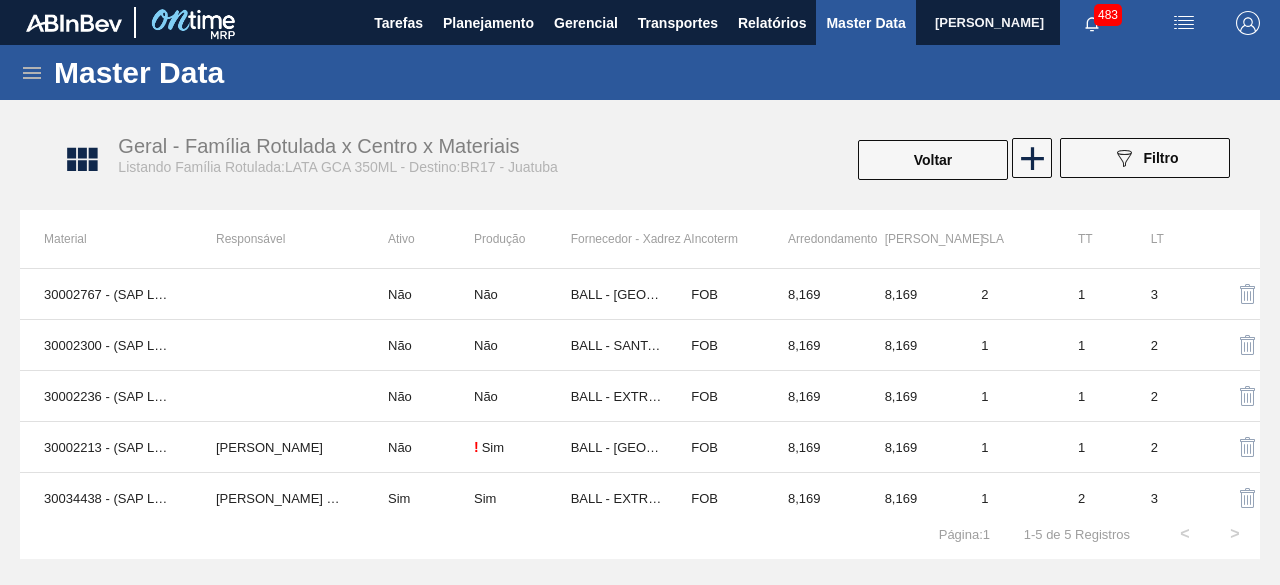 click on "Geral - Família Rotulada x Centro x Materiais Listando Família Rotulada:LATA GCA 350ML - Destino:BR17 - Juatuba Voltar 089F7B8B-B2A5-4AFE-B5C0-19BA573D28AC Filtro" at bounding box center [650, 160] 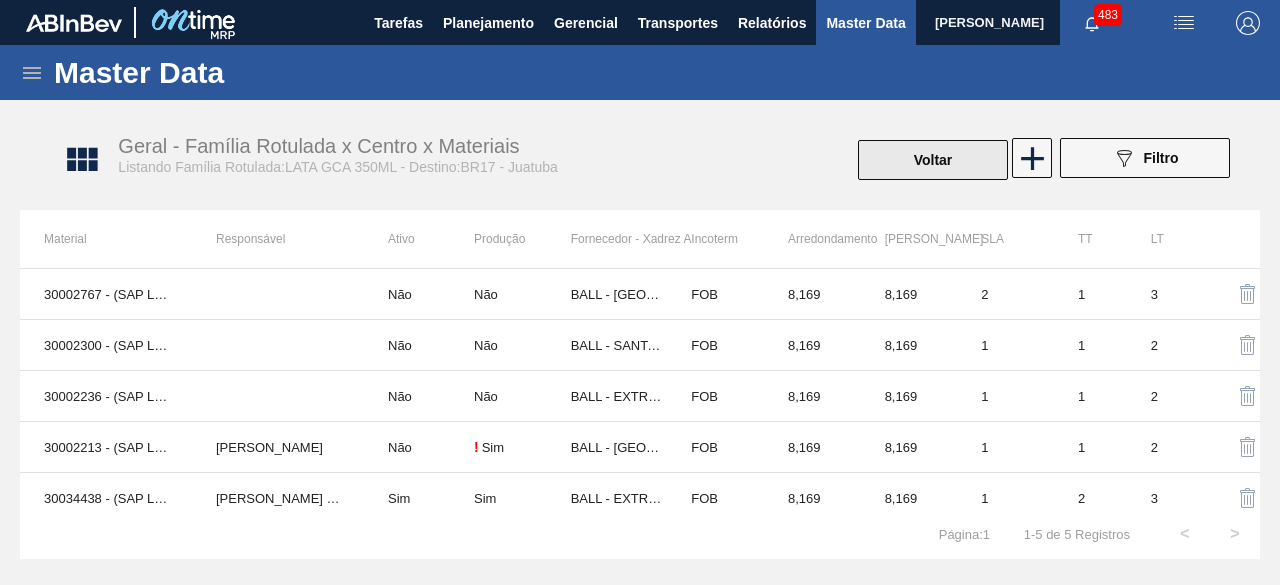 click on "Voltar" at bounding box center [933, 160] 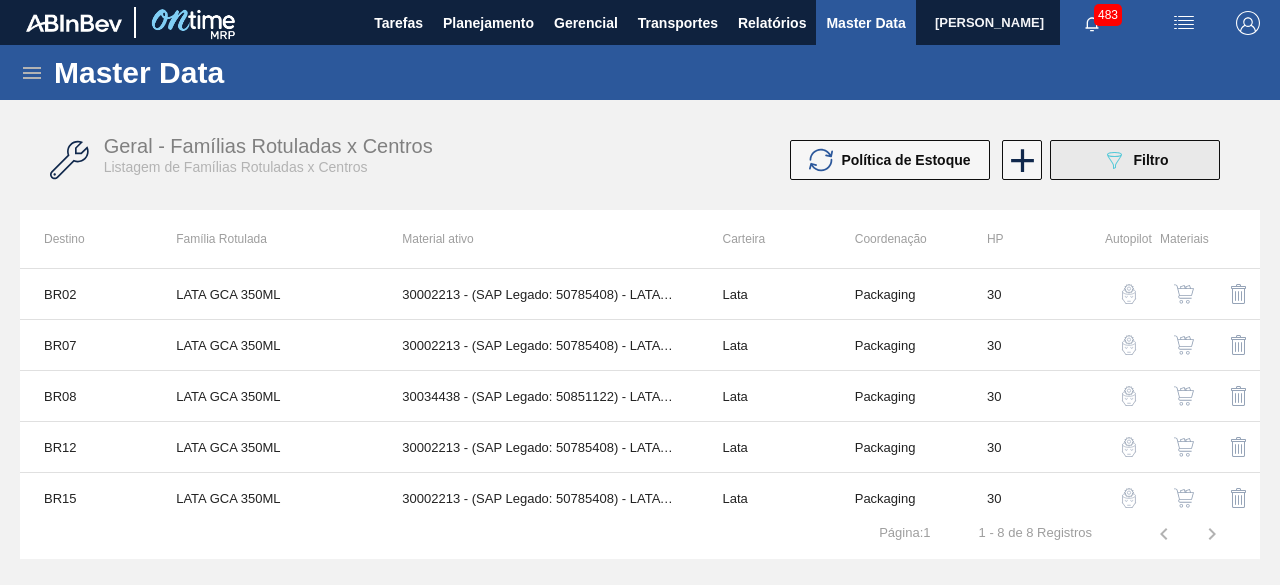 click on "089F7B8B-B2A5-4AFE-B5C0-19BA573D28AC Filtro" at bounding box center (1135, 160) 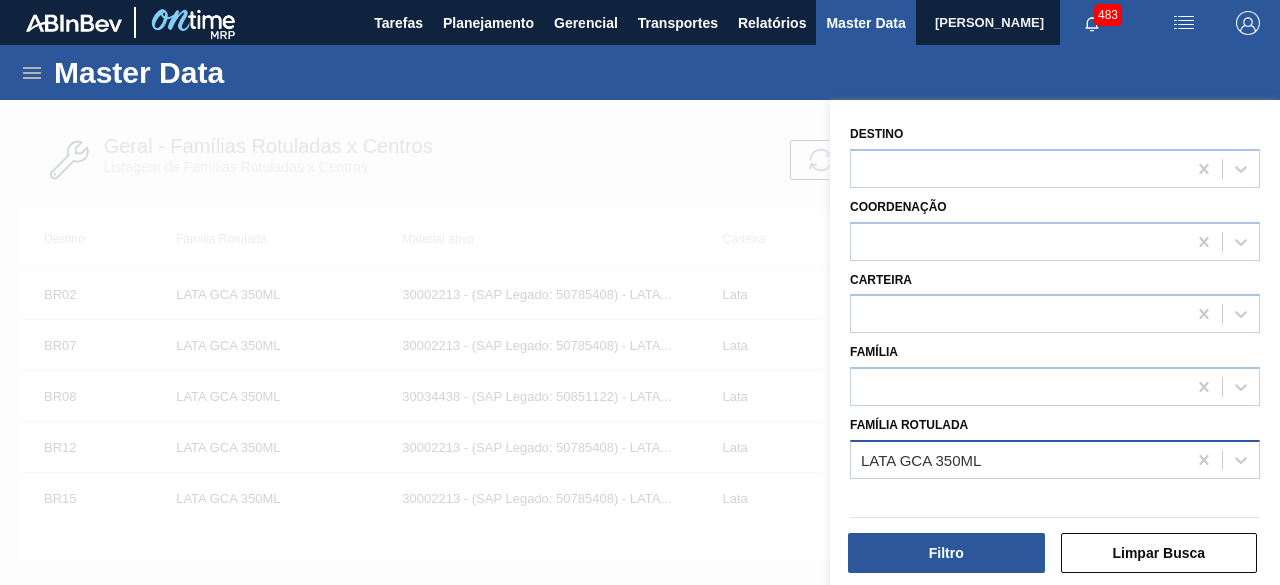 click on "LATA GCA 350ML" at bounding box center [1018, 459] 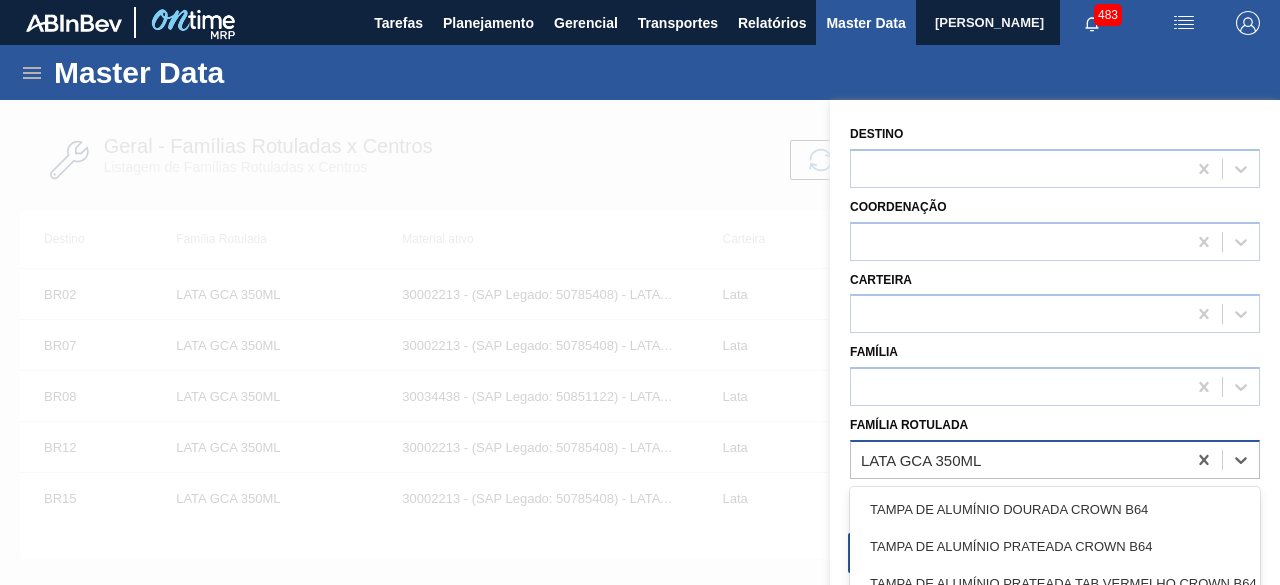 paste on "LATA COLORADO INDICA 350ML" 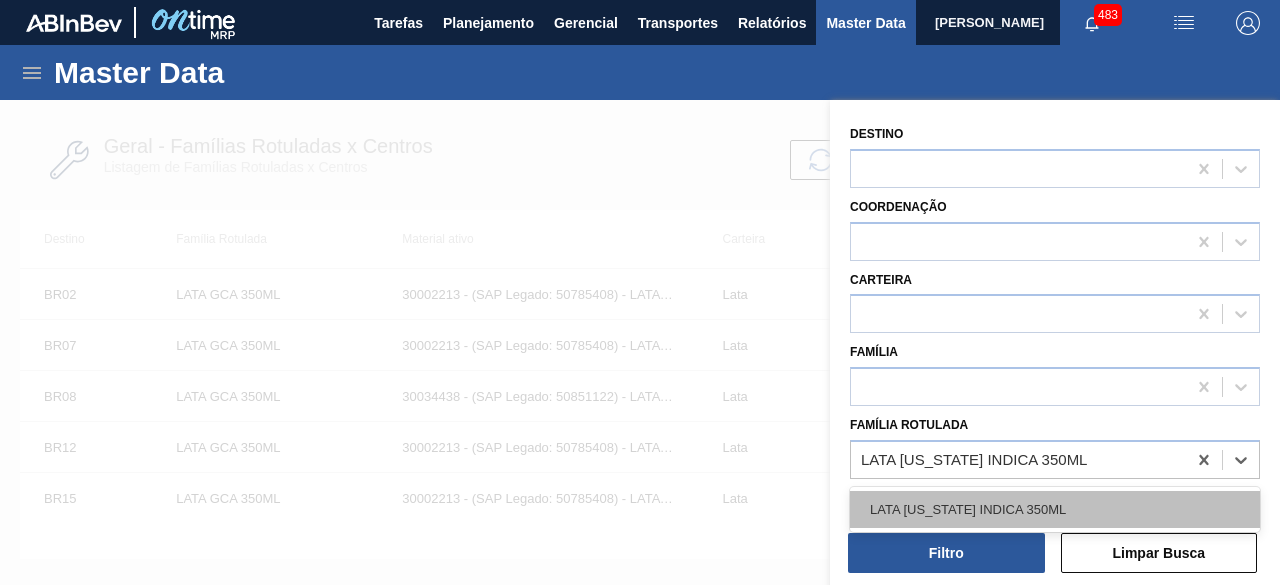 click on "LATA COLORADO INDICA 350ML" at bounding box center [1055, 509] 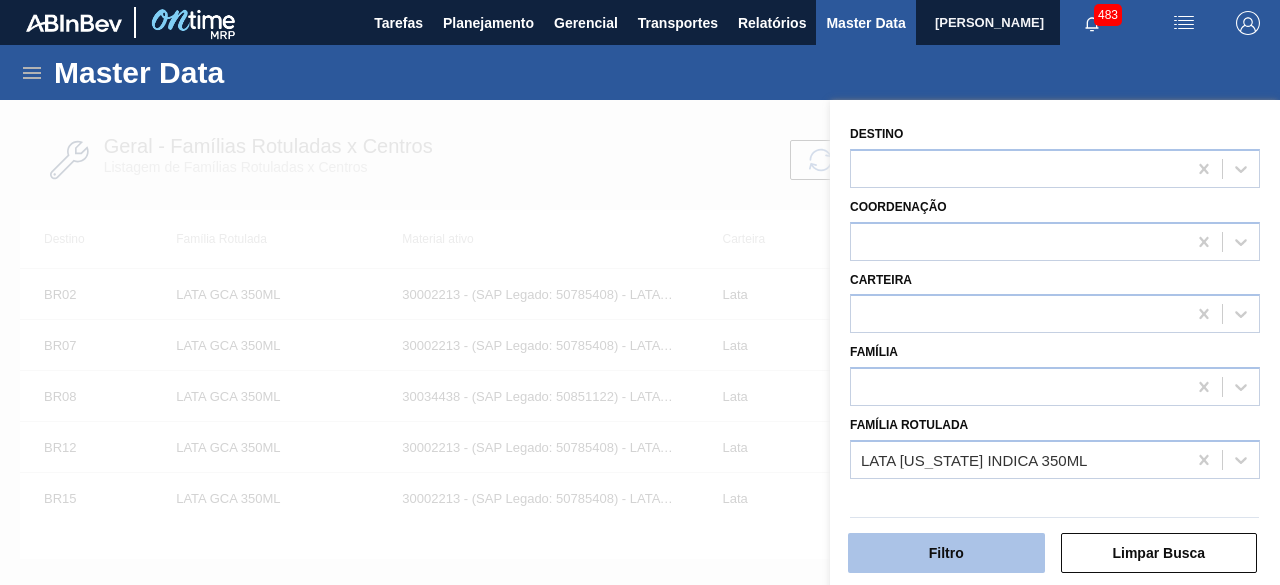 click on "Filtro" at bounding box center (946, 553) 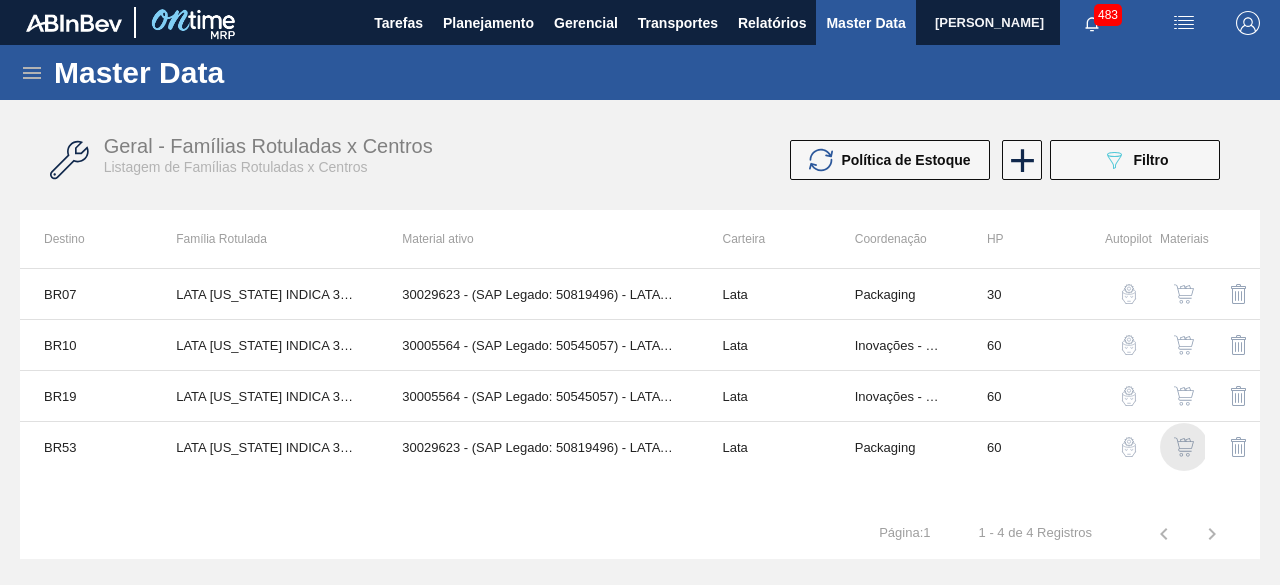 click at bounding box center (1184, 447) 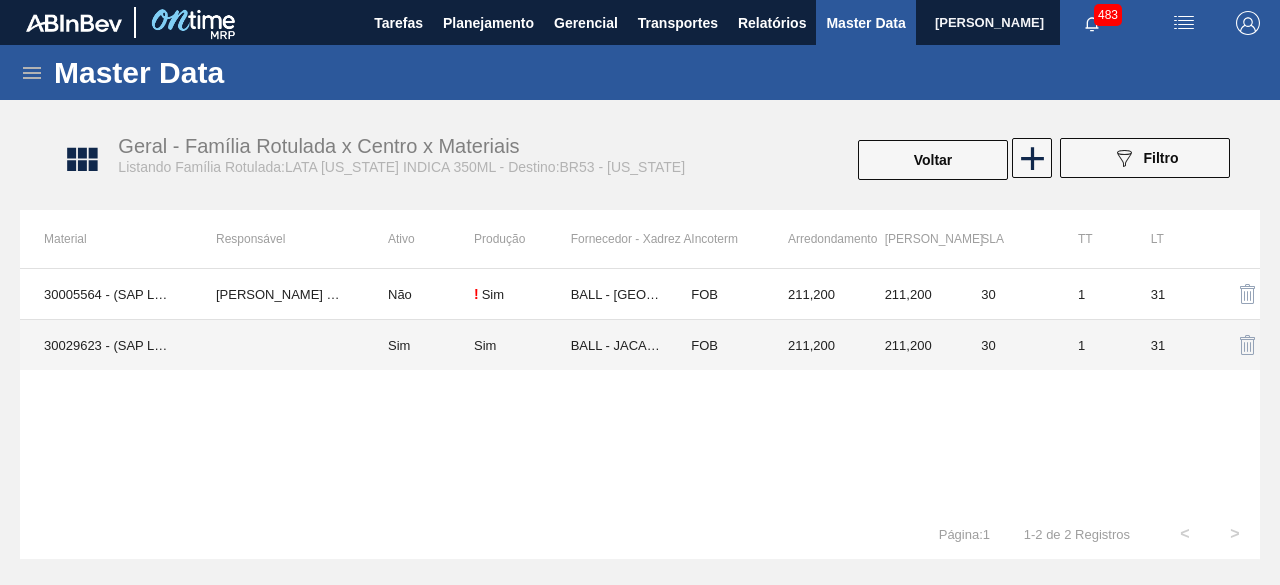 click at bounding box center [278, 345] 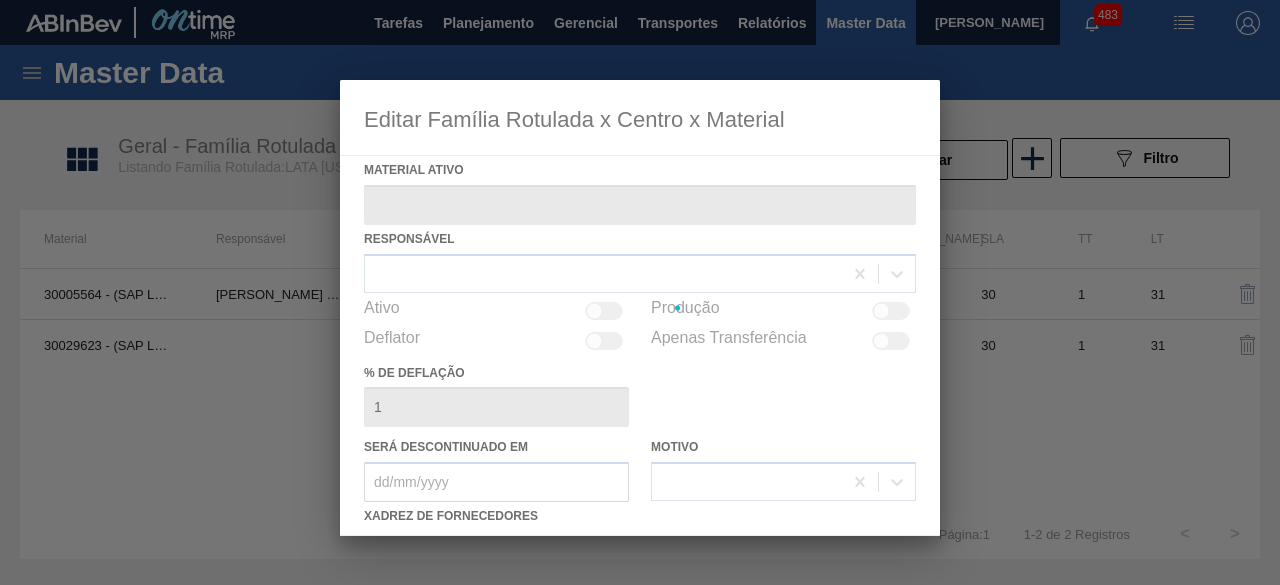 type on "30029623 - (SAP Legado: 50819496) - LATA 350ML COLOR INDICA NIV24" 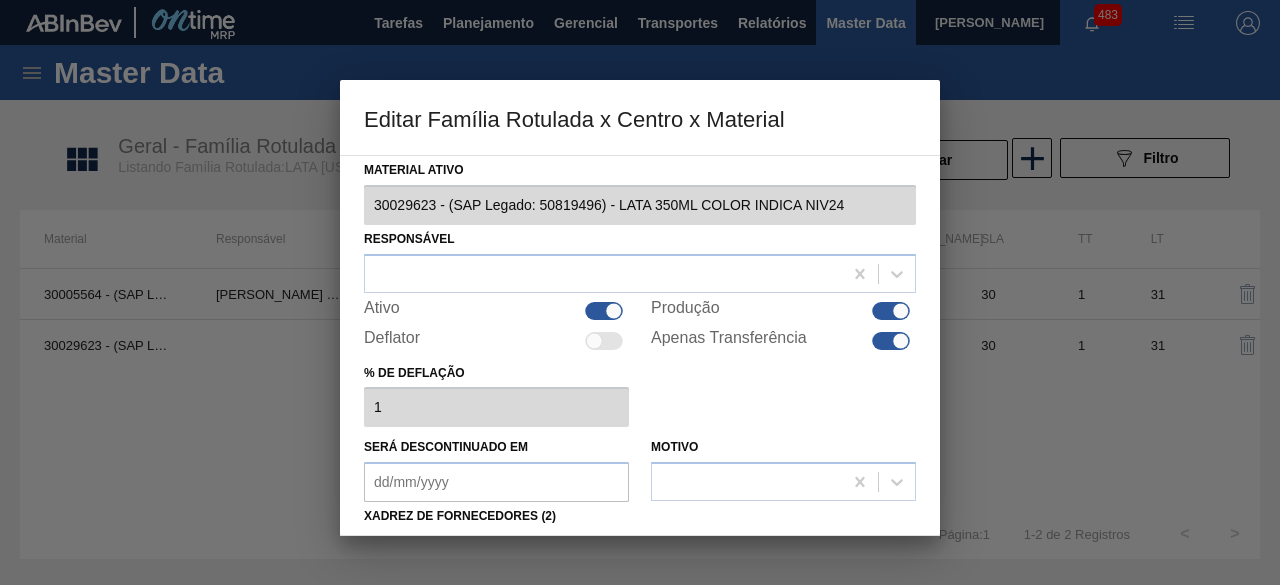 click at bounding box center (901, 340) 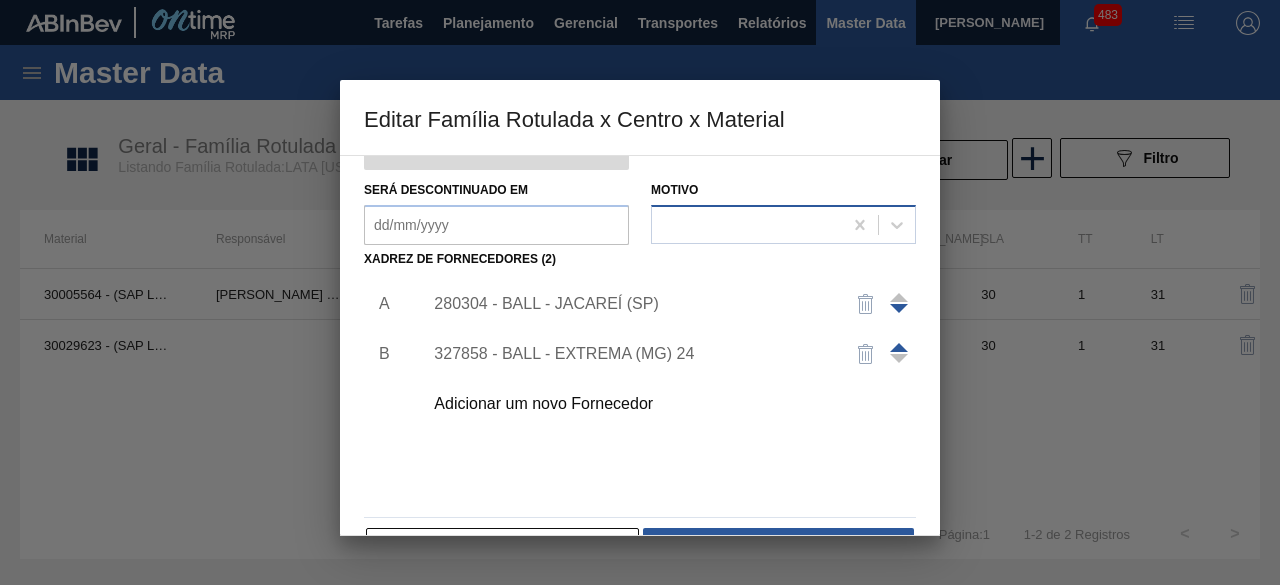 scroll, scrollTop: 300, scrollLeft: 0, axis: vertical 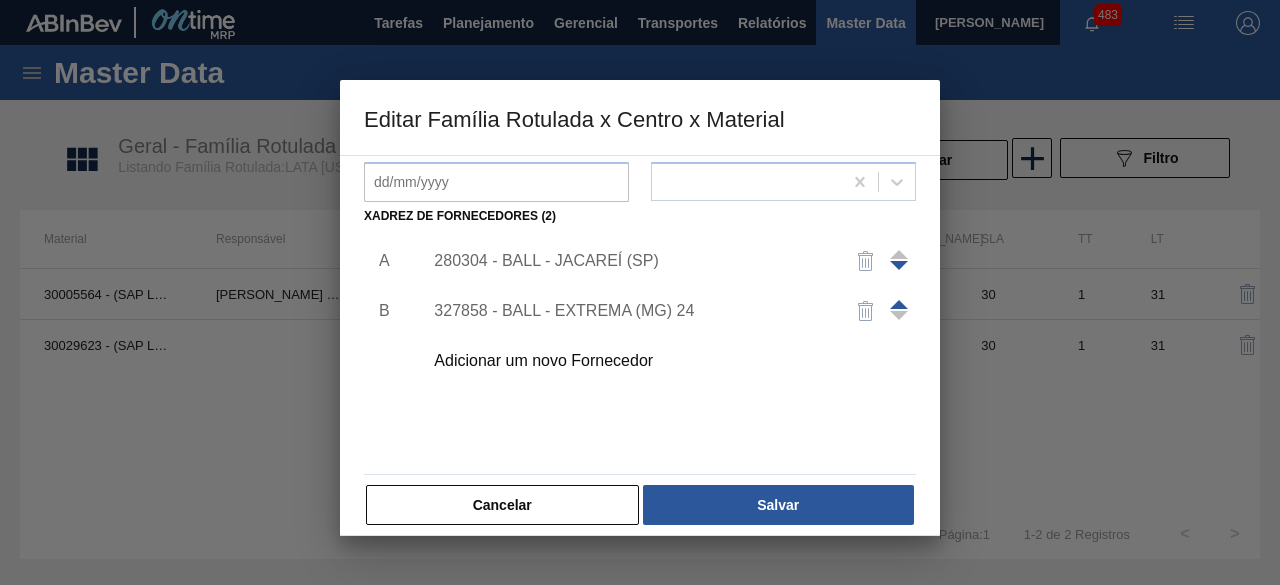 click on "327858 - BALL - EXTREMA (MG) 24" at bounding box center [630, 311] 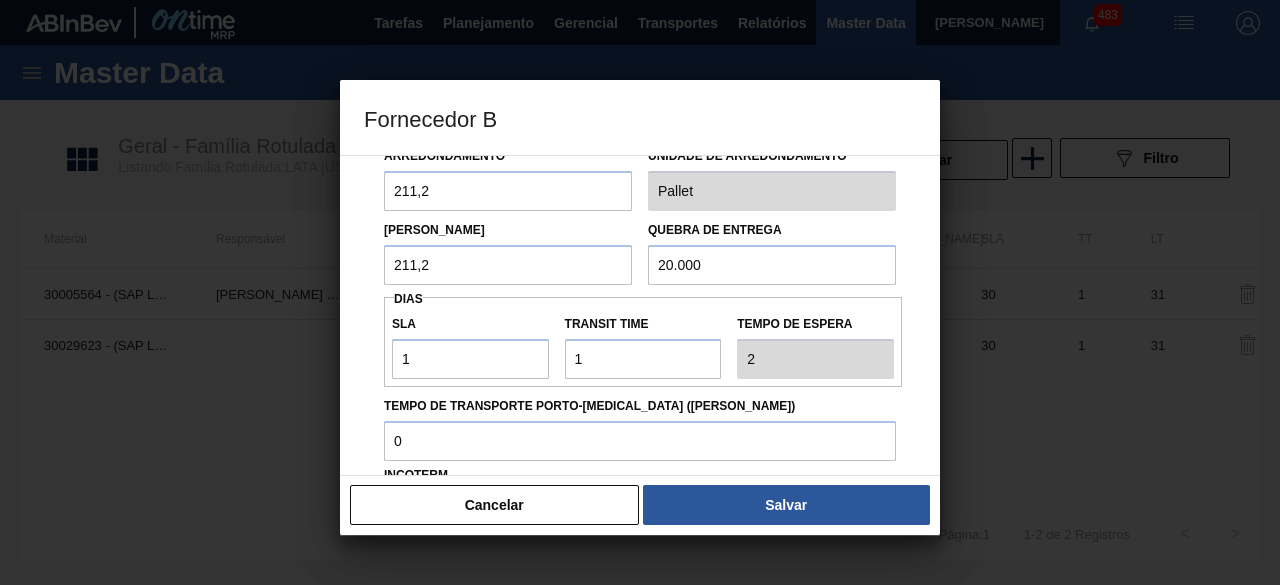 scroll, scrollTop: 200, scrollLeft: 0, axis: vertical 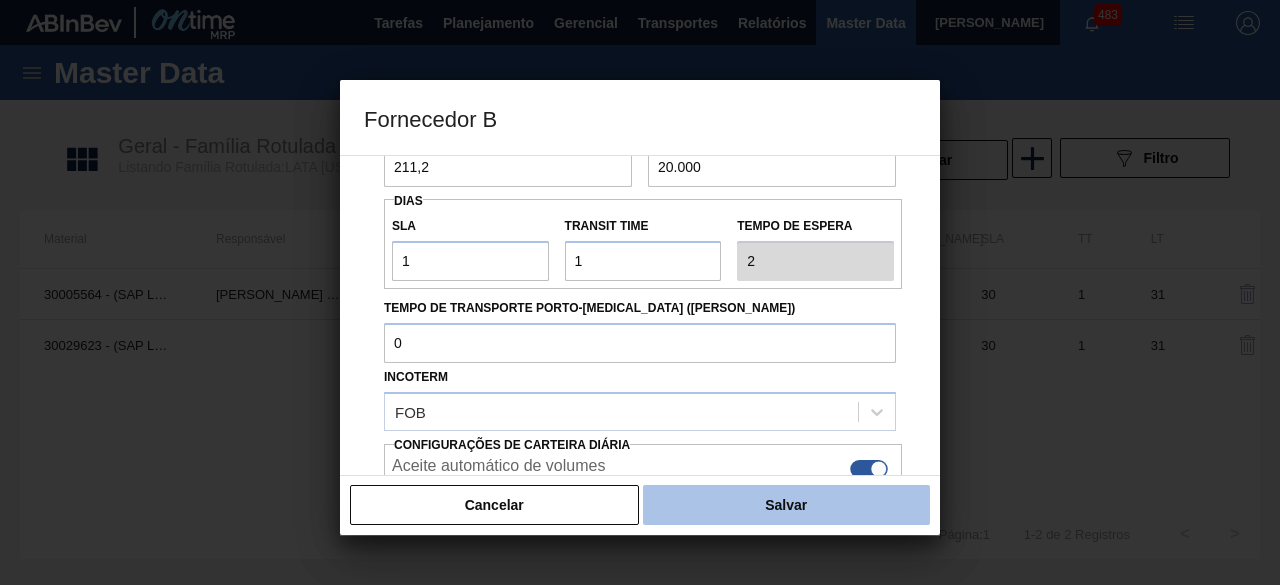 click on "Salvar" at bounding box center (786, 505) 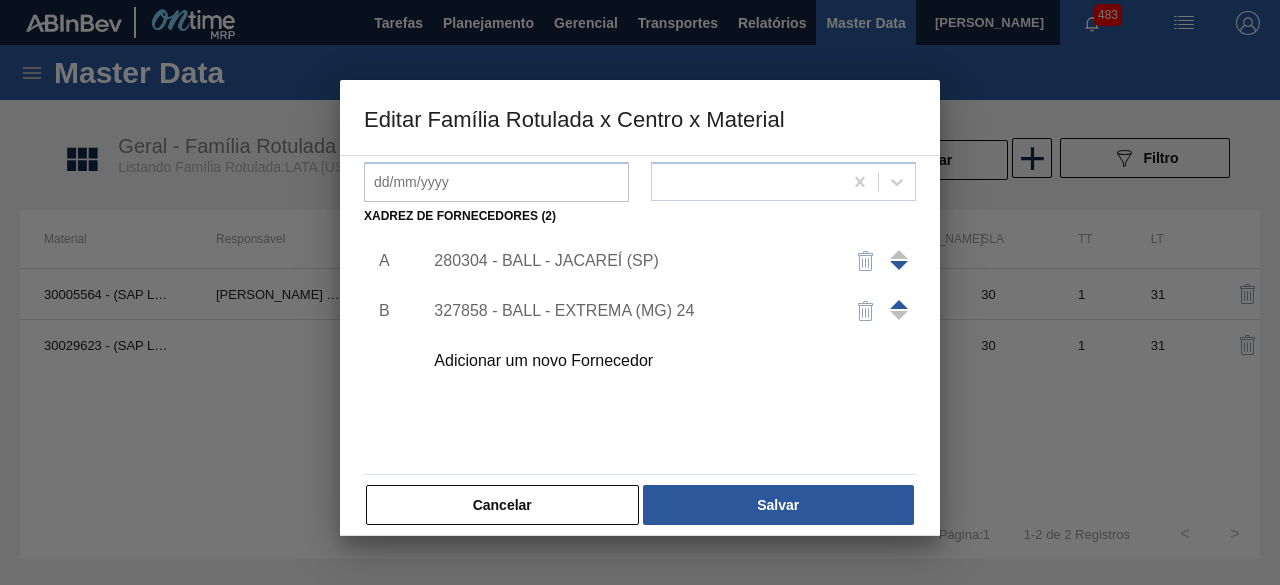click on "280304 - BALL - JACAREÍ (SP)" at bounding box center [663, 261] 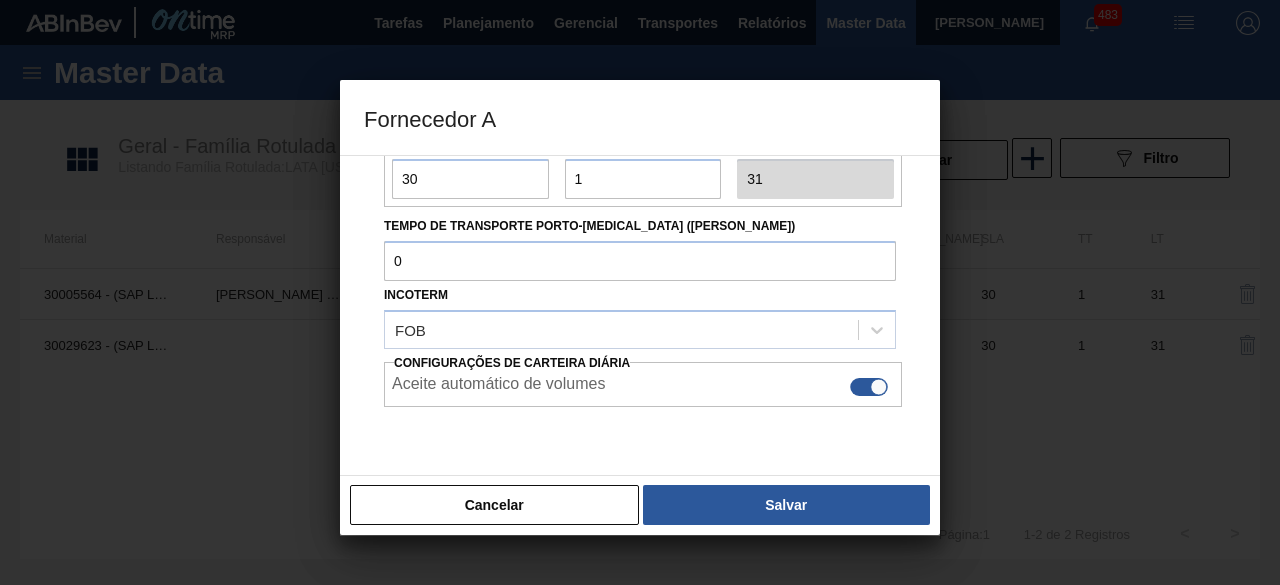 scroll, scrollTop: 300, scrollLeft: 0, axis: vertical 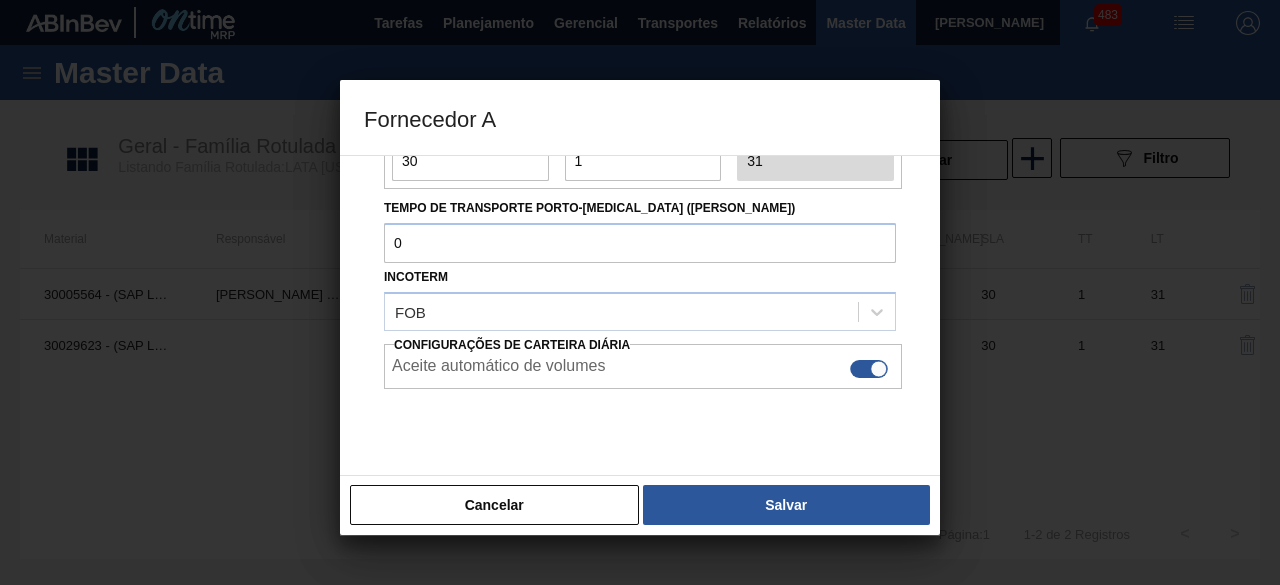 drag, startPoint x: 854, startPoint y: 503, endPoint x: 850, endPoint y: 493, distance: 10.770329 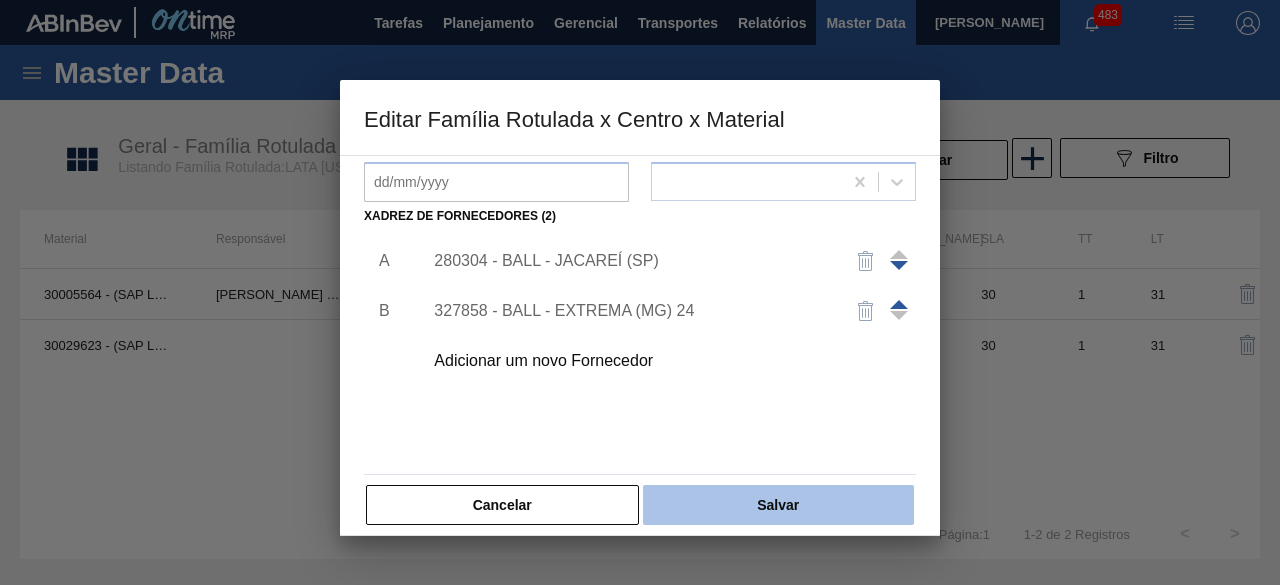 click on "Salvar" at bounding box center [778, 505] 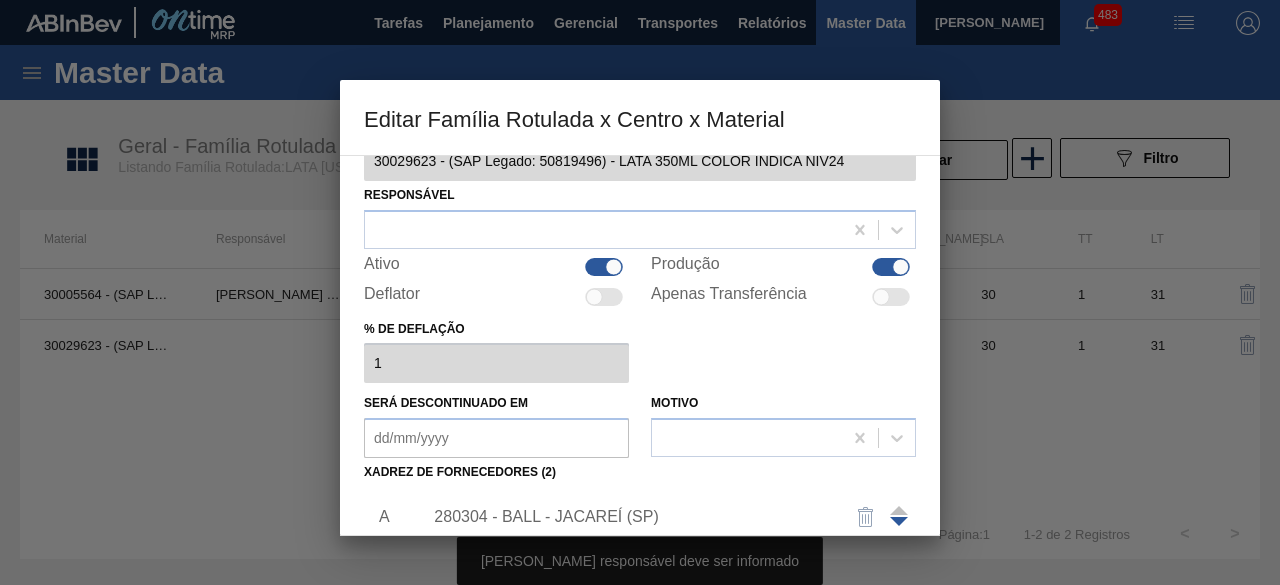 scroll, scrollTop: 0, scrollLeft: 0, axis: both 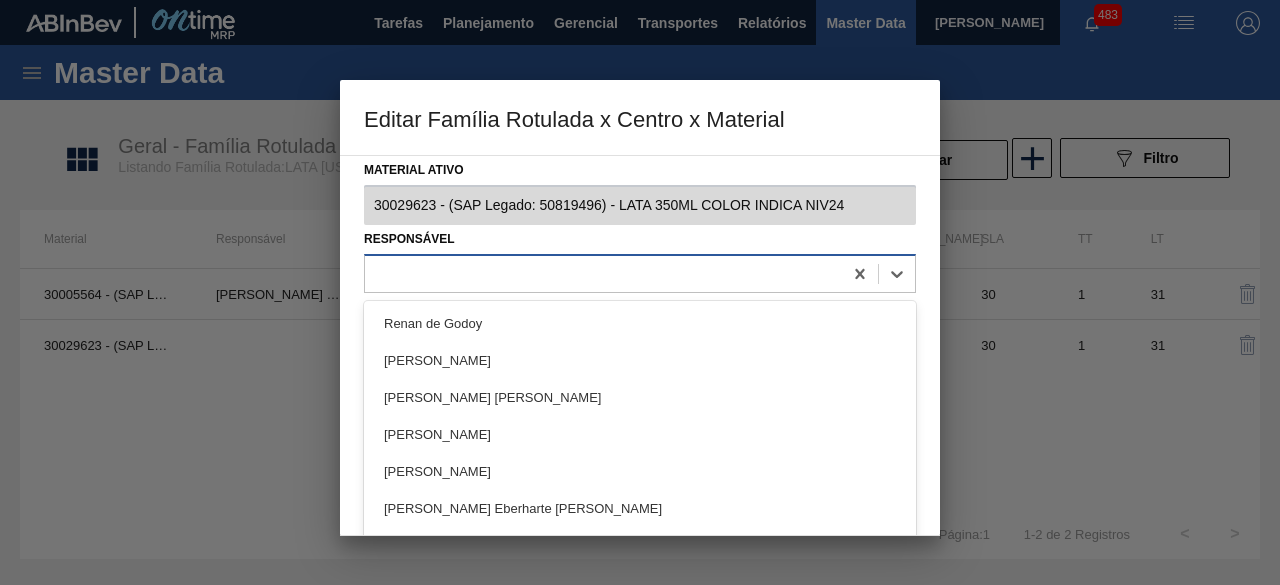 click at bounding box center (603, 273) 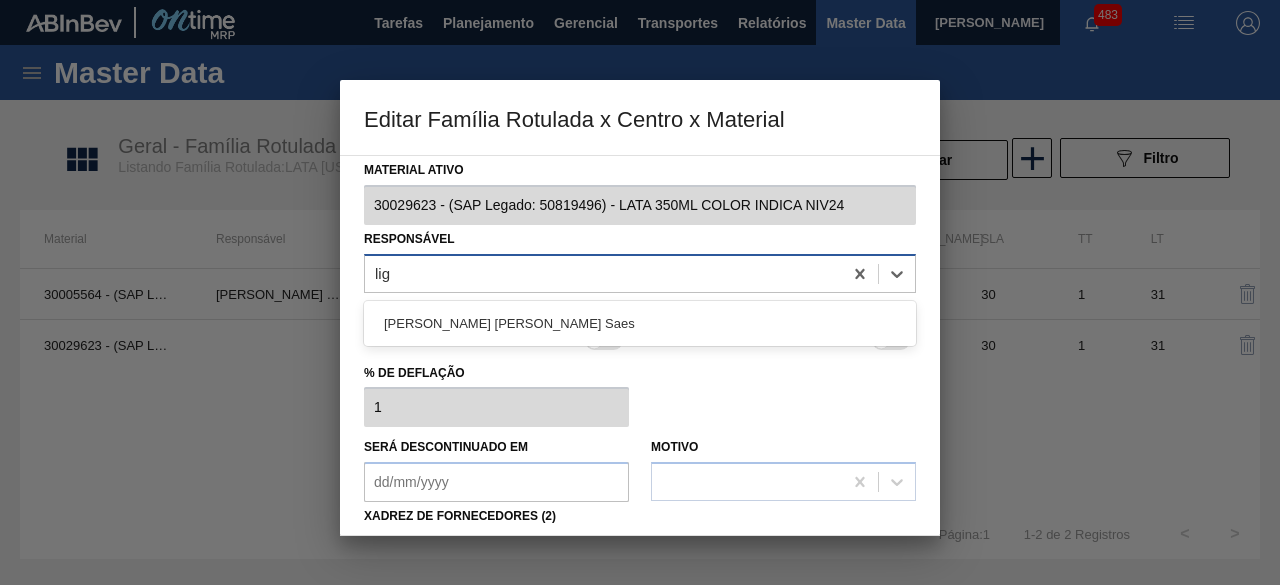 type on "ligi" 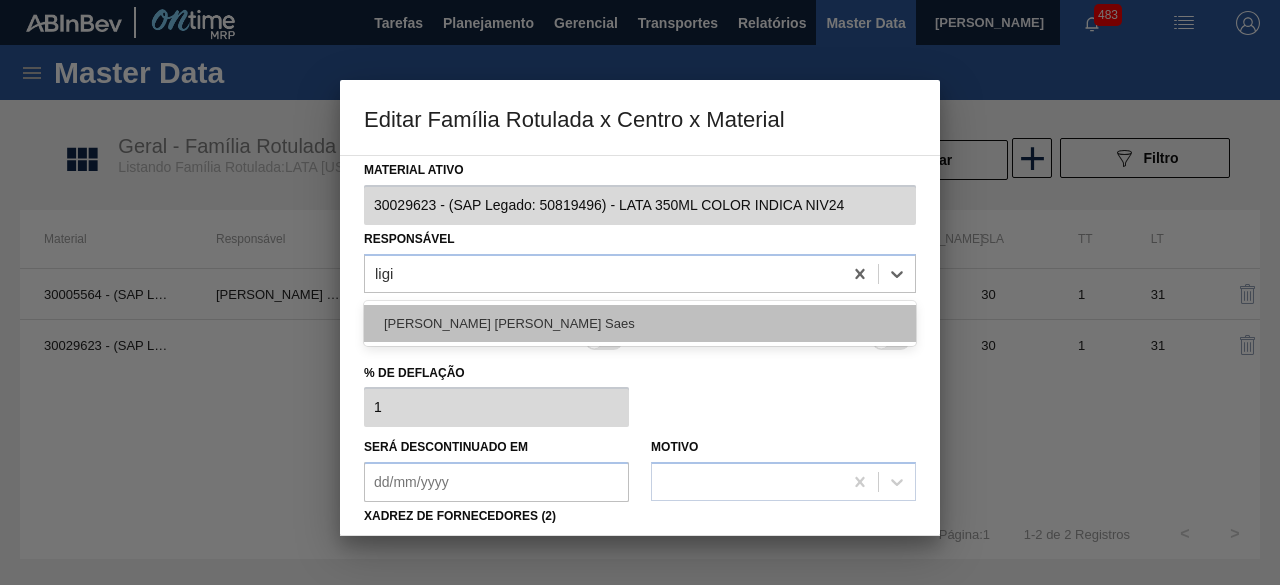 click on "Ligia Paula Saes" at bounding box center [640, 323] 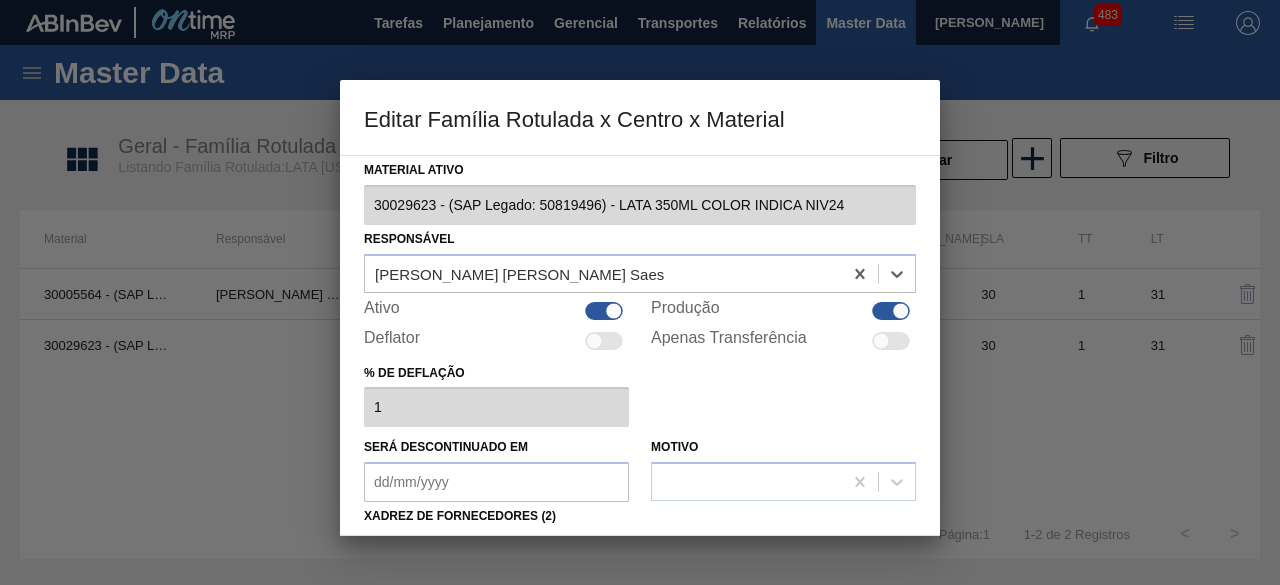 type 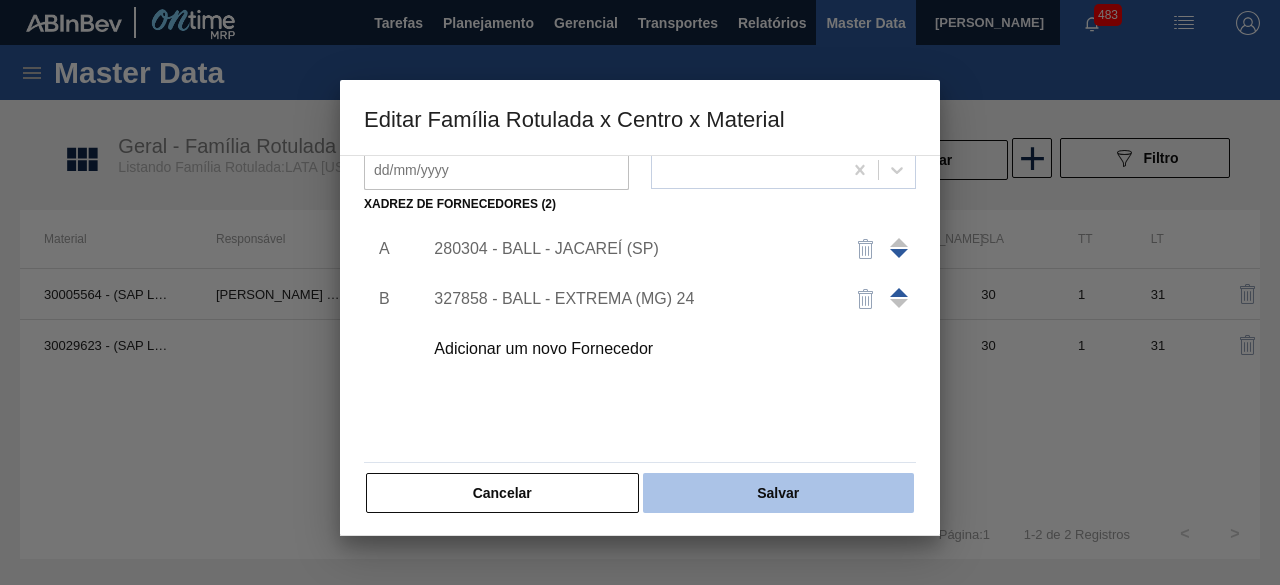 scroll, scrollTop: 314, scrollLeft: 0, axis: vertical 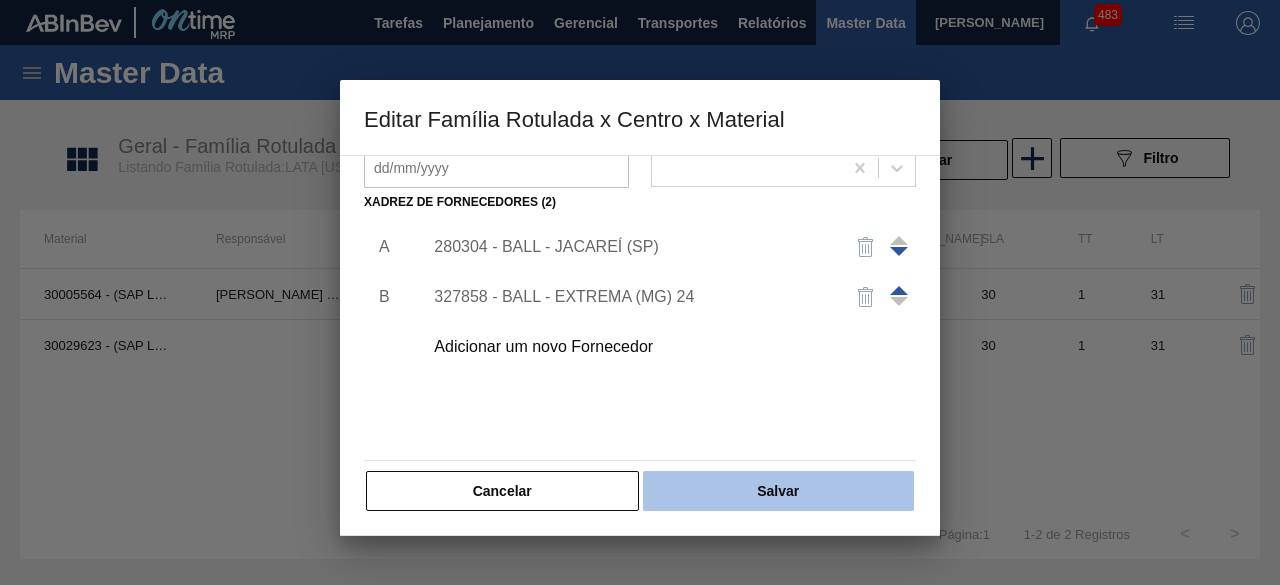 click on "Salvar" at bounding box center (778, 491) 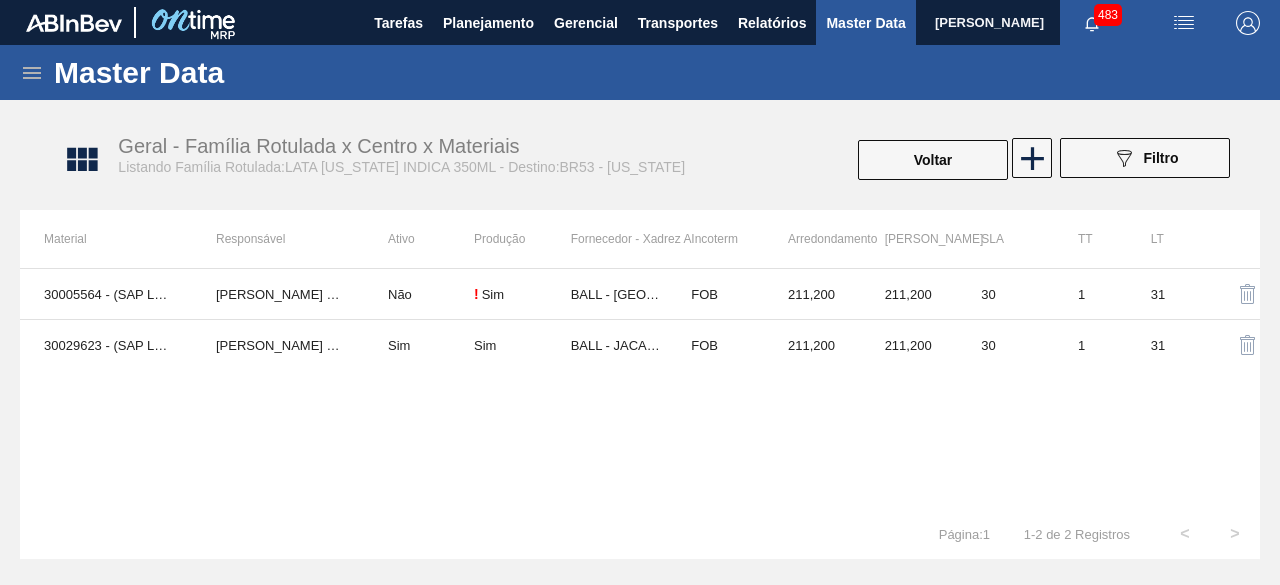click at bounding box center [1184, 23] 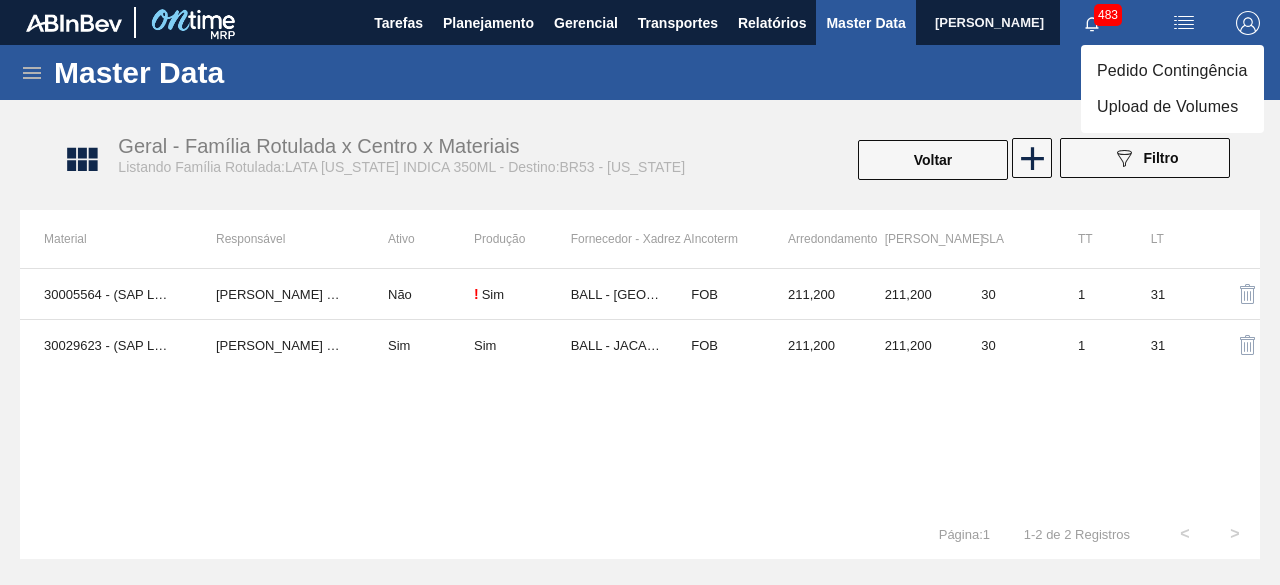click on "Upload de Volumes" at bounding box center [1172, 107] 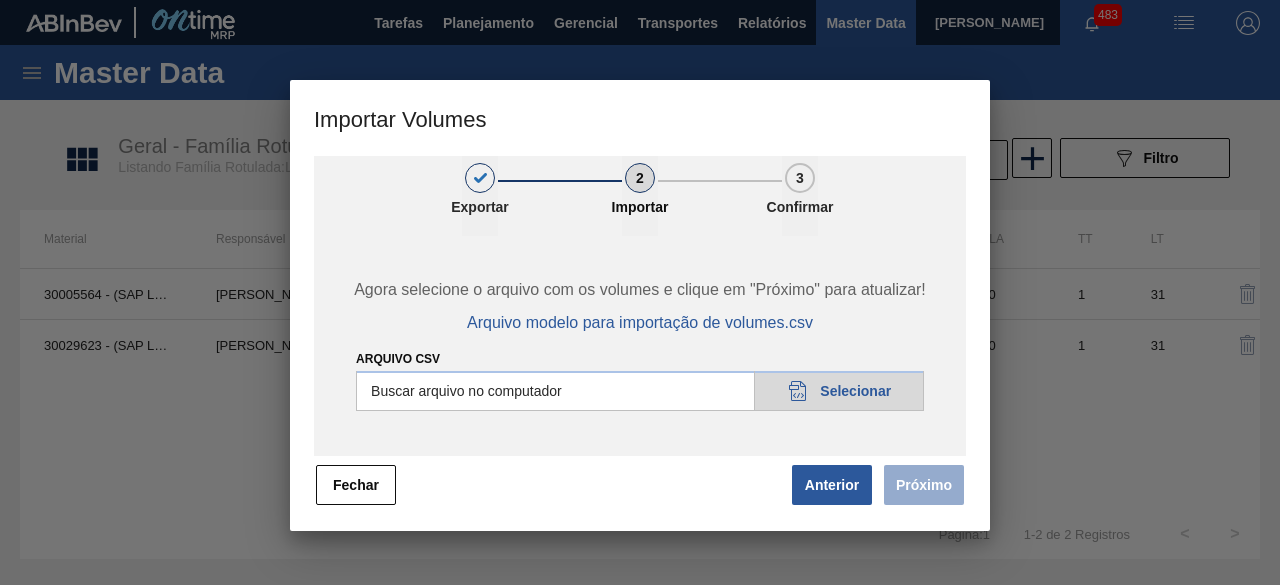 click on "Arquivo csv" at bounding box center (640, 391) 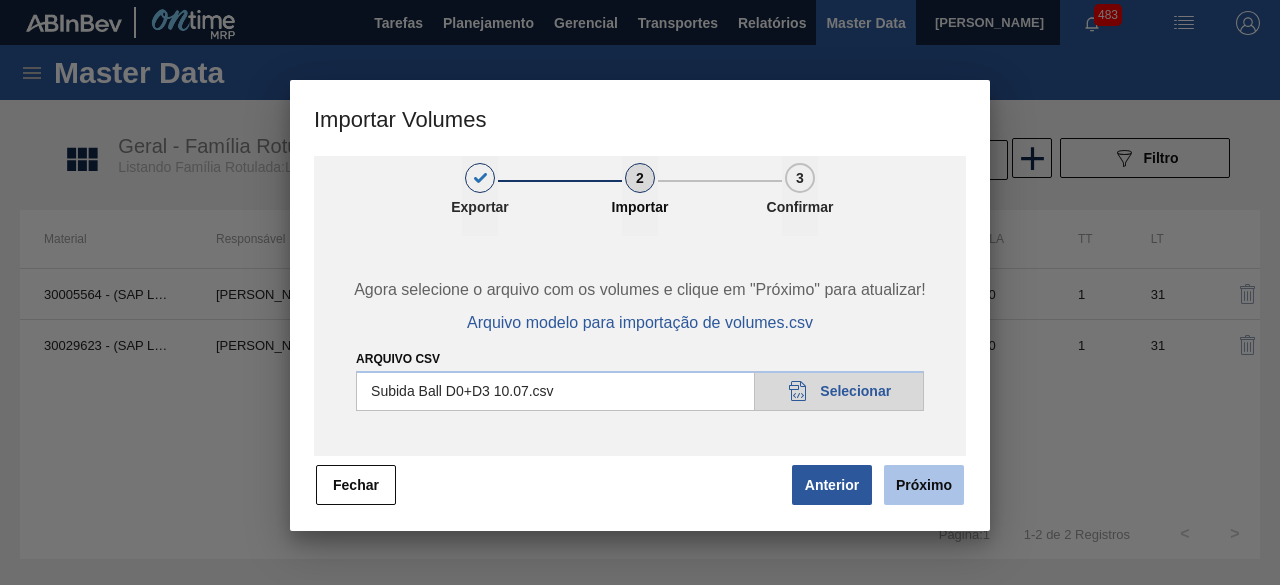 click on "Próximo" at bounding box center (924, 485) 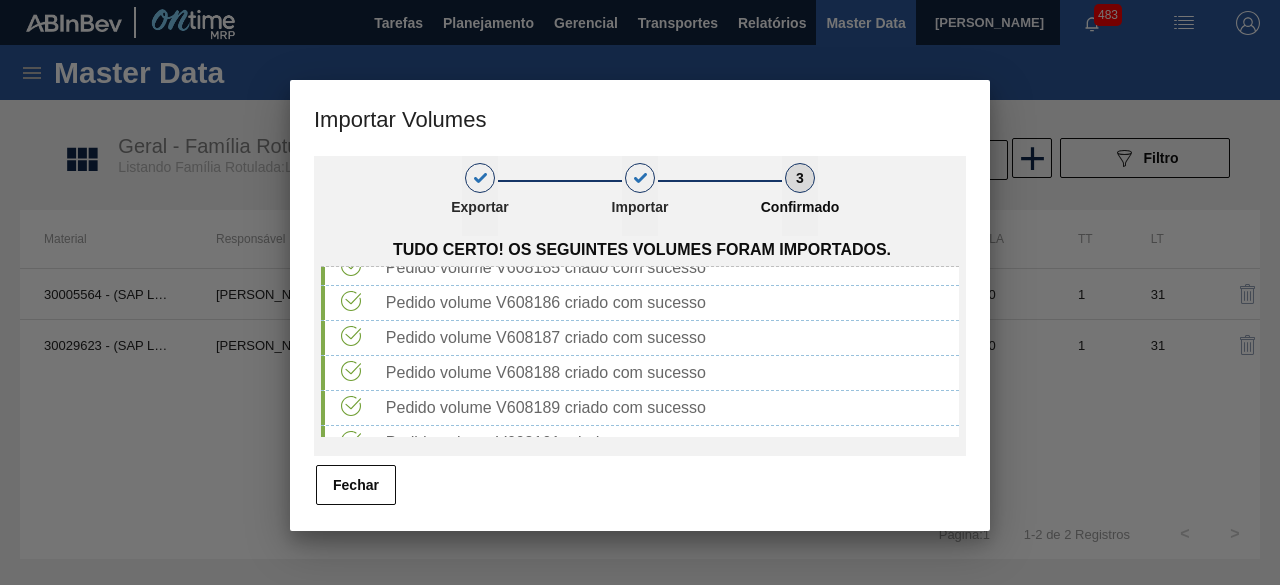 scroll, scrollTop: 2187, scrollLeft: 0, axis: vertical 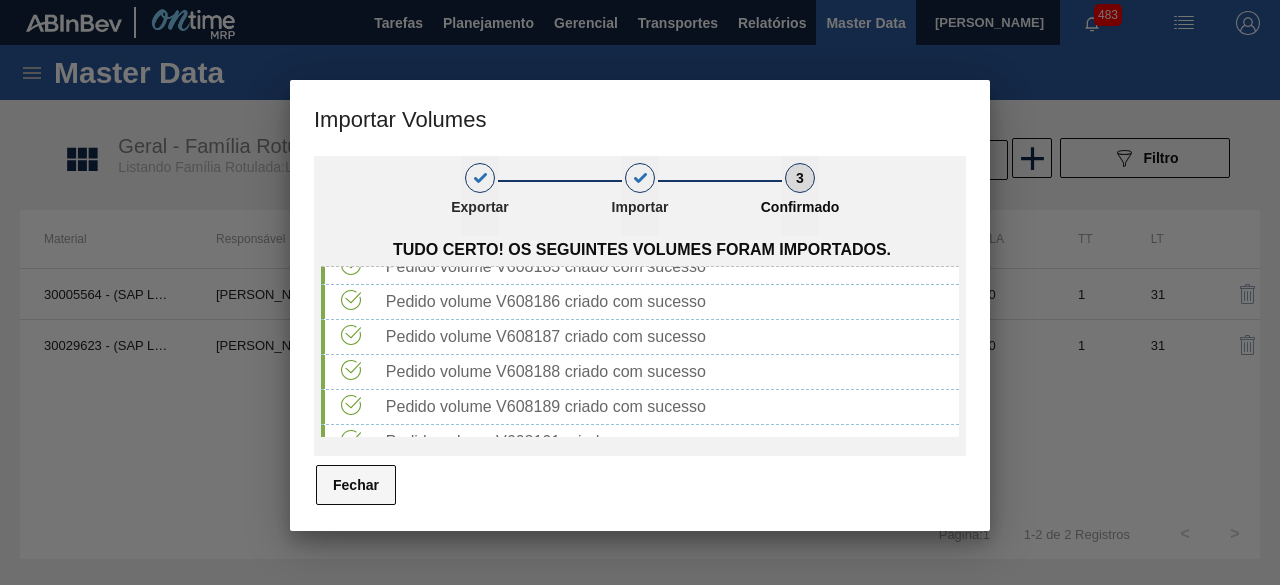 click on "Fechar" at bounding box center (356, 485) 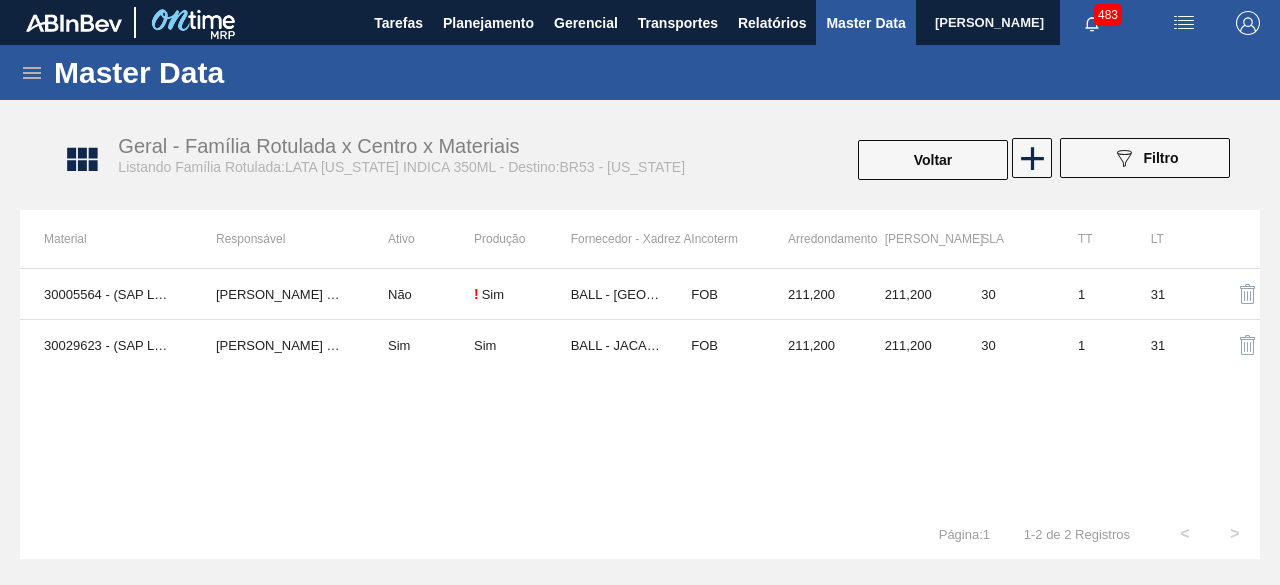 click at bounding box center [1184, 23] 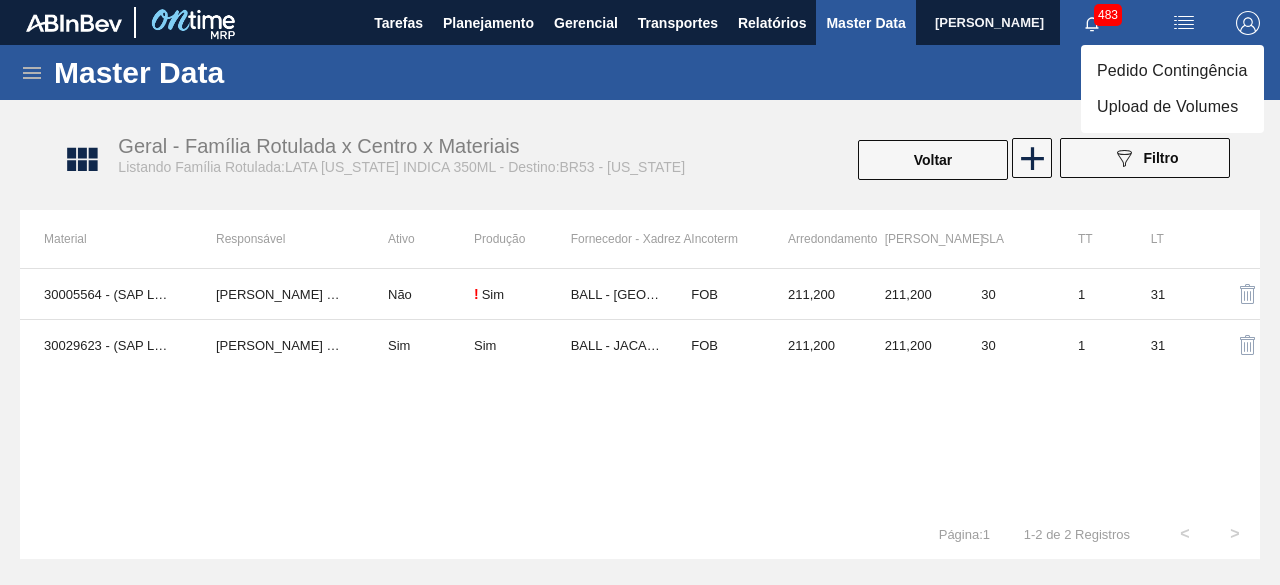 click on "Upload de Volumes" at bounding box center [1172, 107] 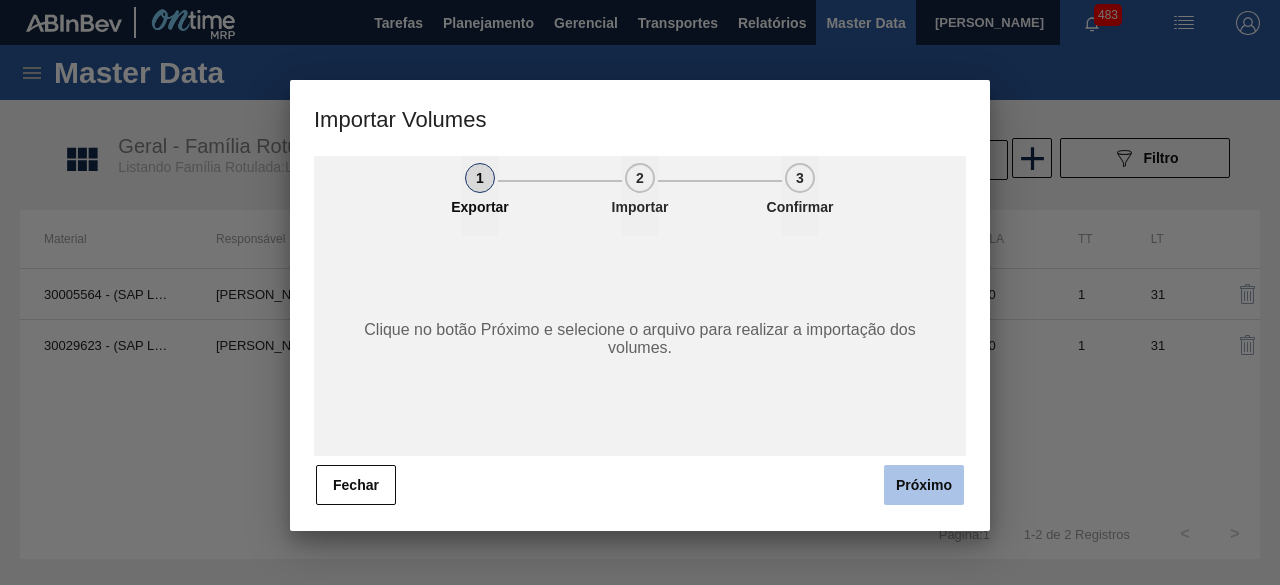 click on "Próximo" at bounding box center [924, 485] 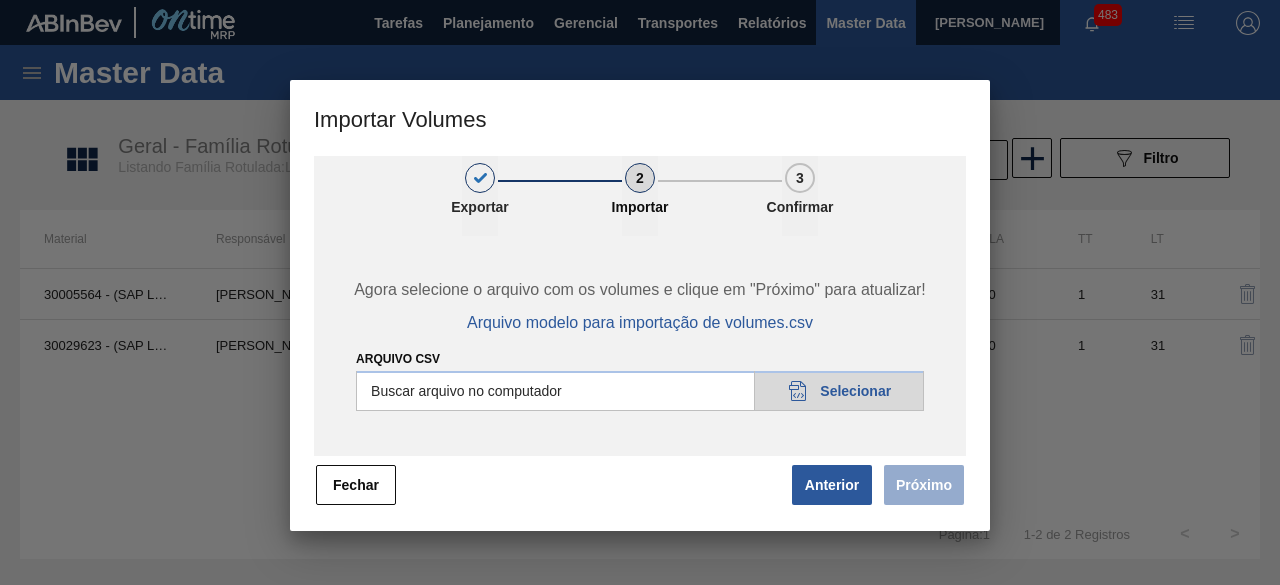 click on "Arquivo csv" at bounding box center [640, 391] 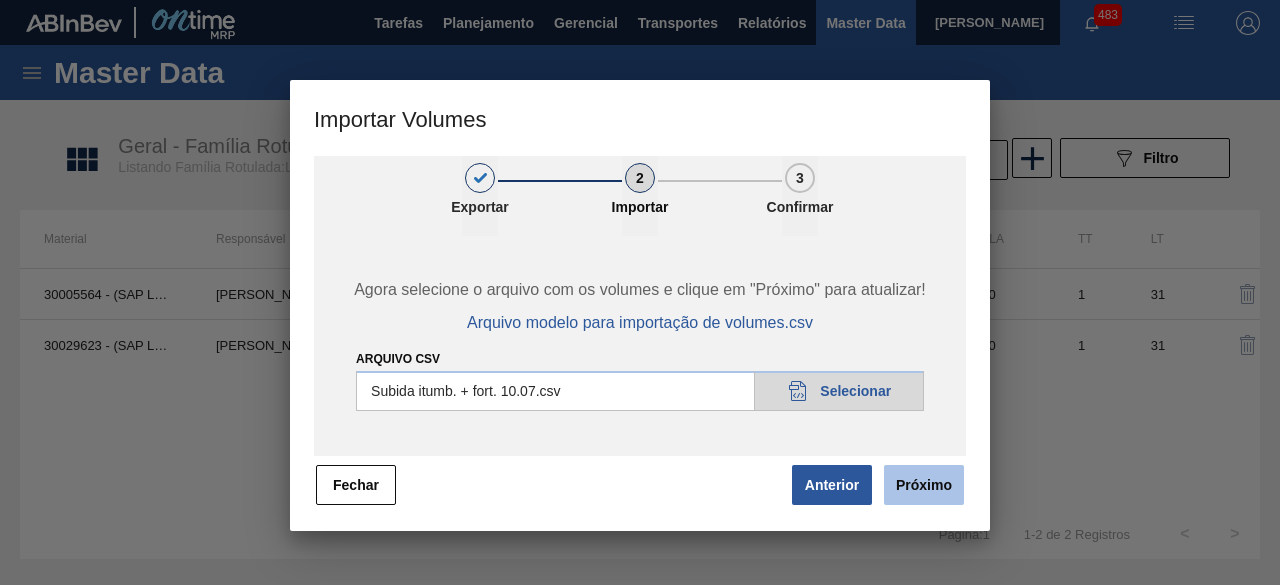 click on "Próximo" at bounding box center (924, 485) 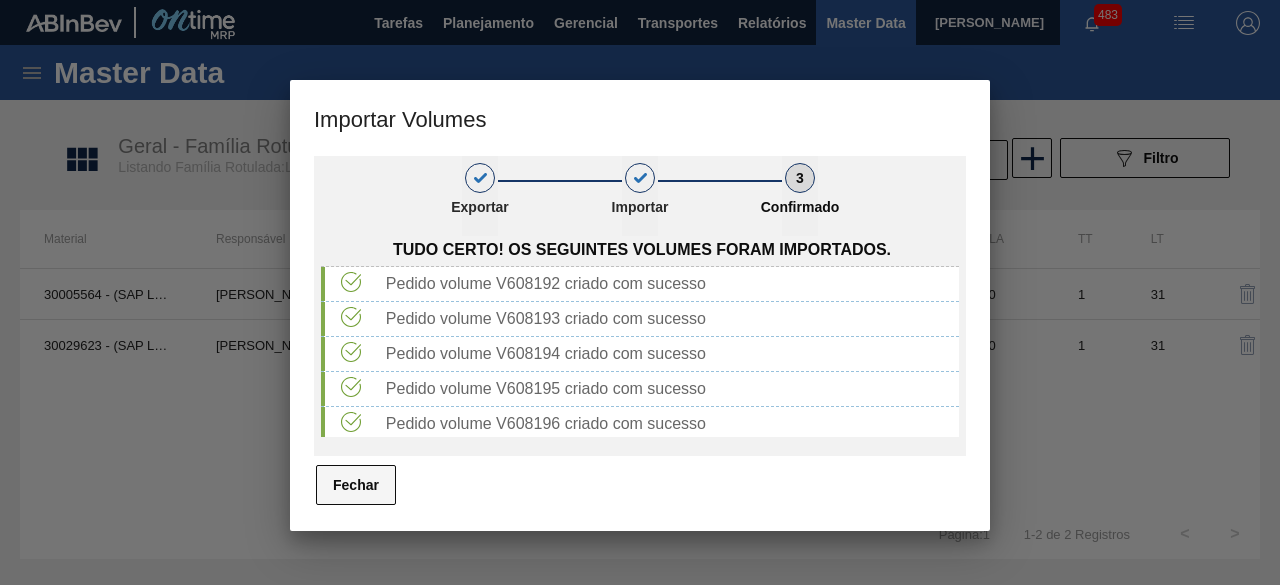 click on "Fechar" at bounding box center (356, 485) 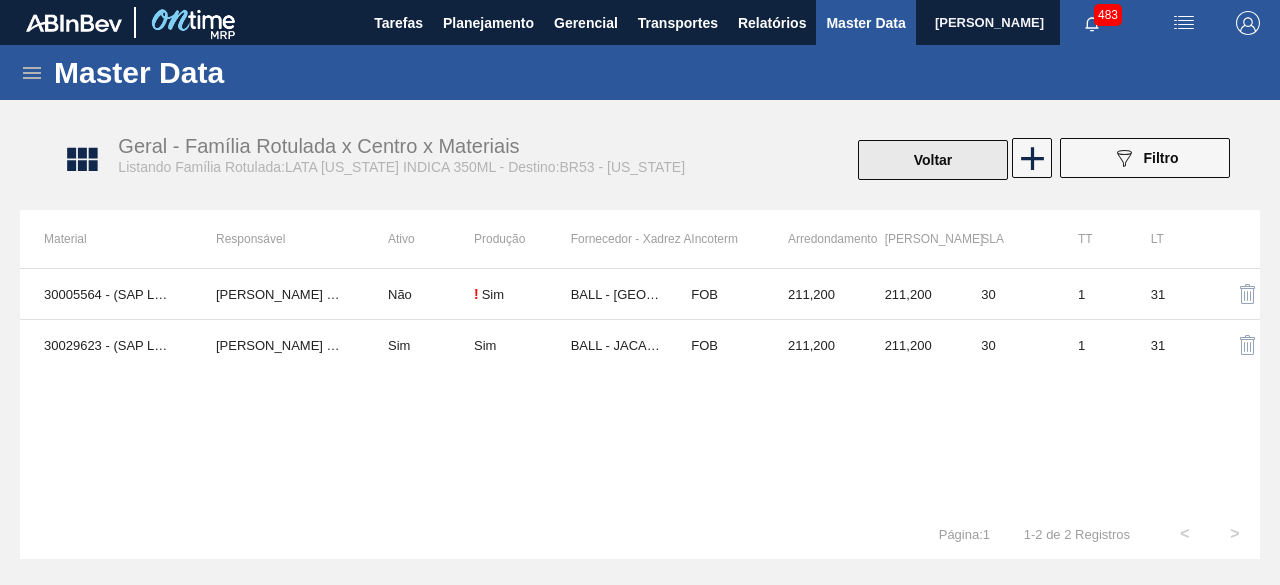 click on "Voltar" at bounding box center [933, 160] 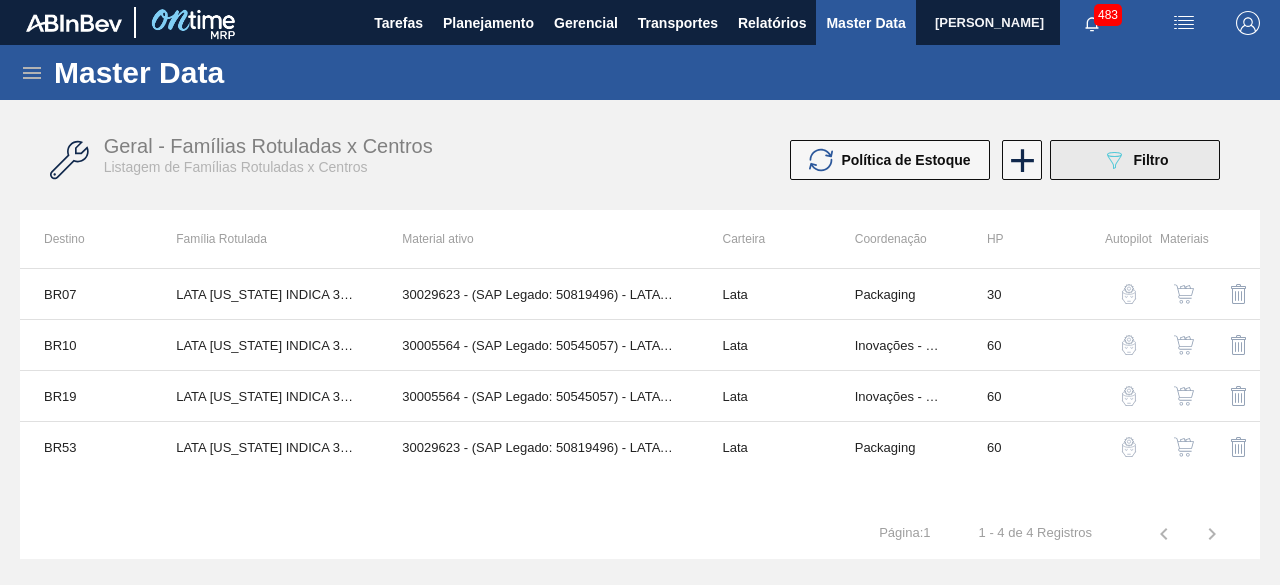 click on "089F7B8B-B2A5-4AFE-B5C0-19BA573D28AC Filtro" at bounding box center [1135, 160] 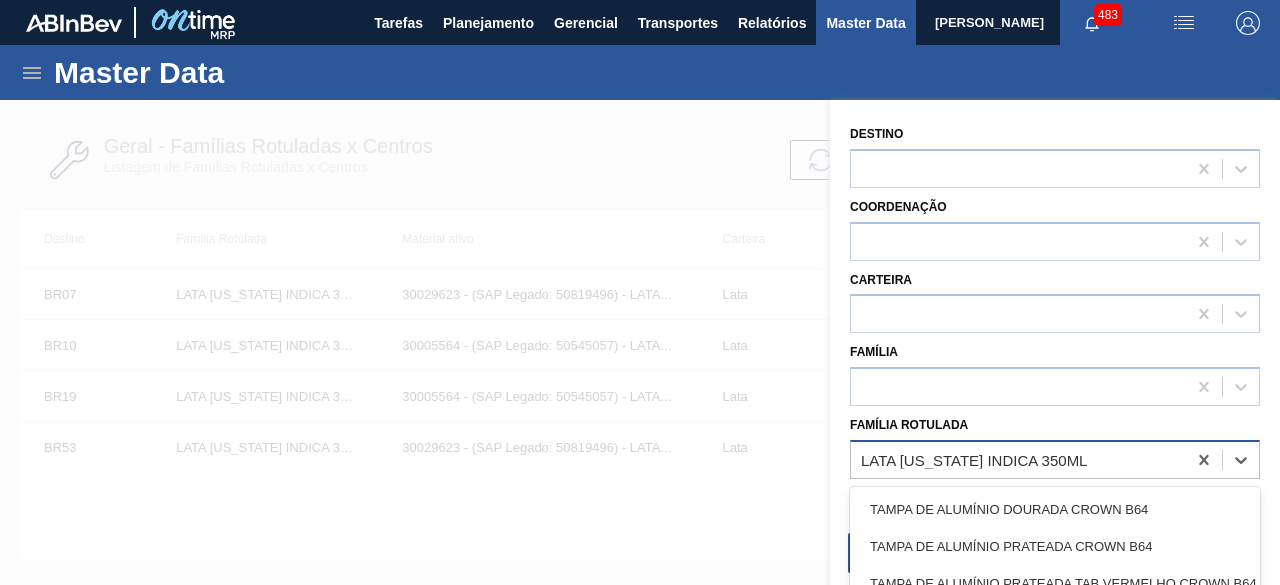 click on "LATA COLORADO INDICA 350ML" at bounding box center (974, 459) 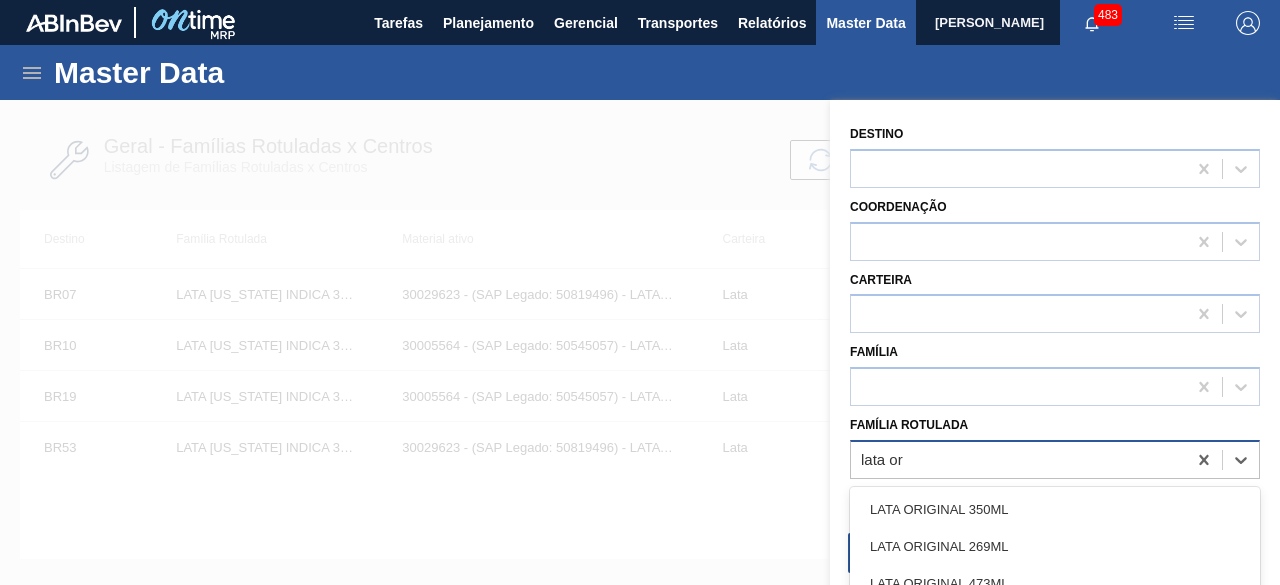 type on "lata ori" 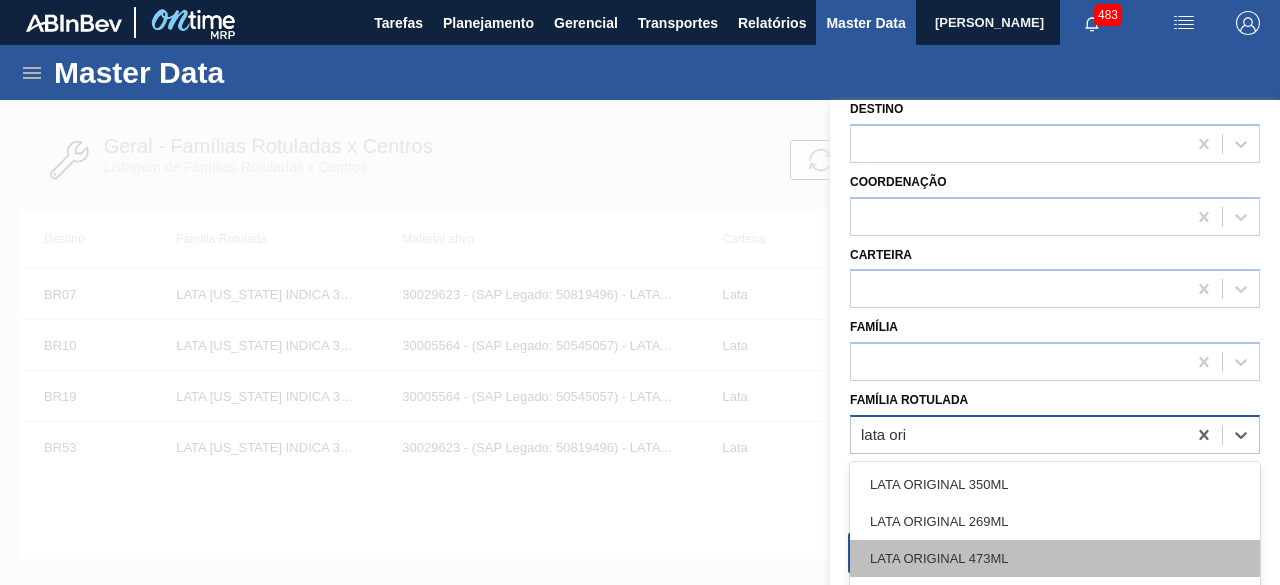 scroll, scrollTop: 100, scrollLeft: 0, axis: vertical 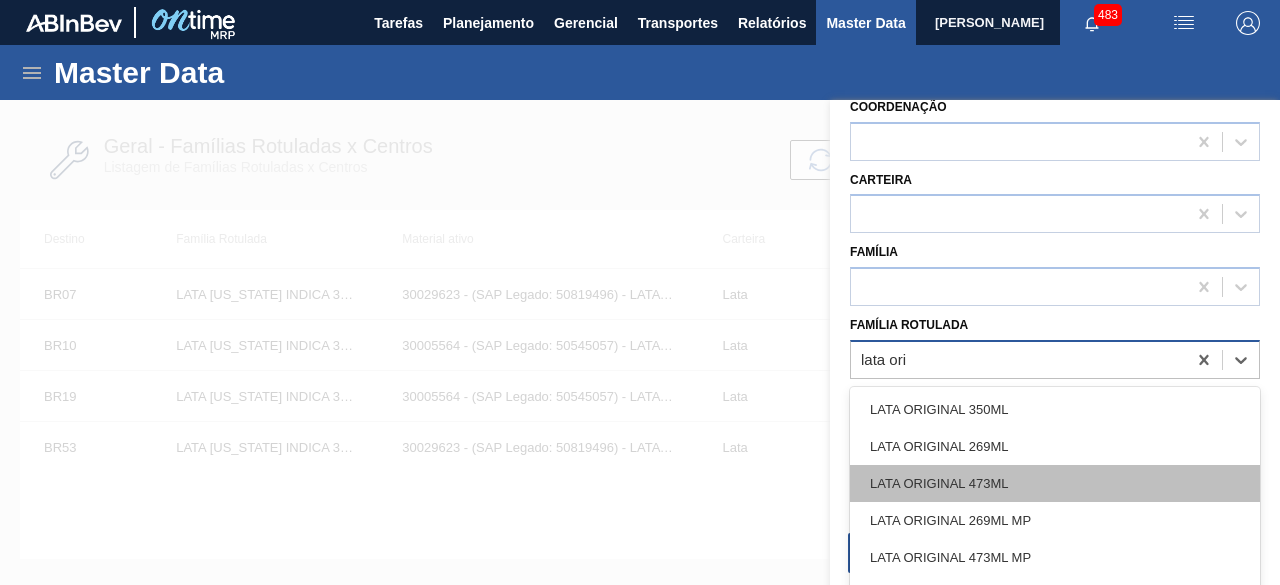 click on "LATA ORIGINAL 473ML" at bounding box center (1055, 483) 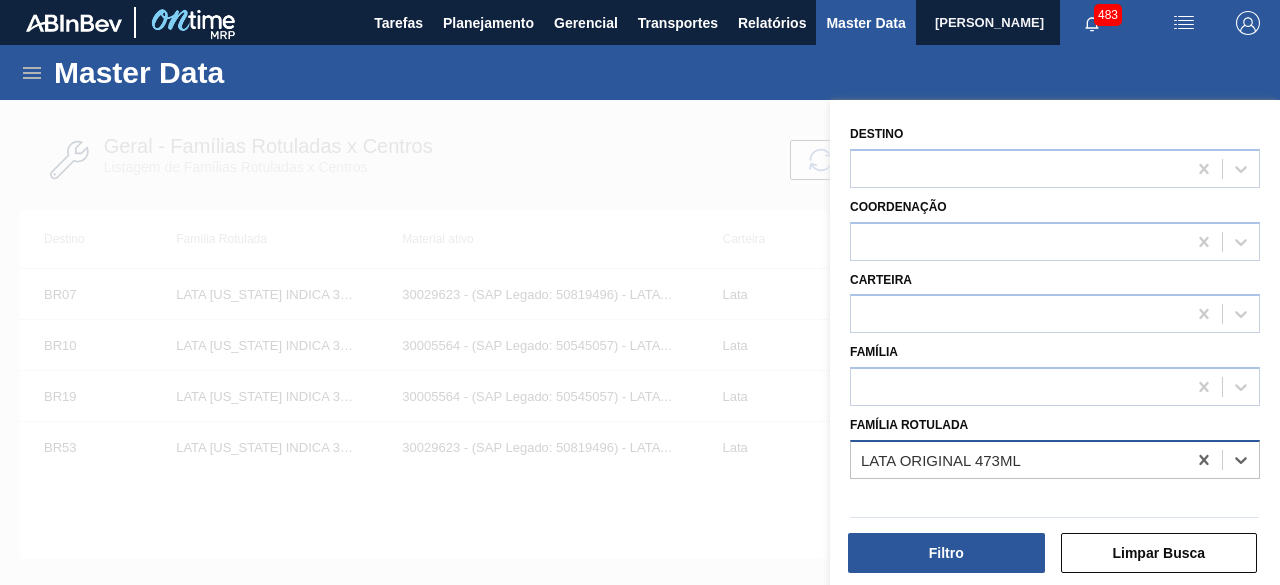 scroll, scrollTop: 0, scrollLeft: 0, axis: both 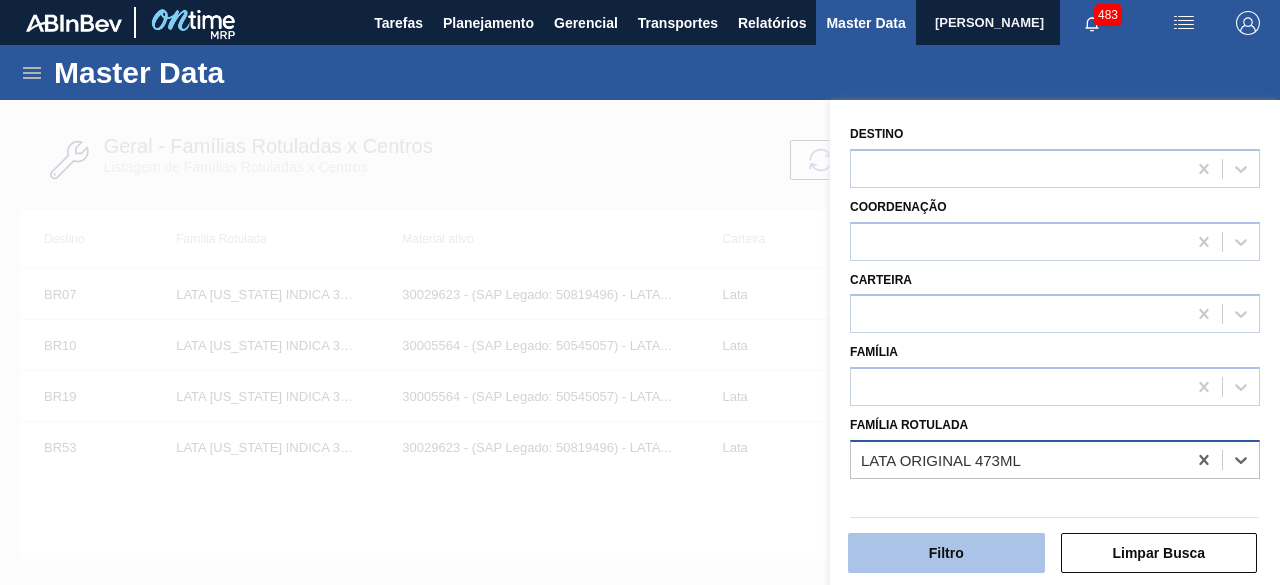 click on "Filtro" at bounding box center [946, 553] 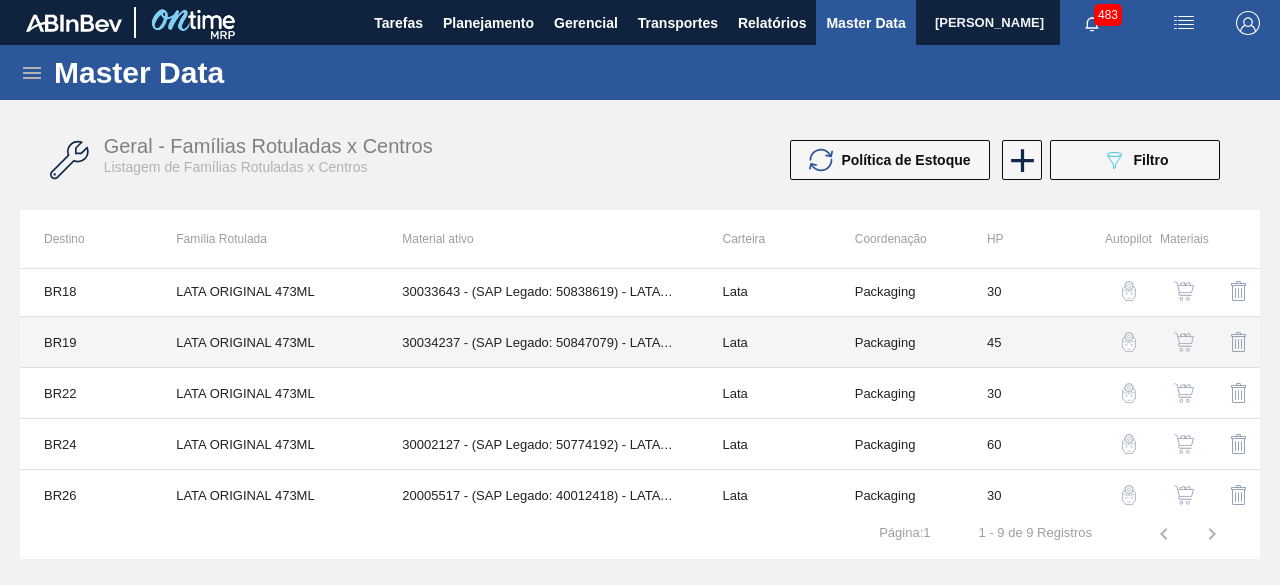 scroll, scrollTop: 200, scrollLeft: 0, axis: vertical 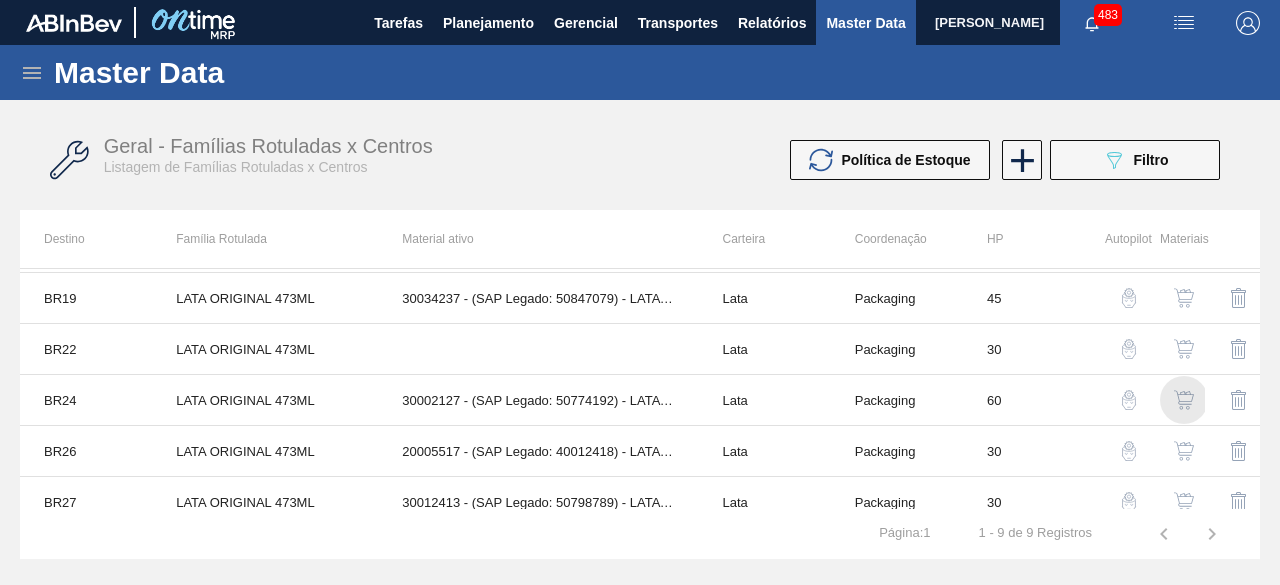 click at bounding box center (1184, 400) 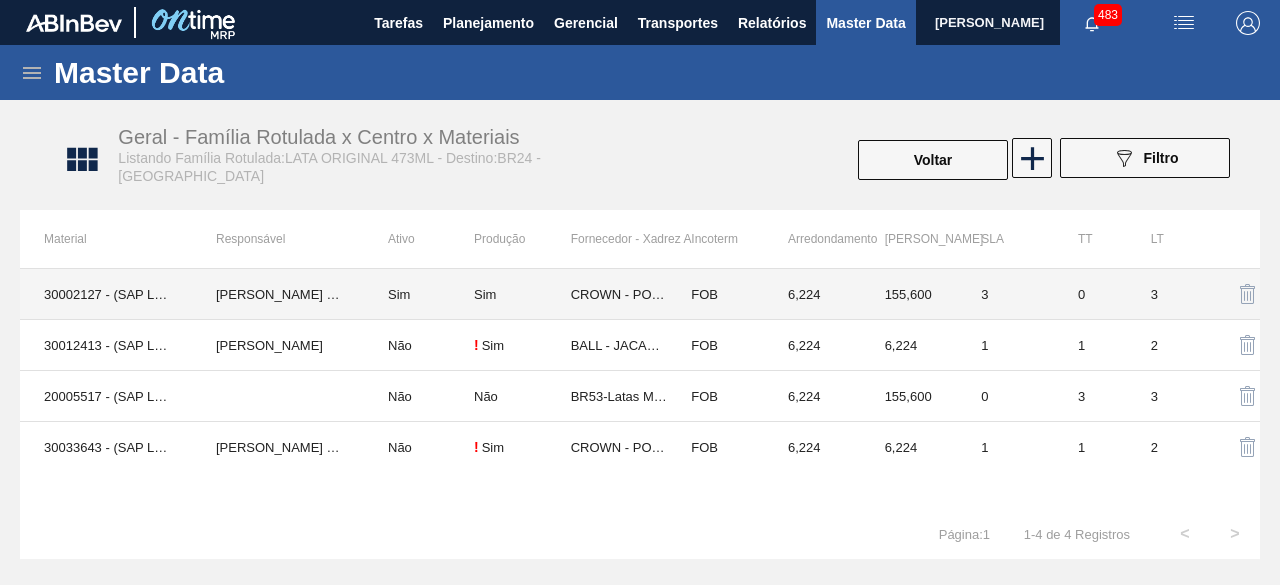 click on "30002127 - (SAP Legado: 50774192) - LATA AL. 473ML ORIGINAL SLEEK" at bounding box center [106, 294] 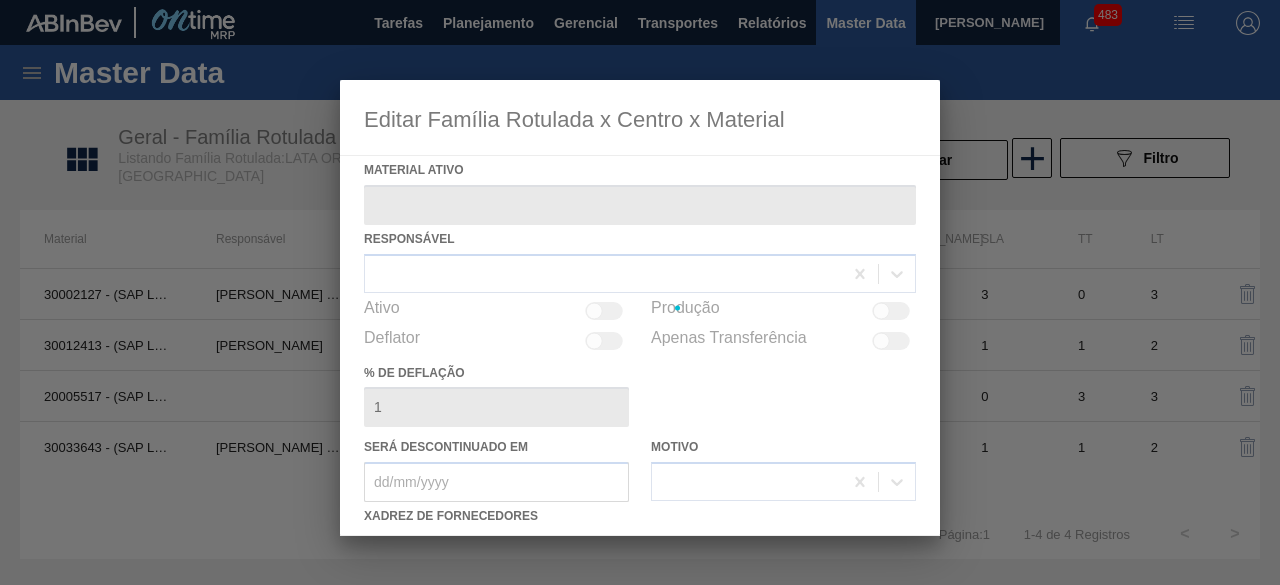 type on "30002127 - (SAP Legado: 50774192) - LATA AL. 473ML ORIGINAL SLEEK" 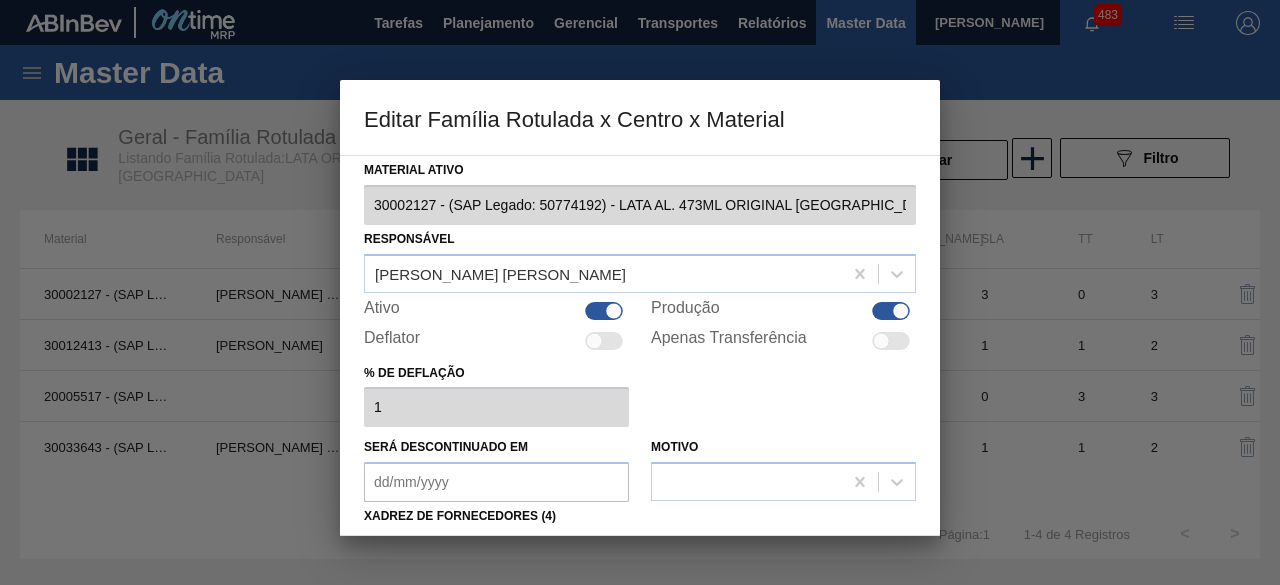 click at bounding box center [604, 311] 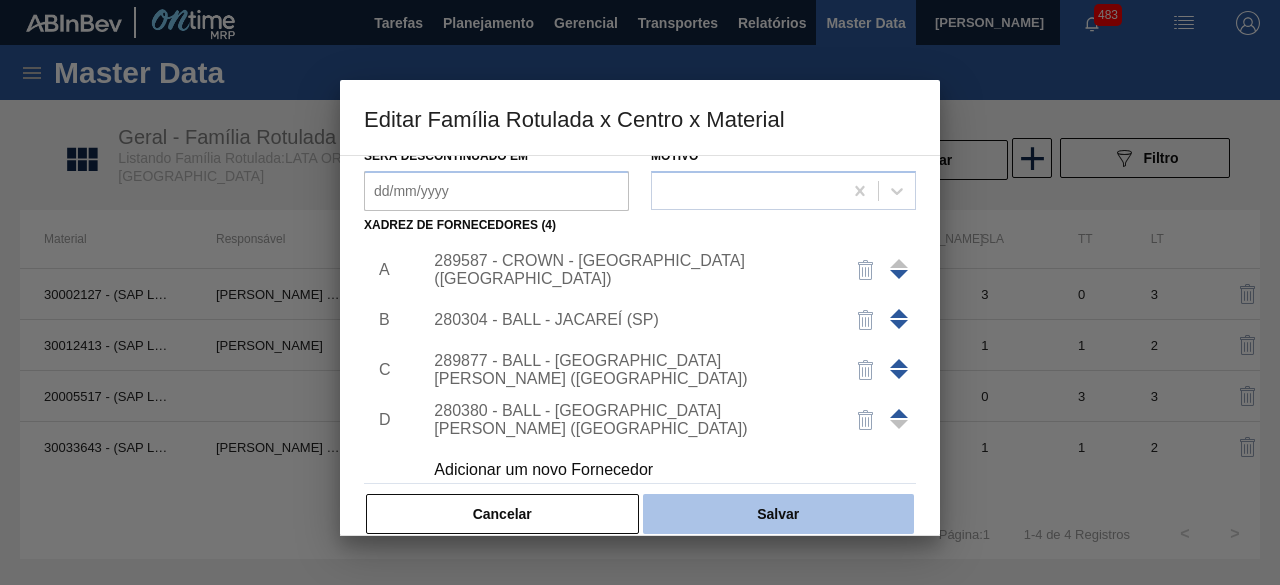 scroll, scrollTop: 300, scrollLeft: 0, axis: vertical 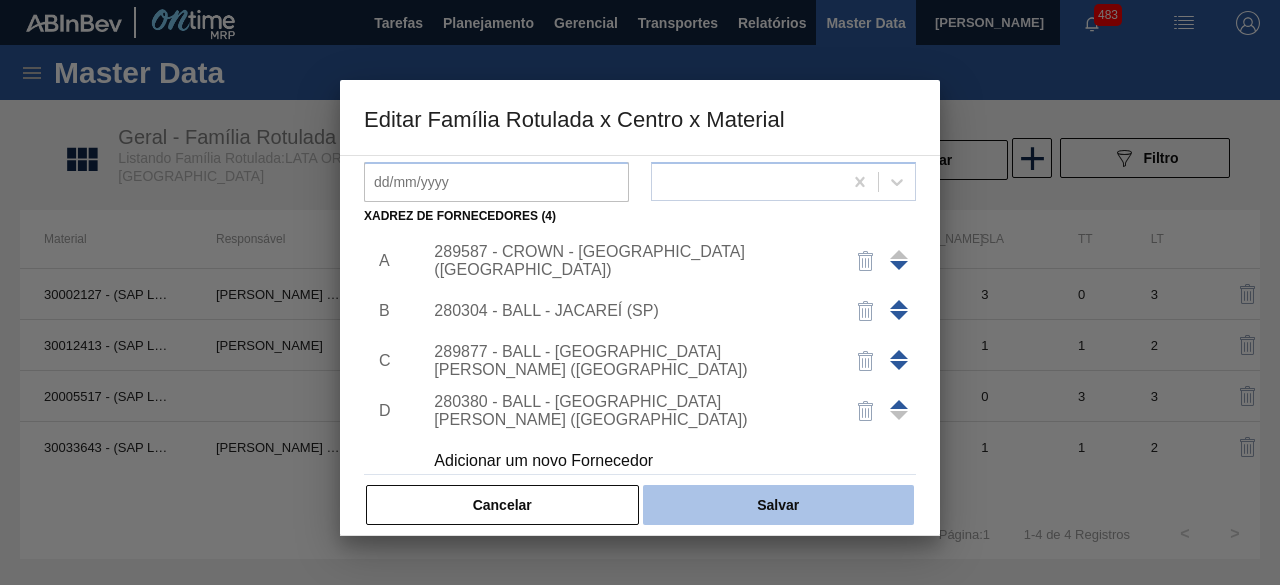 click on "Salvar" at bounding box center (778, 505) 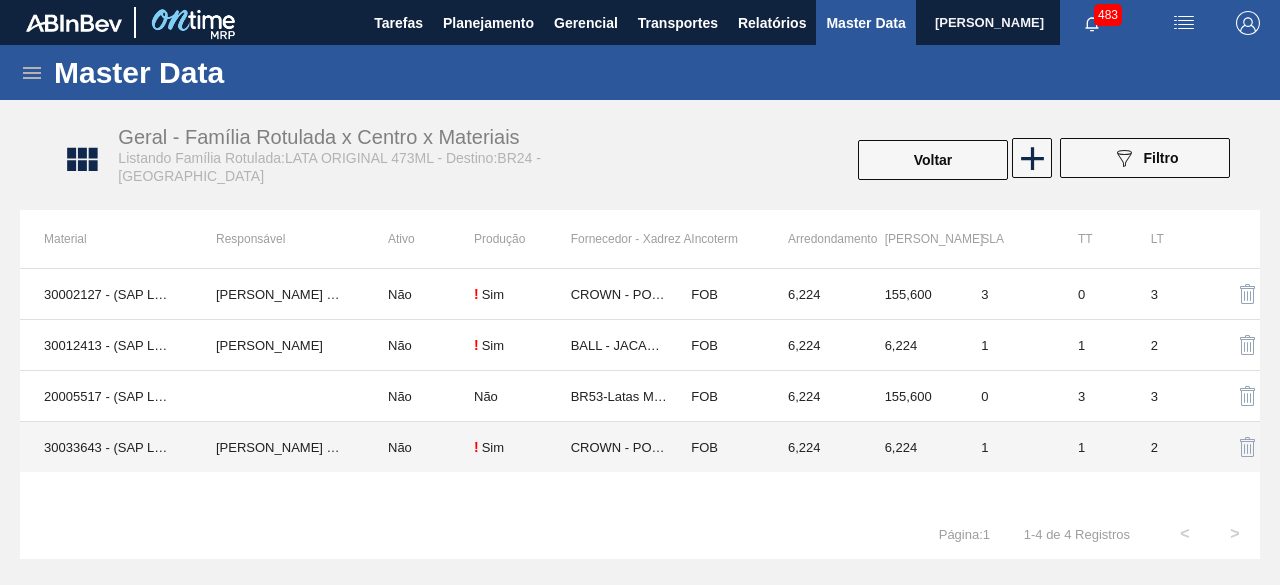 click on "30033643 - (SAP Legado: 50838619) - LATA AL 473ML ORIG SLK NIV24" at bounding box center (106, 447) 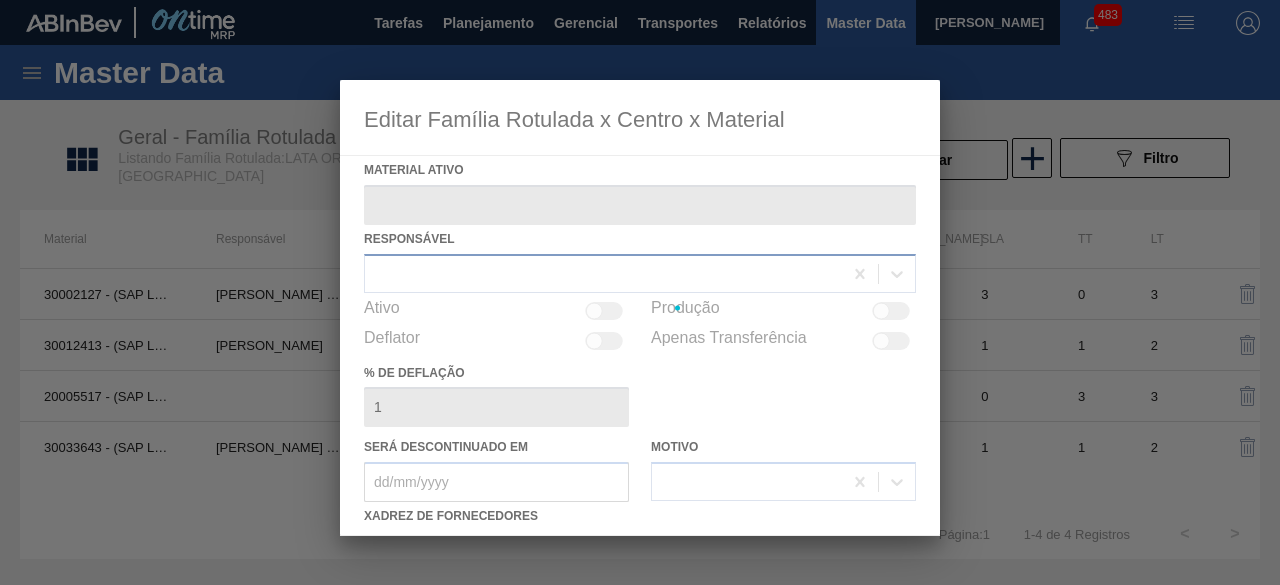 type on "30033643 - (SAP Legado: 50838619) - LATA AL 473ML ORIG SLK NIV24" 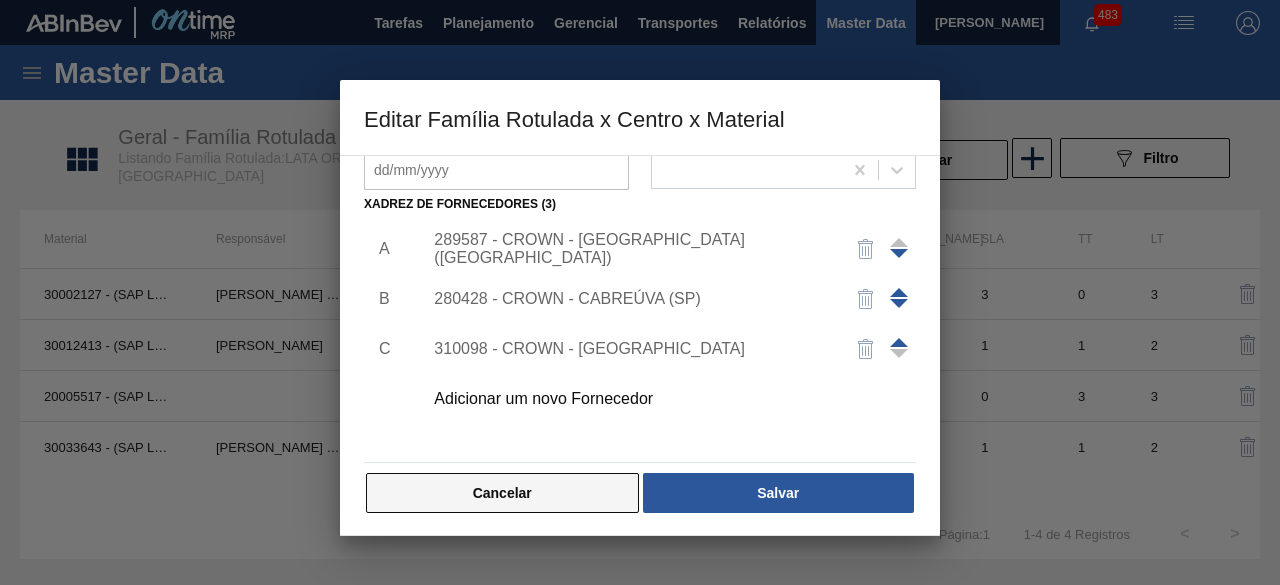 scroll, scrollTop: 314, scrollLeft: 0, axis: vertical 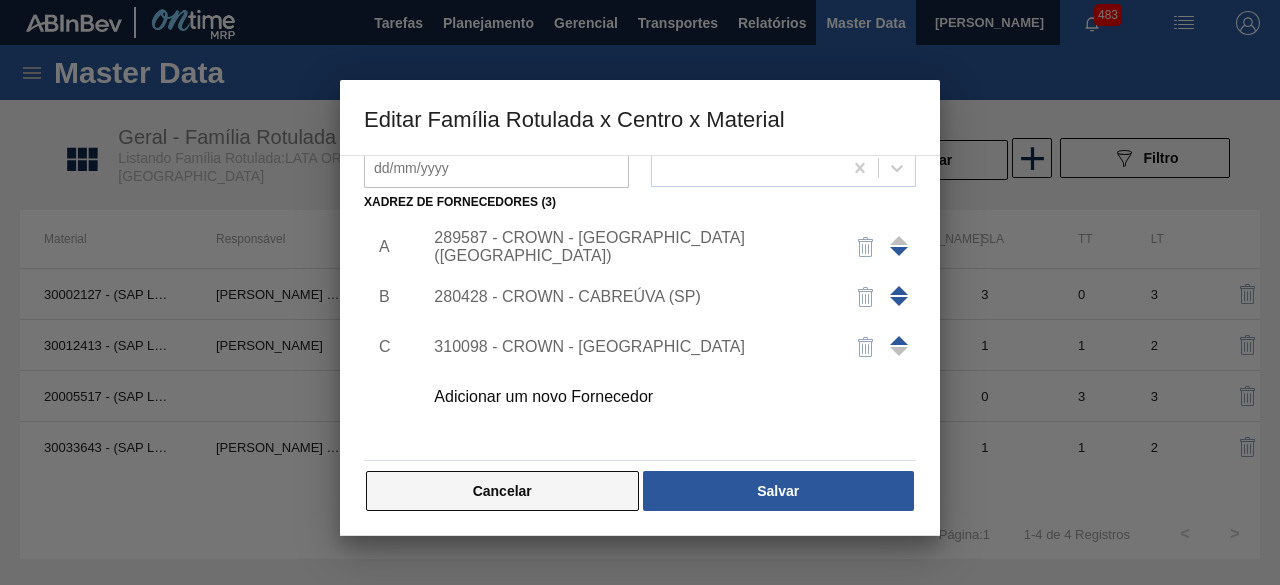 click on "Cancelar" at bounding box center (502, 491) 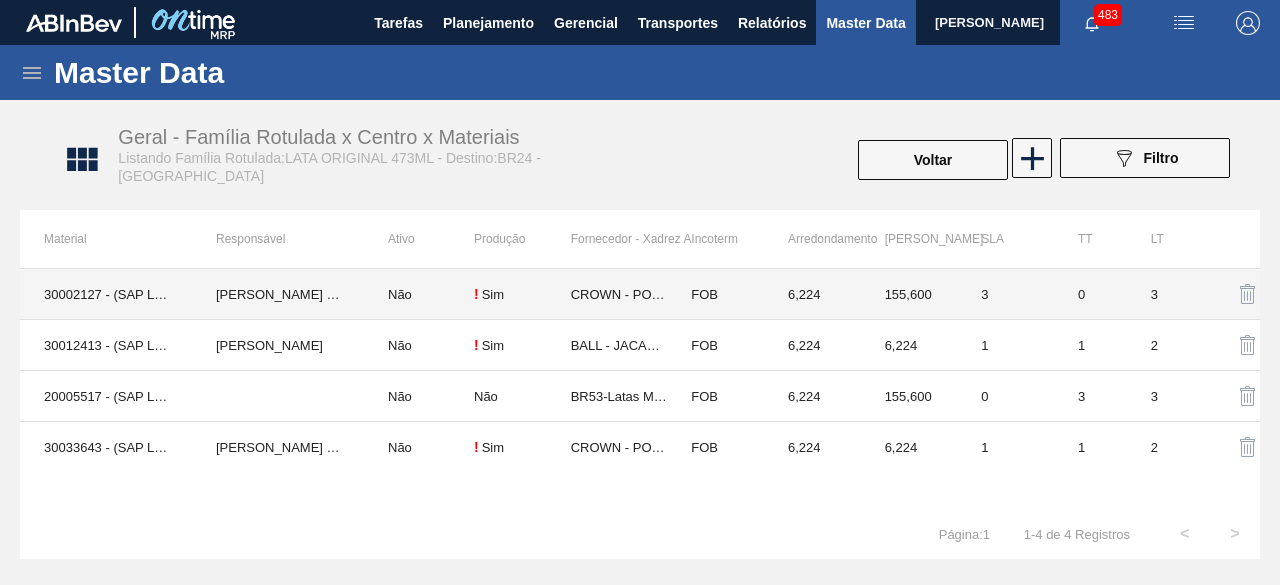 click on "30002127 - (SAP Legado: 50774192) - LATA AL. 473ML ORIGINAL SLEEK" at bounding box center (106, 294) 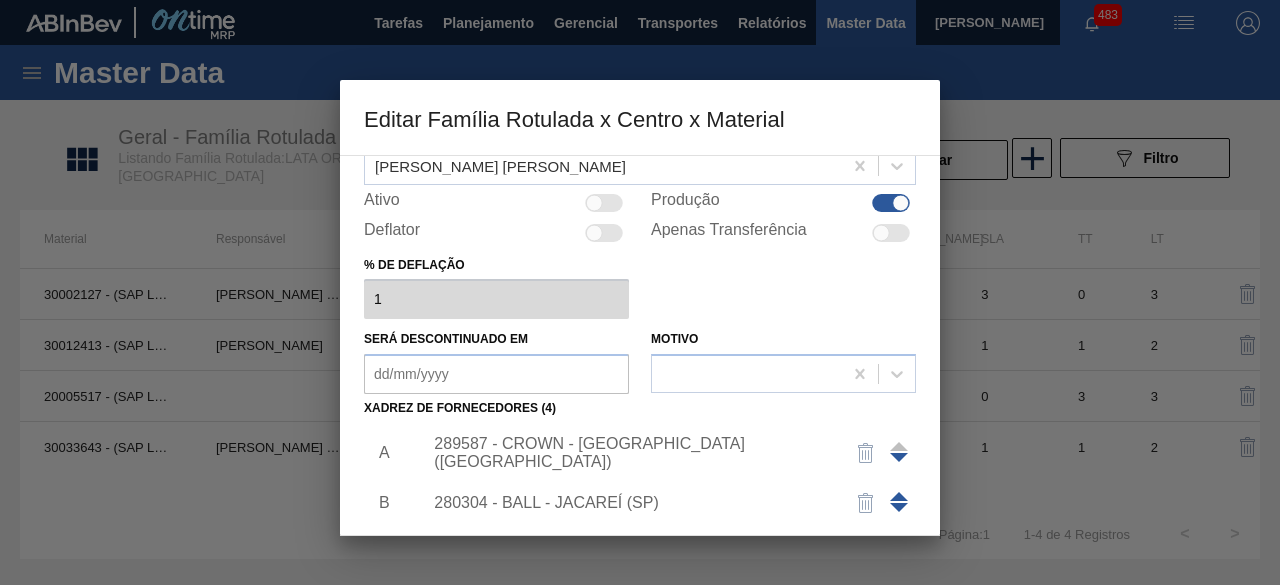 scroll, scrollTop: 300, scrollLeft: 0, axis: vertical 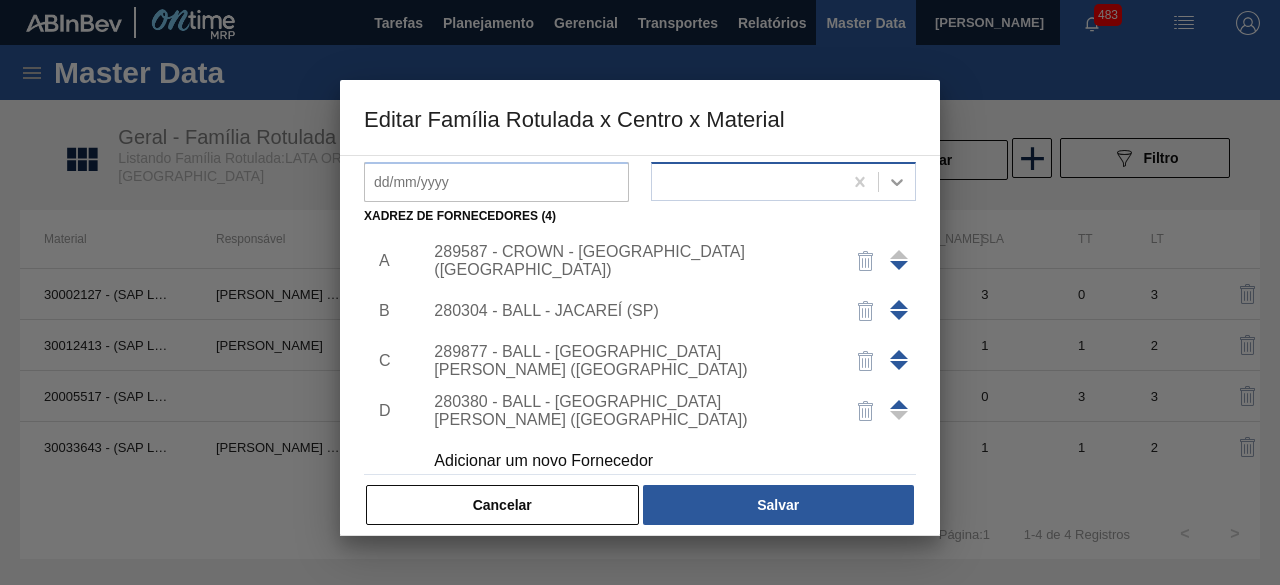 drag, startPoint x: 598, startPoint y: 492, endPoint x: 877, endPoint y: 191, distance: 410.41687 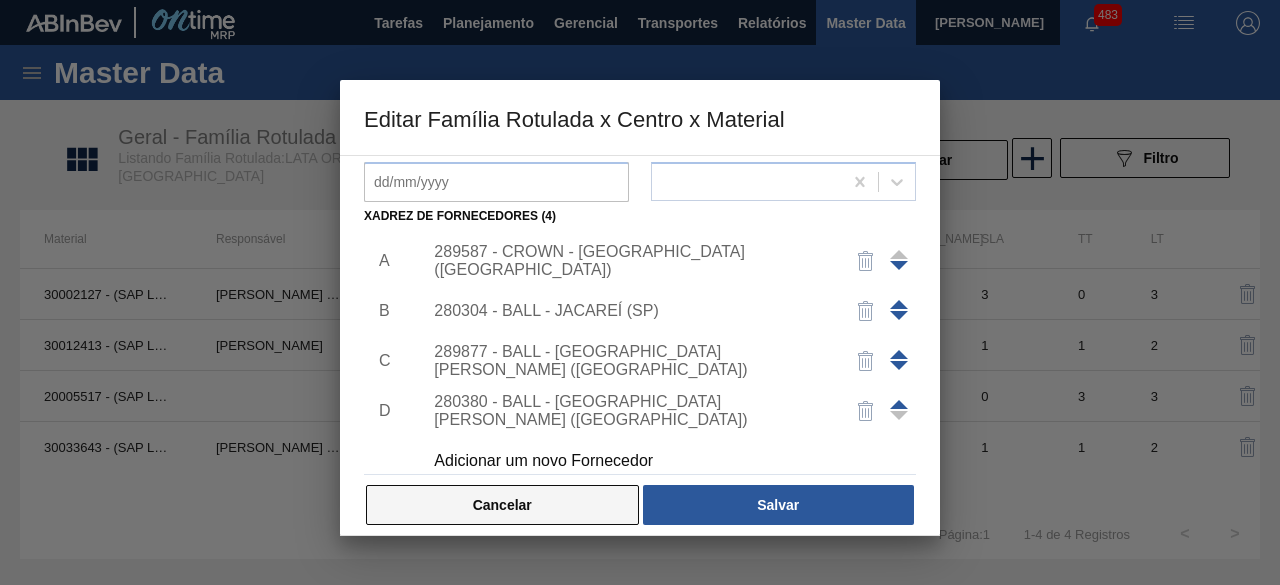click on "Cancelar" at bounding box center (502, 505) 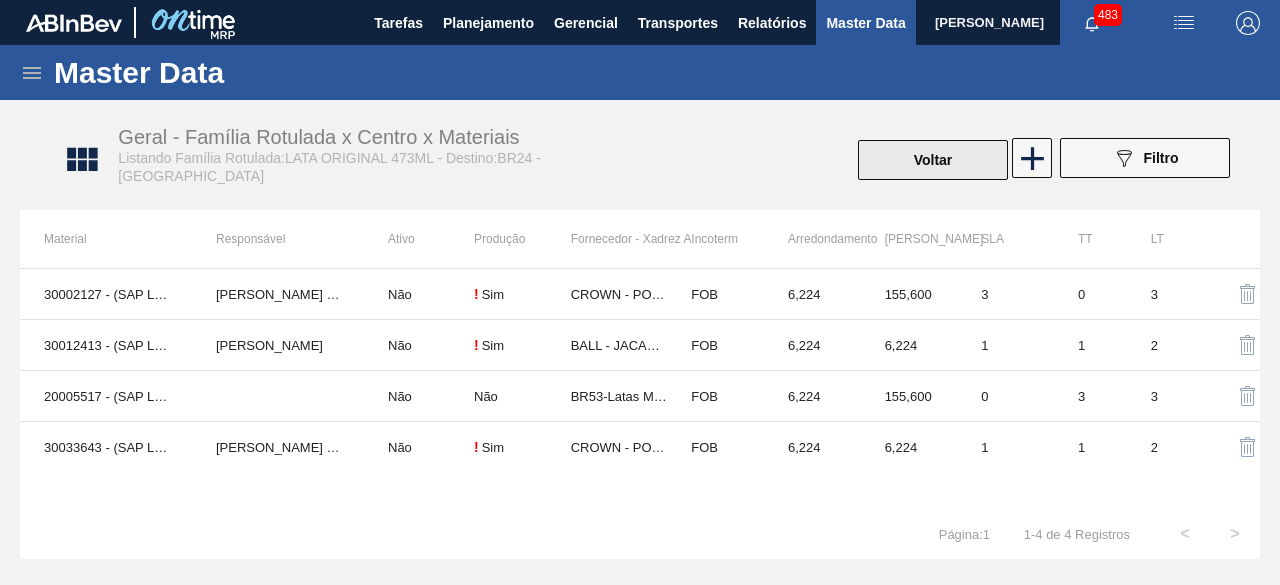 click on "Voltar" at bounding box center (933, 160) 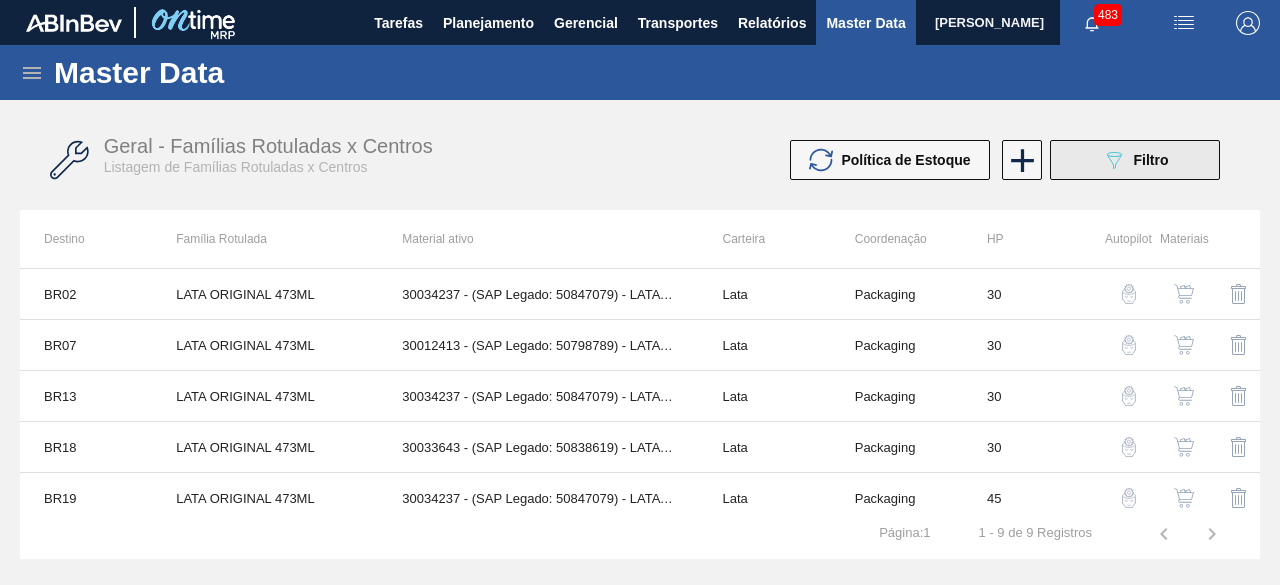 click on "089F7B8B-B2A5-4AFE-B5C0-19BA573D28AC Filtro" at bounding box center [1135, 160] 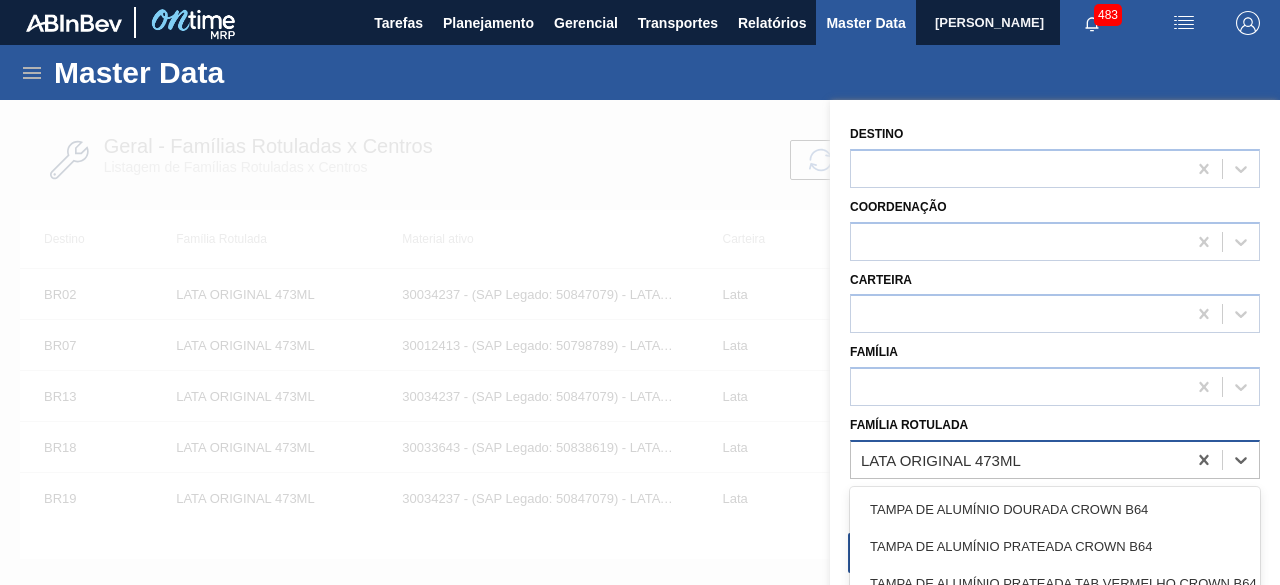 click on "LATA ORIGINAL 473ML" at bounding box center (1018, 459) 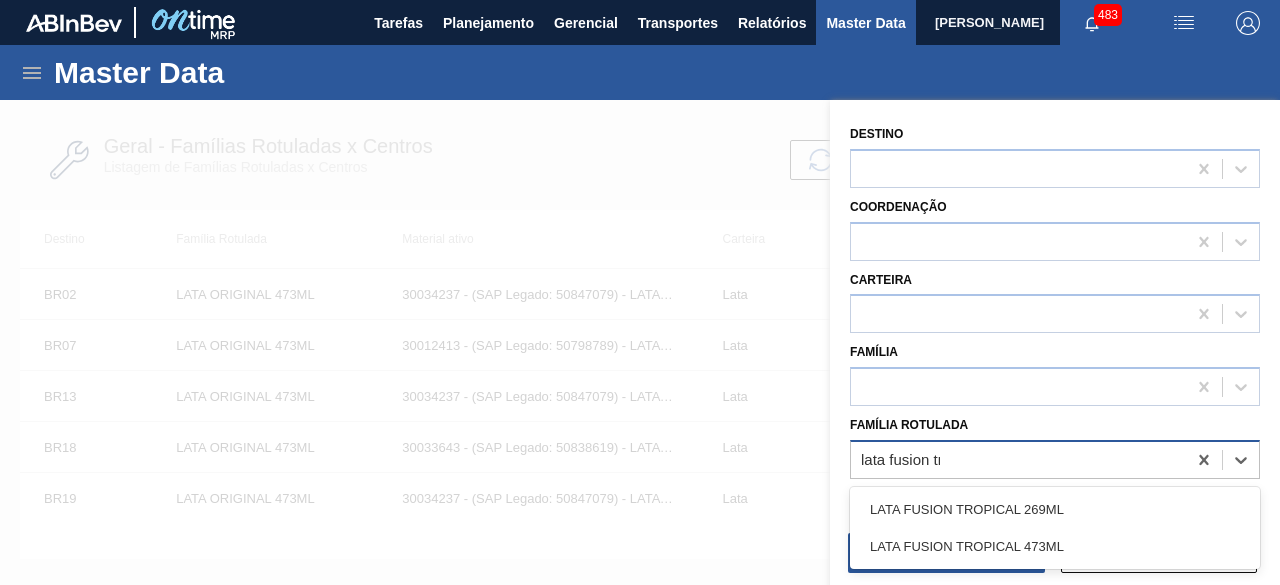 type on "lata fusion tro" 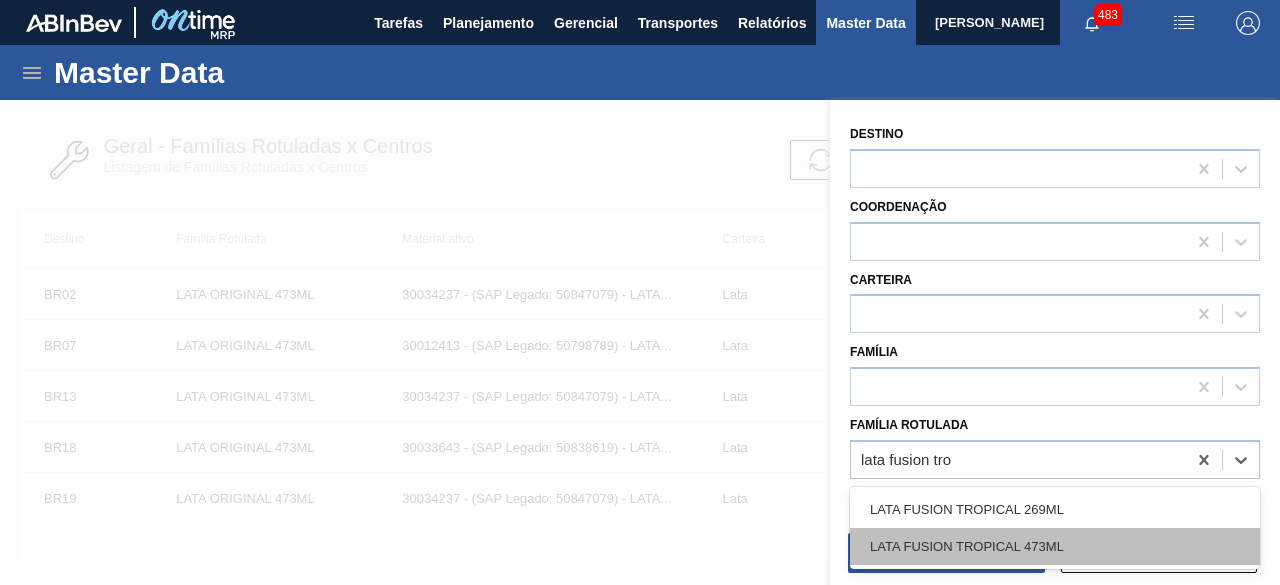 click on "LATA FUSION TROPICAL 473ML" at bounding box center [1055, 546] 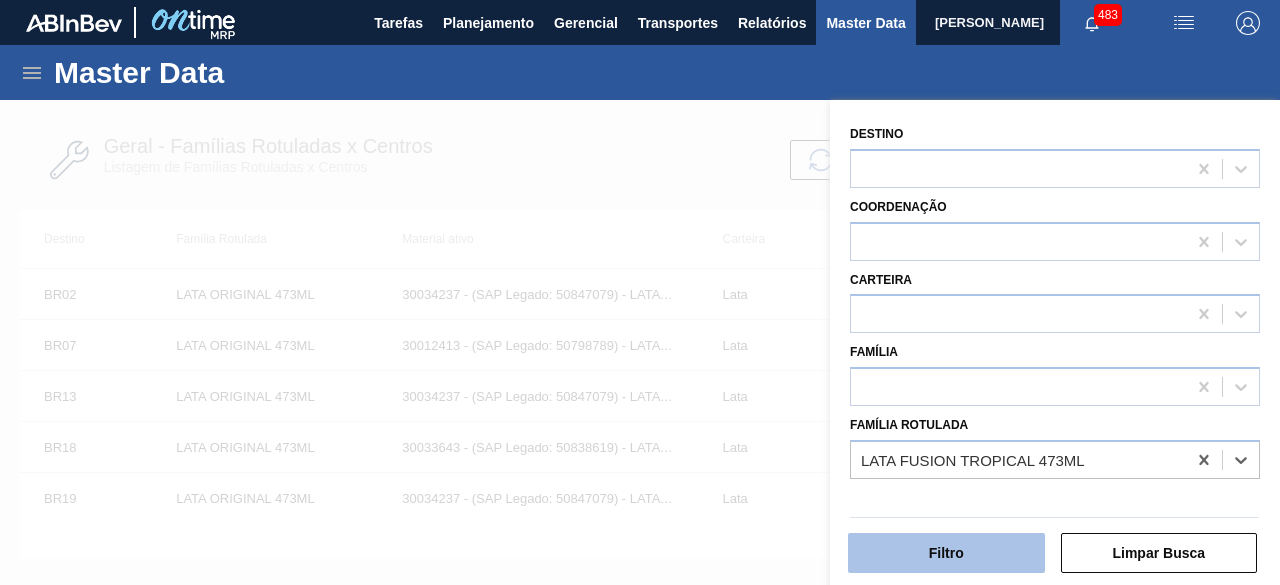 click on "Filtro" at bounding box center [946, 553] 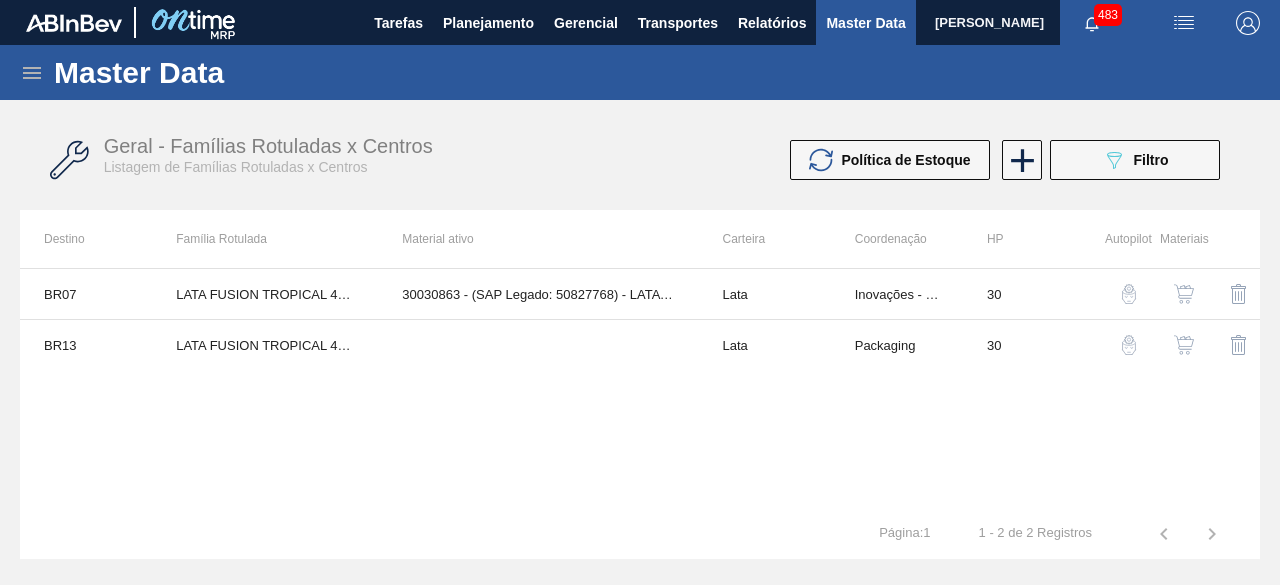 click at bounding box center (1184, 294) 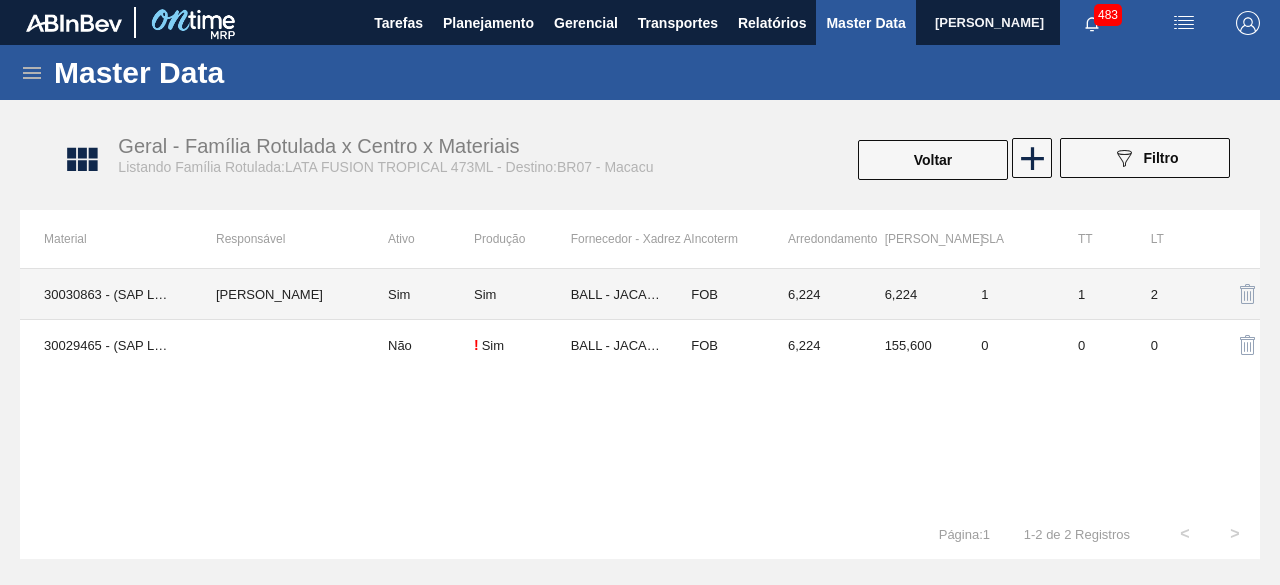 click on "30030863 - (SAP Legado: 50827768) - LATA AL 473ML FUSION TROPICAL NIV24" at bounding box center (106, 294) 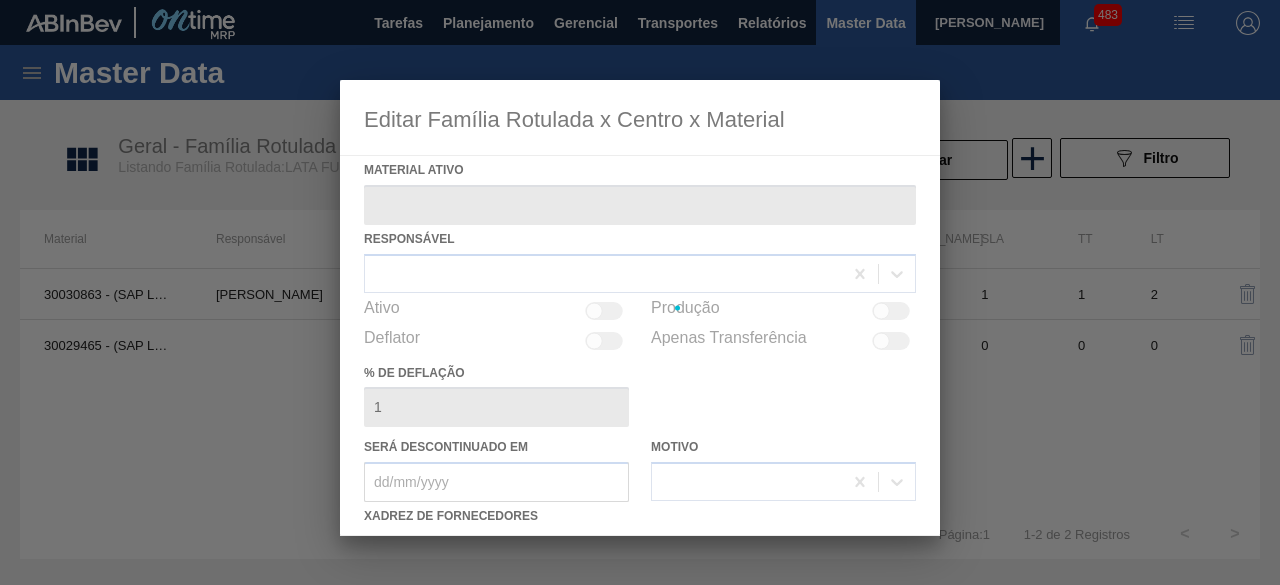 type on "30030863 - (SAP Legado: 50827768) - LATA AL 473ML FUSION TROPICAL NIV24" 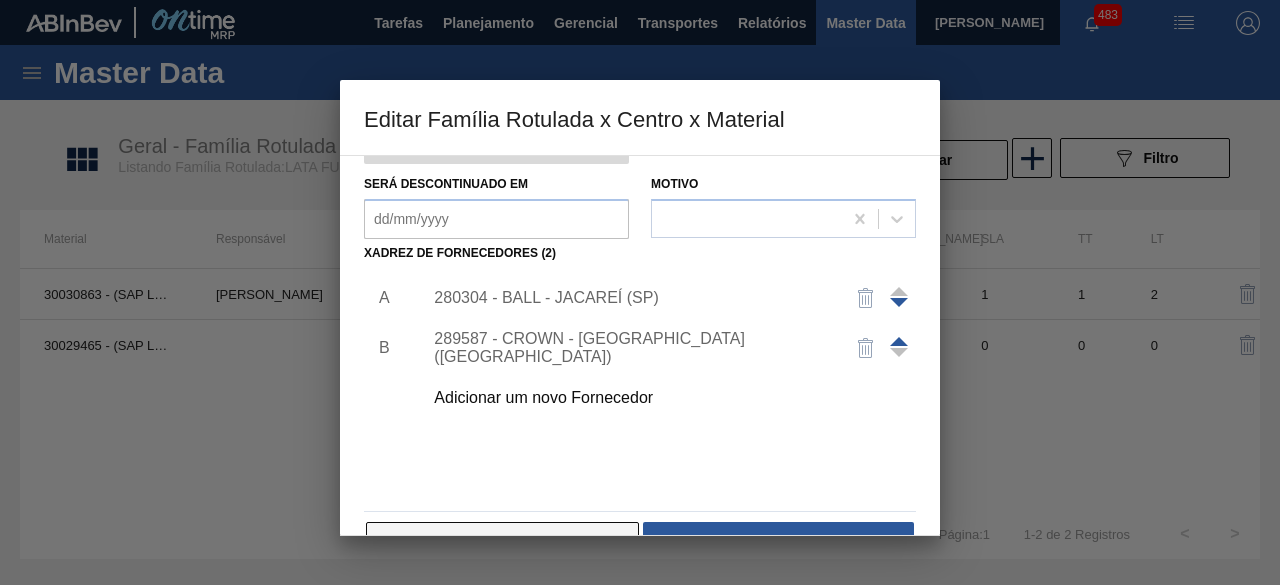 scroll, scrollTop: 314, scrollLeft: 0, axis: vertical 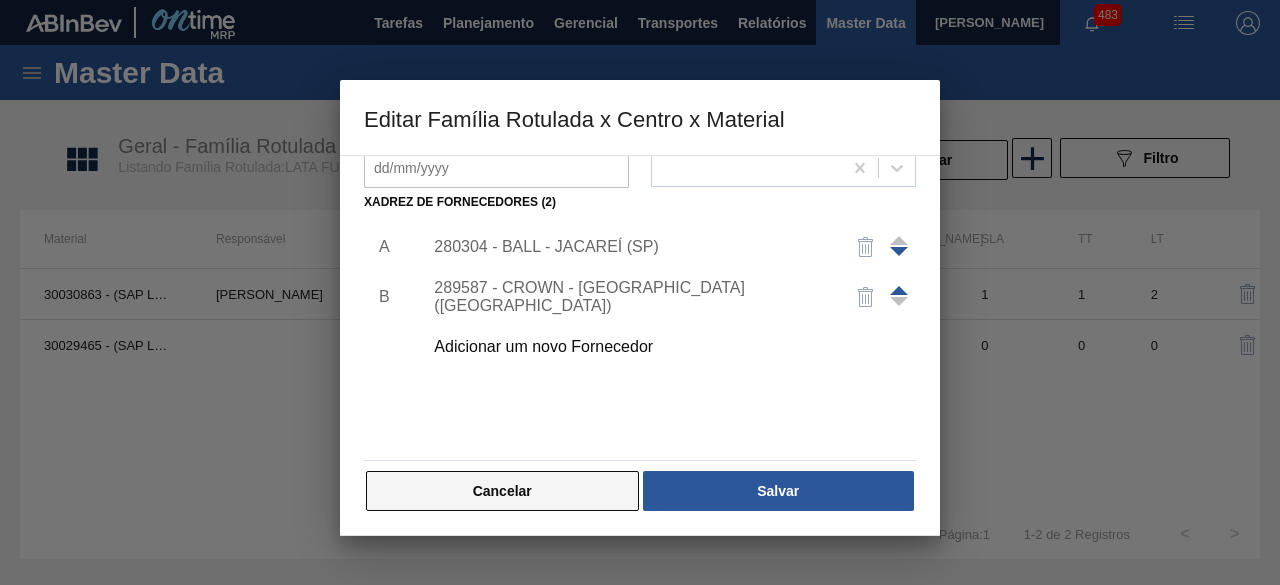 click on "Cancelar" at bounding box center [502, 491] 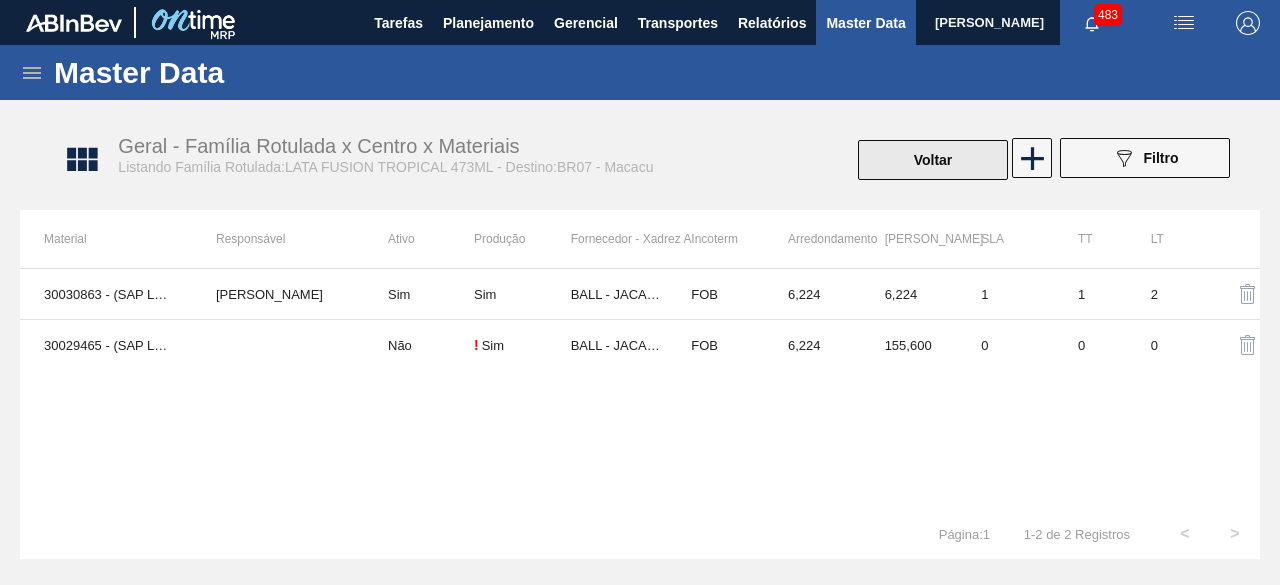 click on "Voltar" at bounding box center [933, 160] 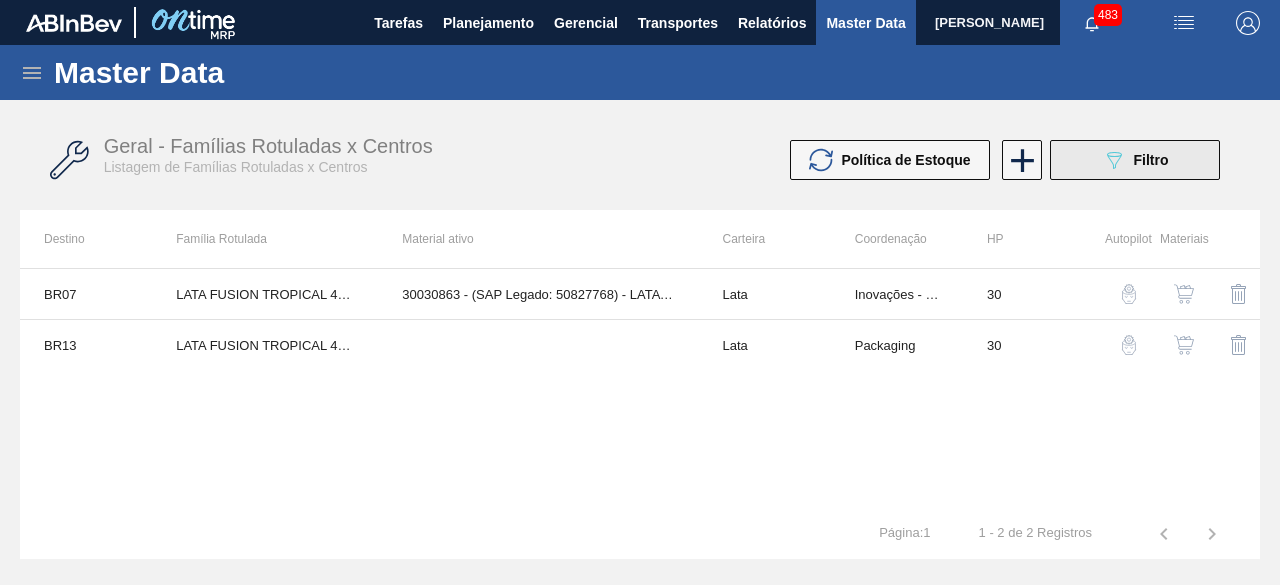 click on "089F7B8B-B2A5-4AFE-B5C0-19BA573D28AC" 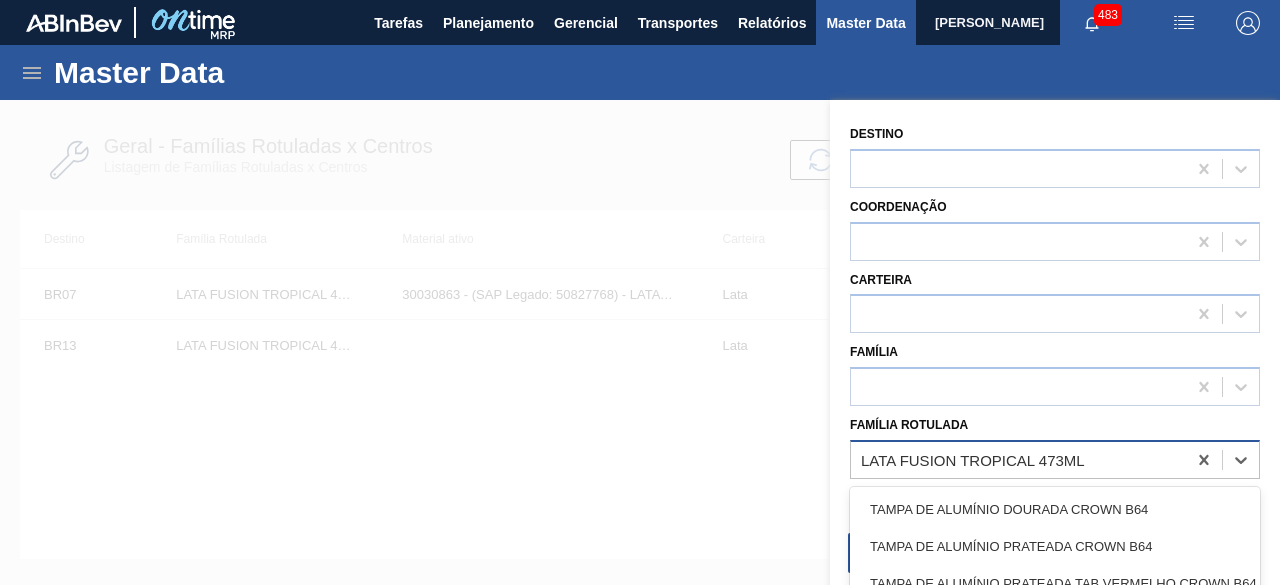 click on "LATA FUSION TROPICAL 473ML" at bounding box center (1018, 459) 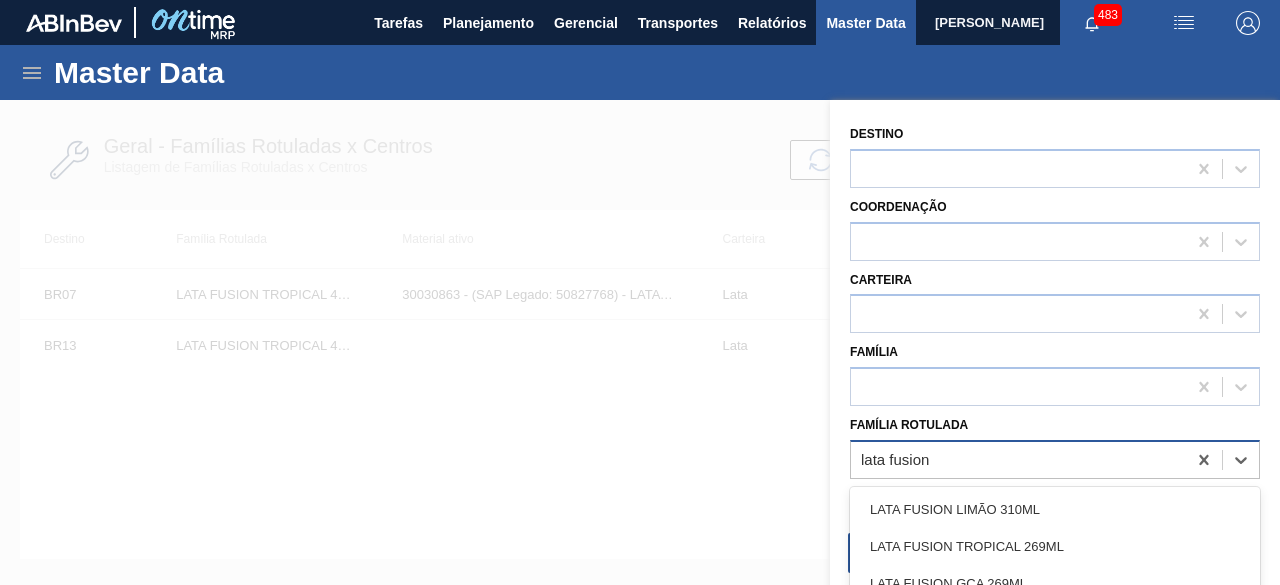 type on "lata fusion m" 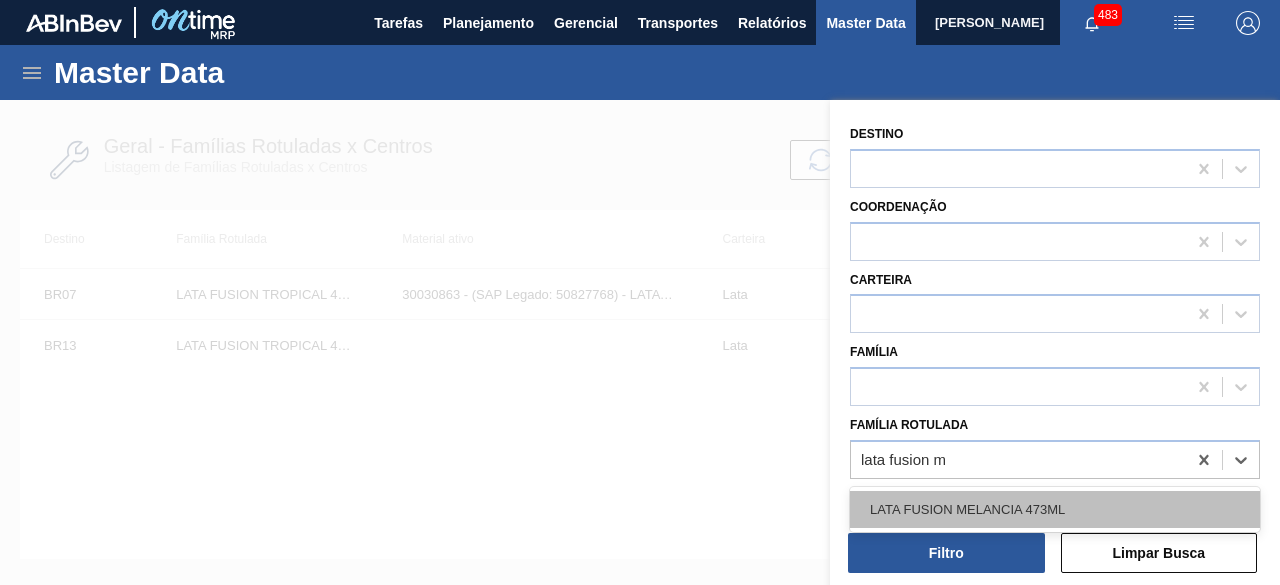 click on "LATA FUSION MELANCIA 473ML" at bounding box center (1055, 509) 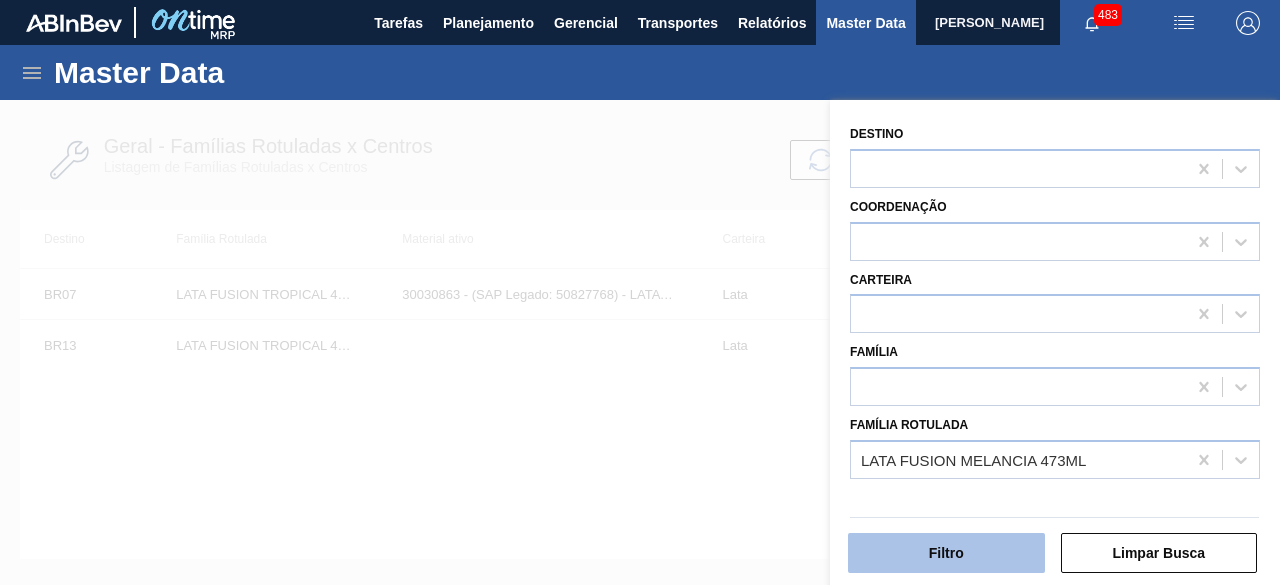 click on "Filtro" at bounding box center (946, 553) 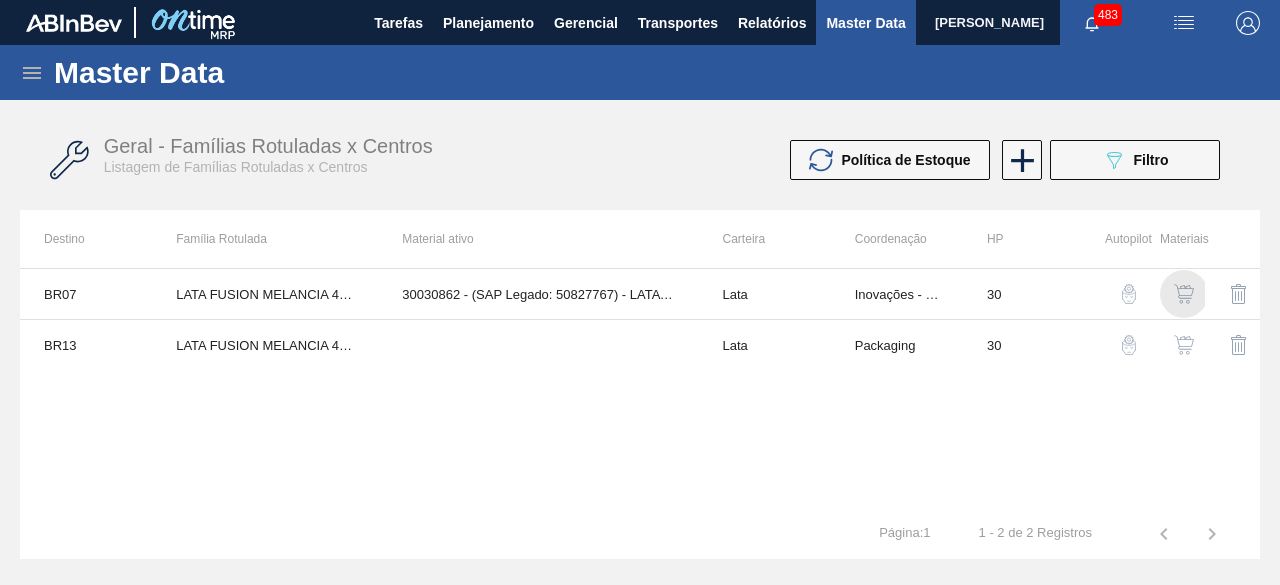 click at bounding box center (1184, 294) 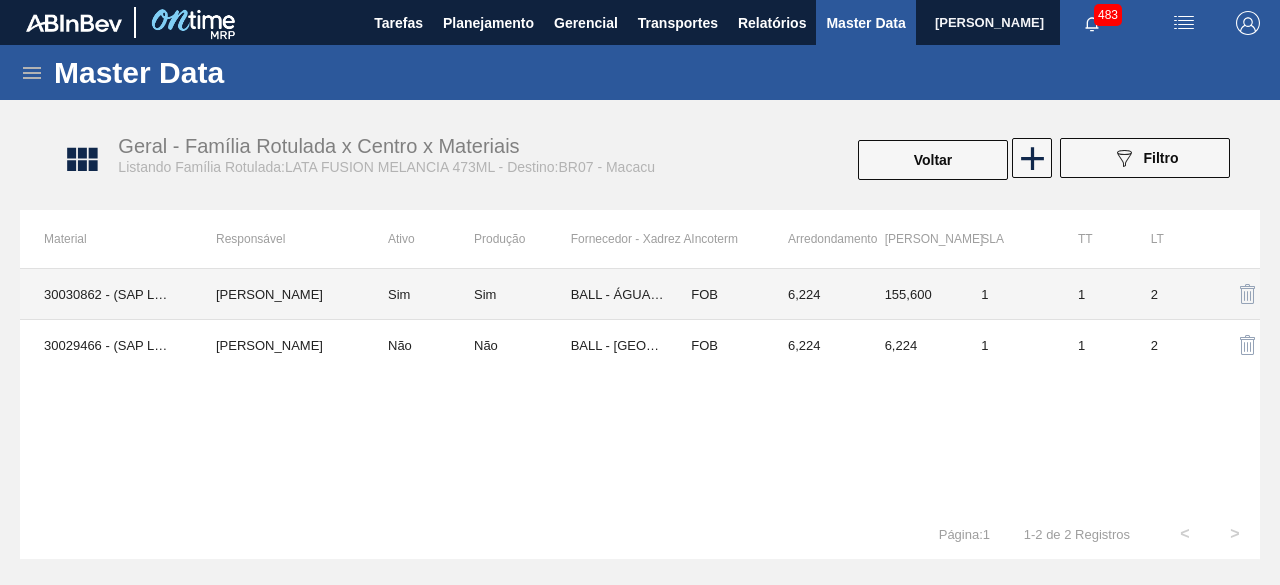 click on "30030862 - (SAP Legado: 50827767) - LATA AL 473ML FUSION MELANCIA NIV24" at bounding box center [106, 294] 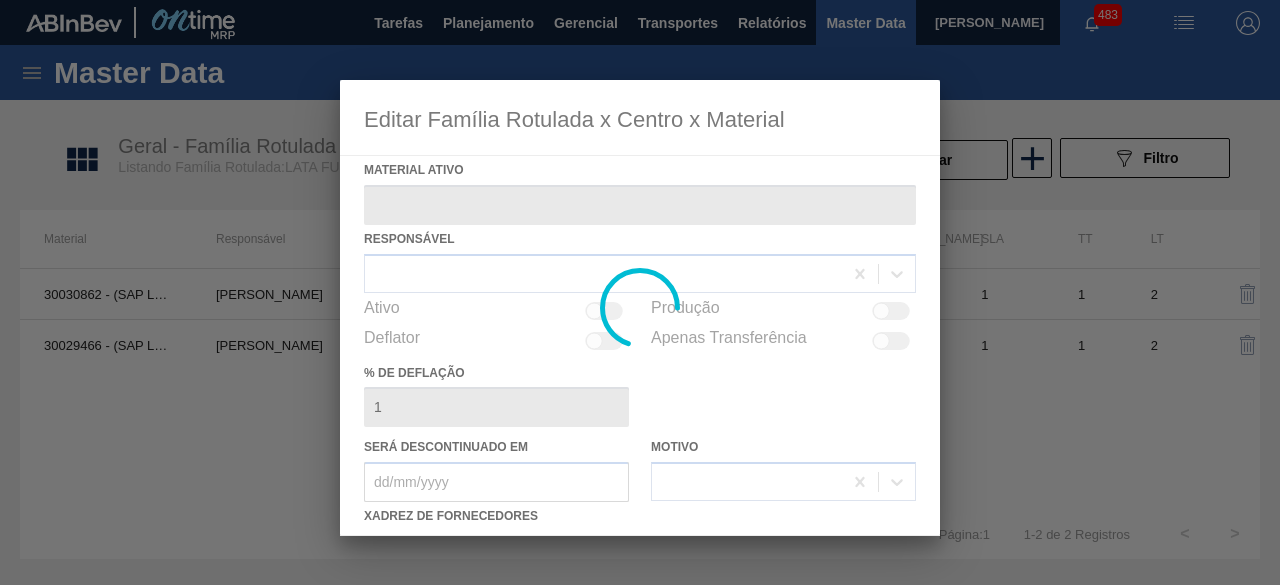 type on "30030862 - (SAP Legado: 50827767) - LATA AL 473ML FUSION MELANCIA NIV24" 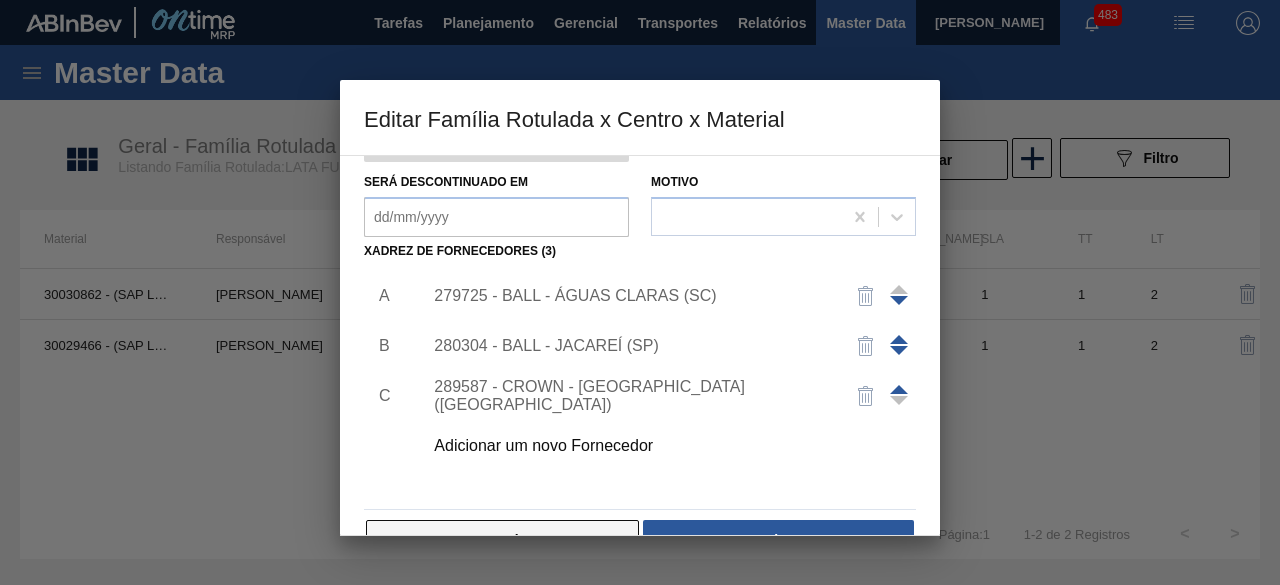 scroll, scrollTop: 314, scrollLeft: 0, axis: vertical 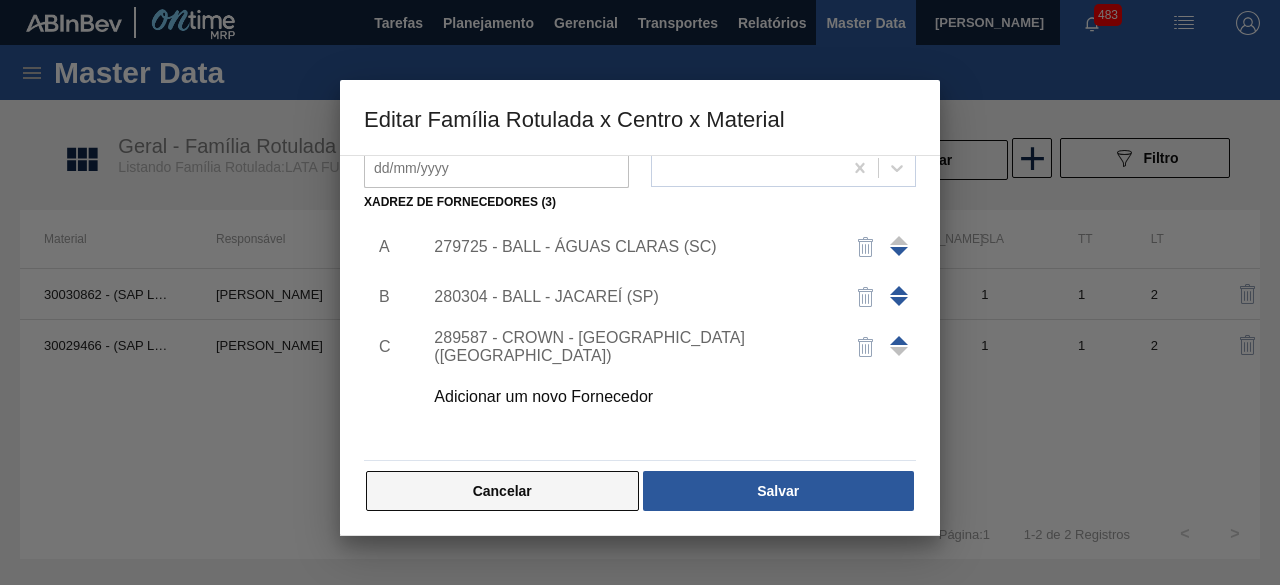 click on "Cancelar" at bounding box center [502, 491] 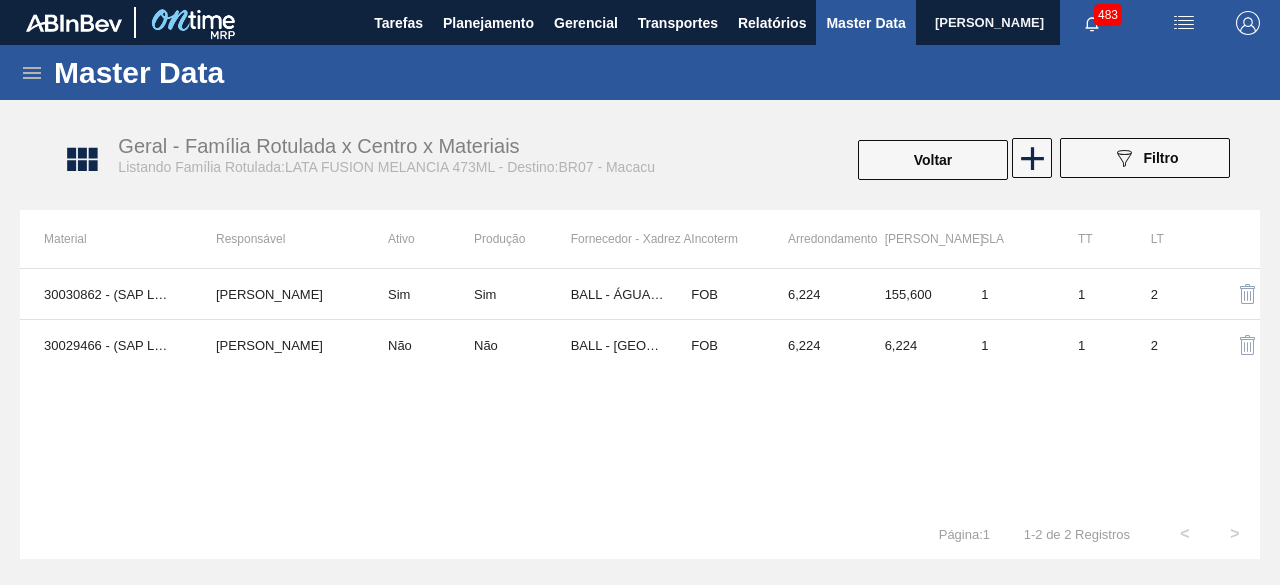 click at bounding box center [1184, 23] 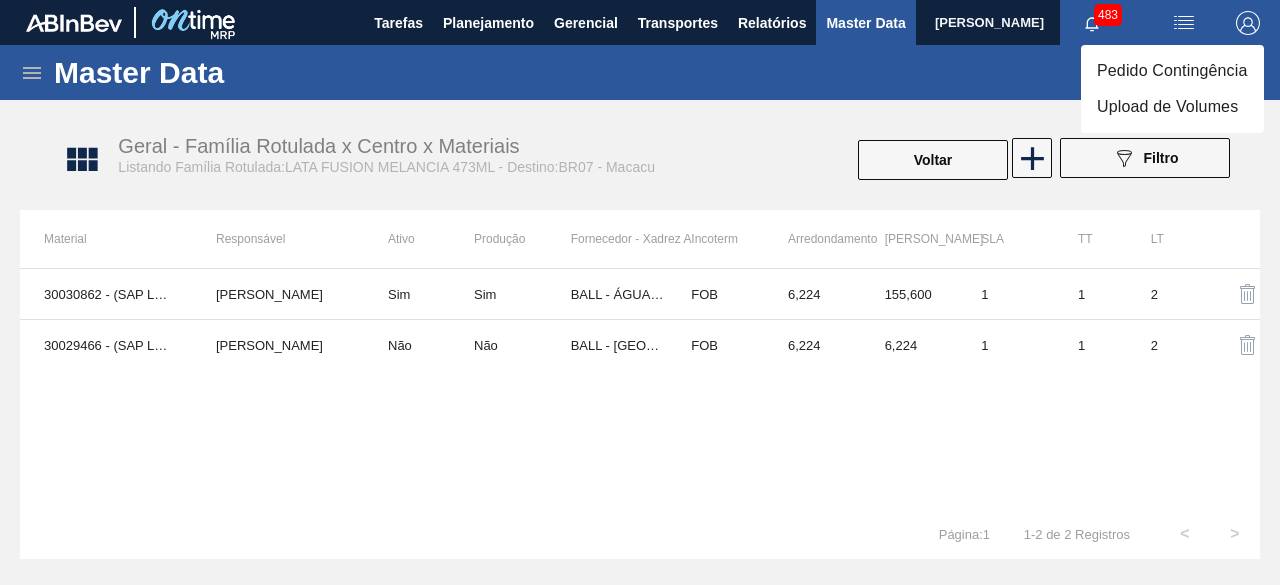 click on "Upload de Volumes" at bounding box center (1172, 107) 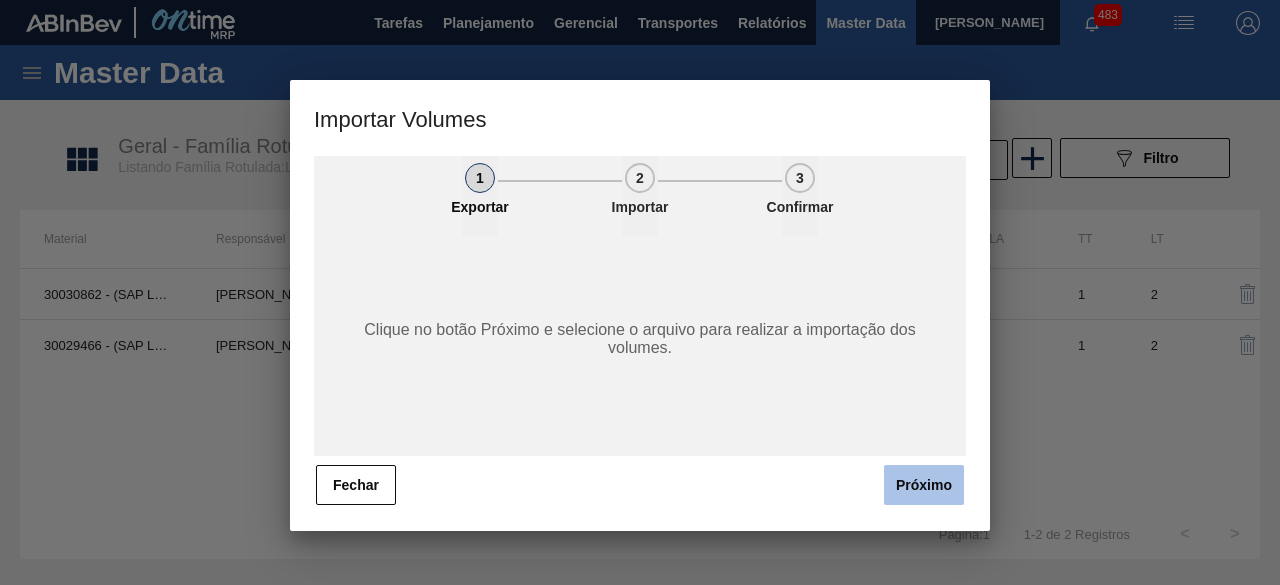 click on "Próximo" at bounding box center (924, 485) 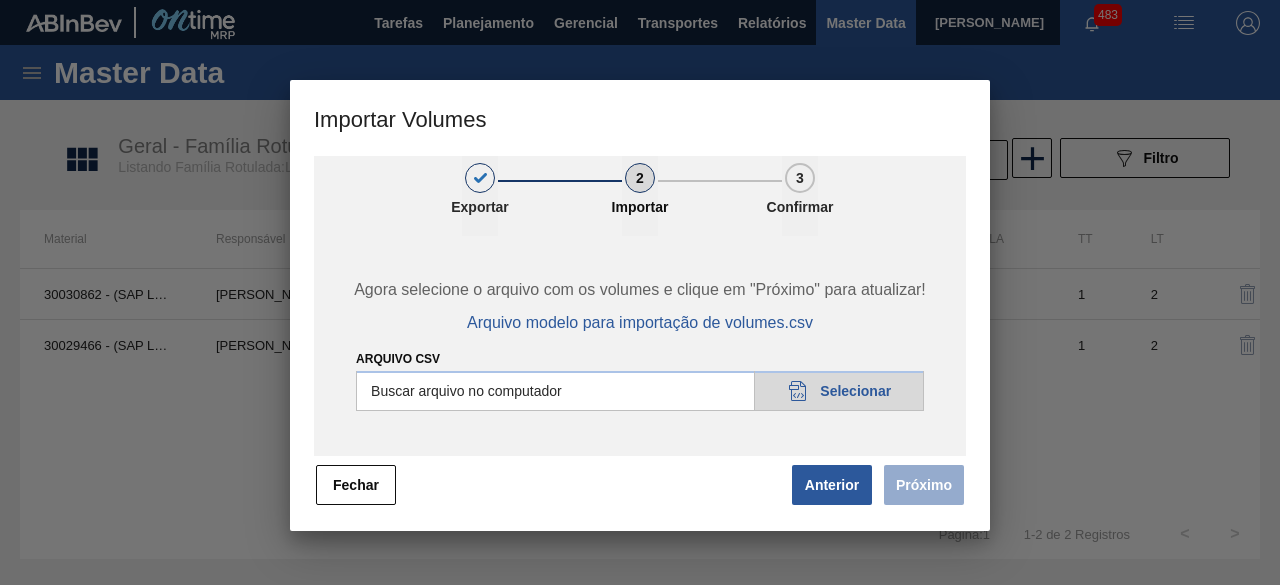 click on "Arquivo csv" at bounding box center (640, 391) 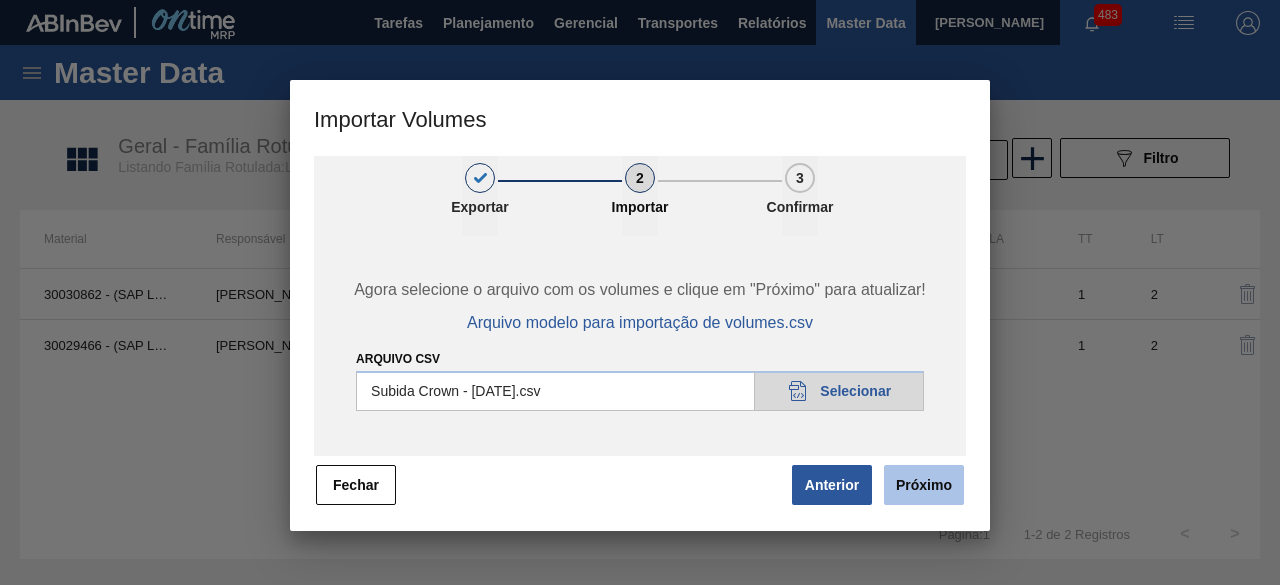 click on "Próximo" at bounding box center [924, 485] 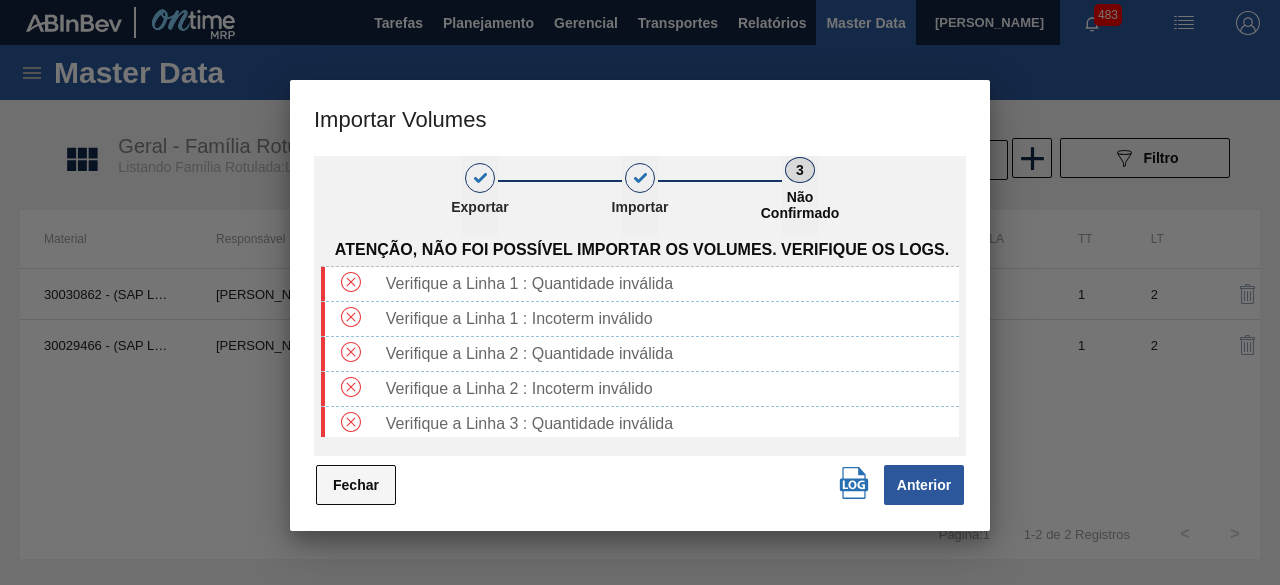 click on "Fechar" at bounding box center [356, 485] 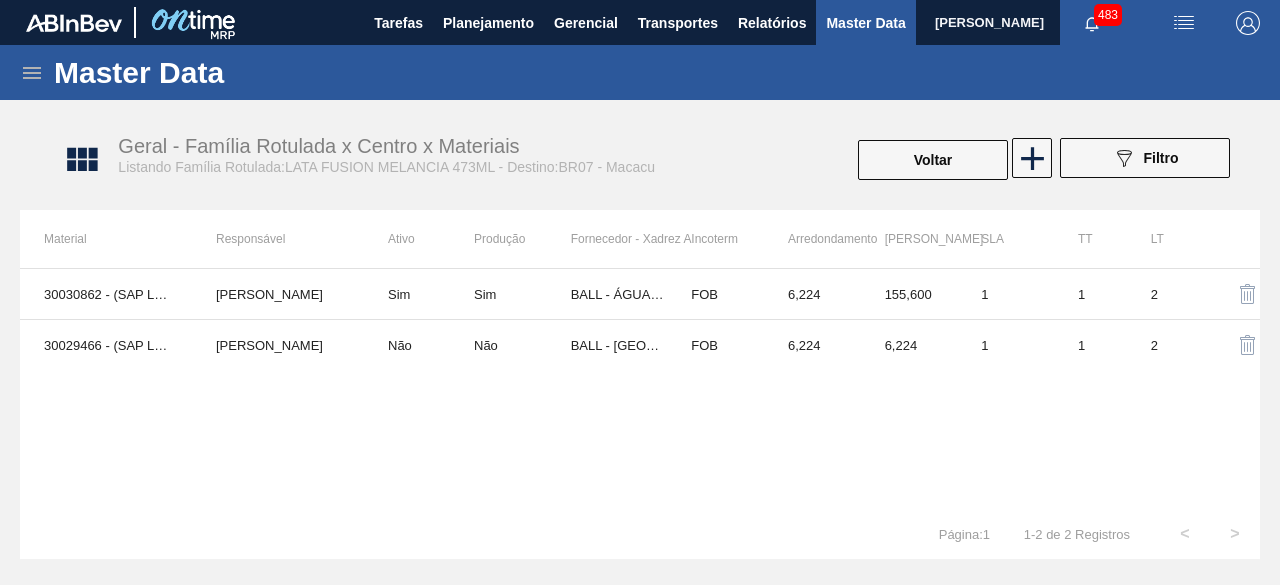 click at bounding box center (1184, 23) 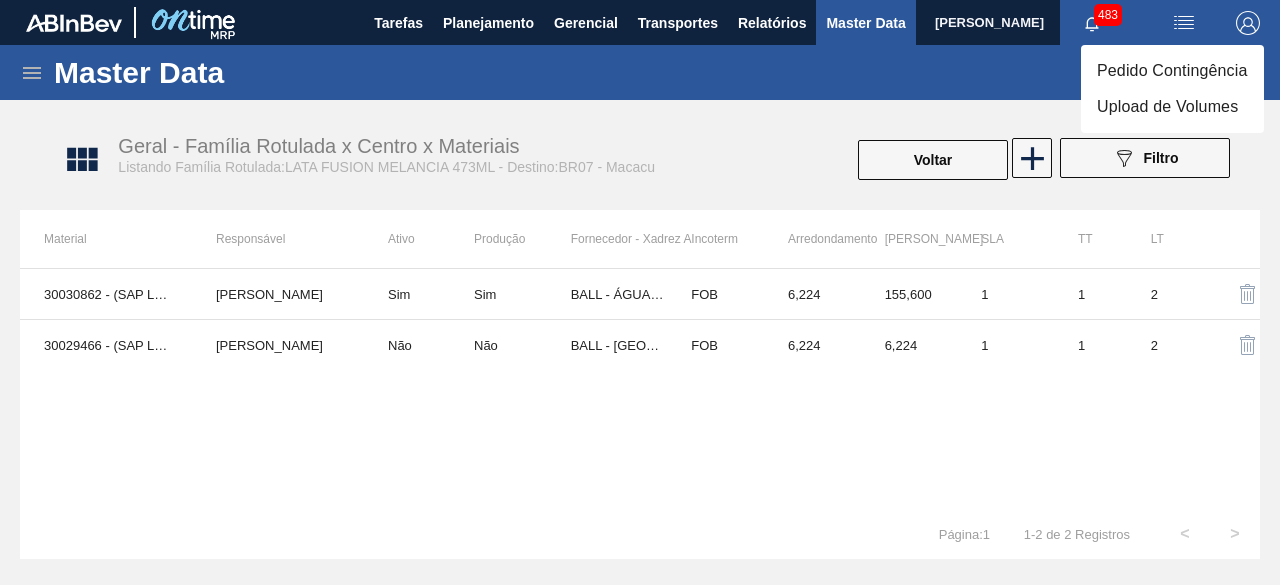click on "Upload de Volumes" at bounding box center [1172, 107] 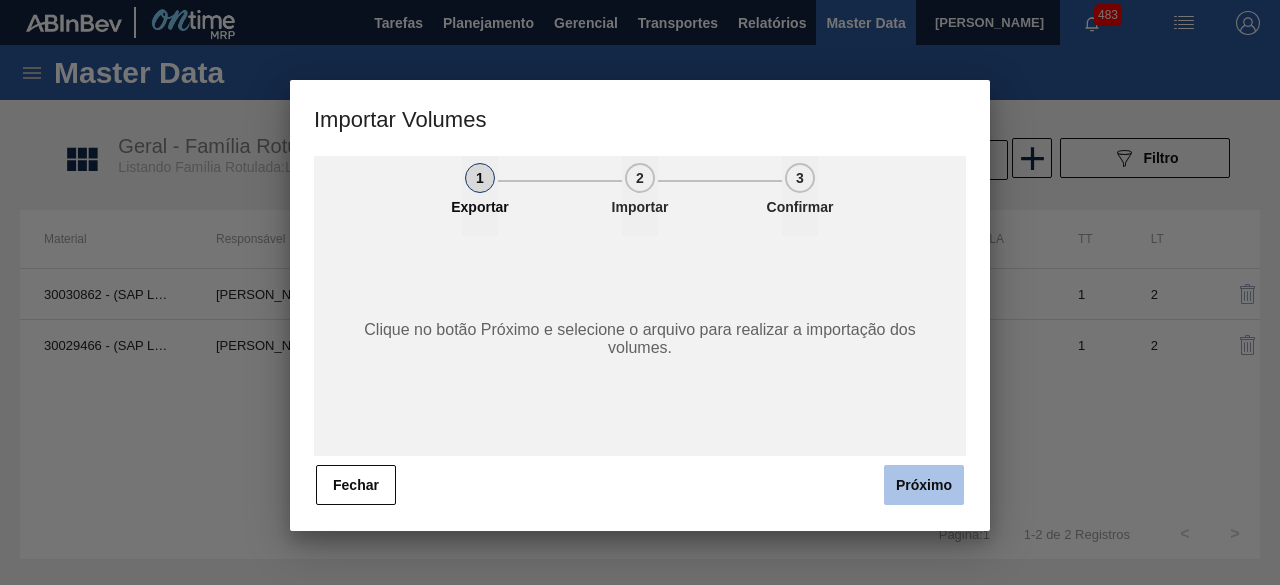 click on "Próximo" at bounding box center [924, 485] 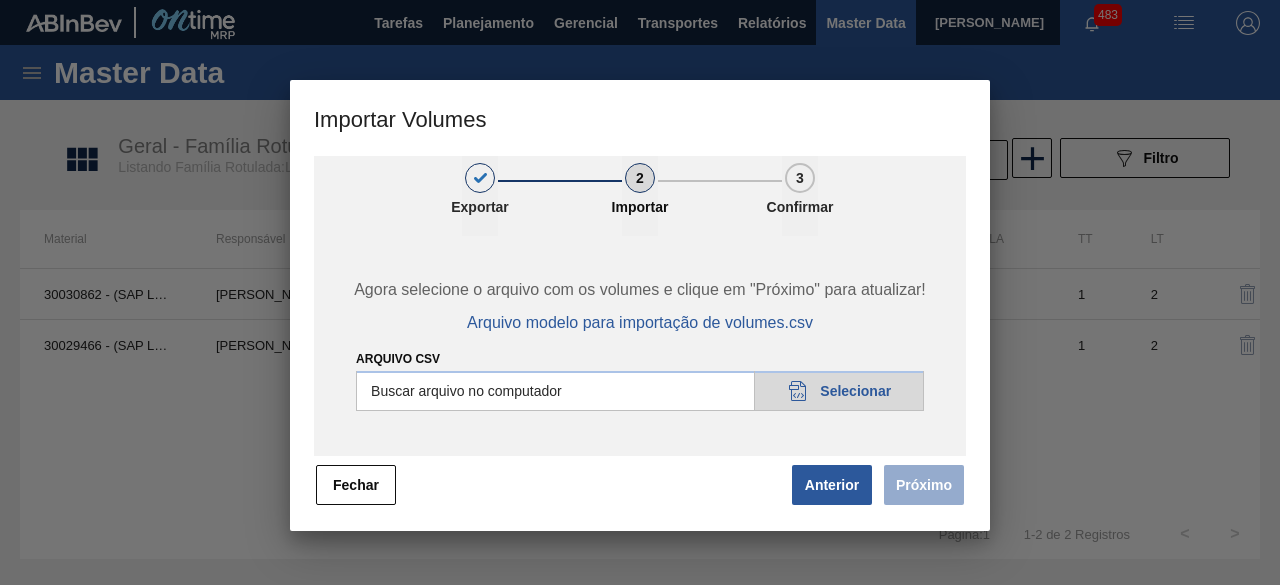 click on "Arquivo csv" at bounding box center (640, 391) 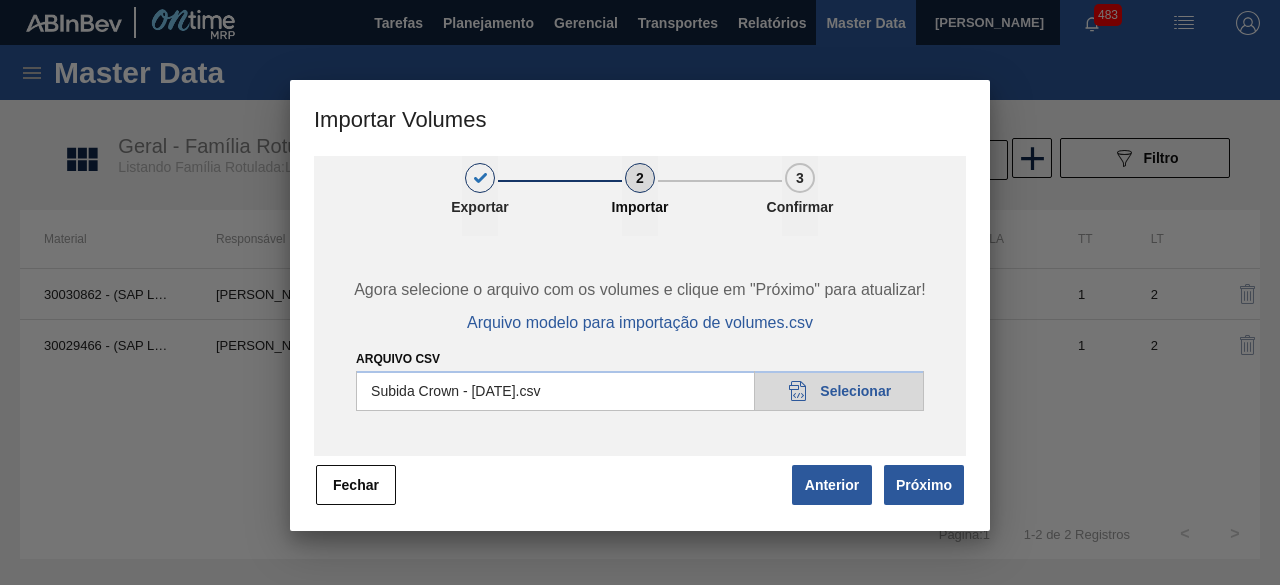 click on "Próximo" at bounding box center [924, 485] 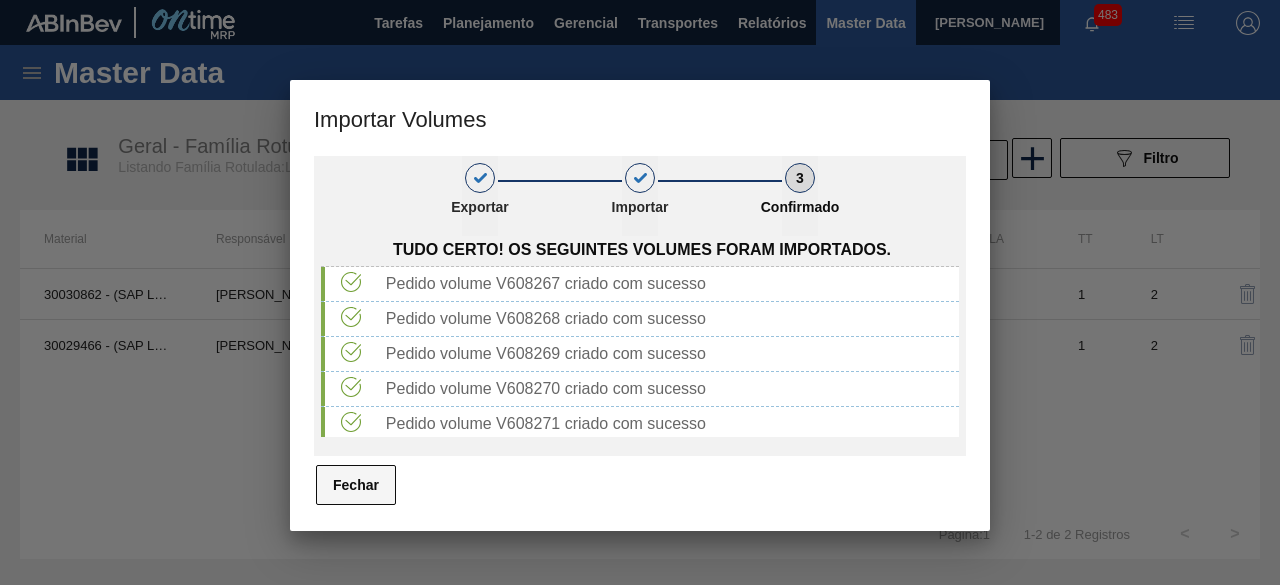 drag, startPoint x: 348, startPoint y: 500, endPoint x: 368, endPoint y: 448, distance: 55.713554 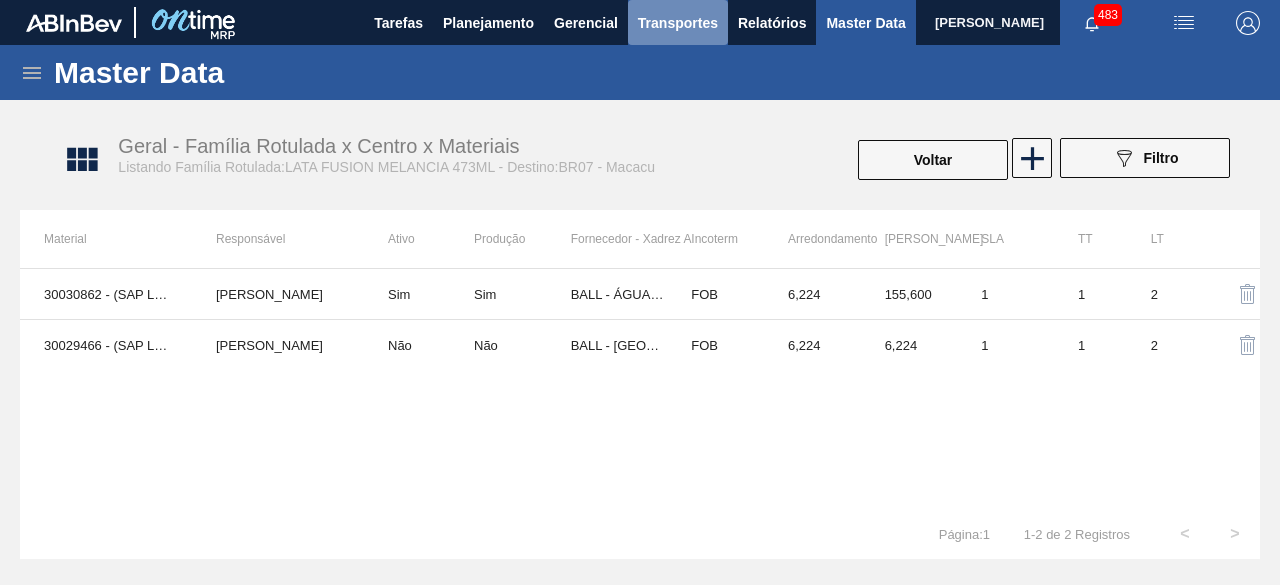 click on "Transportes" at bounding box center (678, 23) 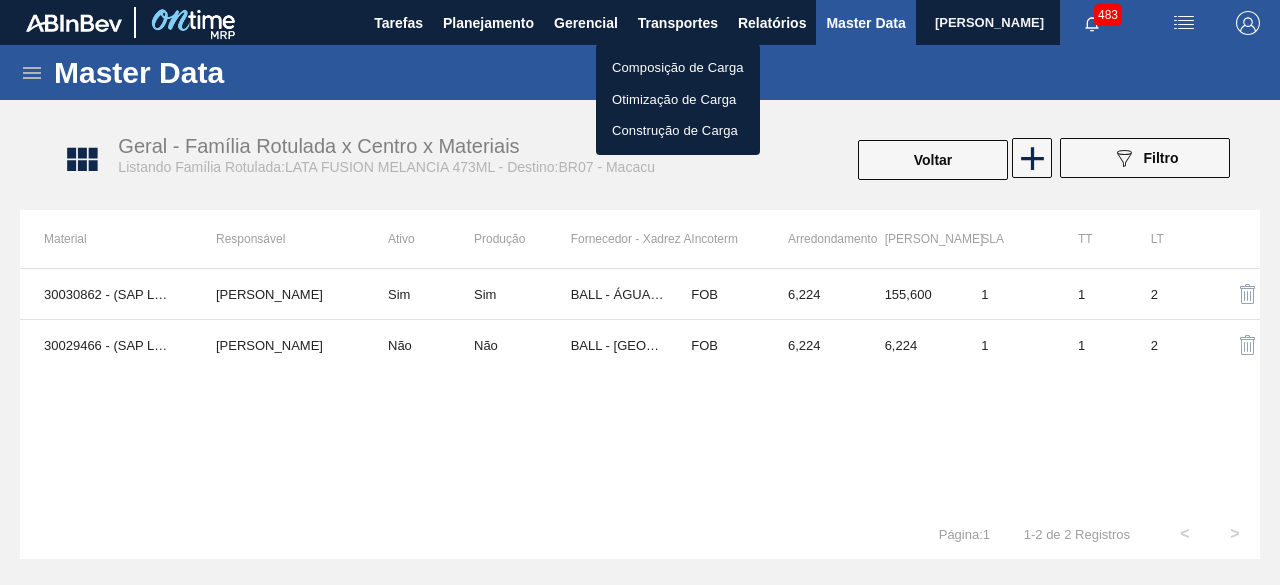 click on "Otimização de Carga" at bounding box center [678, 100] 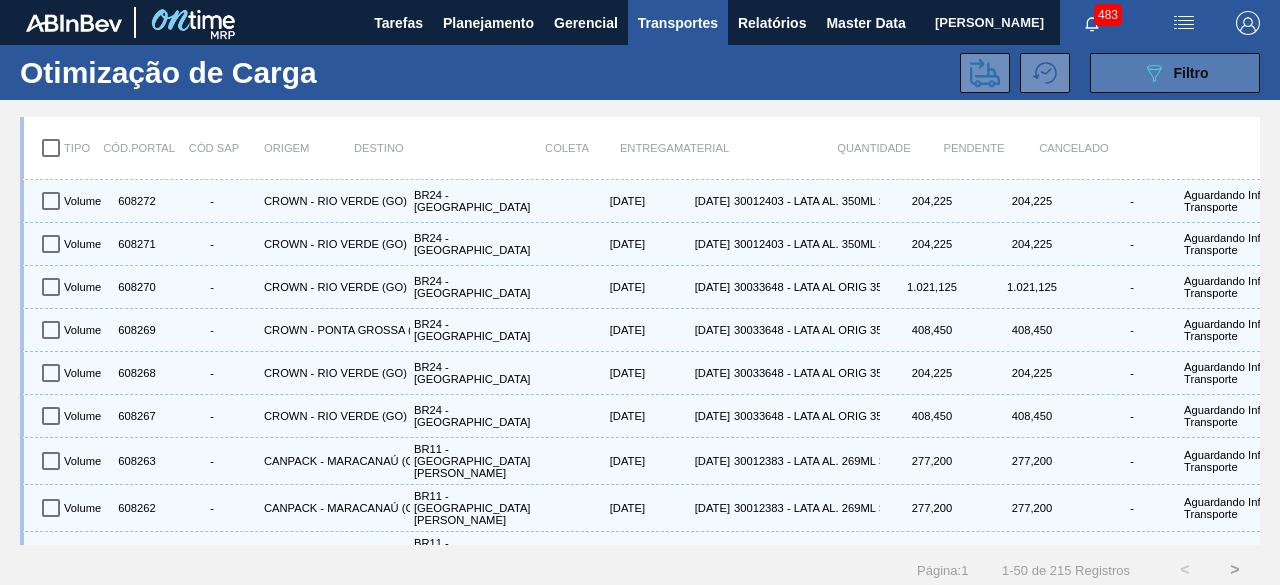 click on "089F7B8B-B2A5-4AFE-B5C0-19BA573D28AC Filtro" at bounding box center (1175, 73) 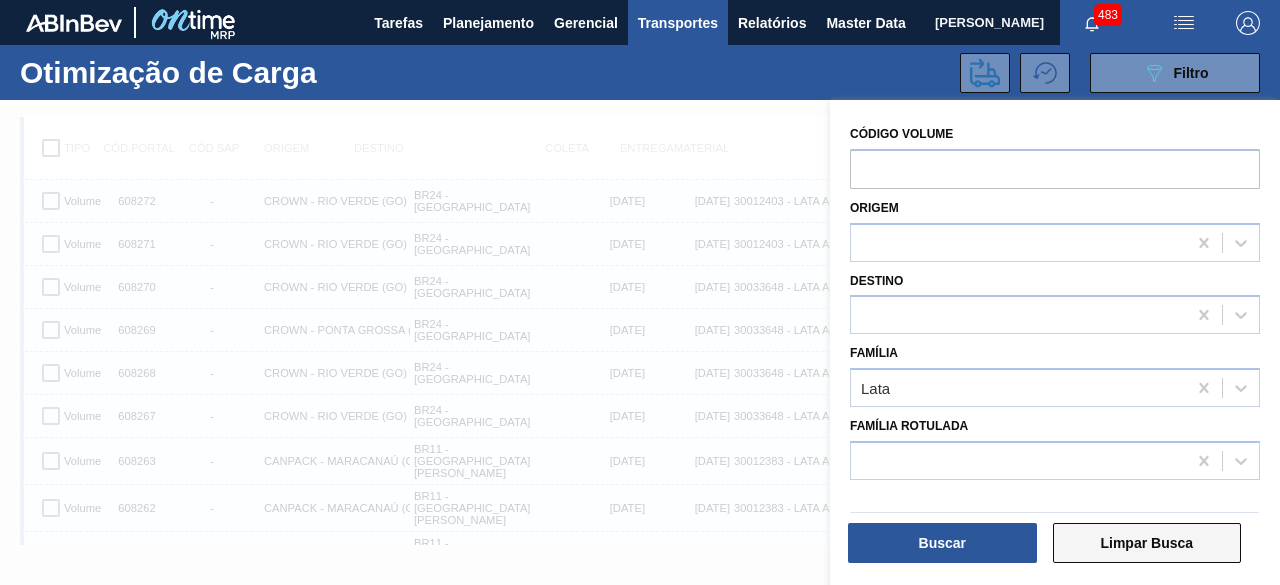 click on "Limpar Busca" at bounding box center [1147, 543] 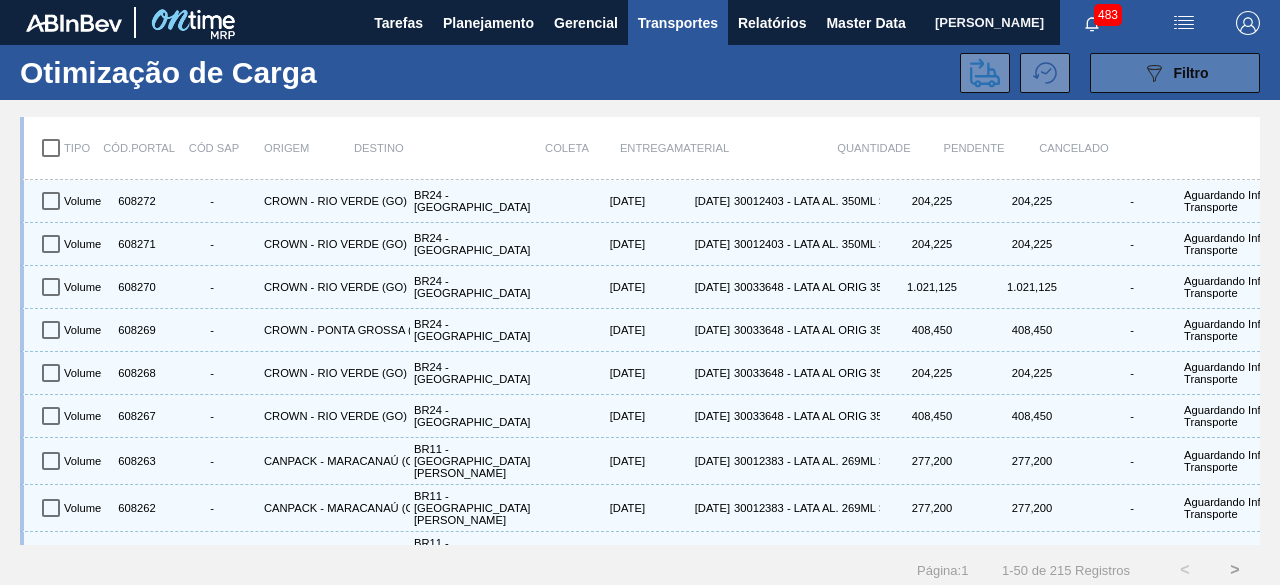 click on "Filtro" at bounding box center [1191, 73] 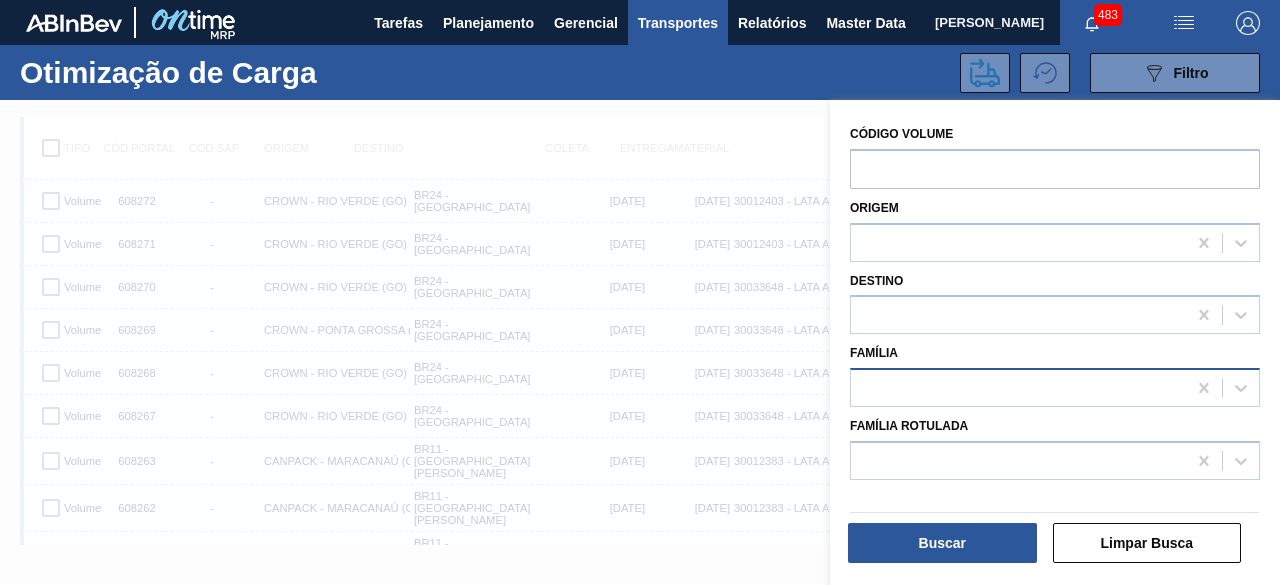 scroll, scrollTop: 25, scrollLeft: 0, axis: vertical 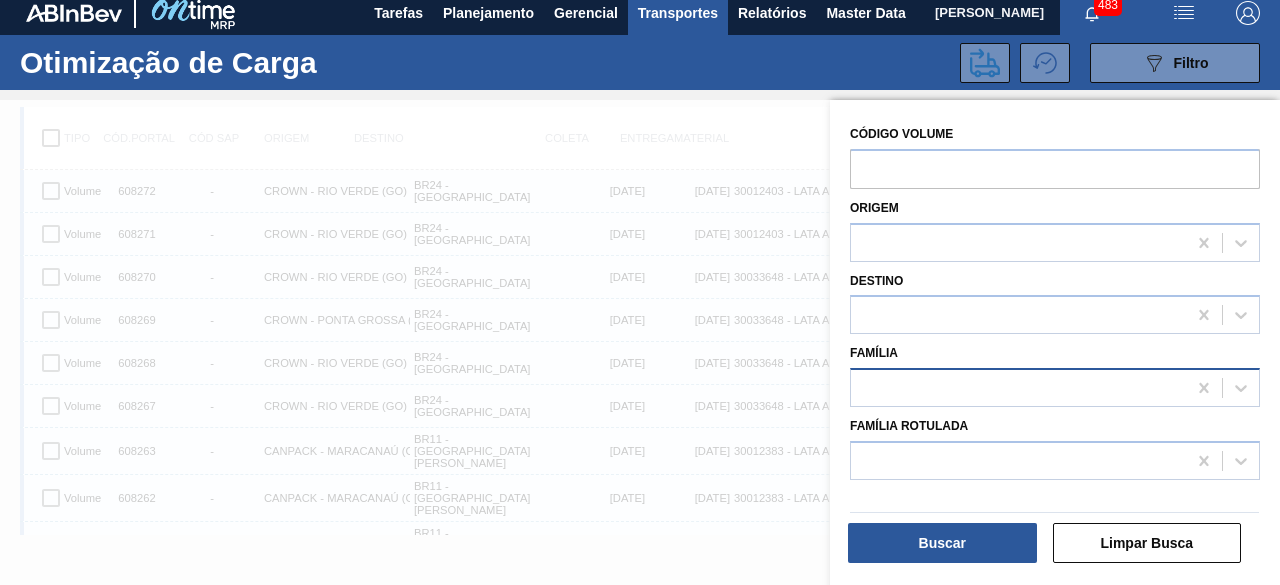 click at bounding box center (1018, 388) 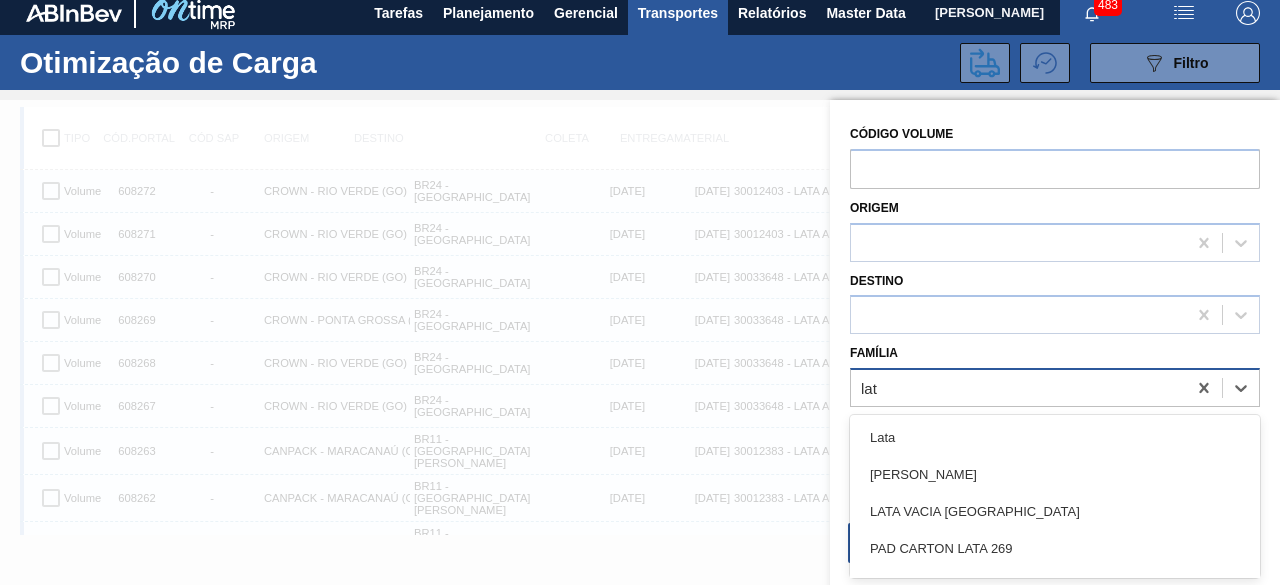 type on "lata" 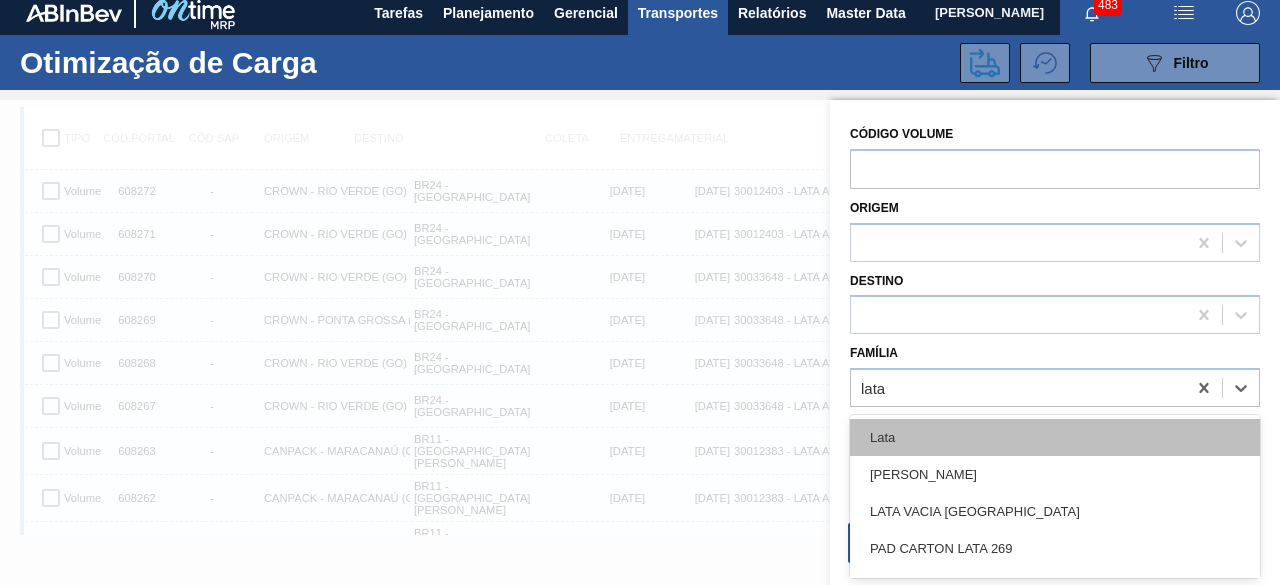 click on "Lata" at bounding box center [1055, 437] 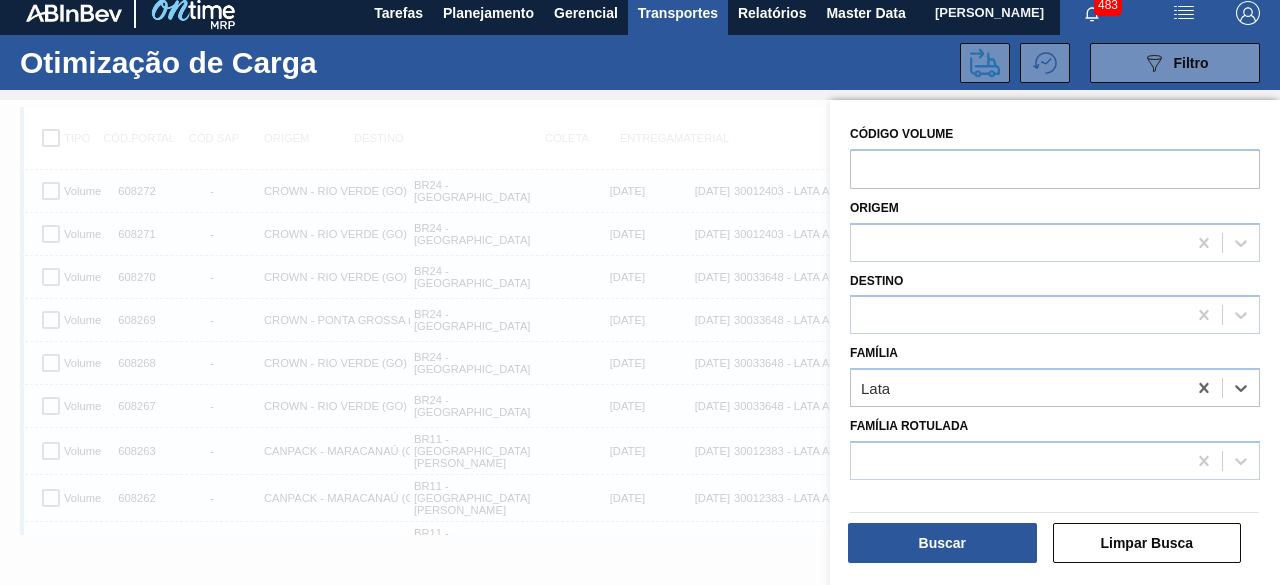 scroll, scrollTop: 200, scrollLeft: 0, axis: vertical 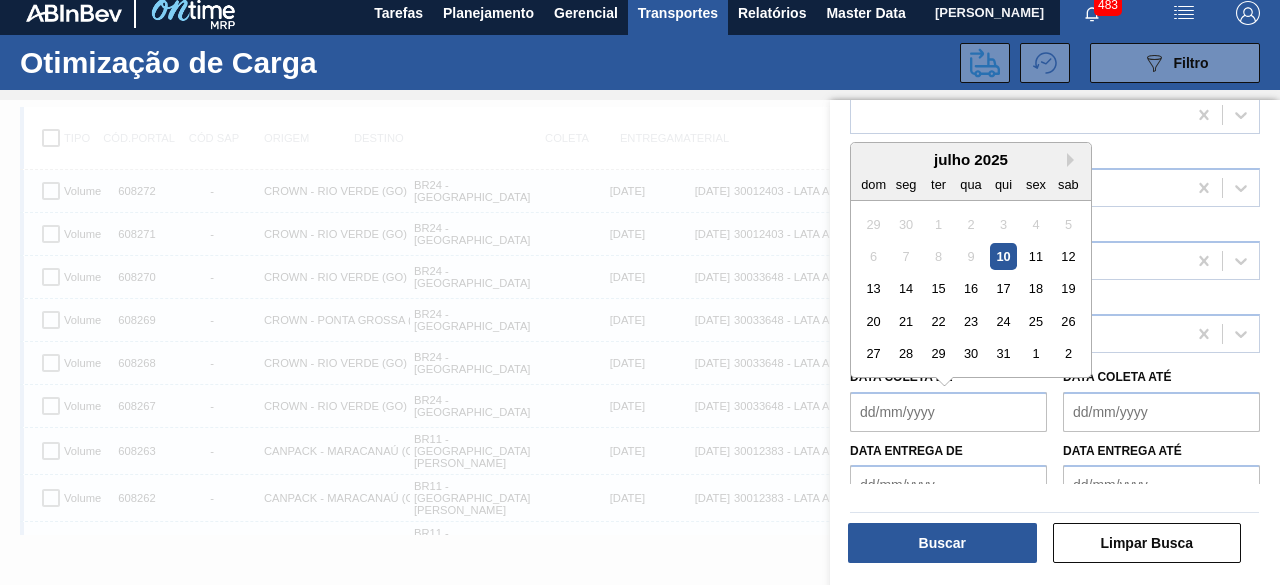 click on "Data coleta de" at bounding box center (948, 412) 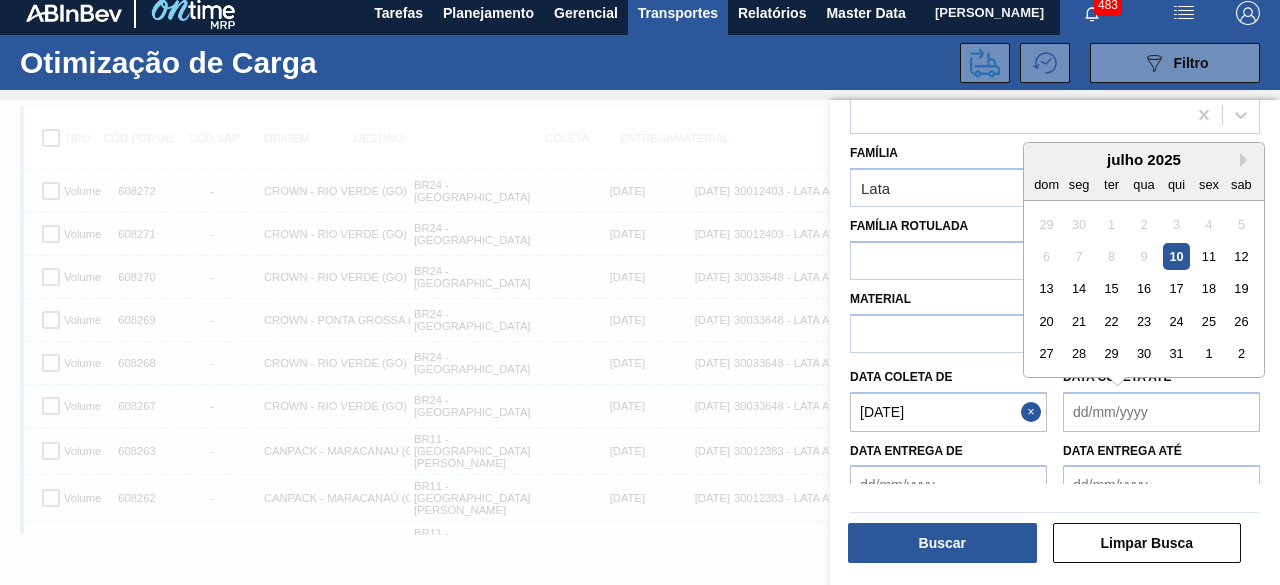 click on "Data coleta até" at bounding box center (1161, 412) 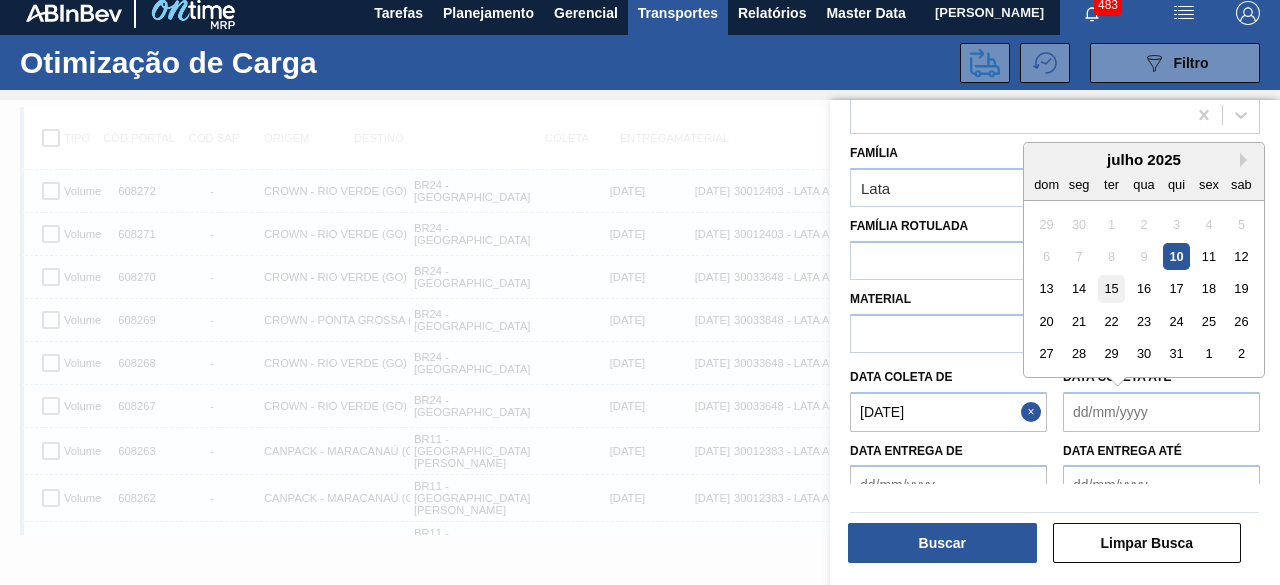 click on "15" at bounding box center (1111, 288) 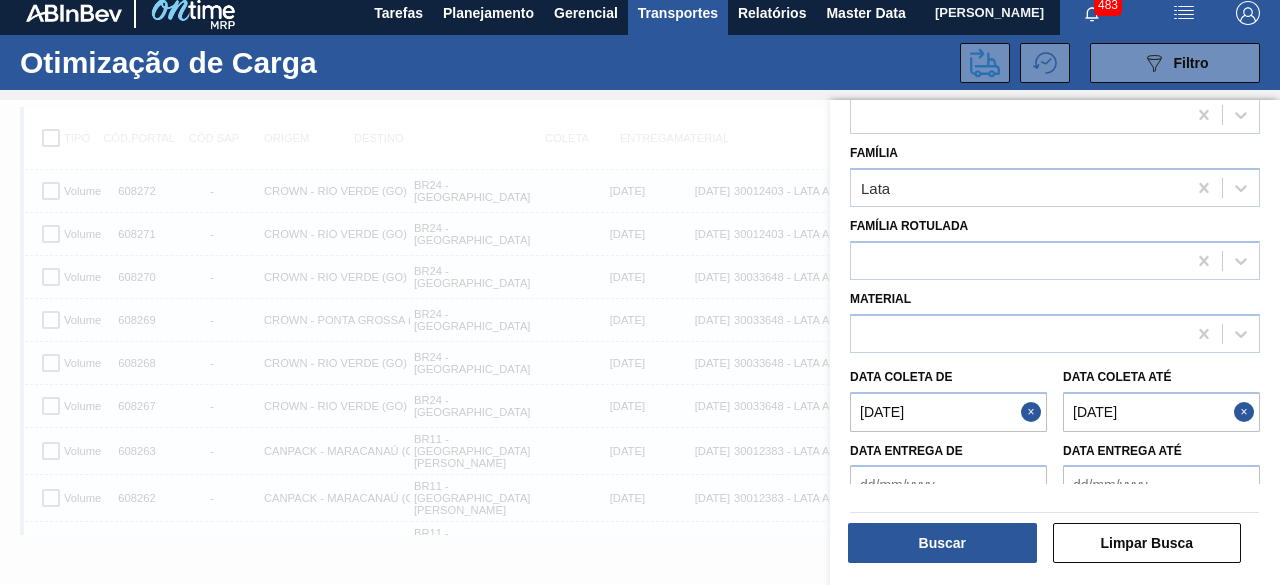 type on "15/07/2025" 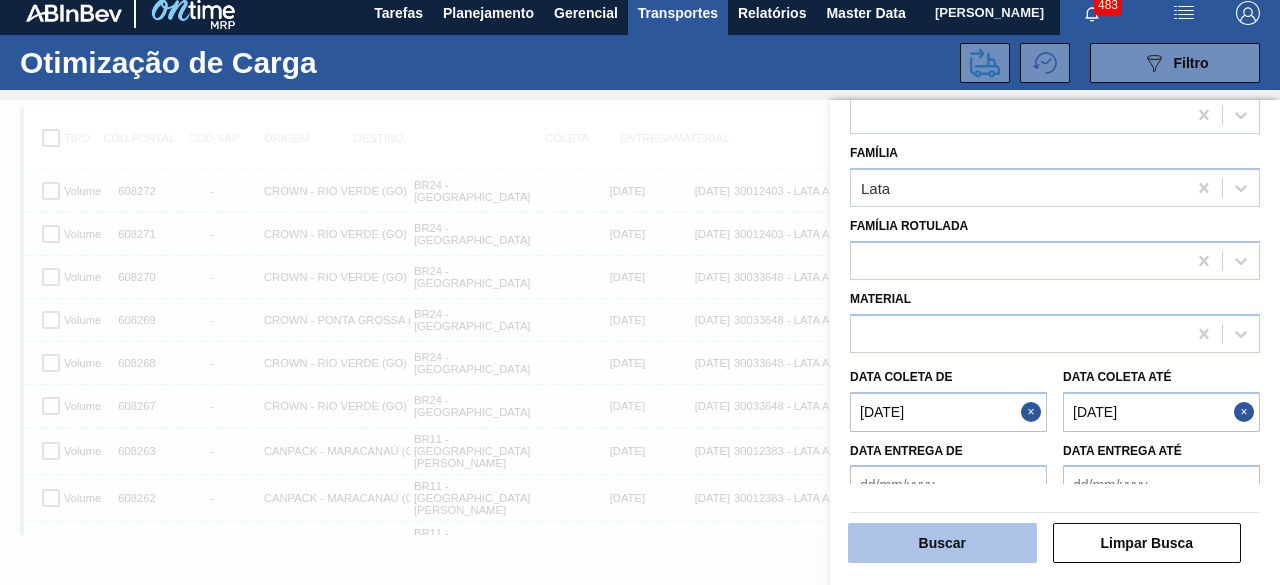 click on "Buscar" at bounding box center (942, 543) 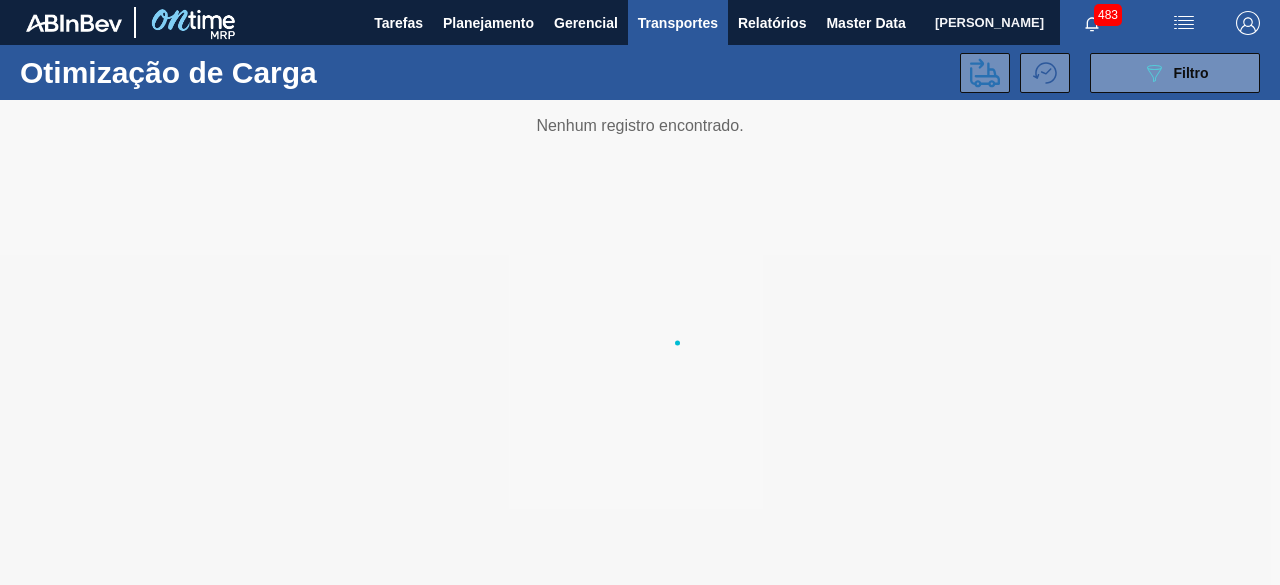 scroll, scrollTop: 0, scrollLeft: 0, axis: both 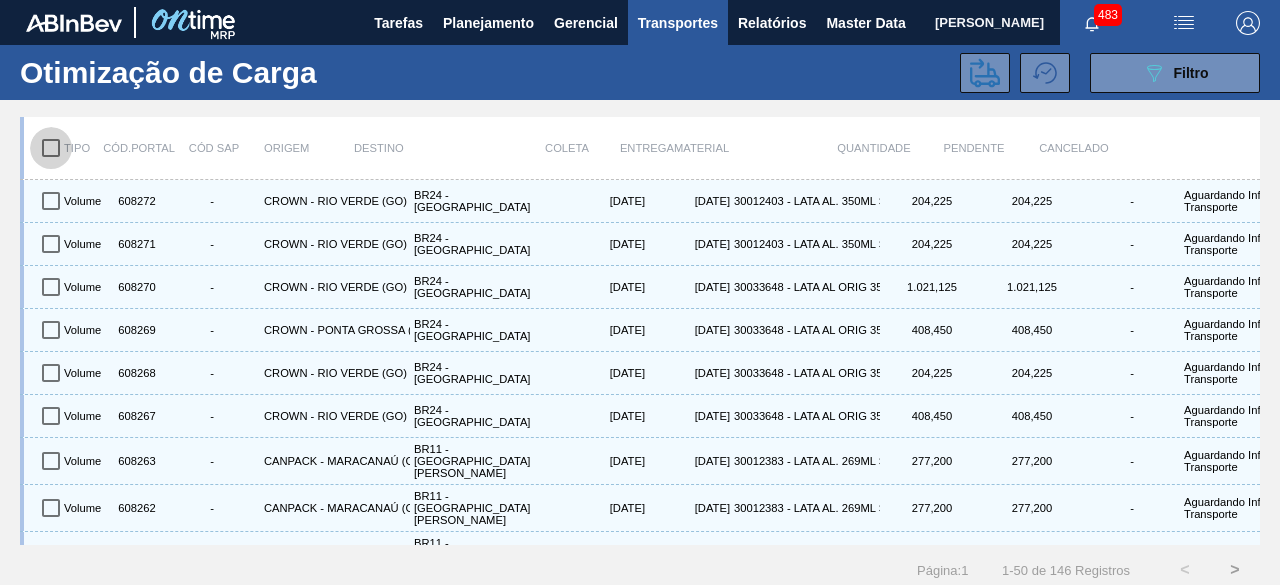 click at bounding box center (51, 148) 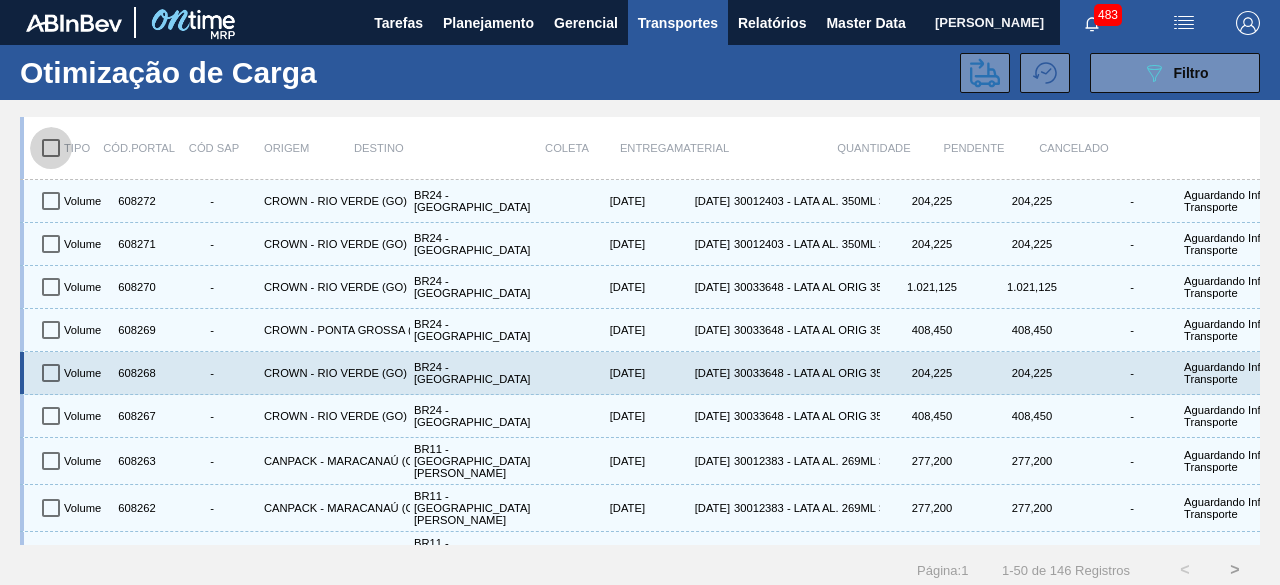 checkbox on "true" 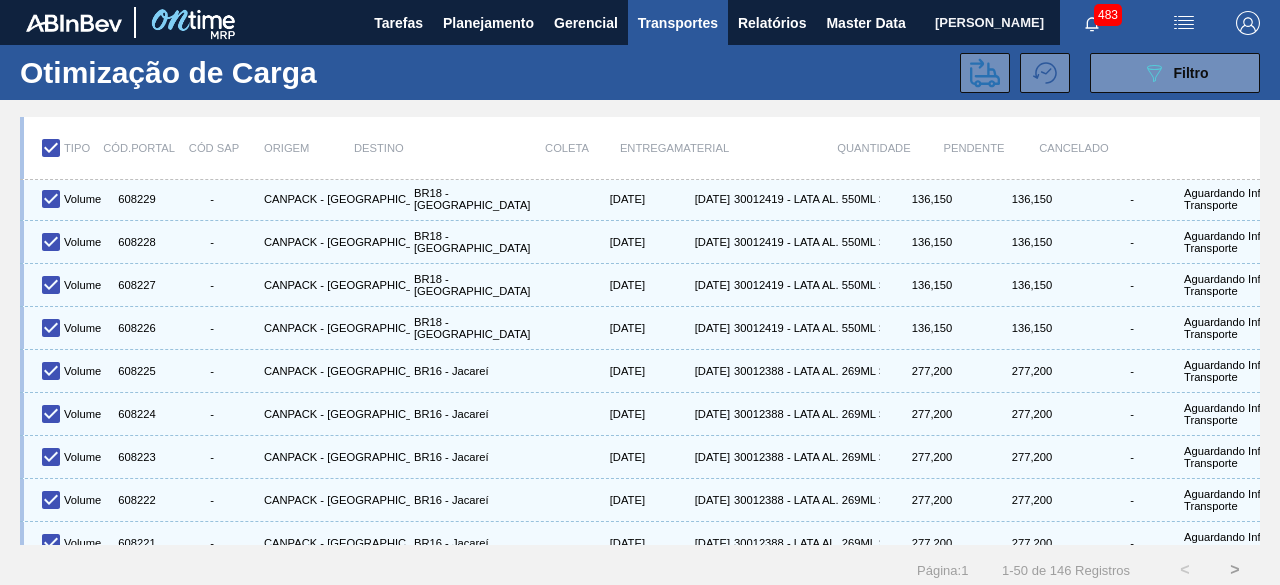 scroll, scrollTop: 1782, scrollLeft: 0, axis: vertical 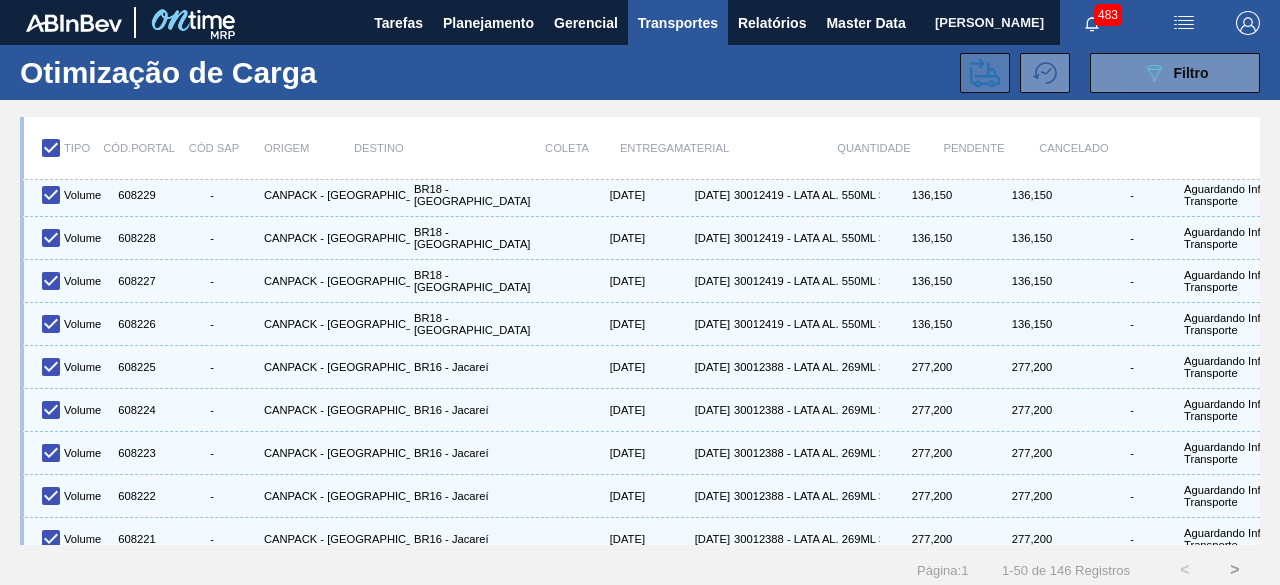 click 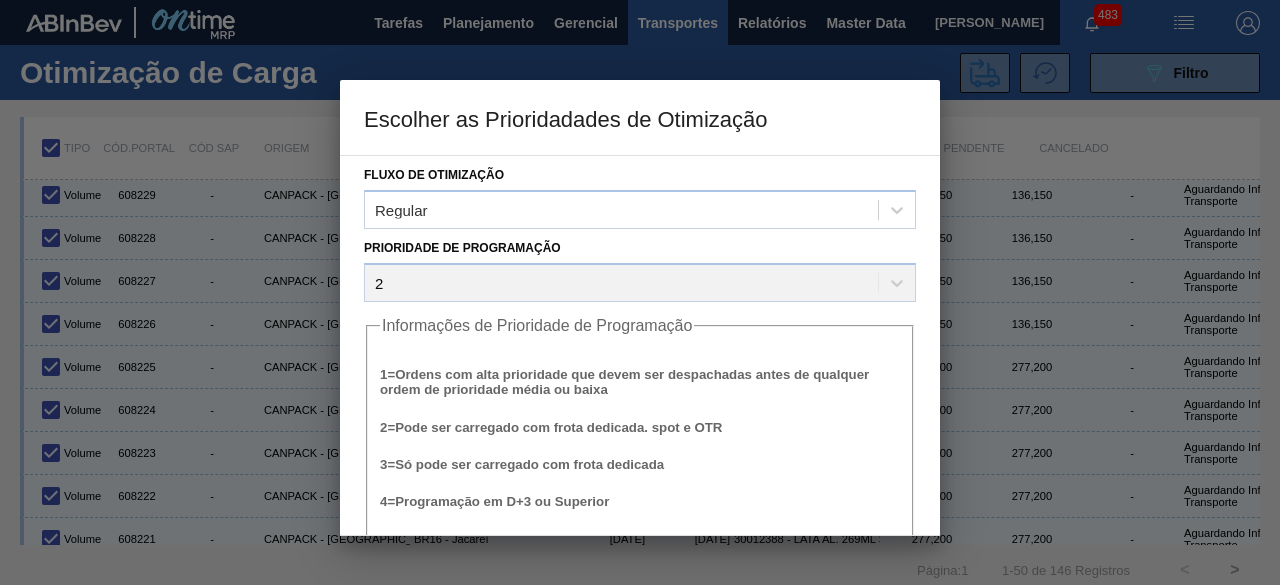 scroll, scrollTop: 76, scrollLeft: 0, axis: vertical 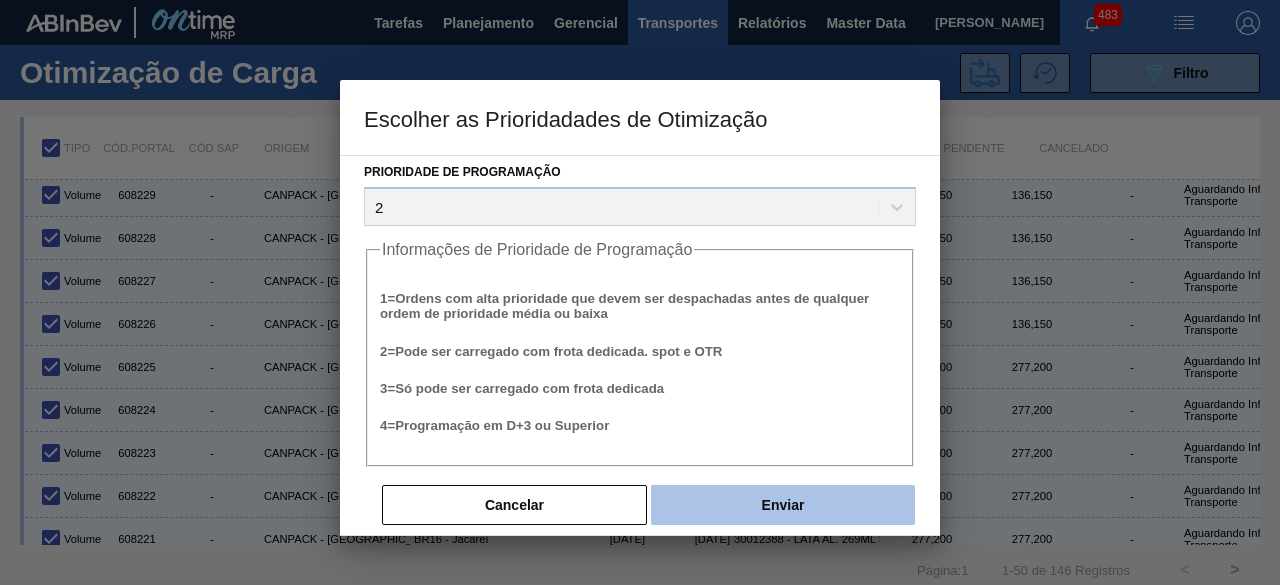 click on "Enviar" at bounding box center [783, 505] 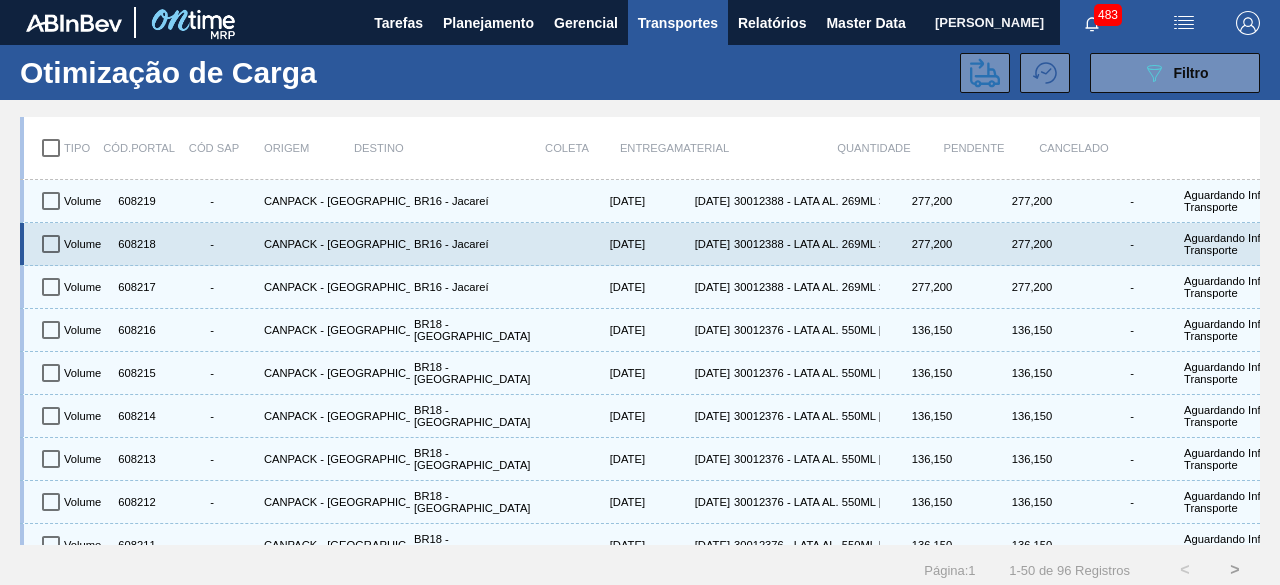 drag, startPoint x: 49, startPoint y: 151, endPoint x: 242, endPoint y: 239, distance: 212.11554 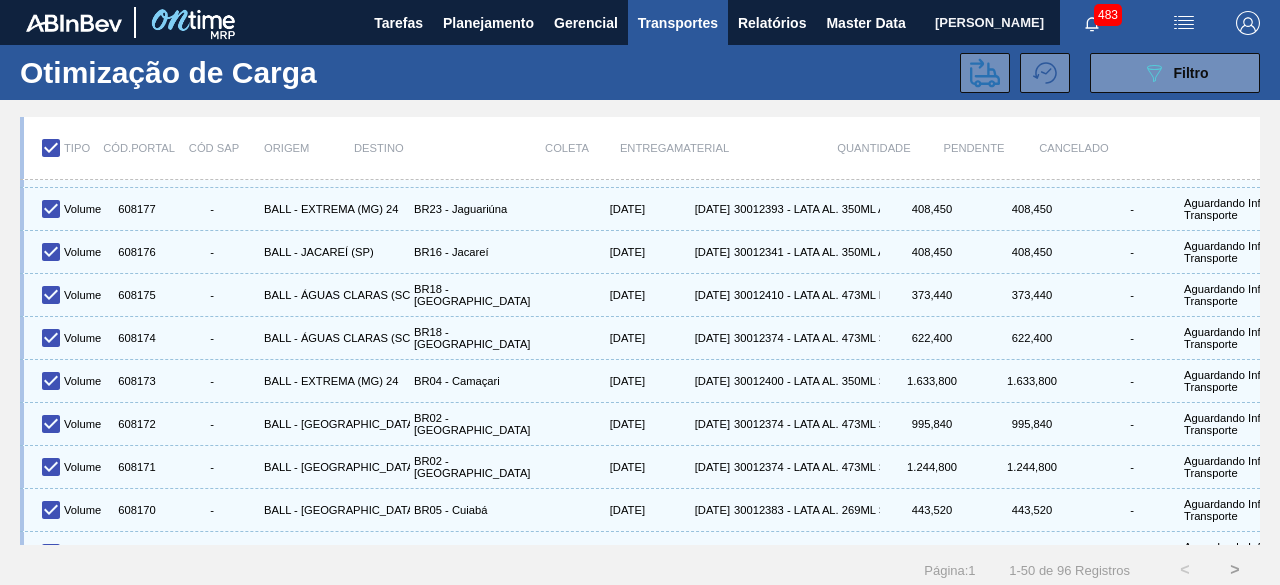 scroll, scrollTop: 1782, scrollLeft: 0, axis: vertical 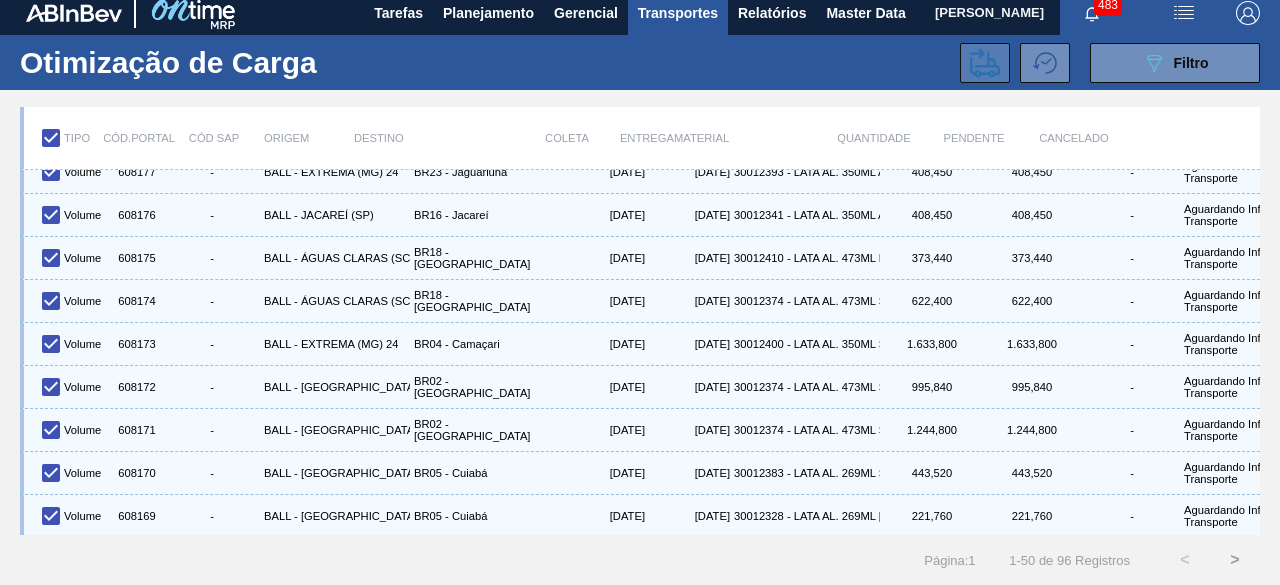 click 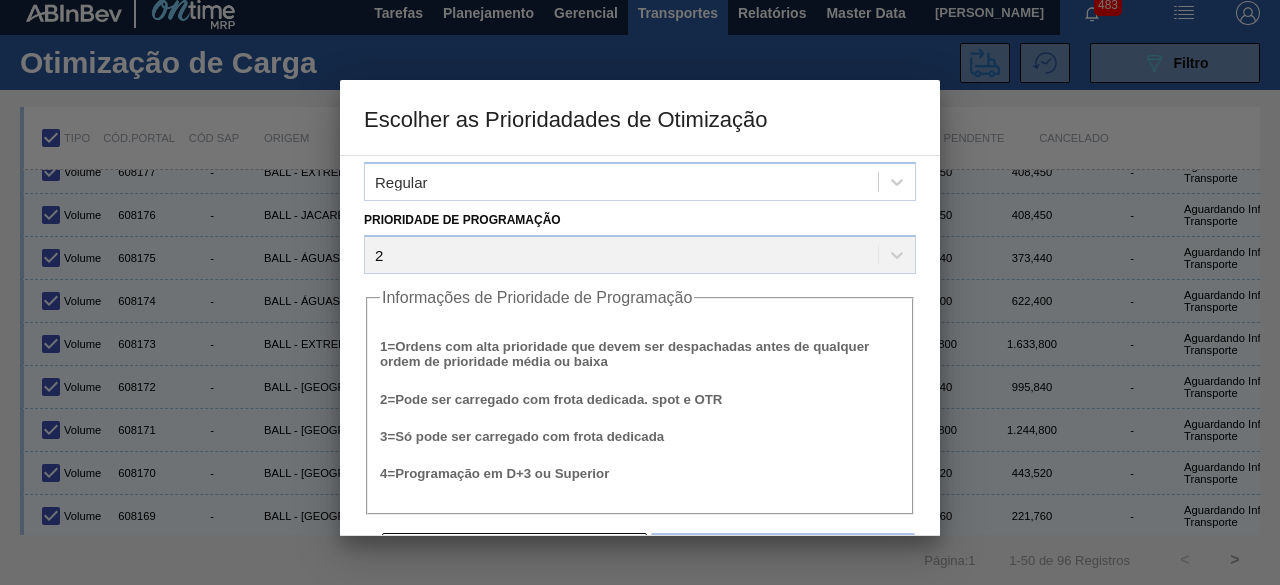 scroll, scrollTop: 76, scrollLeft: 0, axis: vertical 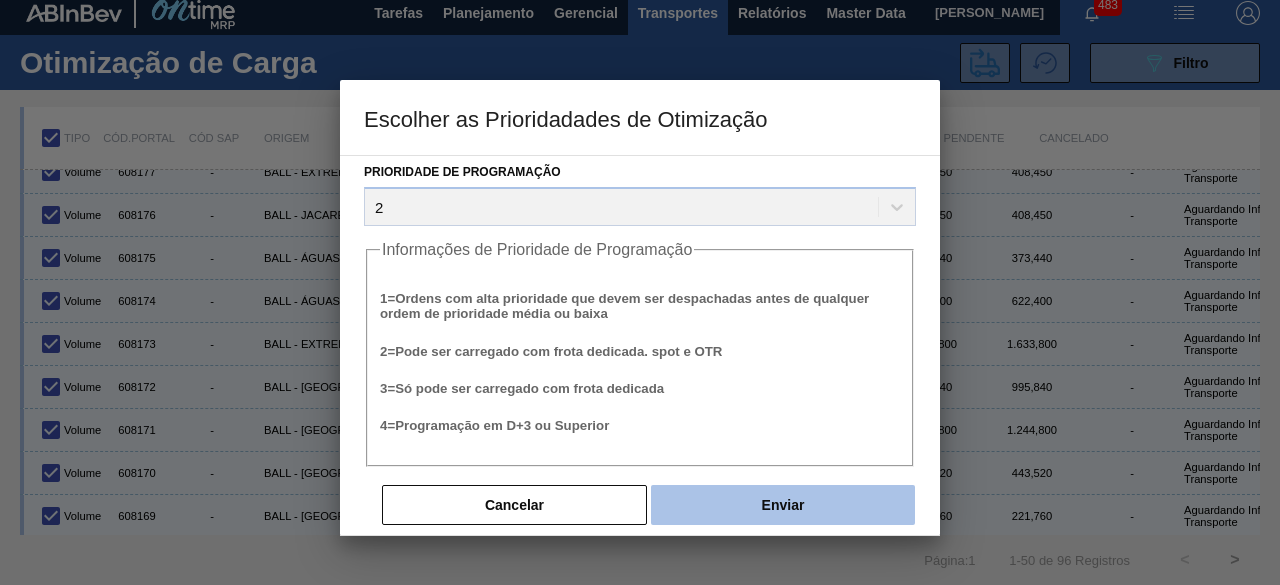 click on "Enviar" at bounding box center [783, 505] 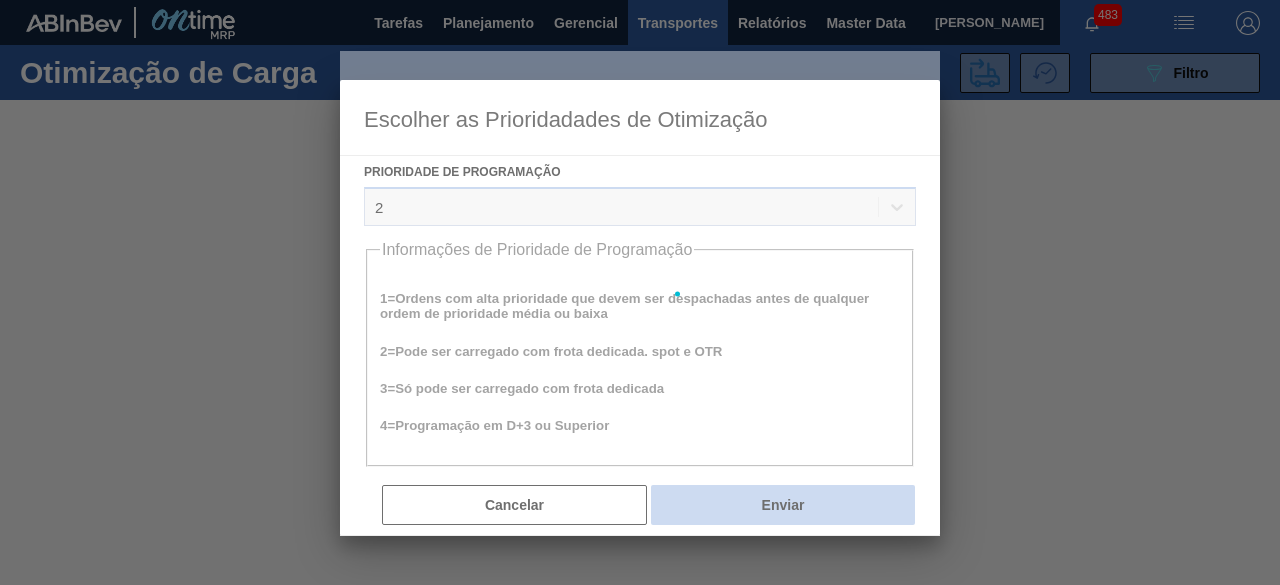 scroll, scrollTop: 0, scrollLeft: 0, axis: both 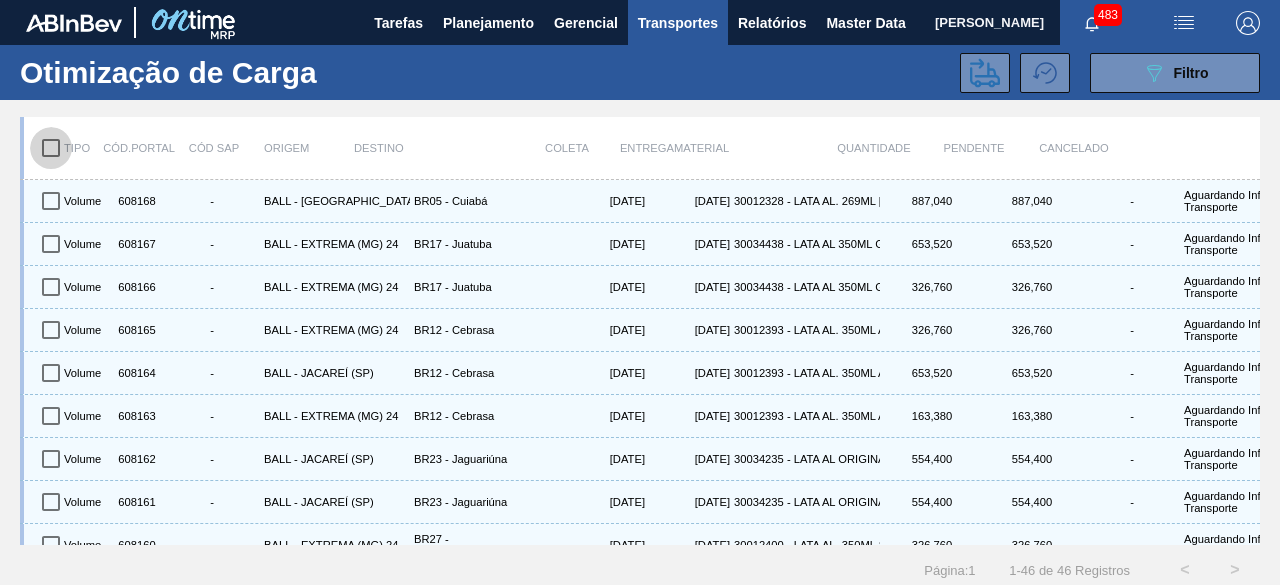click at bounding box center [51, 148] 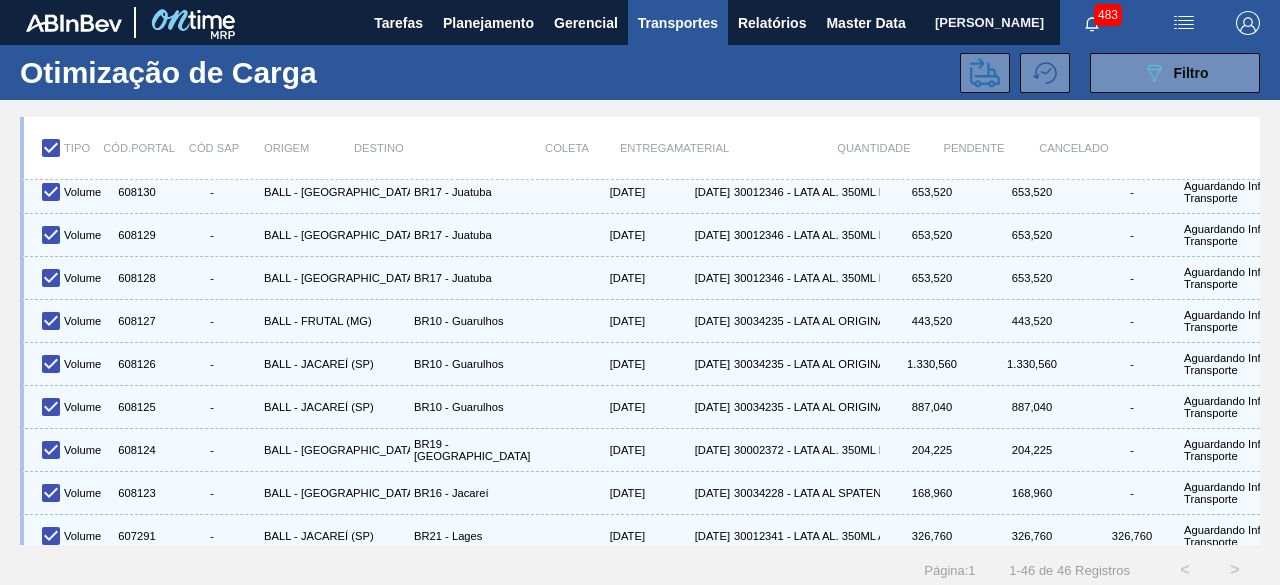 scroll, scrollTop: 1612, scrollLeft: 0, axis: vertical 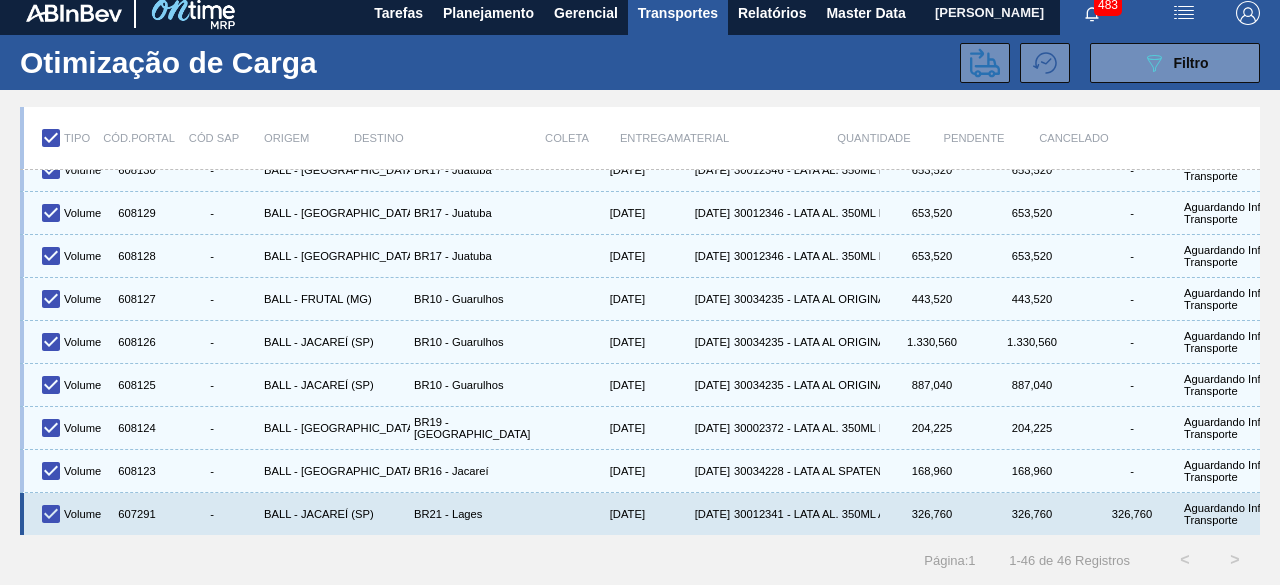 click at bounding box center (51, 514) 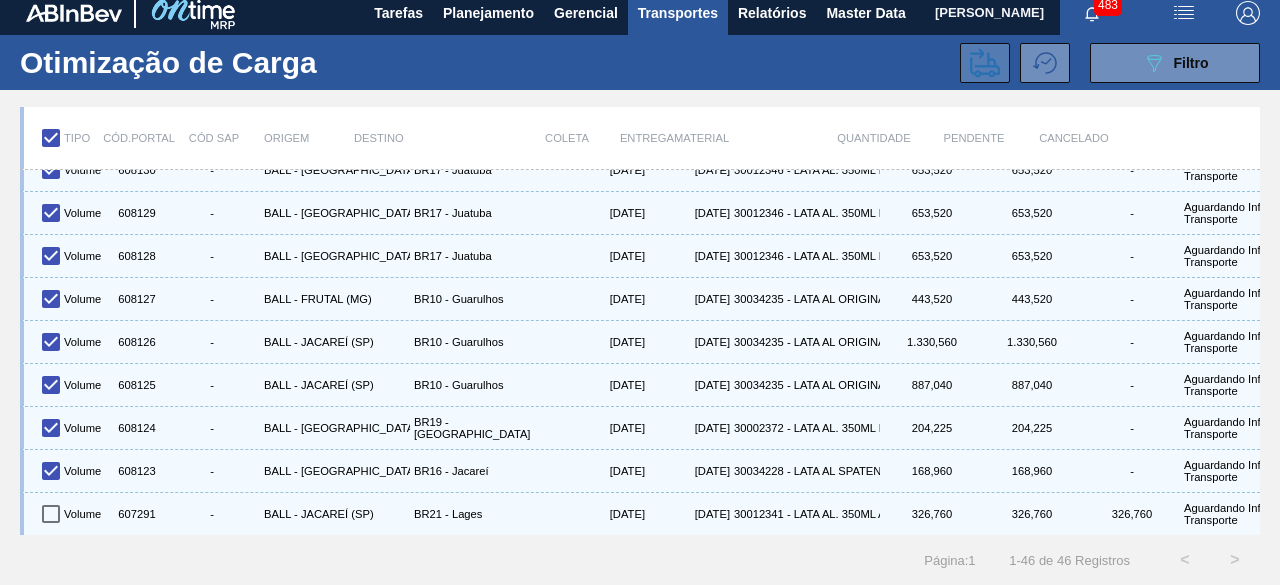 click 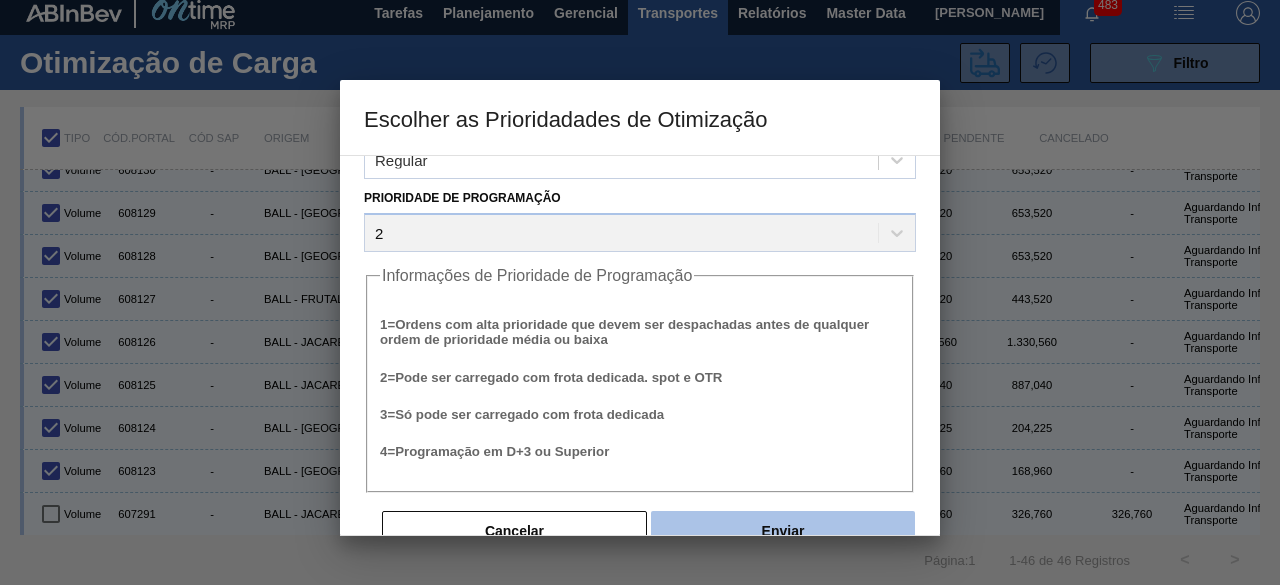 scroll, scrollTop: 76, scrollLeft: 0, axis: vertical 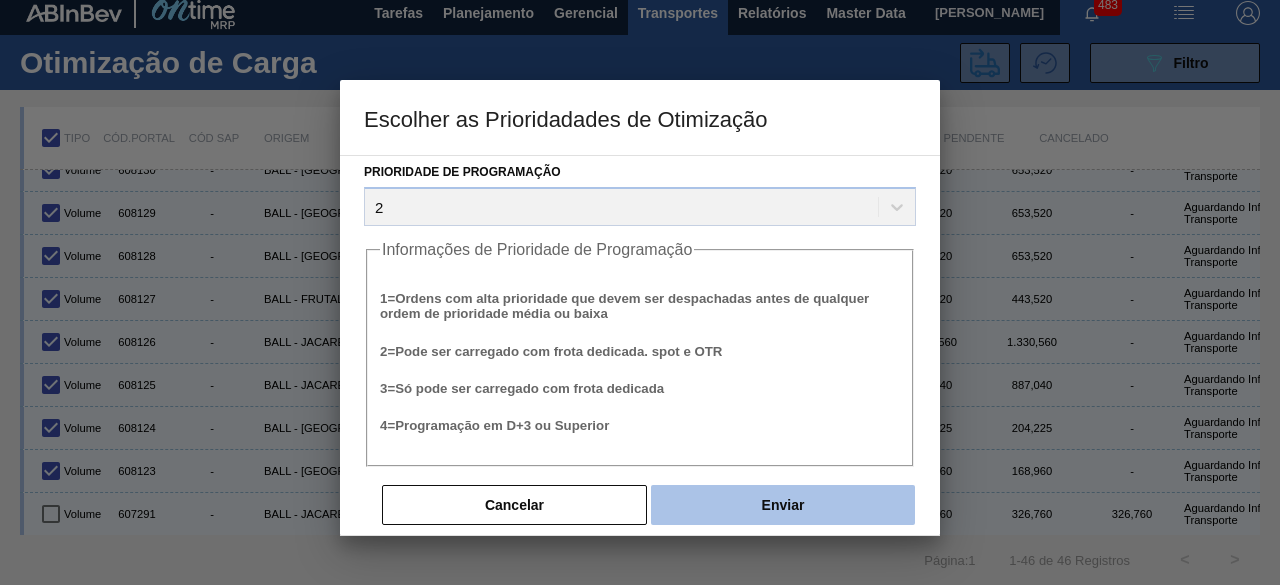 click on "Enviar" at bounding box center [783, 505] 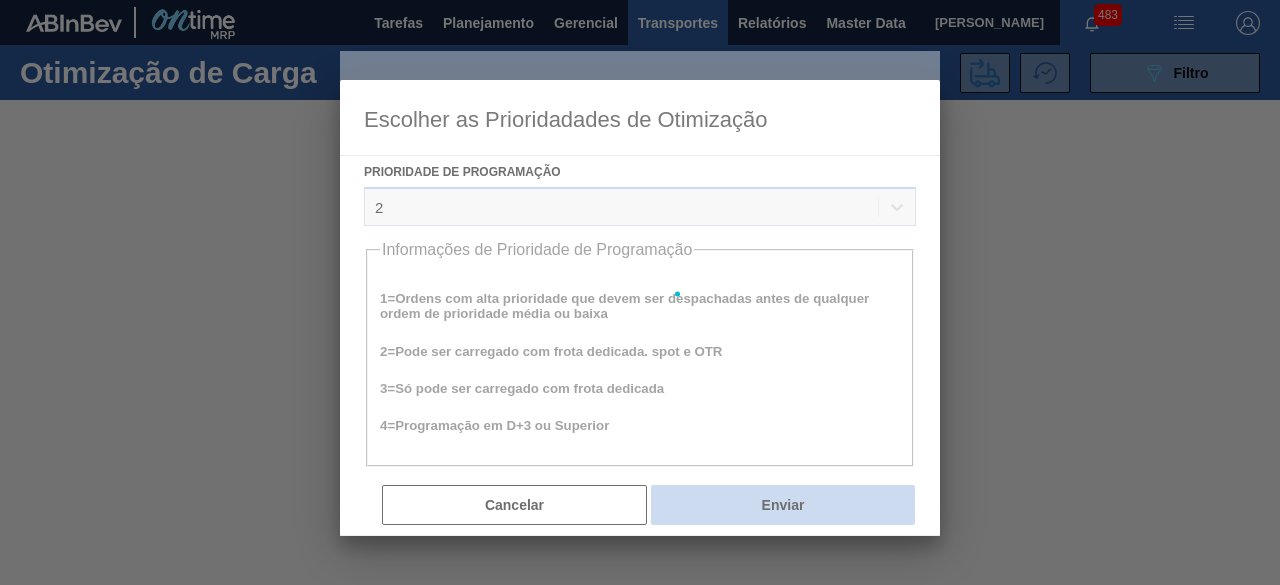 scroll, scrollTop: 0, scrollLeft: 0, axis: both 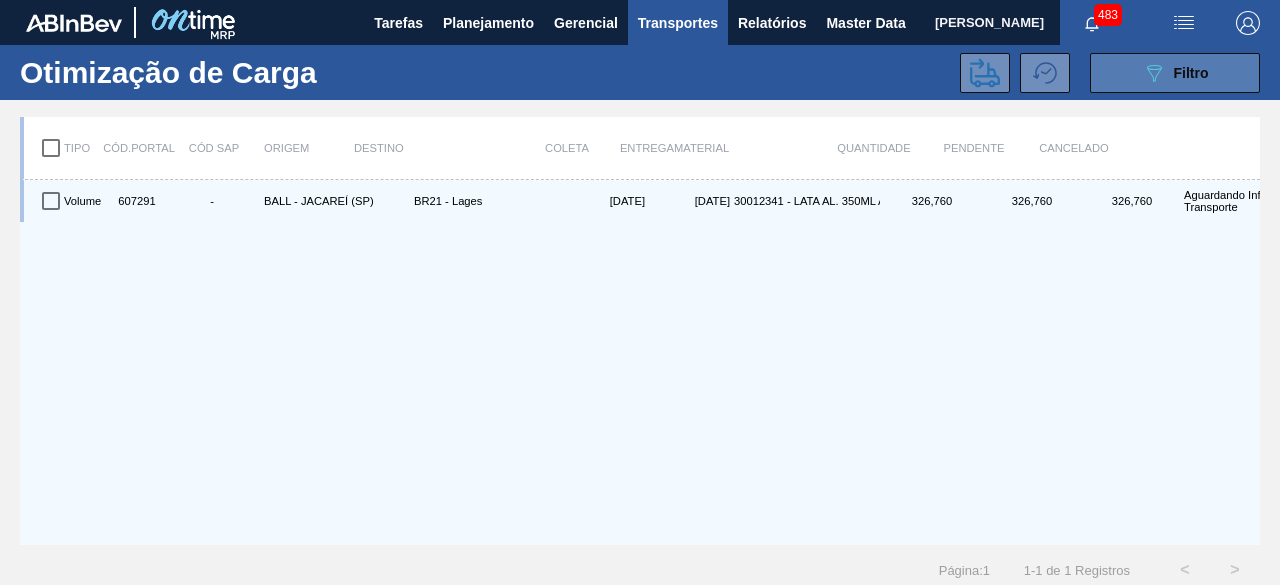 click on "089F7B8B-B2A5-4AFE-B5C0-19BA573D28AC" 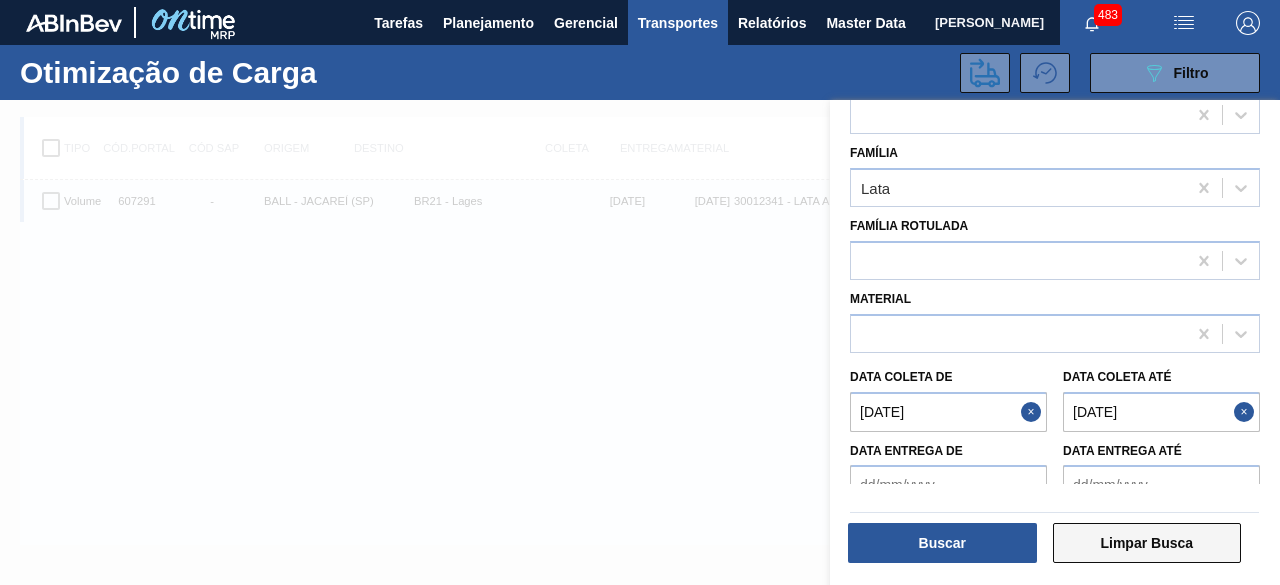 click on "Limpar Busca" at bounding box center (1147, 543) 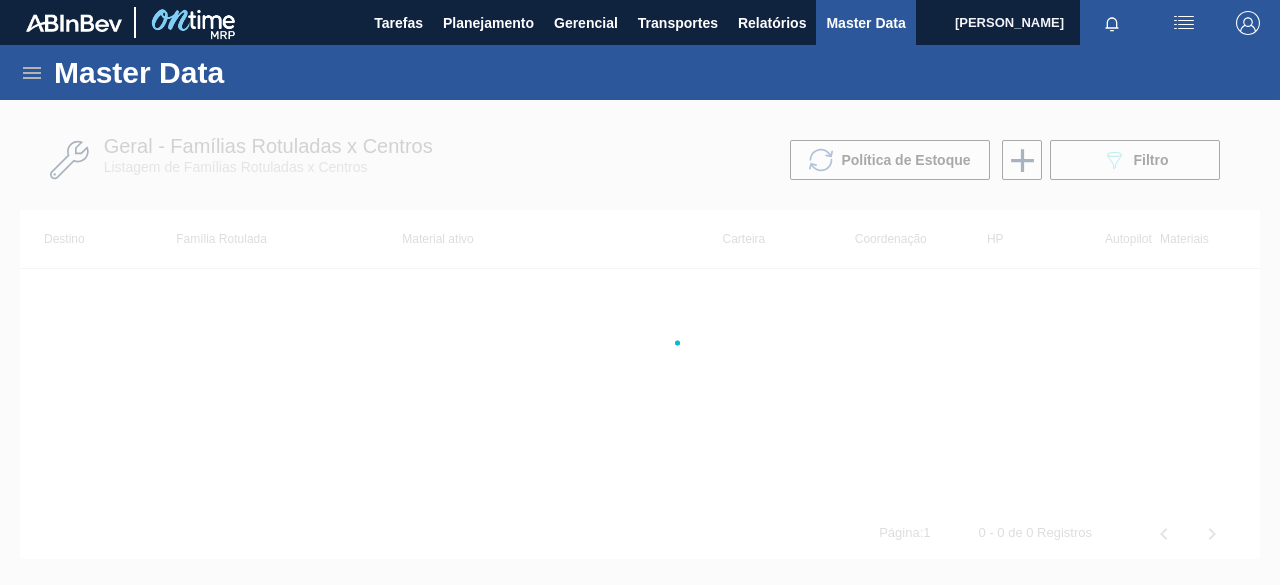 scroll, scrollTop: 0, scrollLeft: 0, axis: both 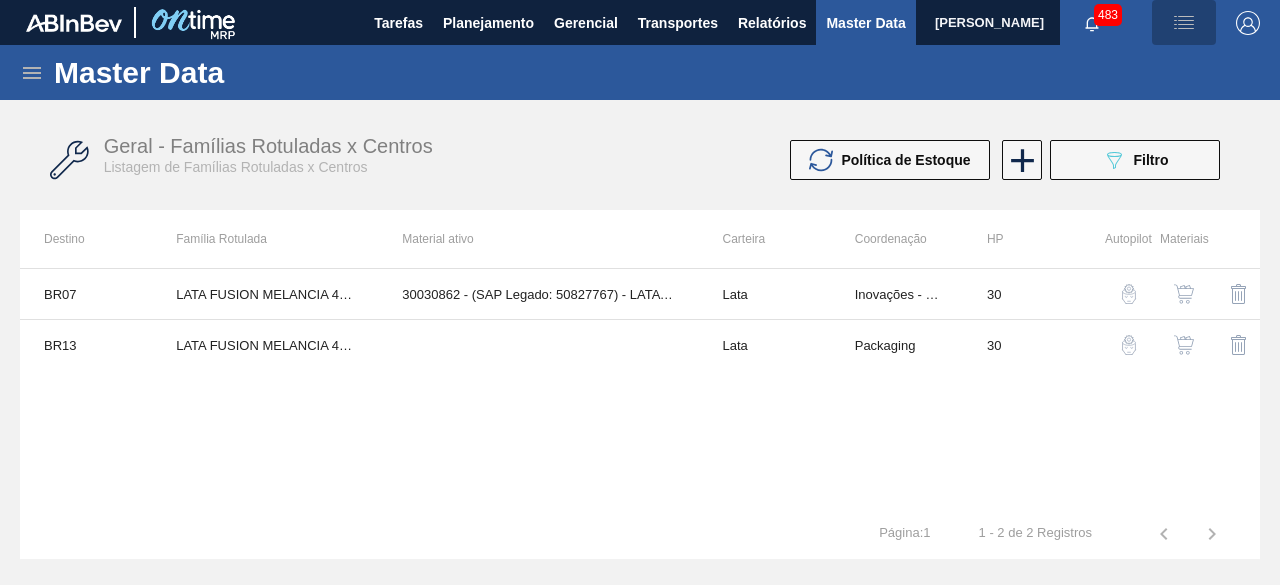 click at bounding box center (1184, 23) 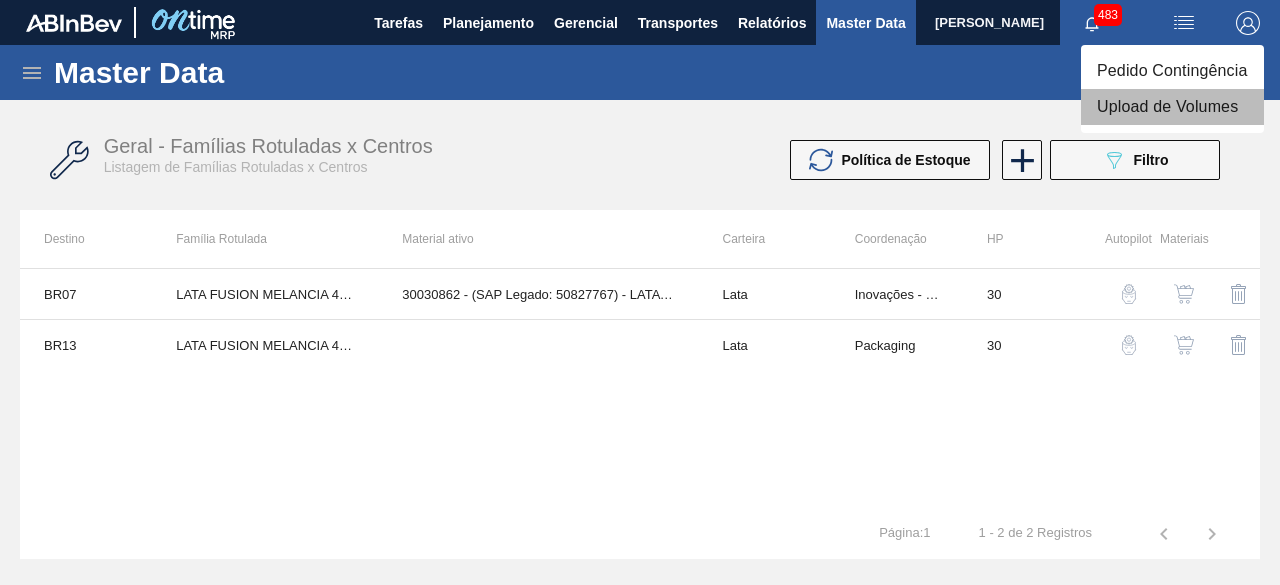 click on "Upload de Volumes" at bounding box center (1172, 107) 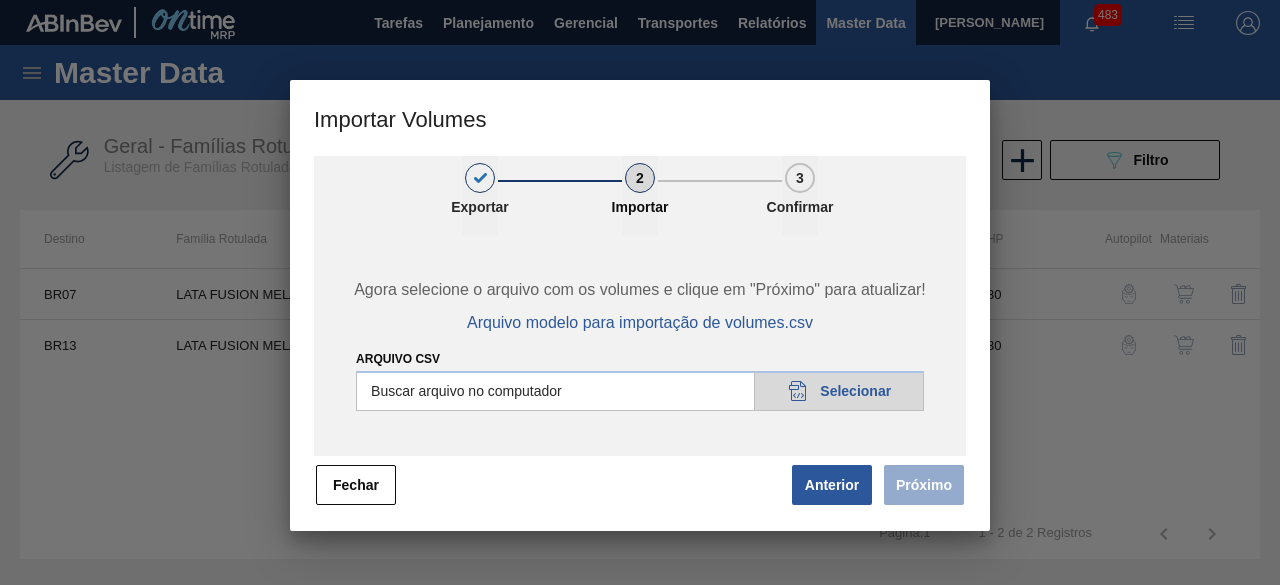 click on "Arquivo csv" at bounding box center [640, 391] 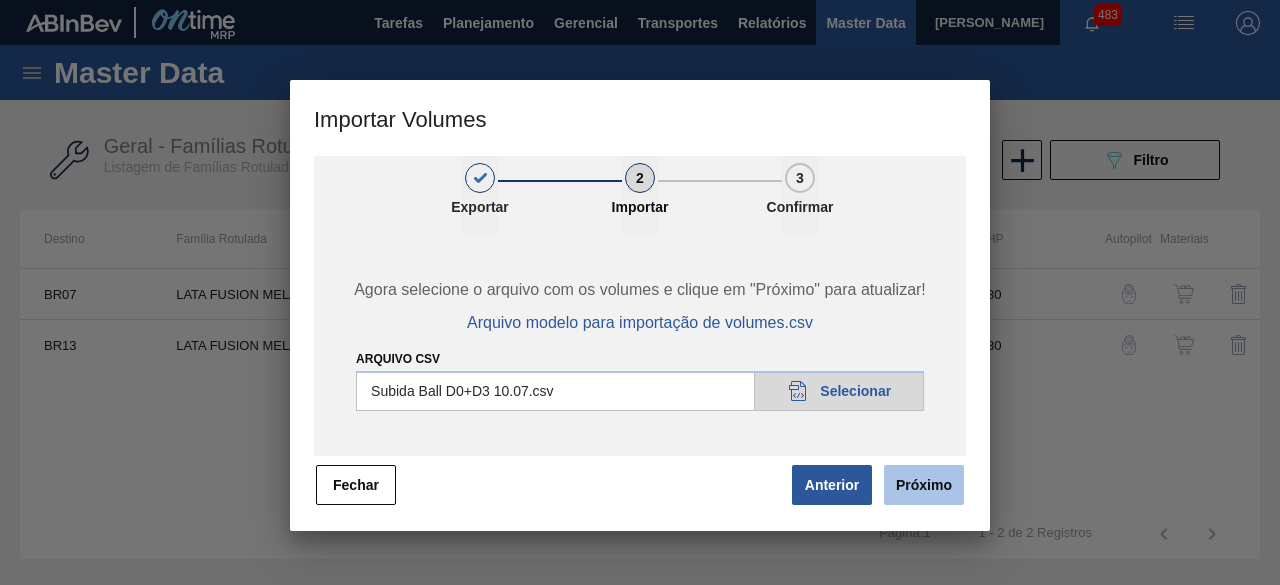 click on "Próximo" at bounding box center (924, 485) 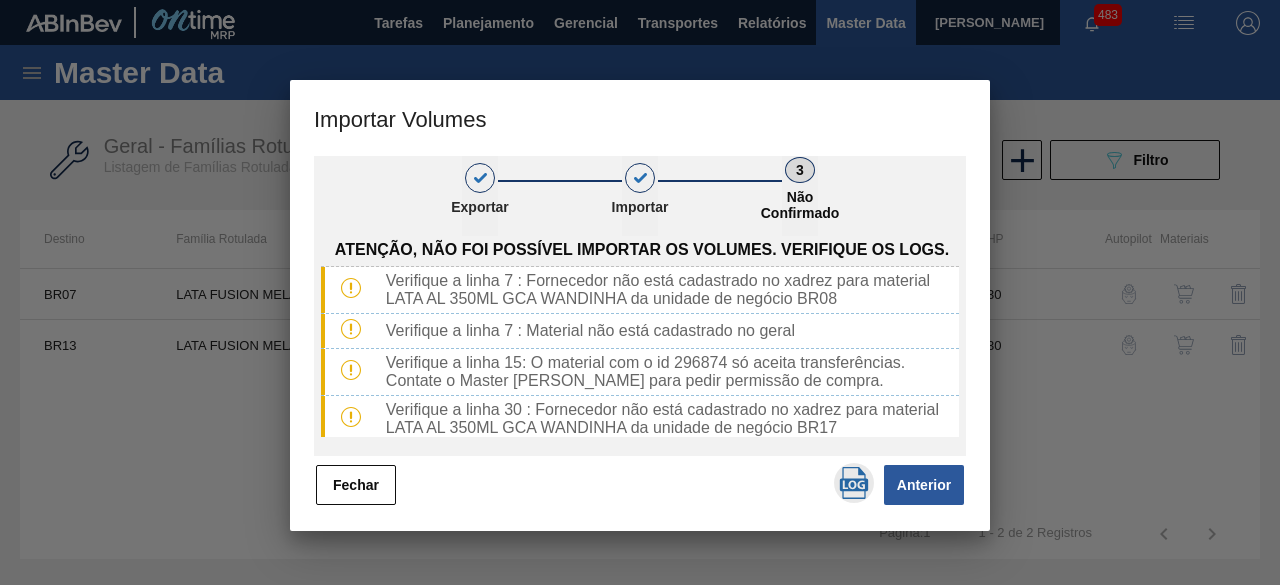 click at bounding box center (854, 483) 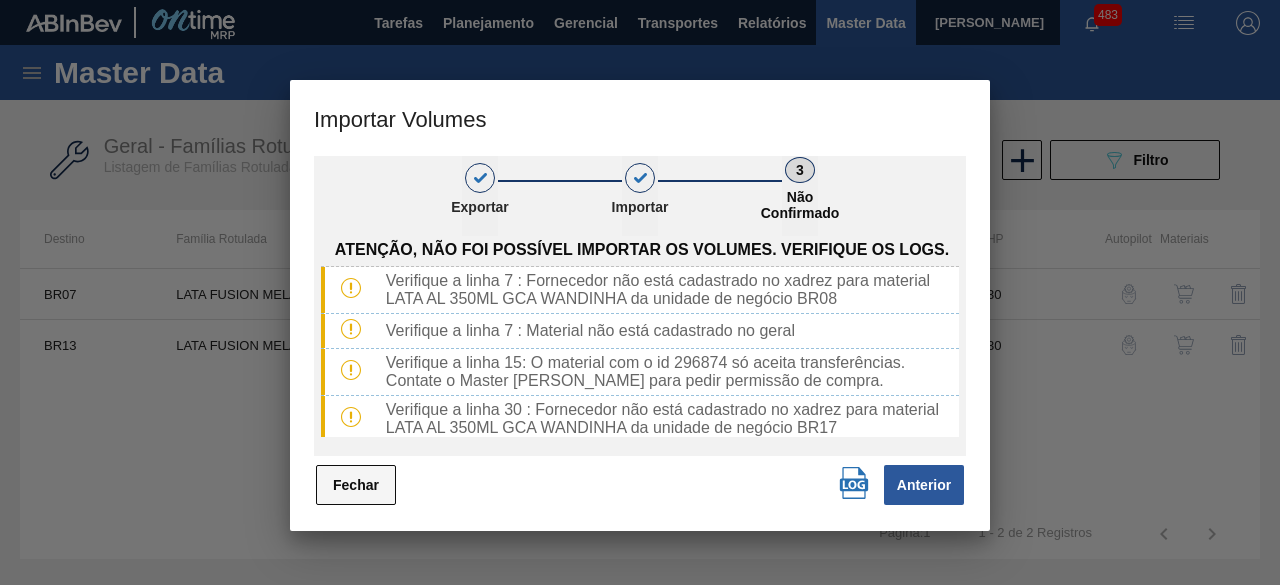 click on "Fechar" at bounding box center (356, 485) 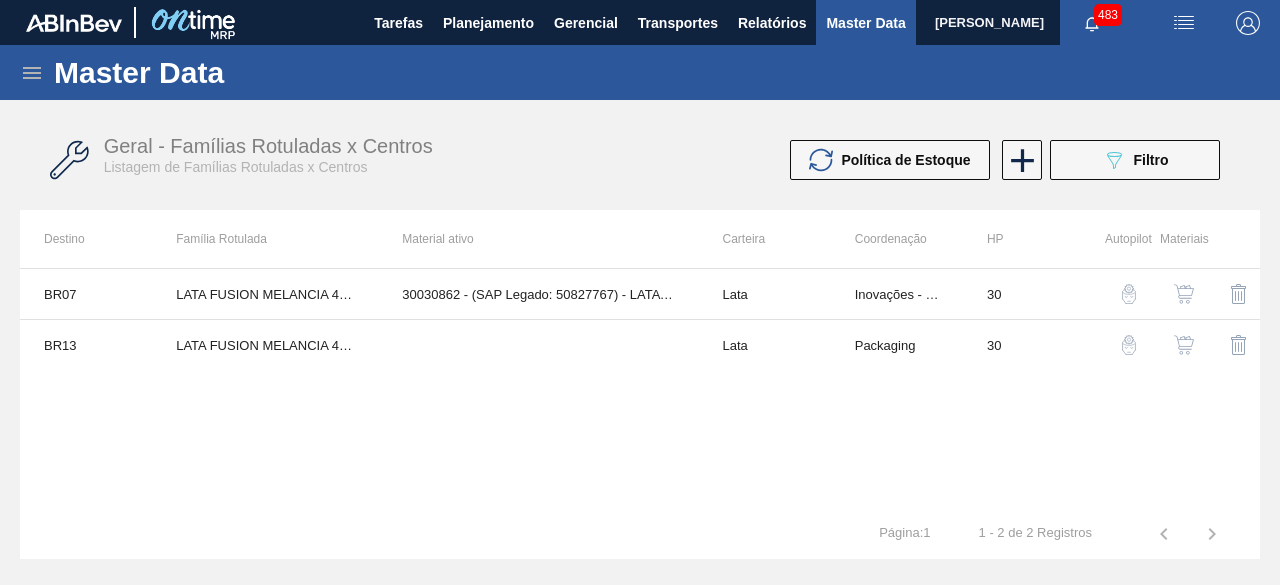 click 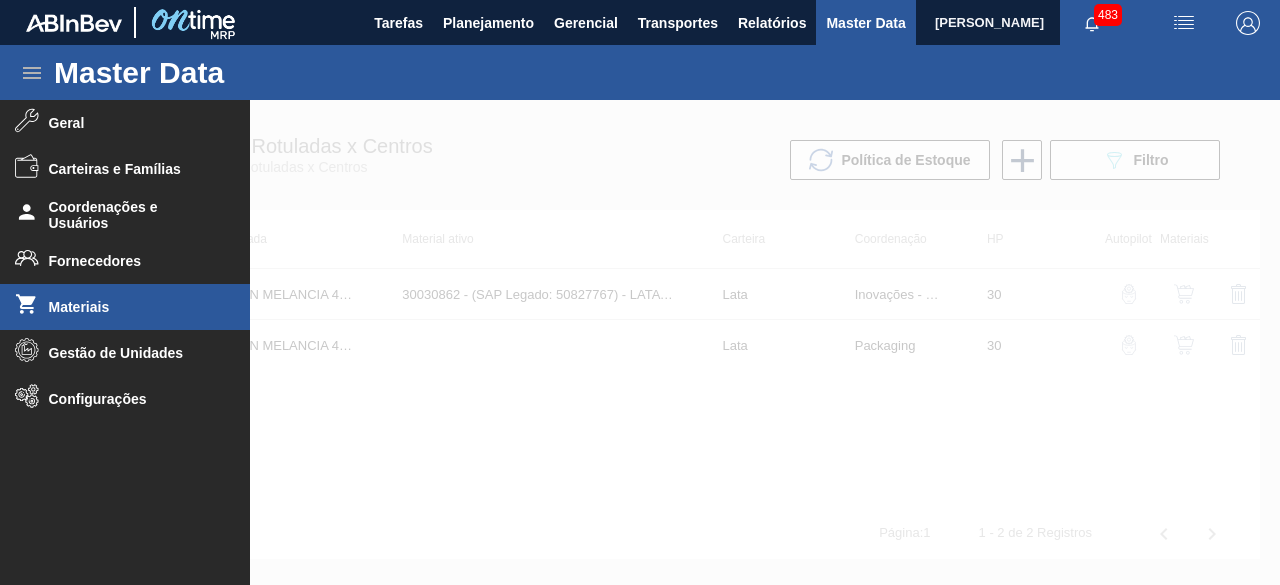 click on "Materiais" at bounding box center (131, 307) 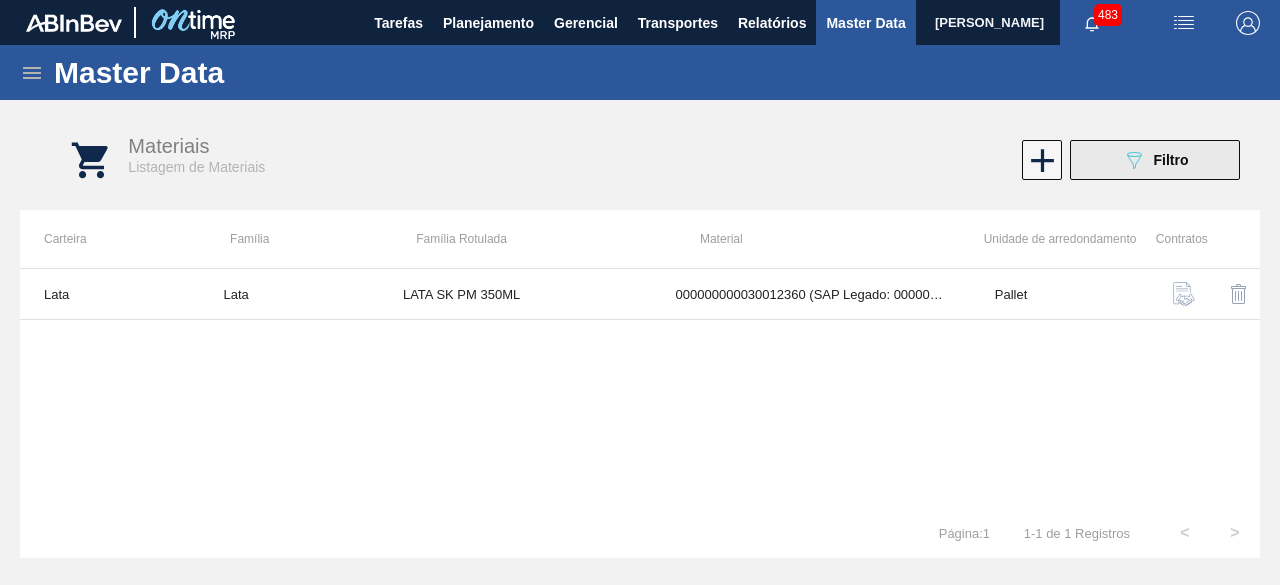click on "089F7B8B-B2A5-4AFE-B5C0-19BA573D28AC Filtro" at bounding box center [1155, 160] 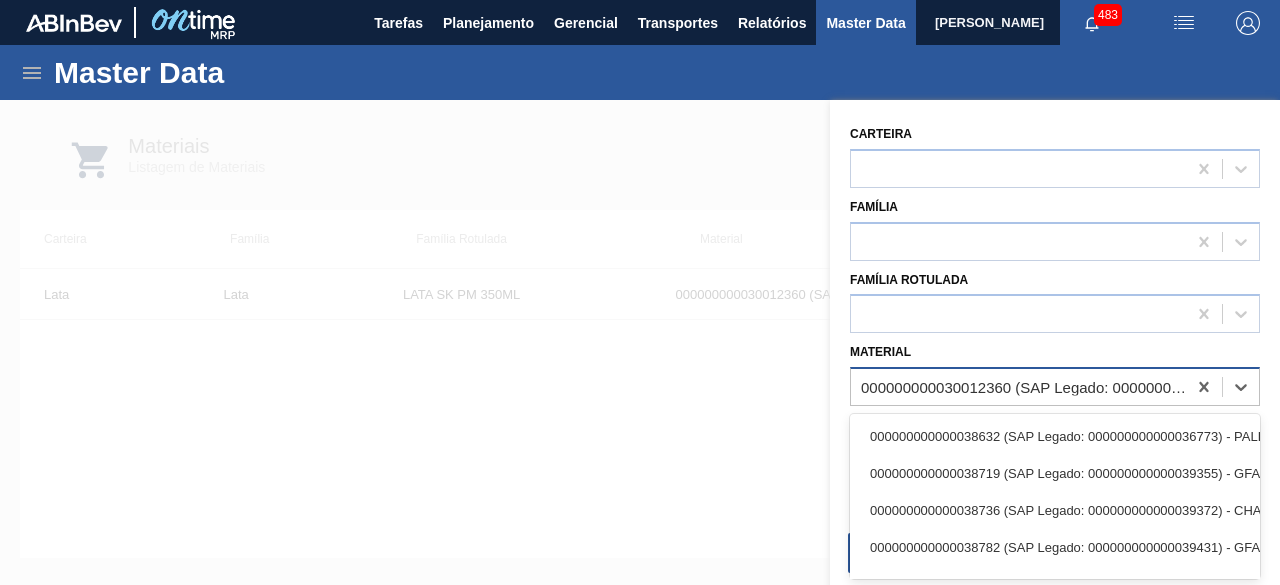 click on "000000000030012360 (SAP Legado: 000000000050798764) - LATA AL. 350ML SK PM 429" at bounding box center [1024, 387] 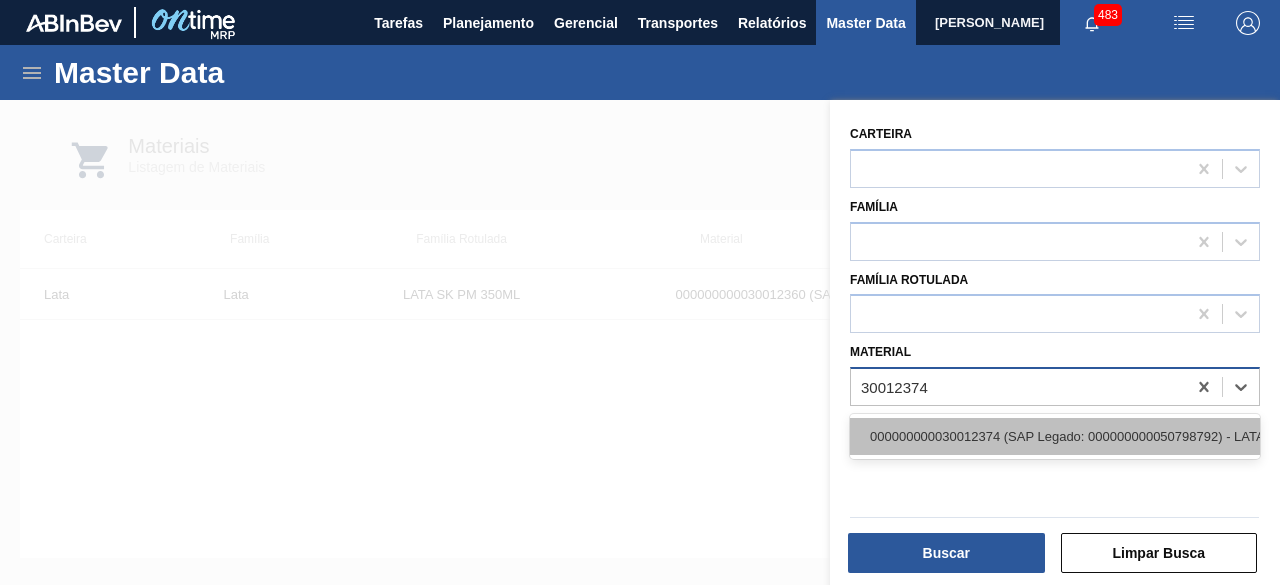 click on "000000000030012374 (SAP Legado: 000000000050798792) - LATA AL. 473ML SK 429" at bounding box center (1055, 436) 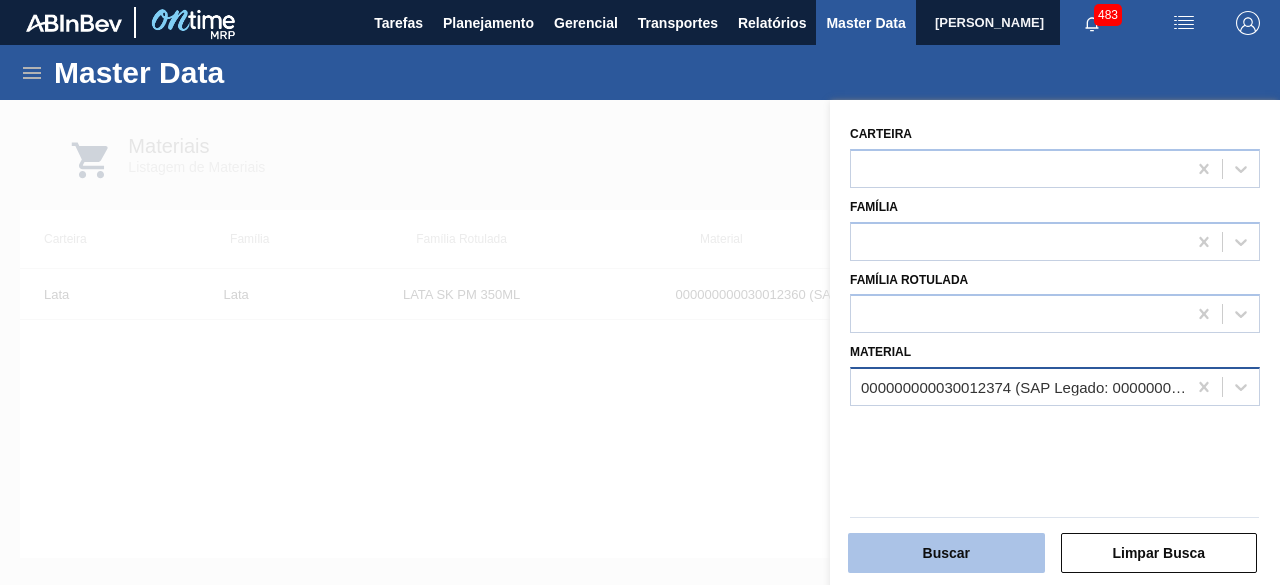 click on "Buscar" at bounding box center [946, 553] 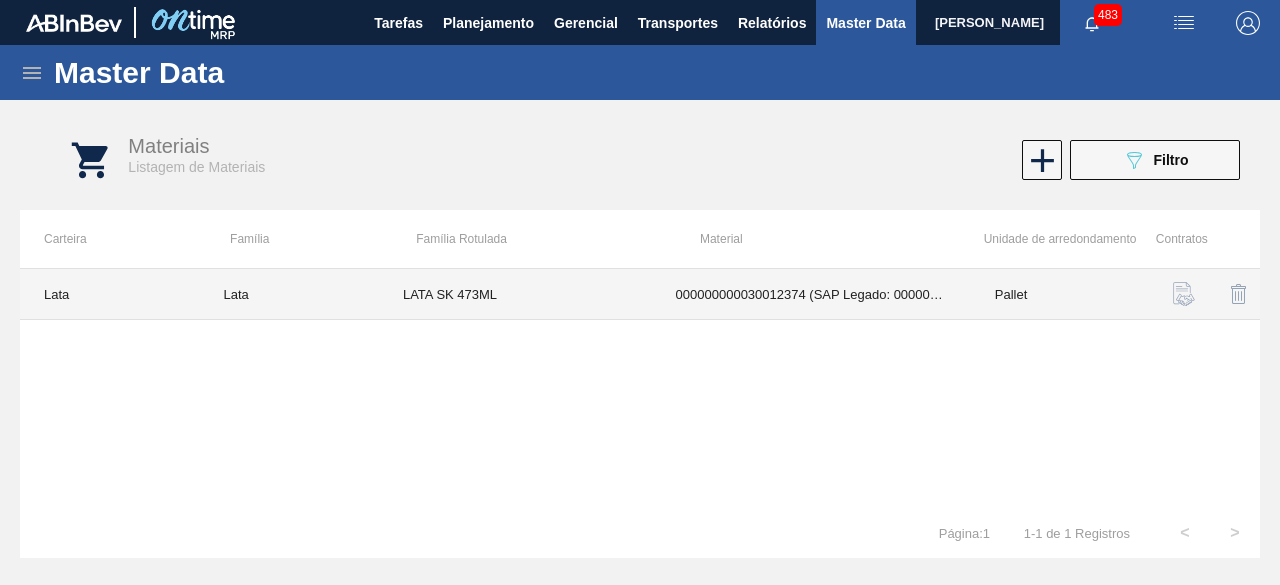 click on "LATA SK 473ML" at bounding box center (515, 294) 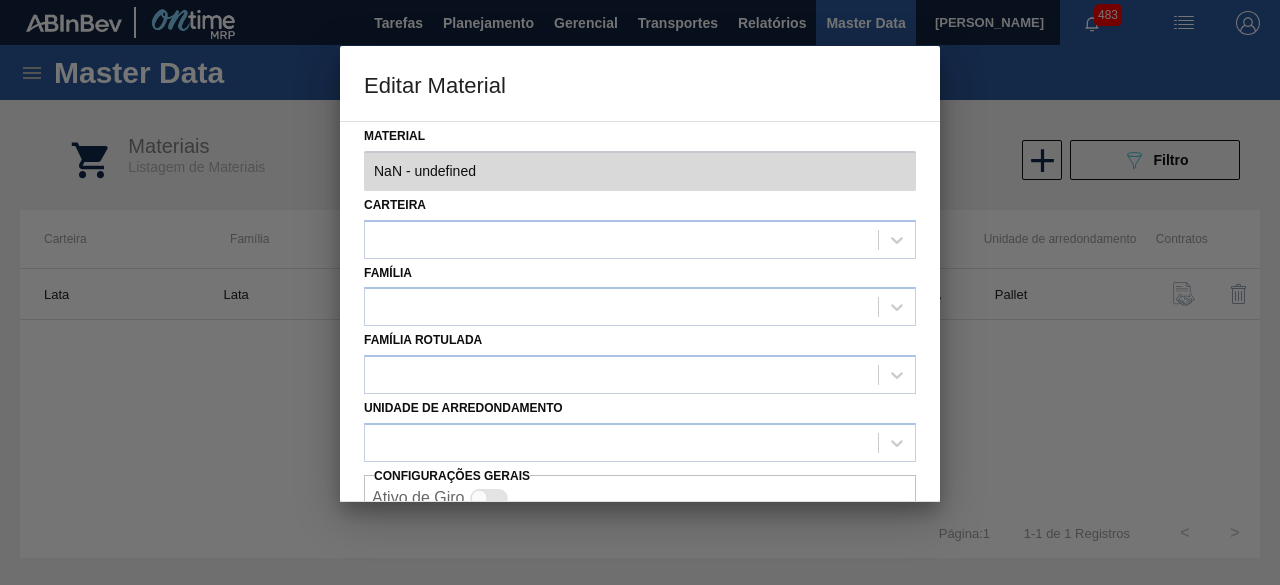 type on "30012374 - 000000000030012374 (SAP Legado: 000000000050798792) - LATA AL. 473ML SK 429" 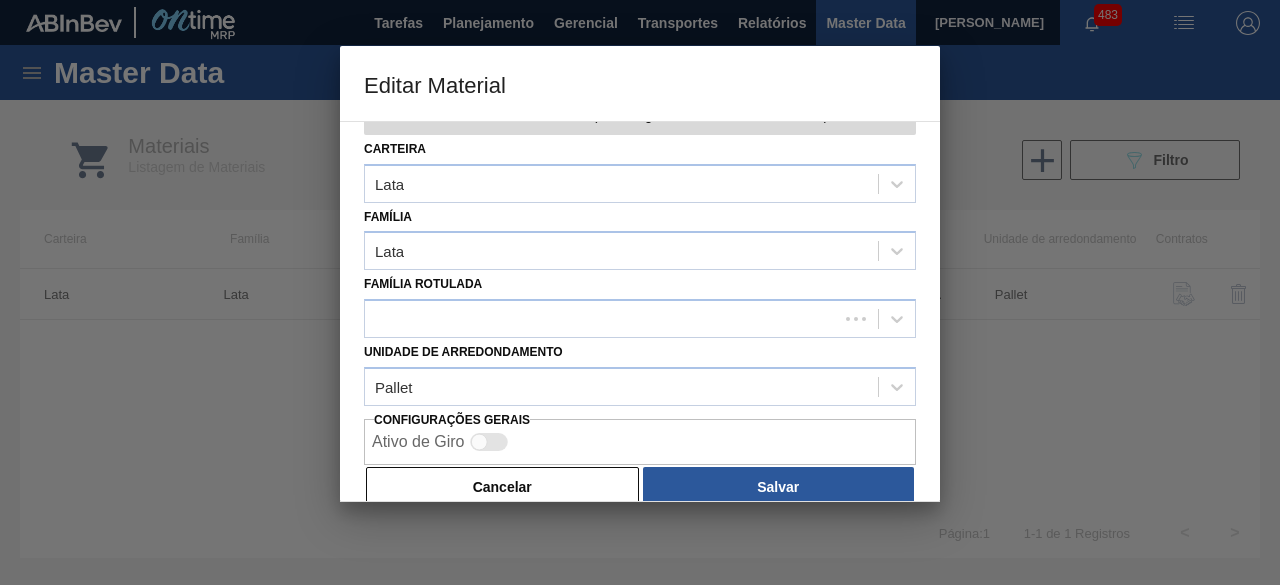 scroll, scrollTop: 84, scrollLeft: 0, axis: vertical 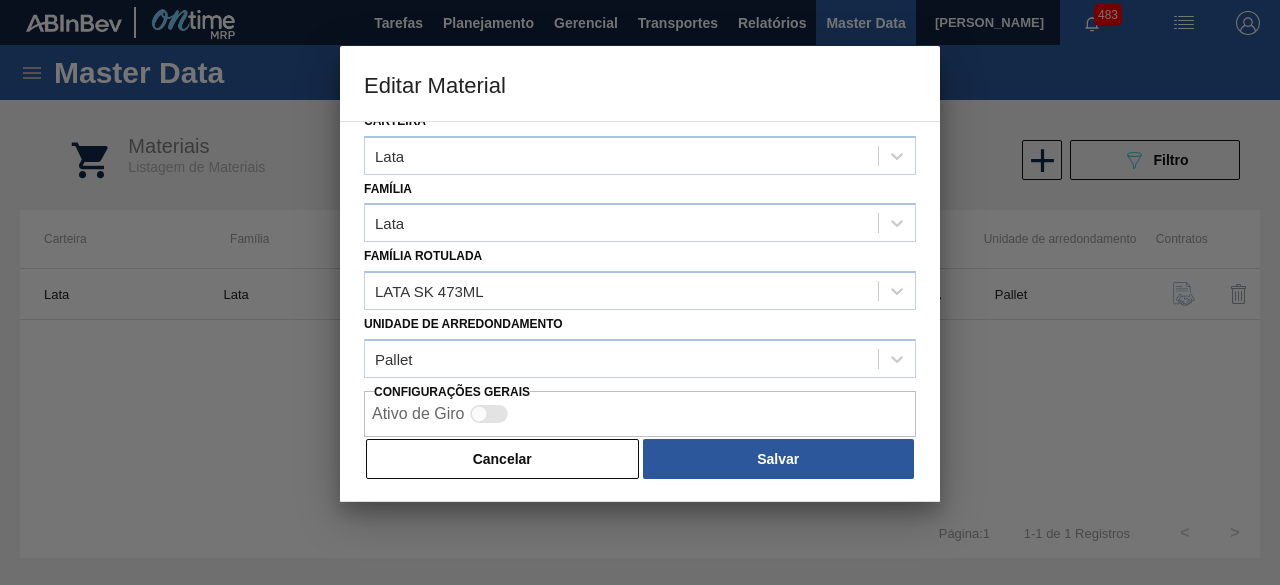 click on "Cancelar" at bounding box center (502, 459) 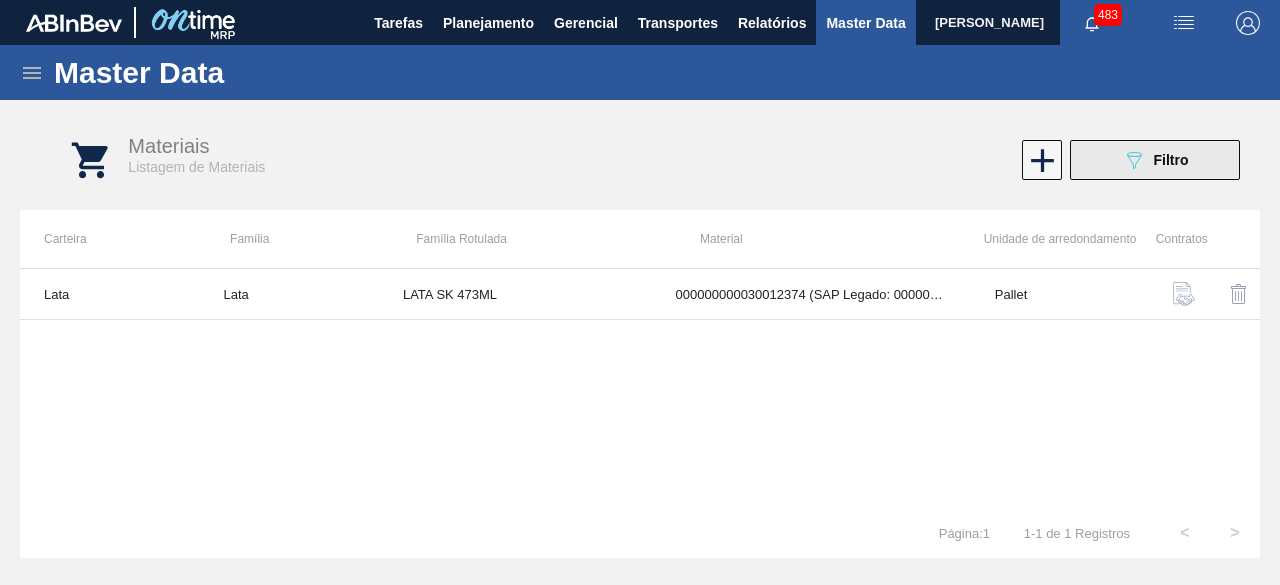 click on "089F7B8B-B2A5-4AFE-B5C0-19BA573D28AC Filtro" at bounding box center [1155, 160] 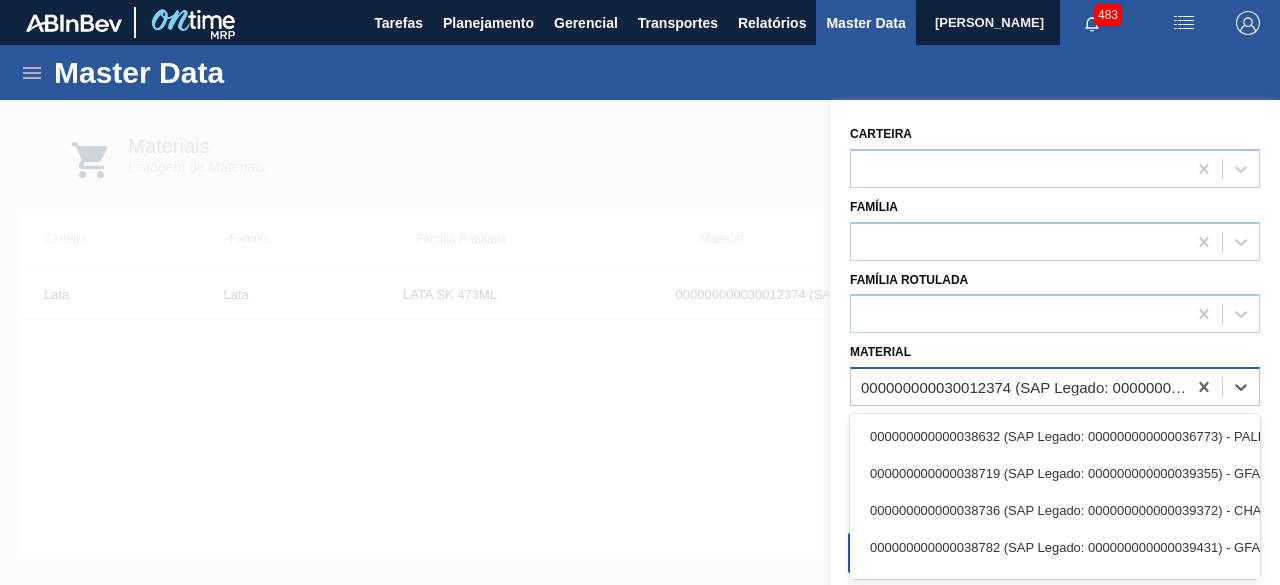 click on "000000000030012374 (SAP Legado: 000000000050798792) - LATA AL. 473ML SK 429" at bounding box center [1024, 387] 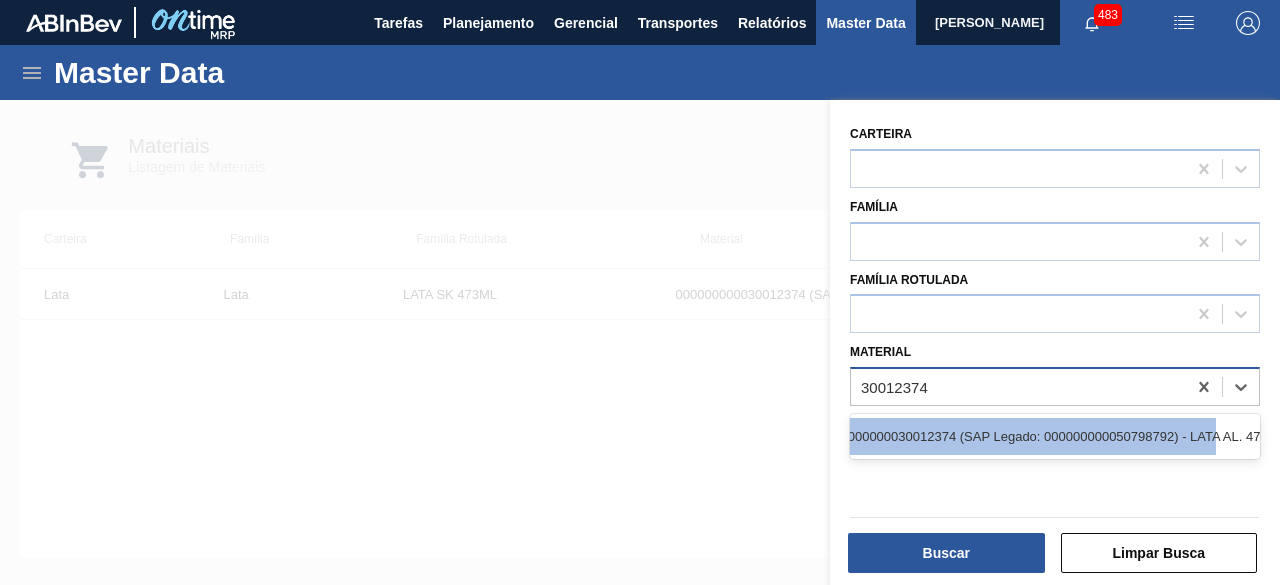 scroll, scrollTop: 0, scrollLeft: 118, axis: horizontal 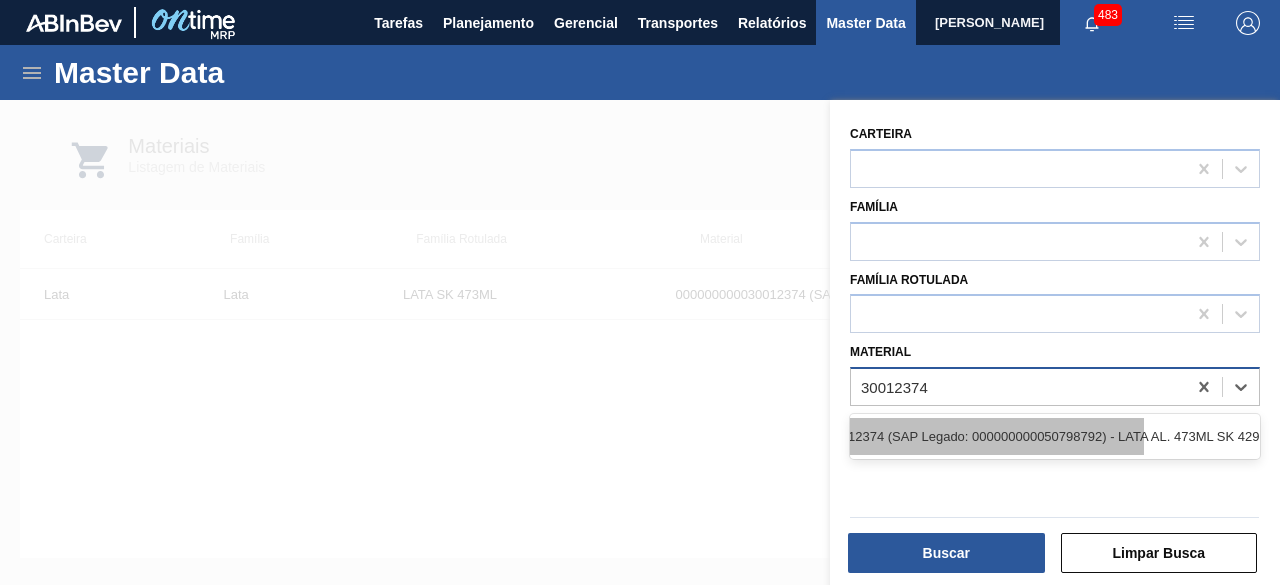click on "000000000030012374 (SAP Legado: 000000000050798792) - LATA AL. 473ML SK 429" at bounding box center [939, 436] 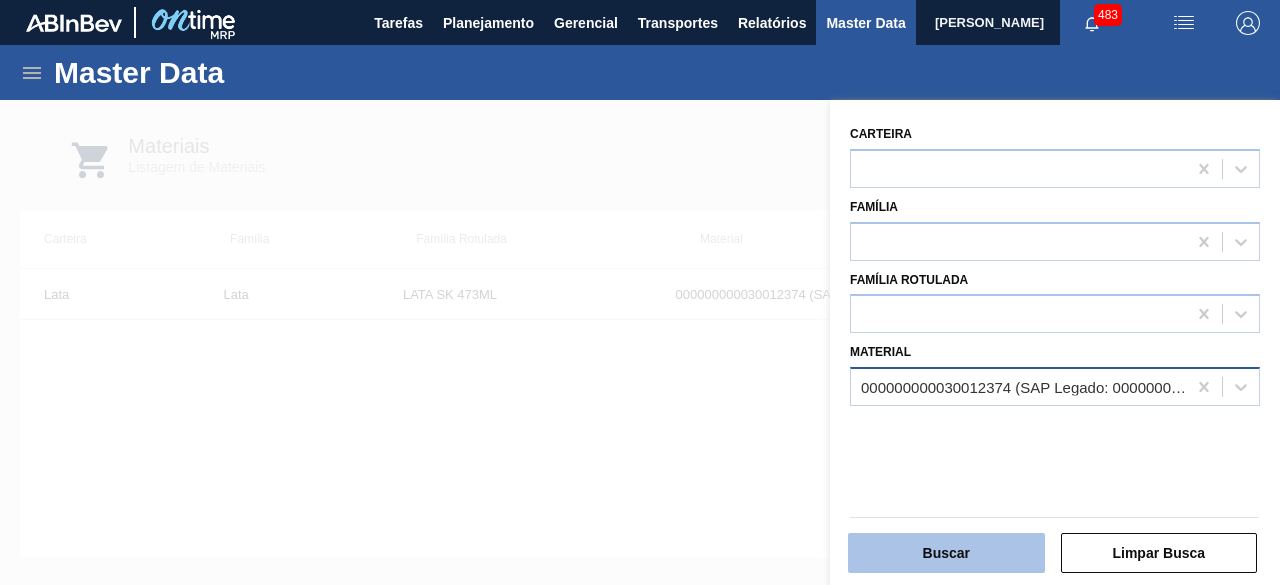 click on "Buscar" at bounding box center [946, 553] 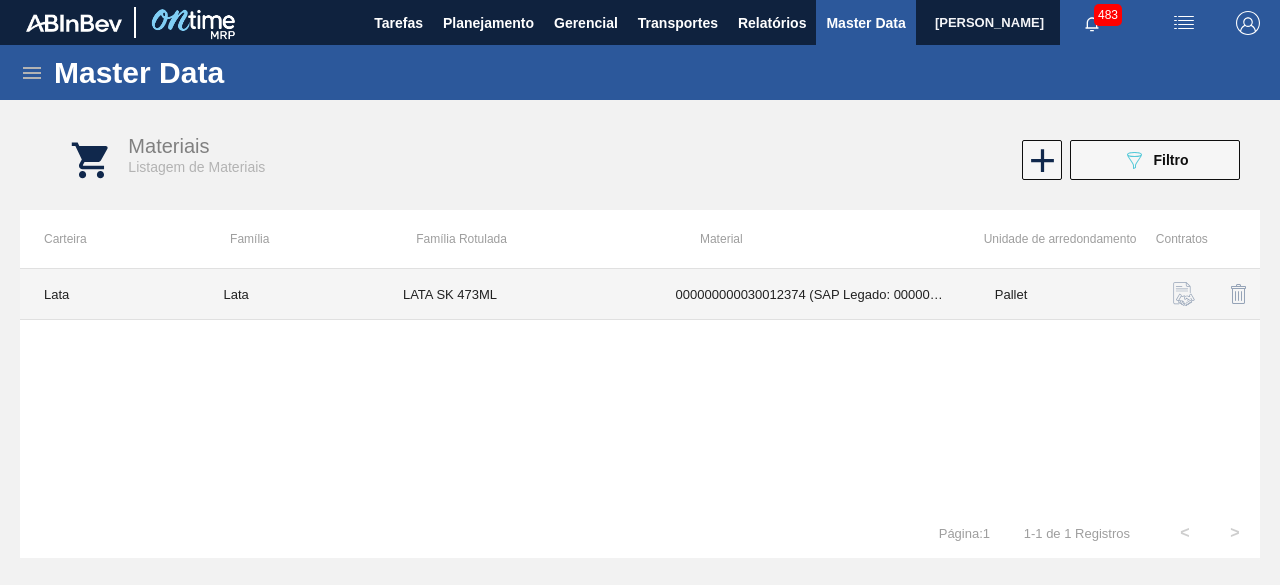 click on "LATA SK 473ML" at bounding box center [515, 294] 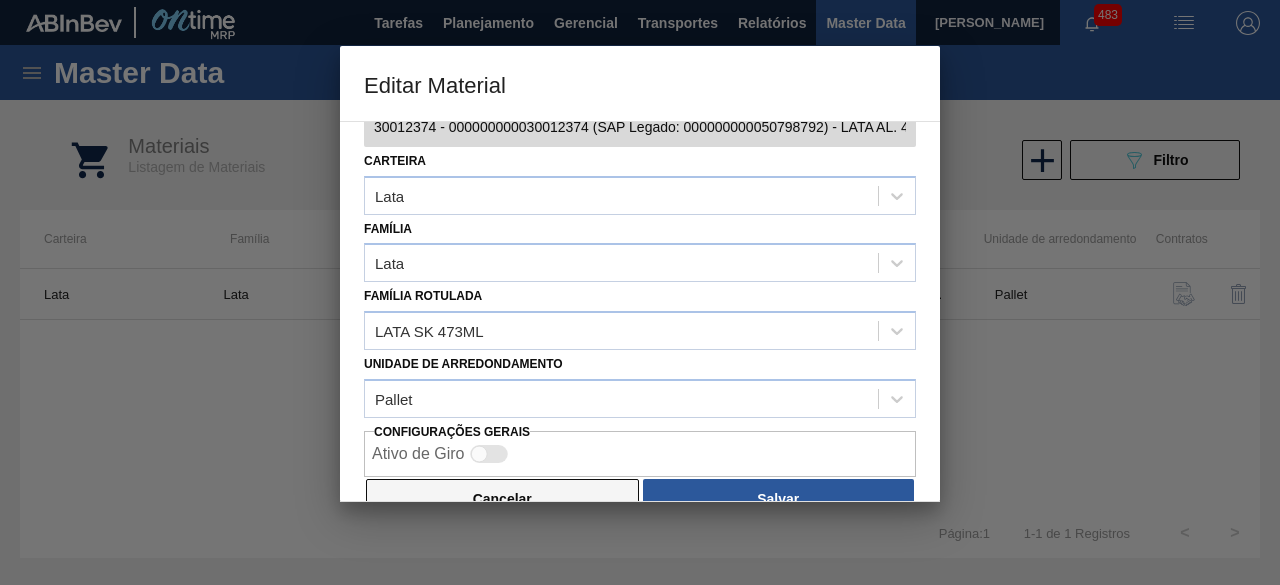 scroll, scrollTop: 84, scrollLeft: 0, axis: vertical 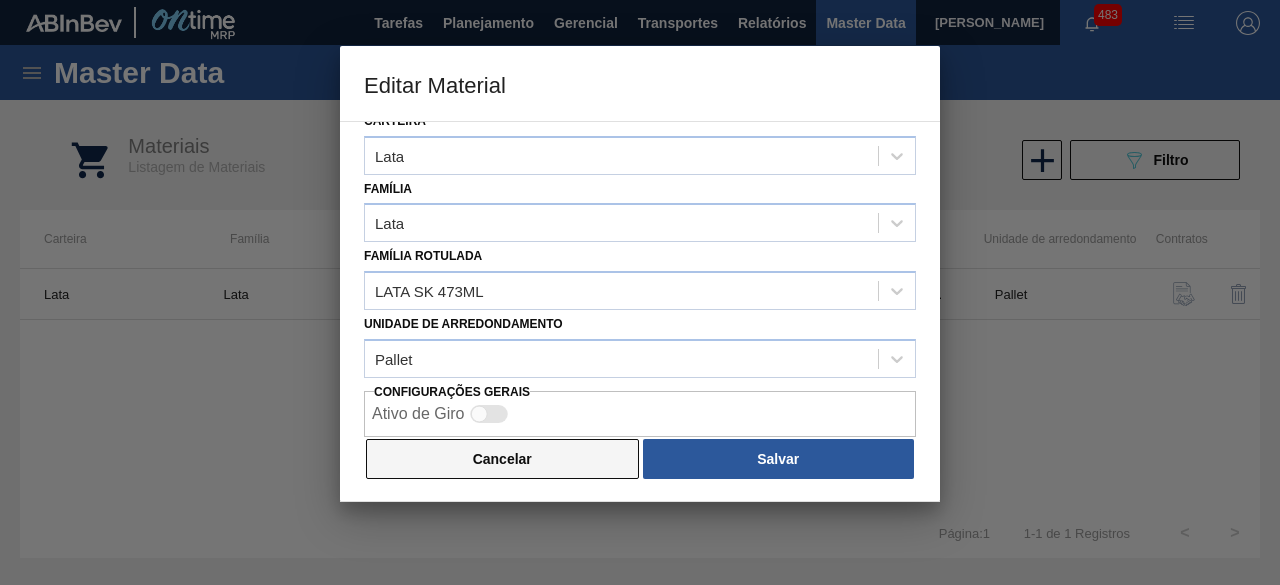click on "Cancelar" at bounding box center [502, 459] 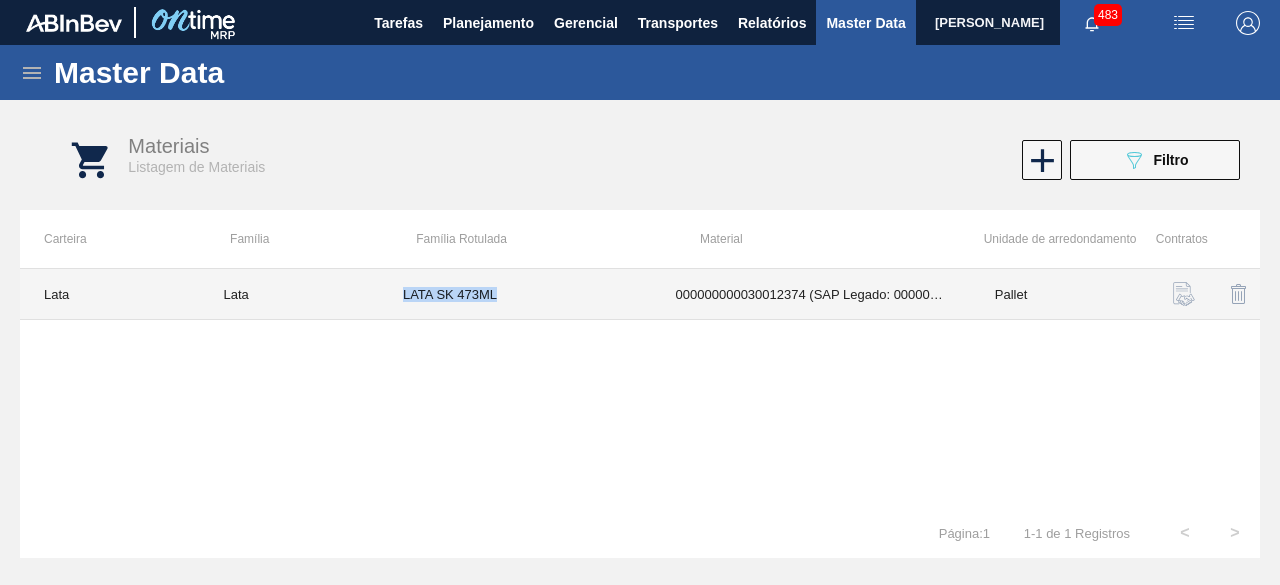 drag, startPoint x: 400, startPoint y: 293, endPoint x: 540, endPoint y: 291, distance: 140.01428 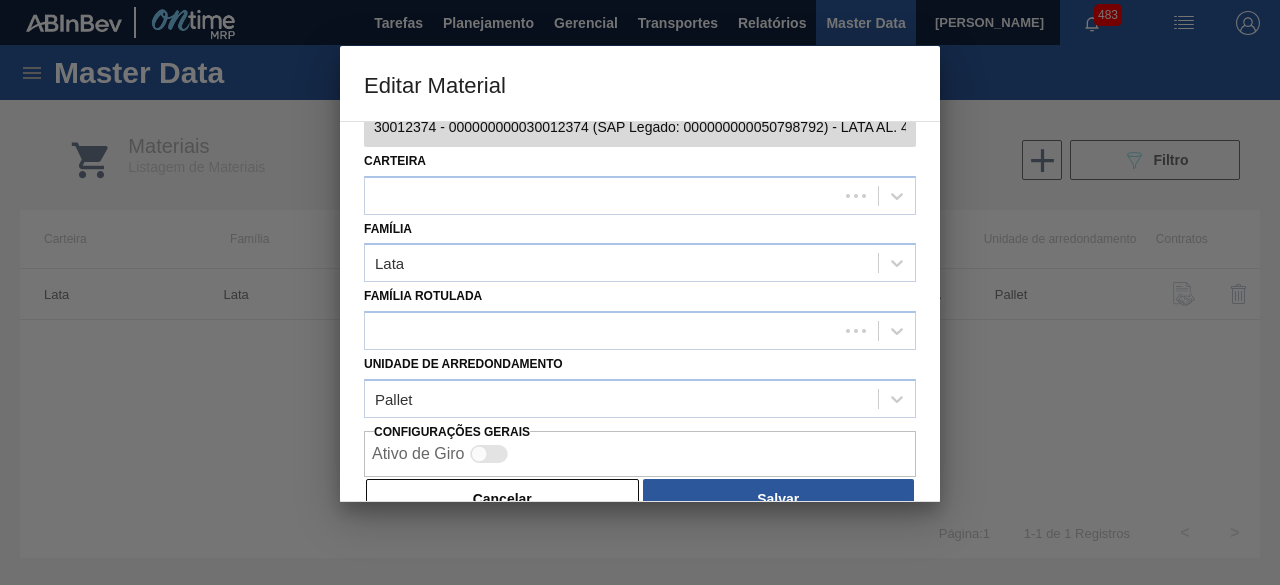 scroll, scrollTop: 84, scrollLeft: 0, axis: vertical 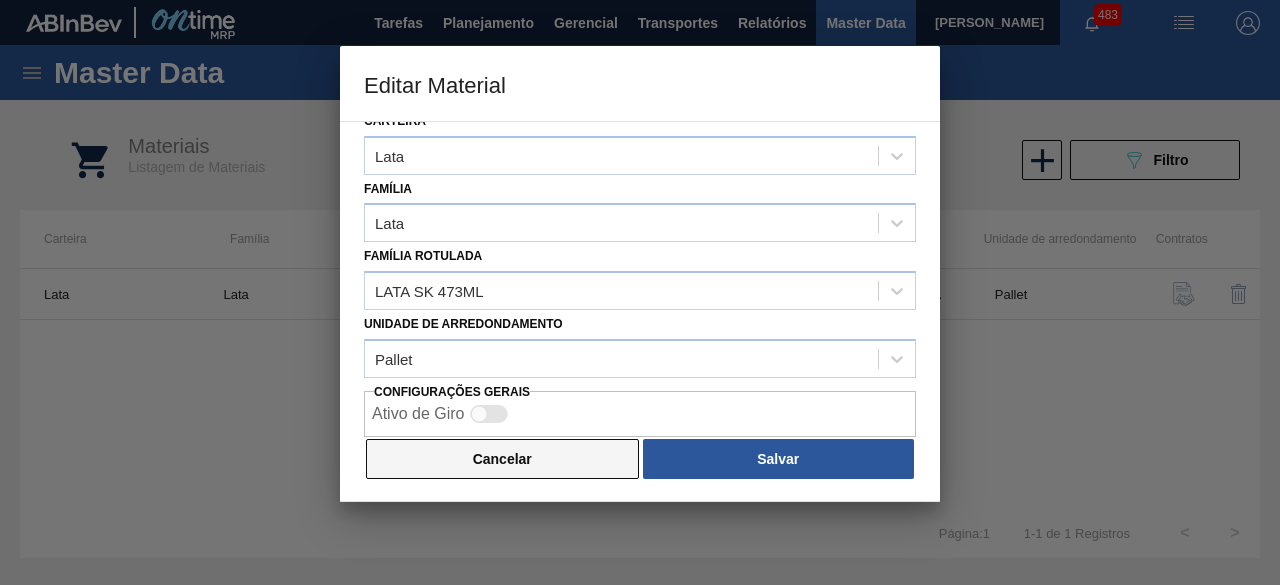 click on "Cancelar" at bounding box center (502, 459) 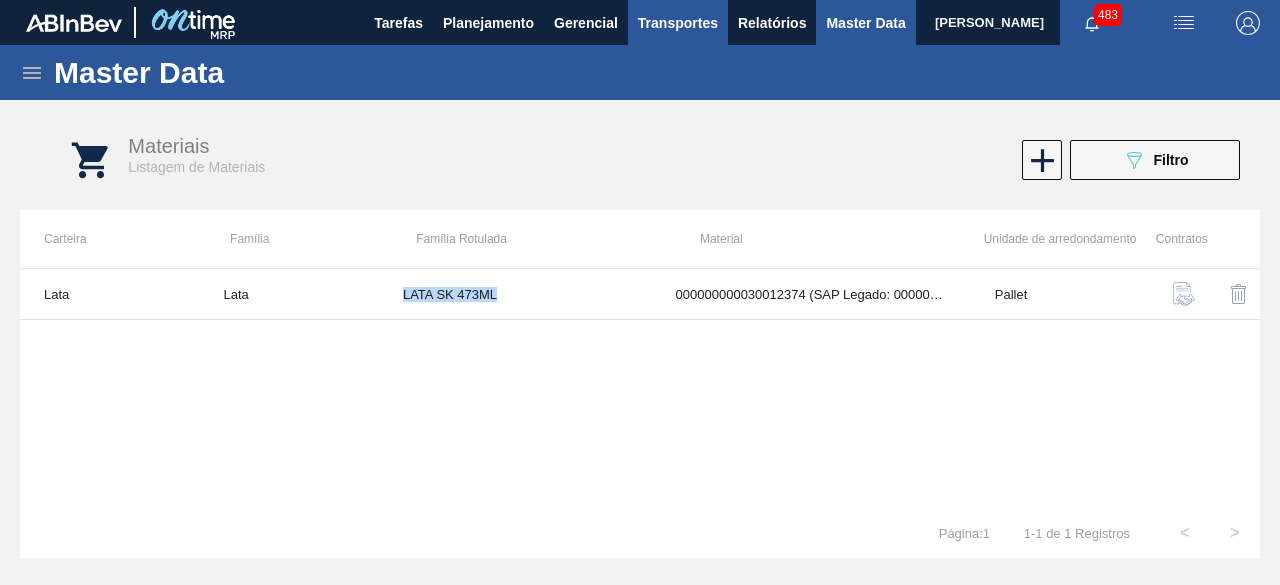 copy on "LATA SK 473ML" 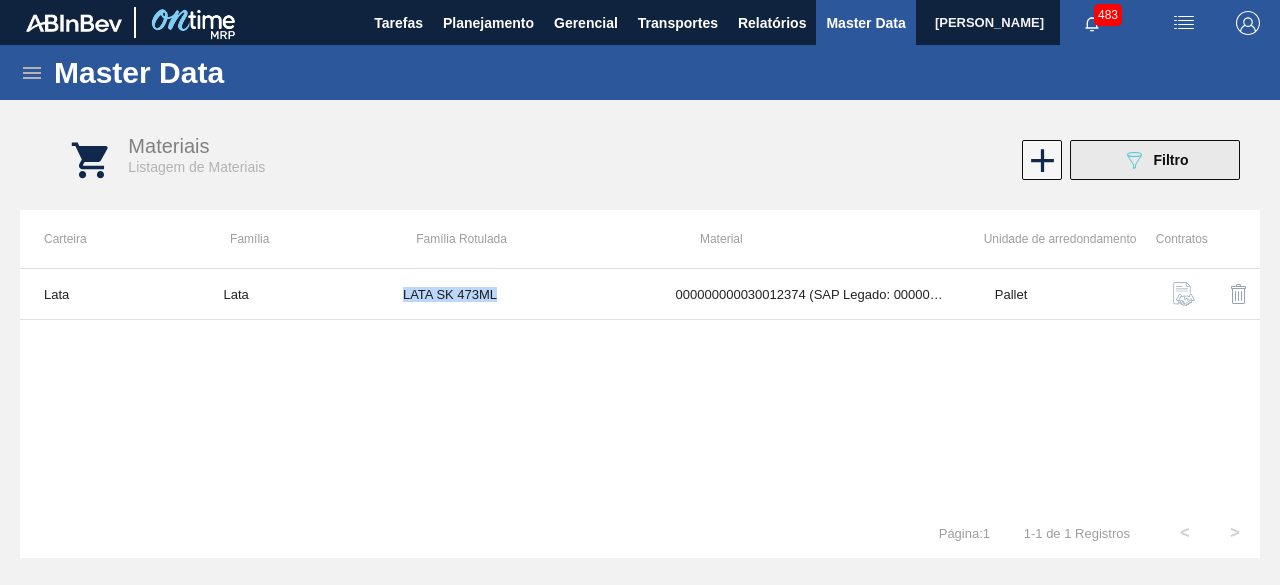 click 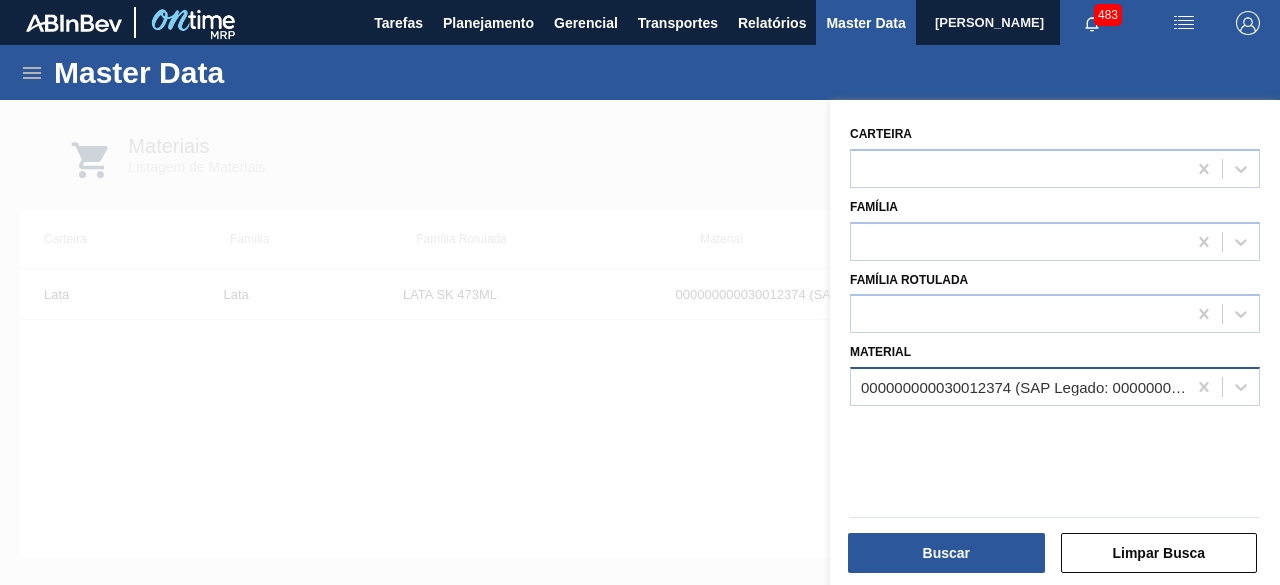 click on "000000000030012374 (SAP Legado: 000000000050798792) - LATA AL. 473ML SK 429" at bounding box center [1024, 387] 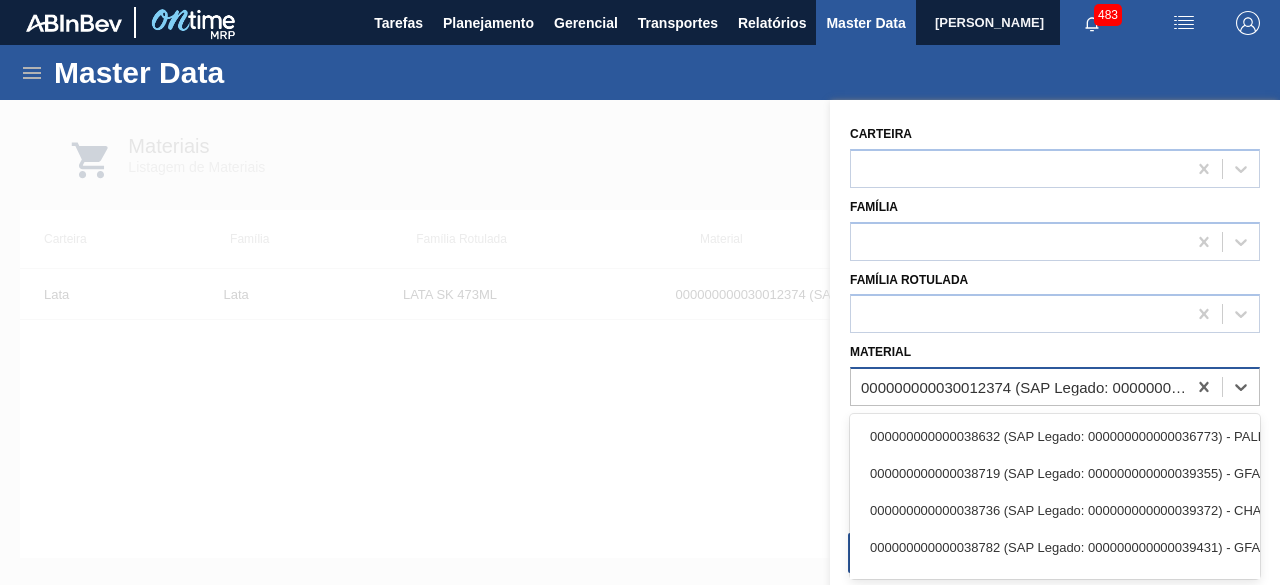 paste on "30034407" 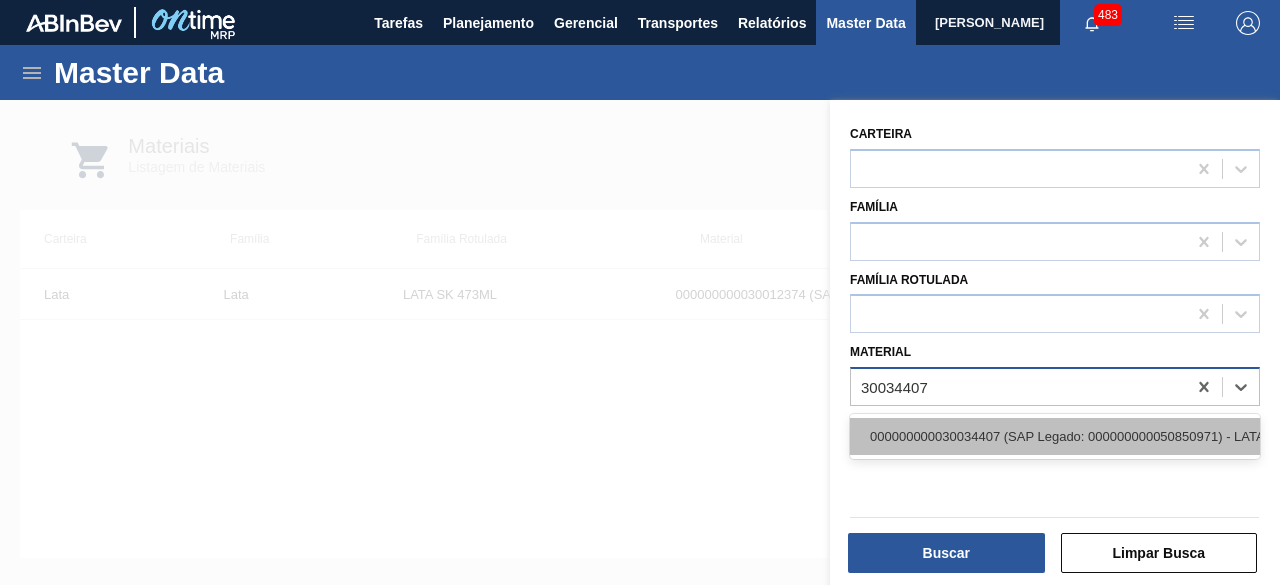 click on "000000000030034407 (SAP Legado: 000000000050850971) - LATA AL ORIG 473ML BRILHO MULTIPACK" at bounding box center (1055, 436) 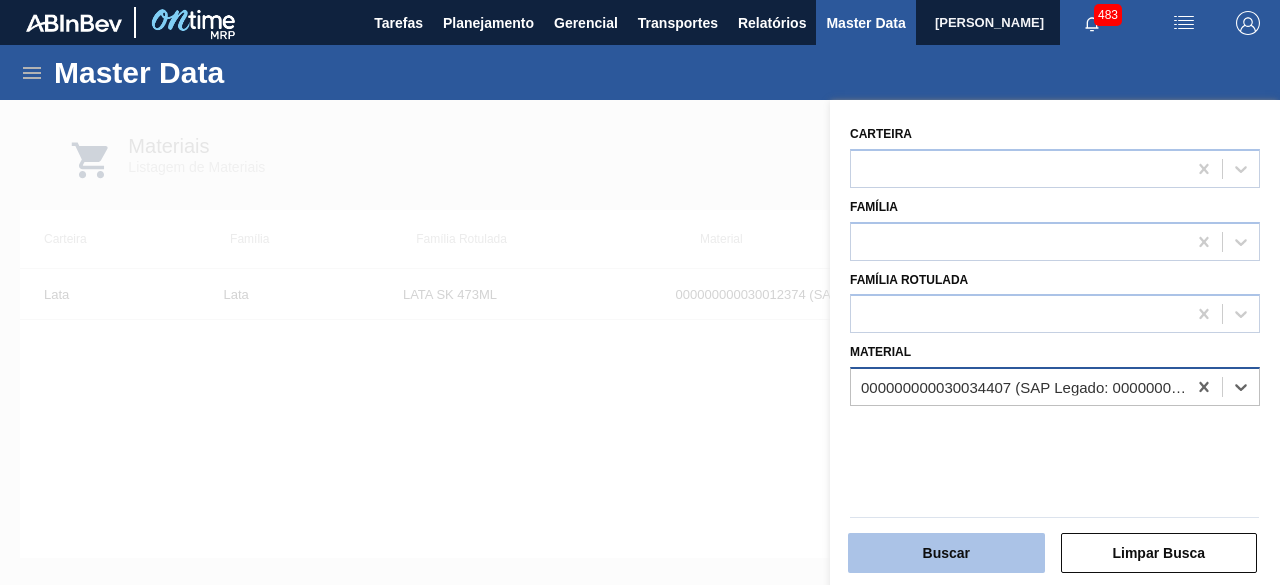 click on "Buscar" at bounding box center [946, 553] 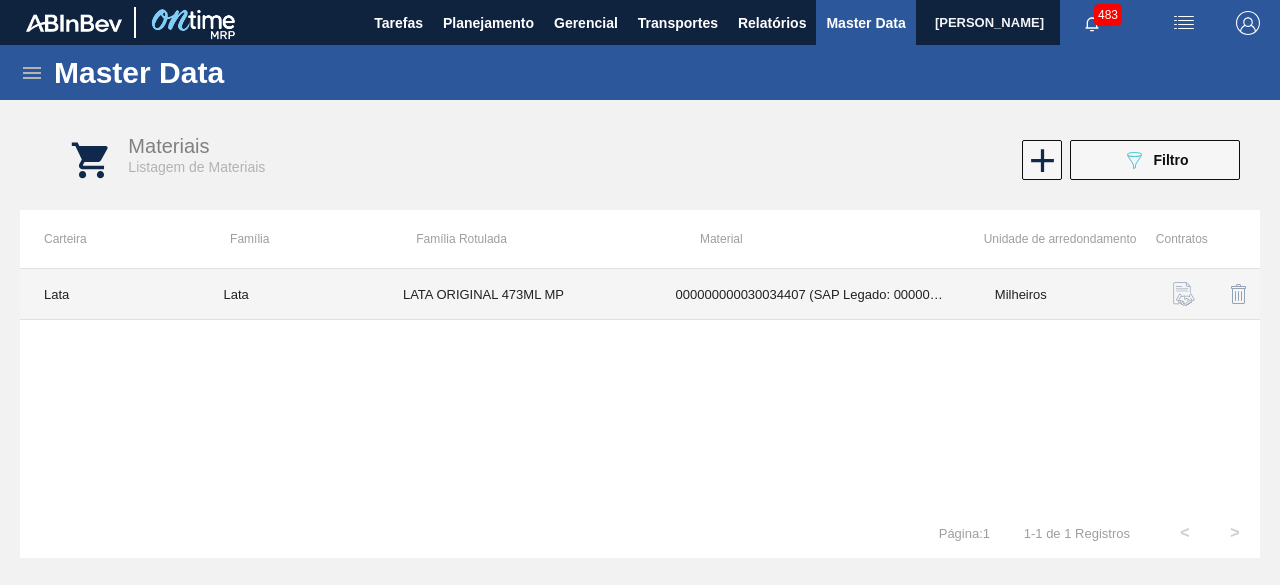 click on "LATA ORIGINAL 473ML MP" at bounding box center (515, 294) 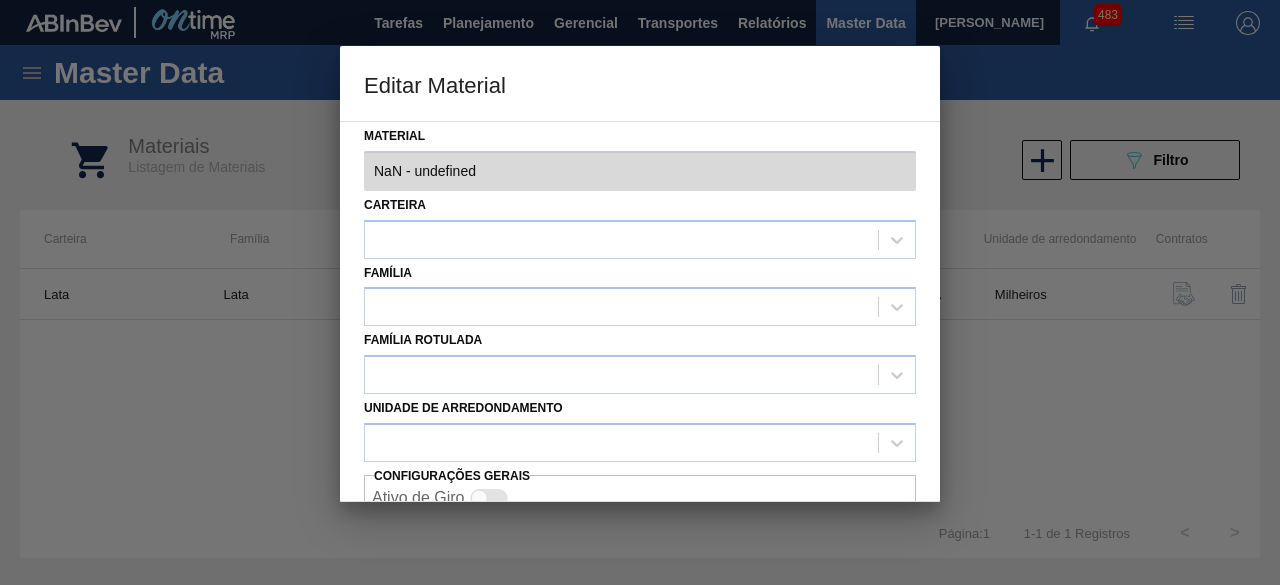 type on "30034407 - 000000000030034407 (SAP Legado: 000000000050850971) - LATA AL ORIG 473ML BRILHO MULTIPACK" 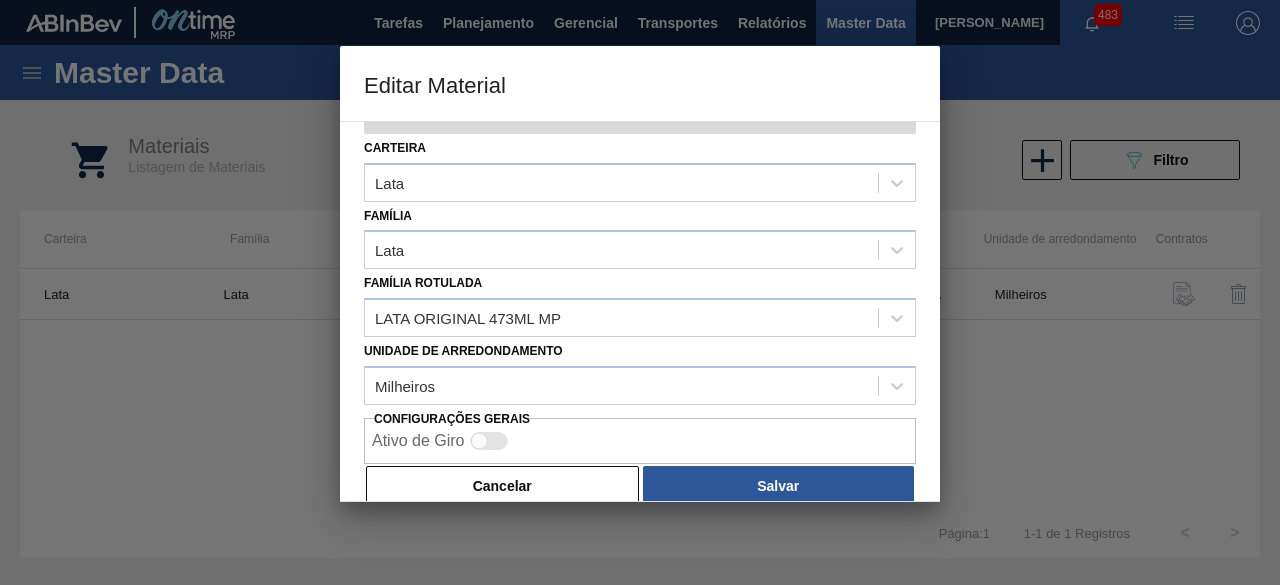 scroll, scrollTop: 84, scrollLeft: 0, axis: vertical 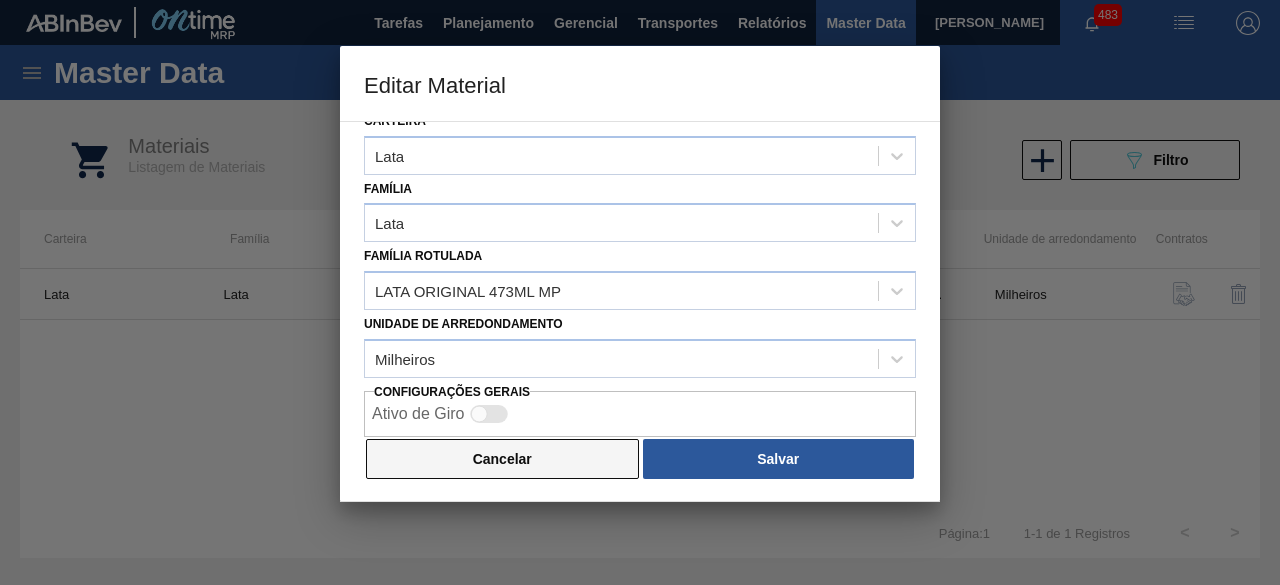 click on "Cancelar" at bounding box center [502, 459] 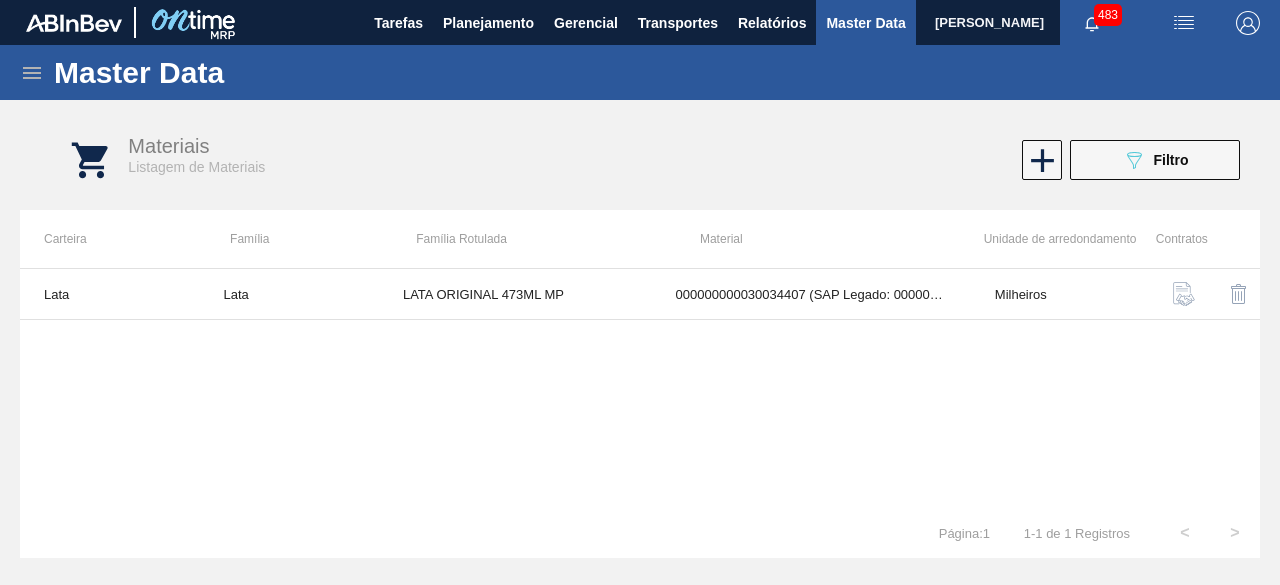 click at bounding box center [1184, 23] 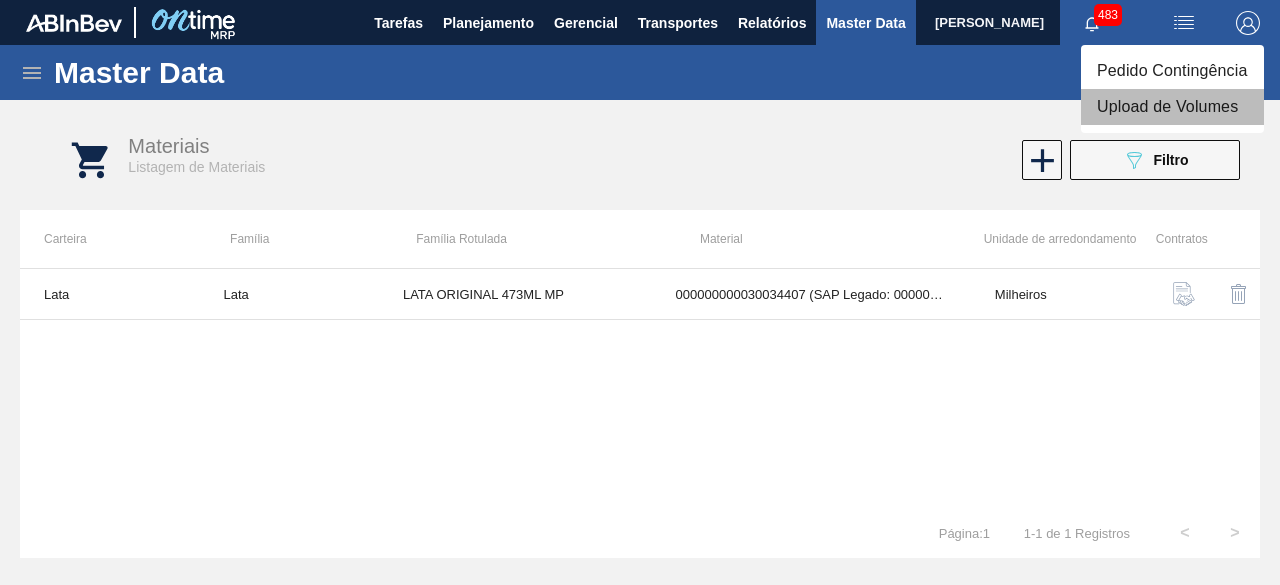 click on "Upload de Volumes" at bounding box center [1172, 107] 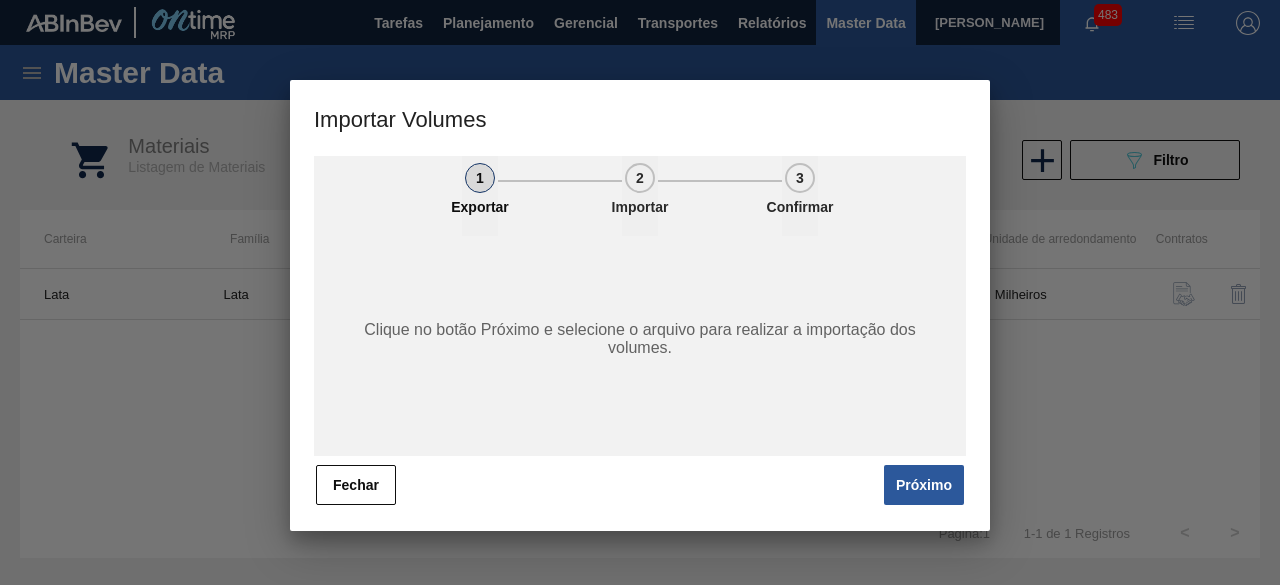 click on "Próximo" at bounding box center [924, 485] 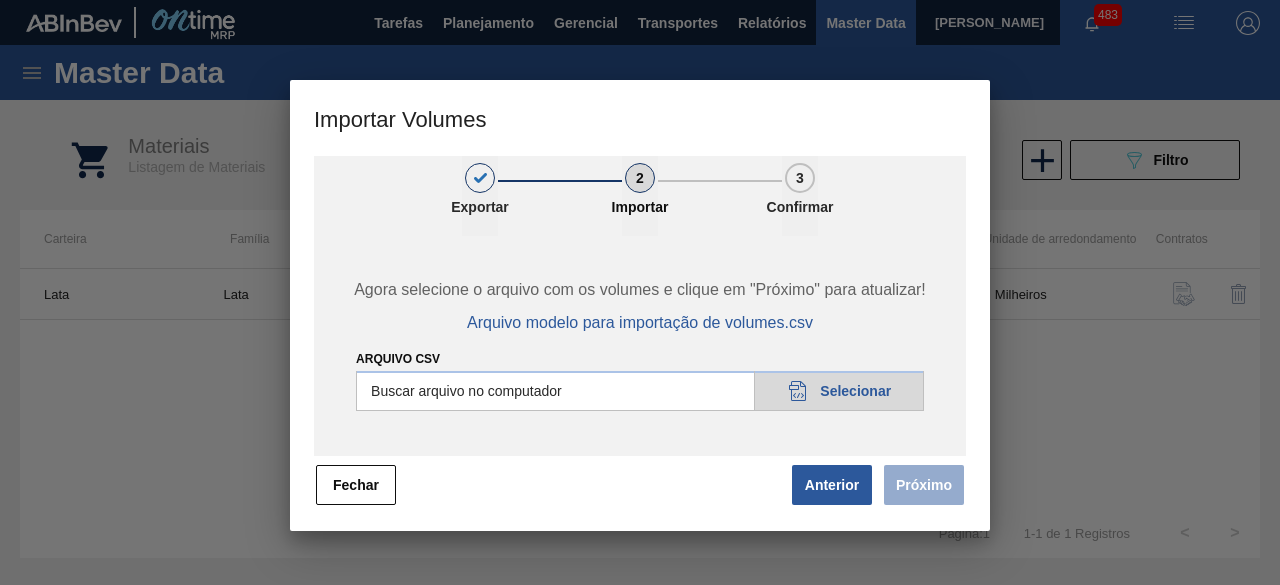 click on "Arquivo csv" at bounding box center (640, 391) 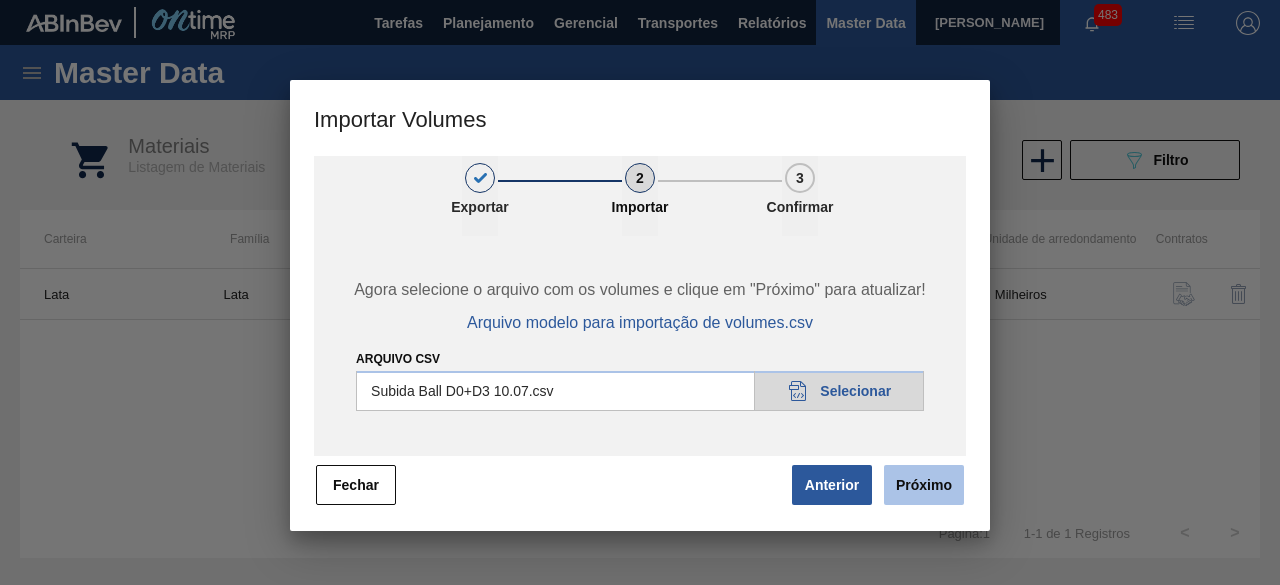click on "Próximo" at bounding box center [924, 485] 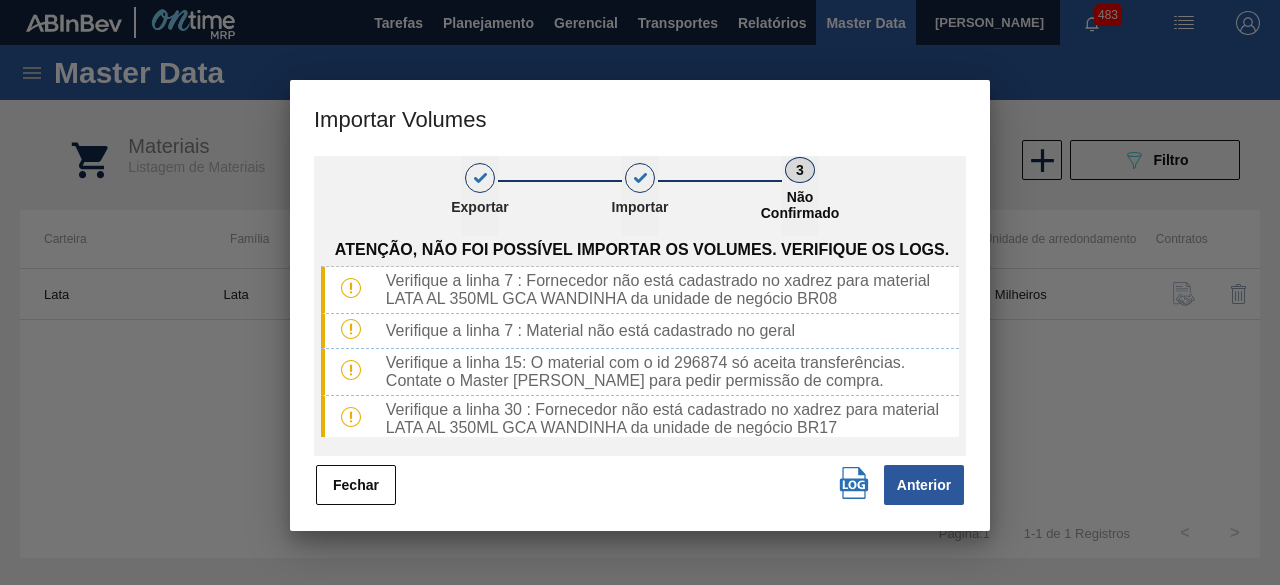 click at bounding box center (854, 483) 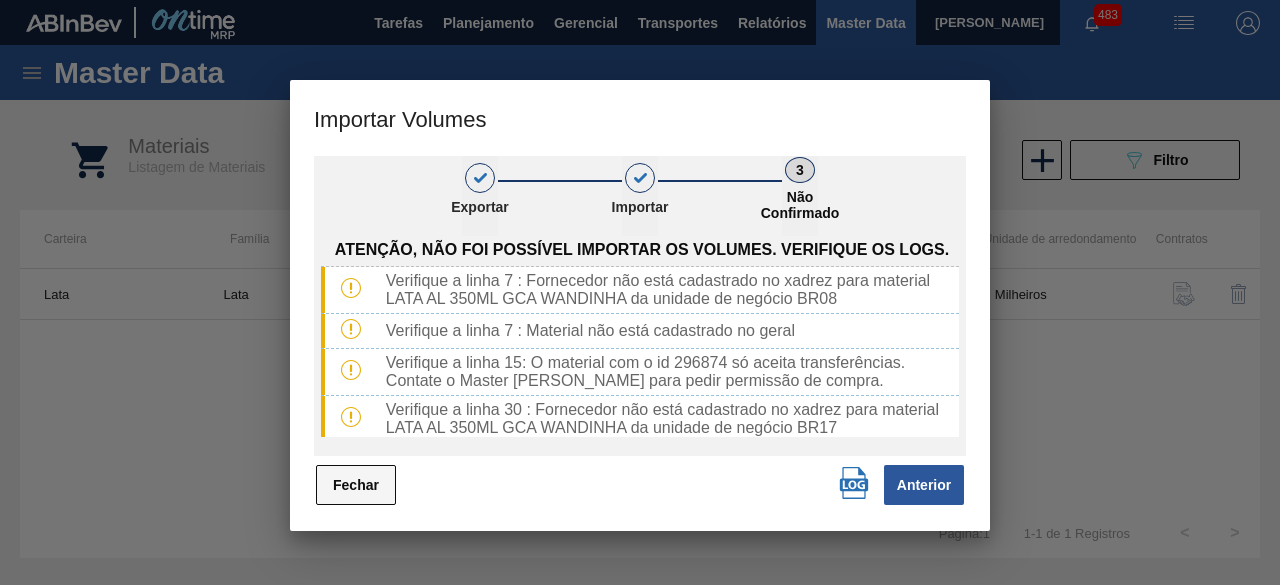 click on "Fechar" at bounding box center [356, 485] 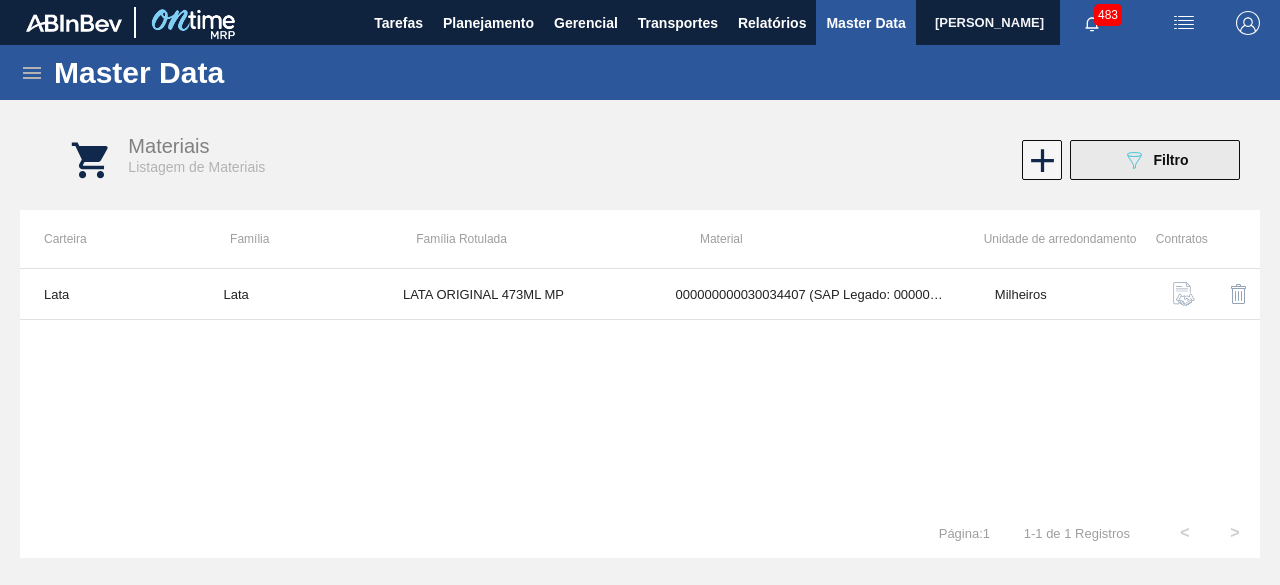click 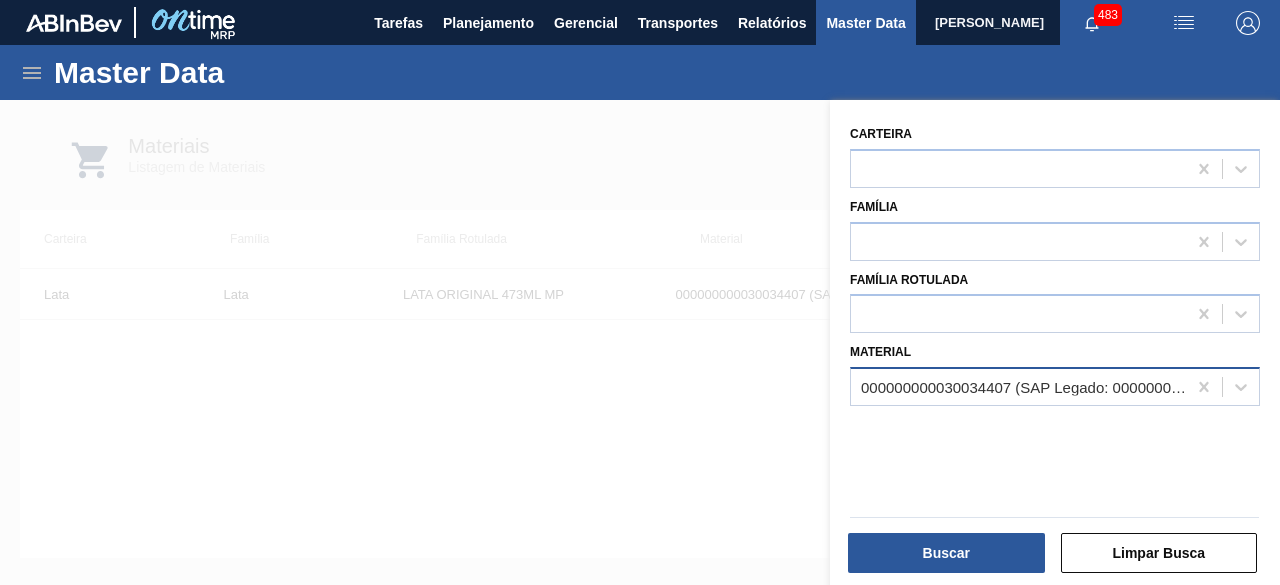 click on "000000000030034407 (SAP Legado: 000000000050850971) - LATA AL ORIG 473ML BRILHO MULTIPACK" at bounding box center [1018, 387] 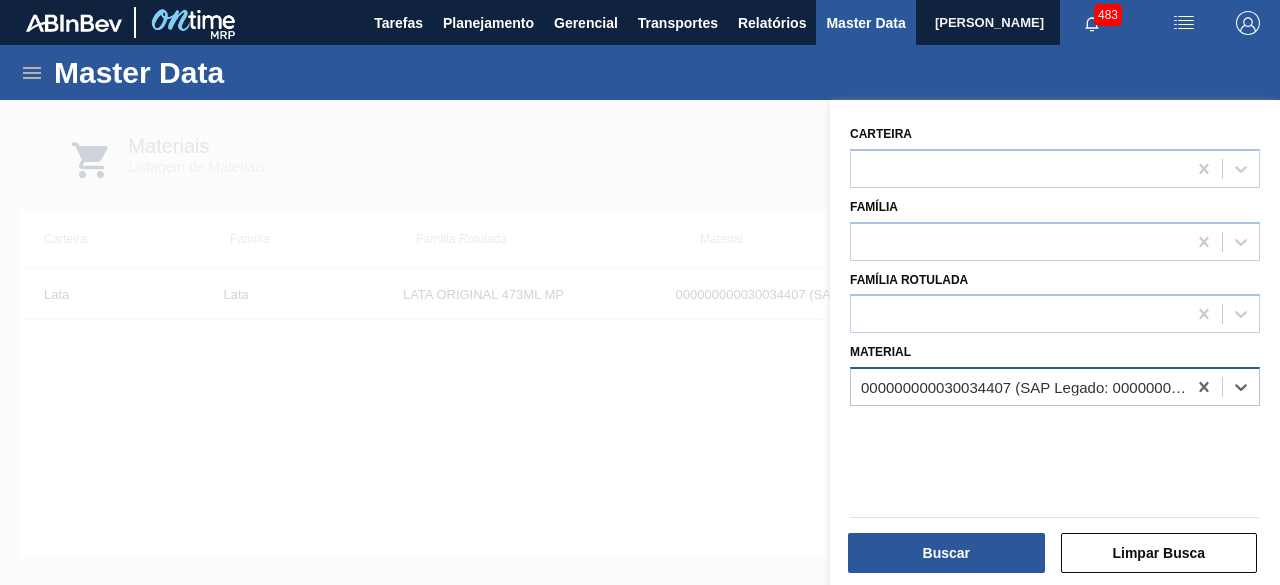click on "000000000030034407 (SAP Legado: 000000000050850971) - LATA AL ORIG 473ML BRILHO MULTIPACK" at bounding box center [1024, 387] 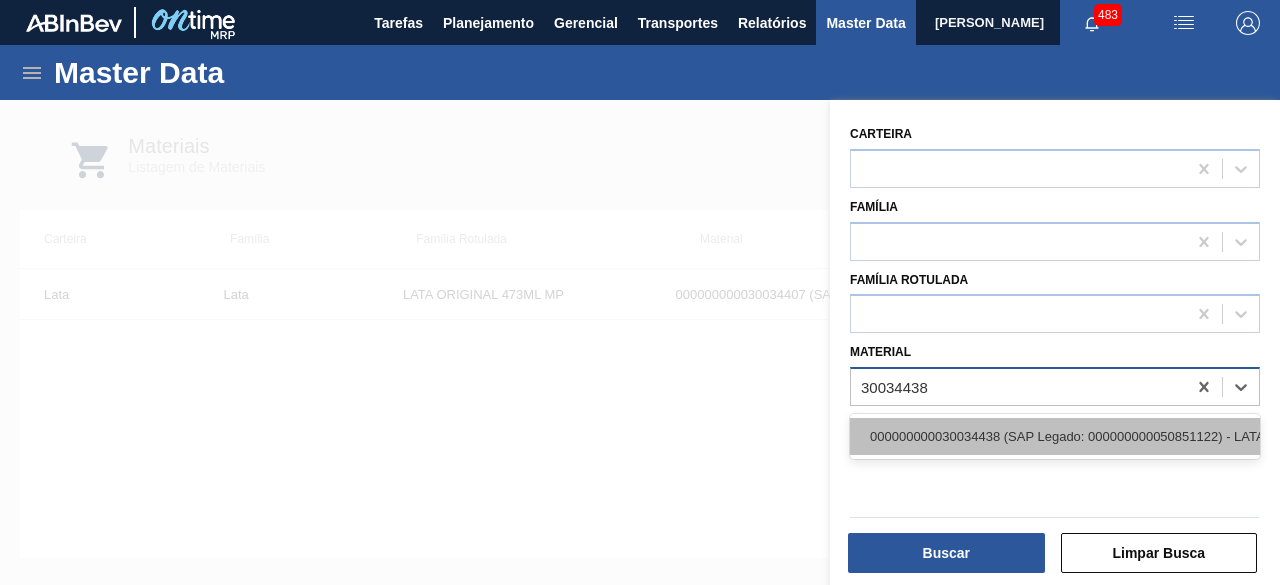 click on "000000000030034438 (SAP Legado: 000000000050851122) - LATA AL 350ML GCA WANDINHA" at bounding box center [1055, 436] 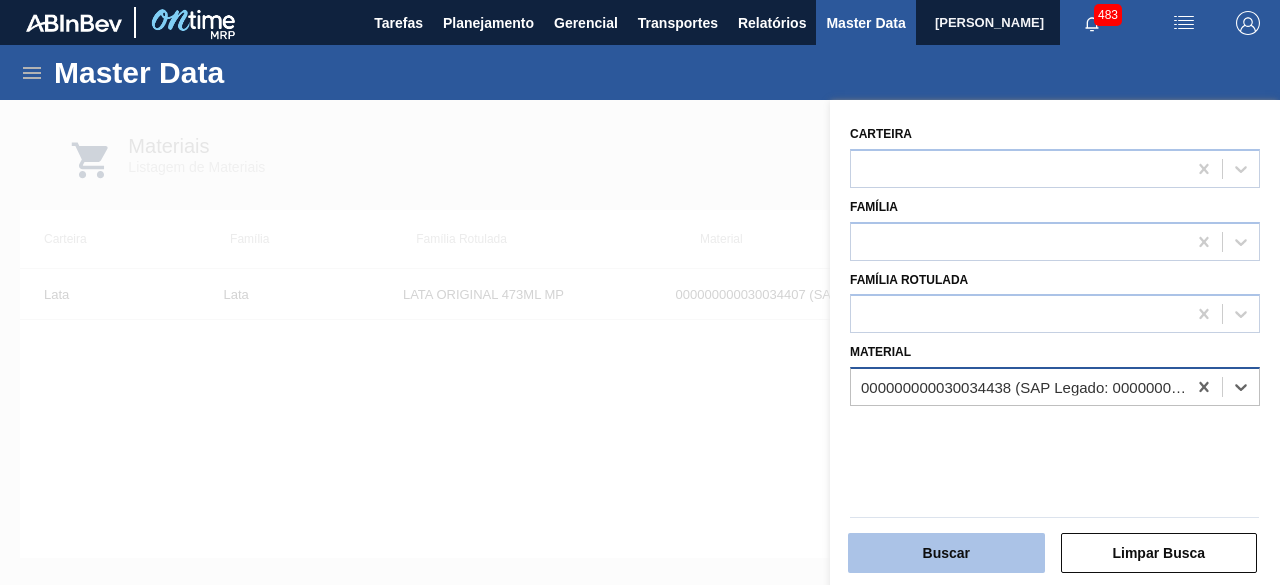 click on "Buscar" at bounding box center (946, 553) 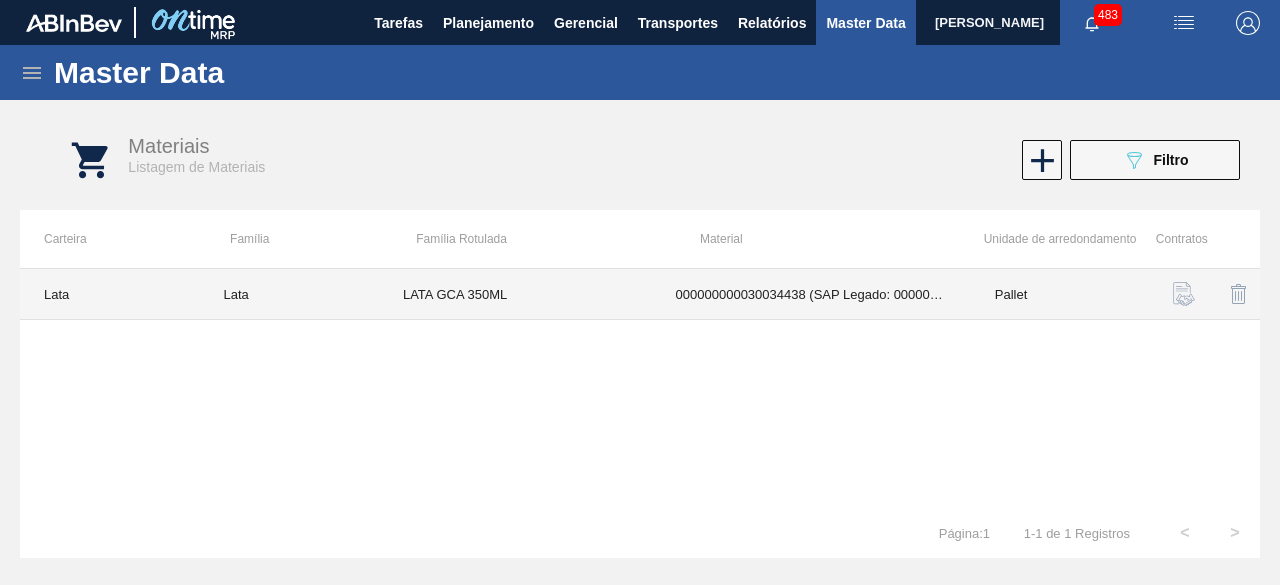 click on "000000000030034438 (SAP Legado: 000000000050851122) - LATA AL 350ML GCA WANDINHA" at bounding box center (811, 294) 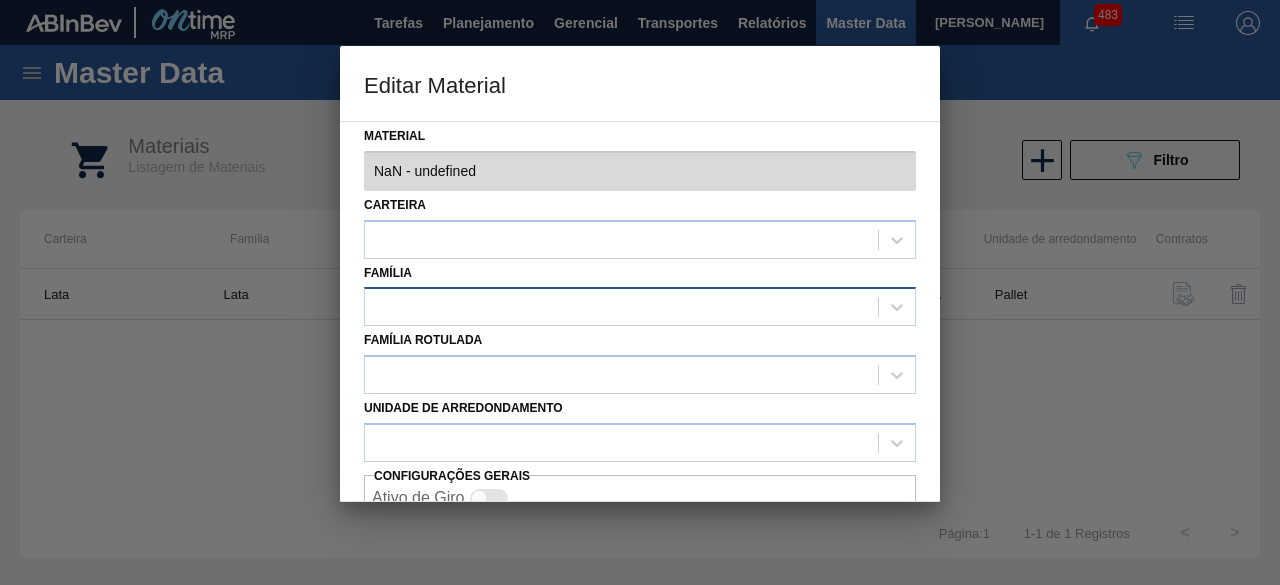 type on "30034438 - 000000000030034438 (SAP Legado: 000000000050851122) - LATA AL 350ML GCA WANDINHA" 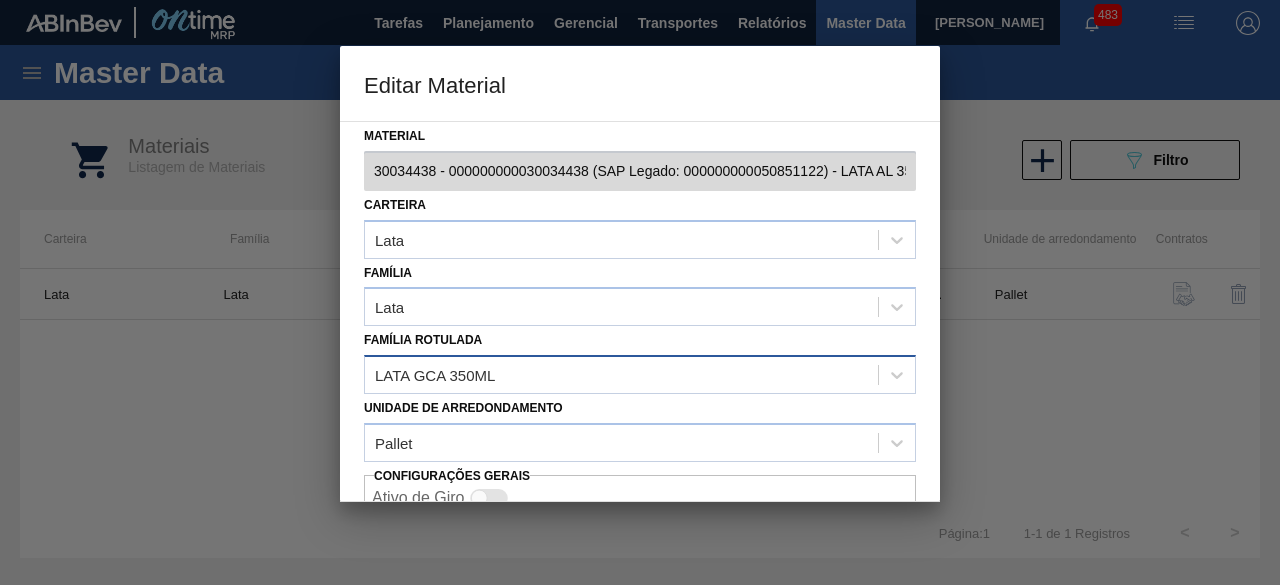 scroll, scrollTop: 84, scrollLeft: 0, axis: vertical 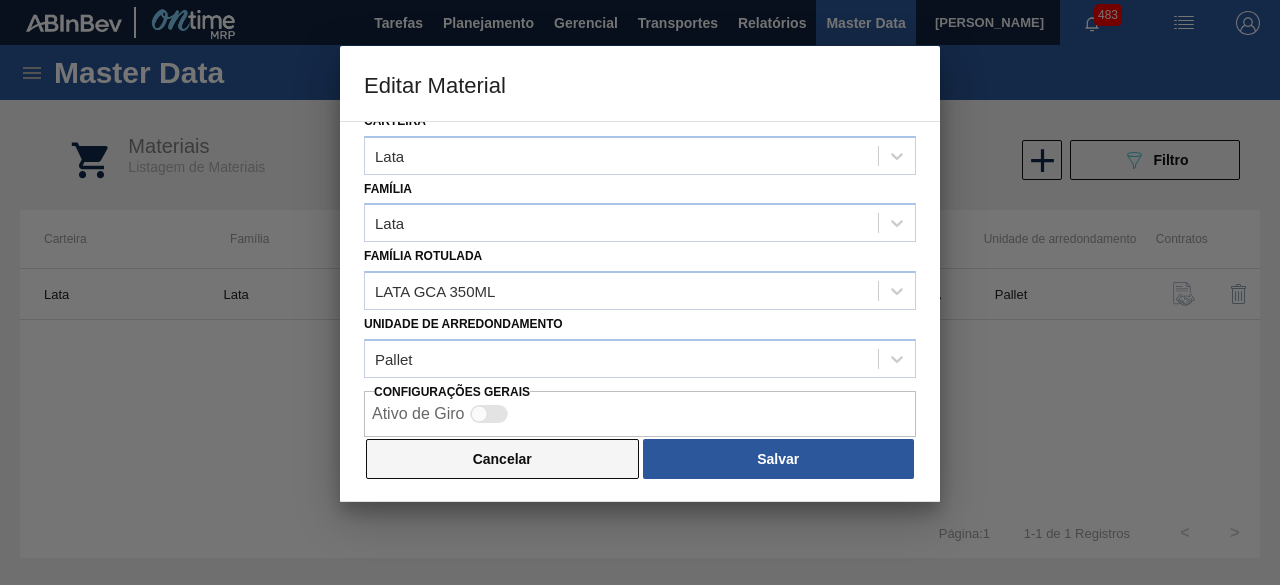 click on "Cancelar" at bounding box center (502, 459) 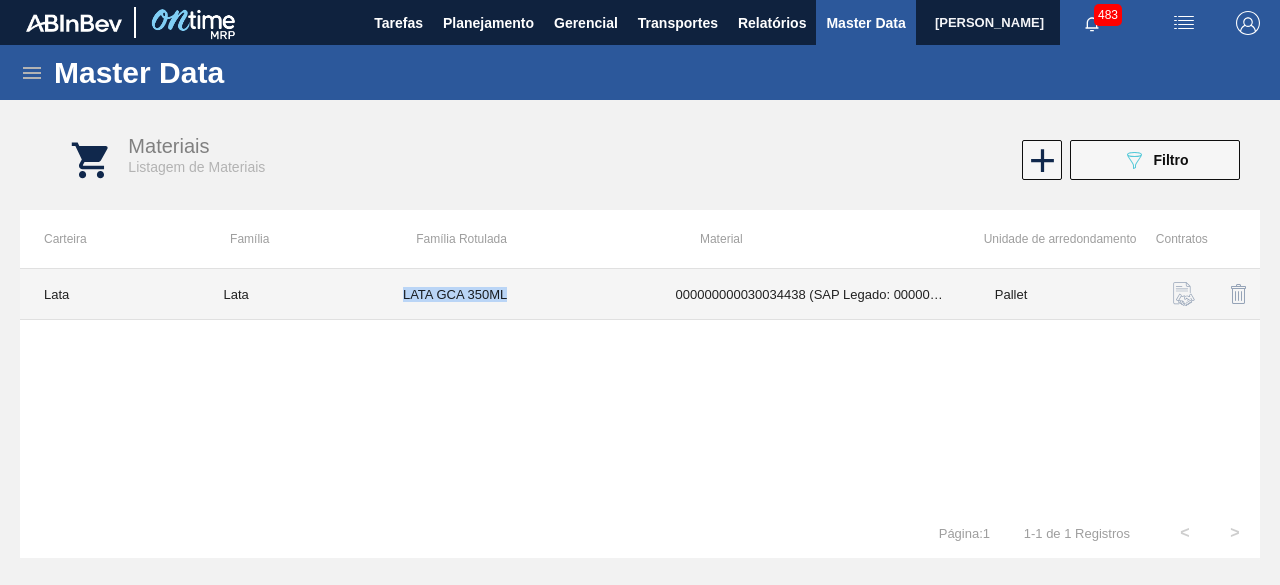 drag, startPoint x: 407, startPoint y: 284, endPoint x: 562, endPoint y: 297, distance: 155.5442 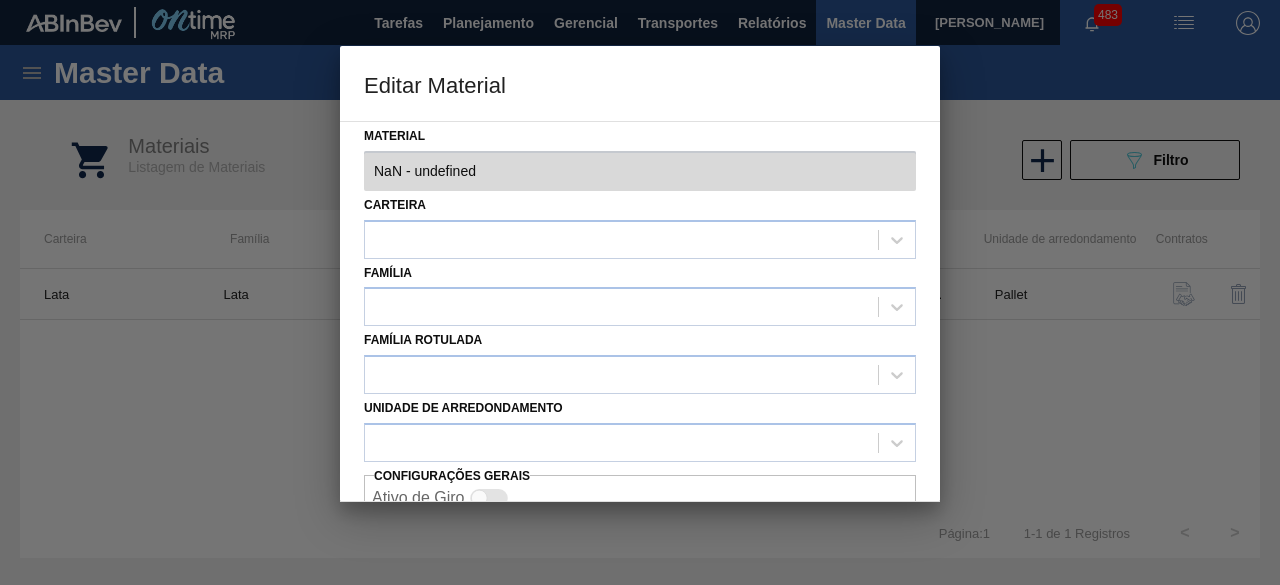 type on "30034438 - 000000000030034438 (SAP Legado: 000000000050851122) - LATA AL 350ML GCA WANDINHA" 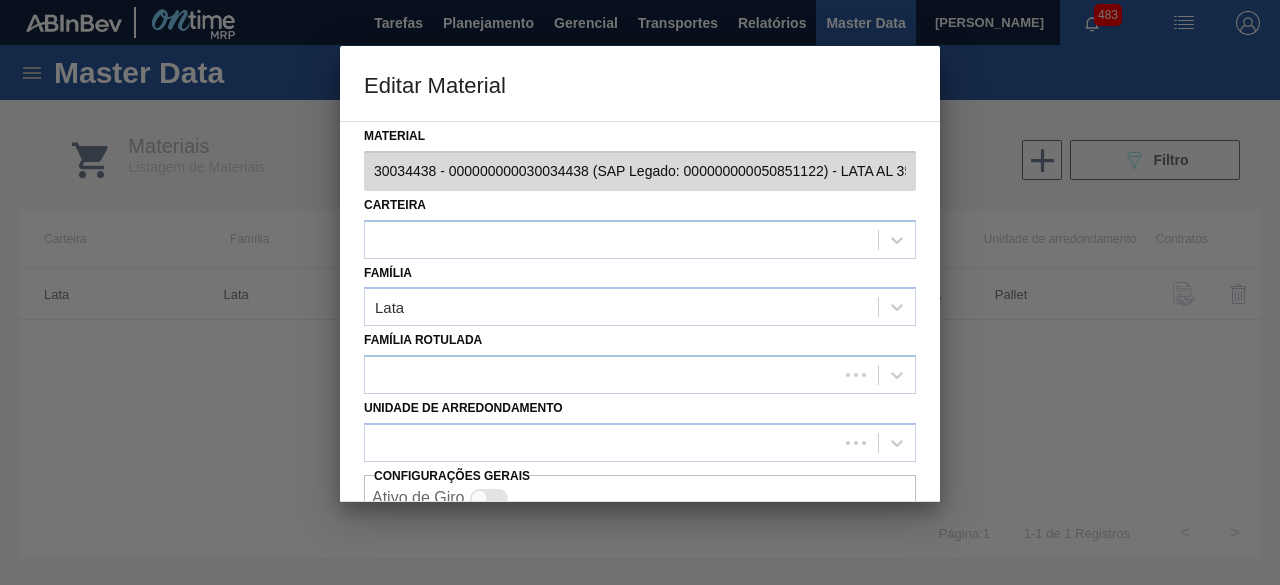 scroll, scrollTop: 84, scrollLeft: 0, axis: vertical 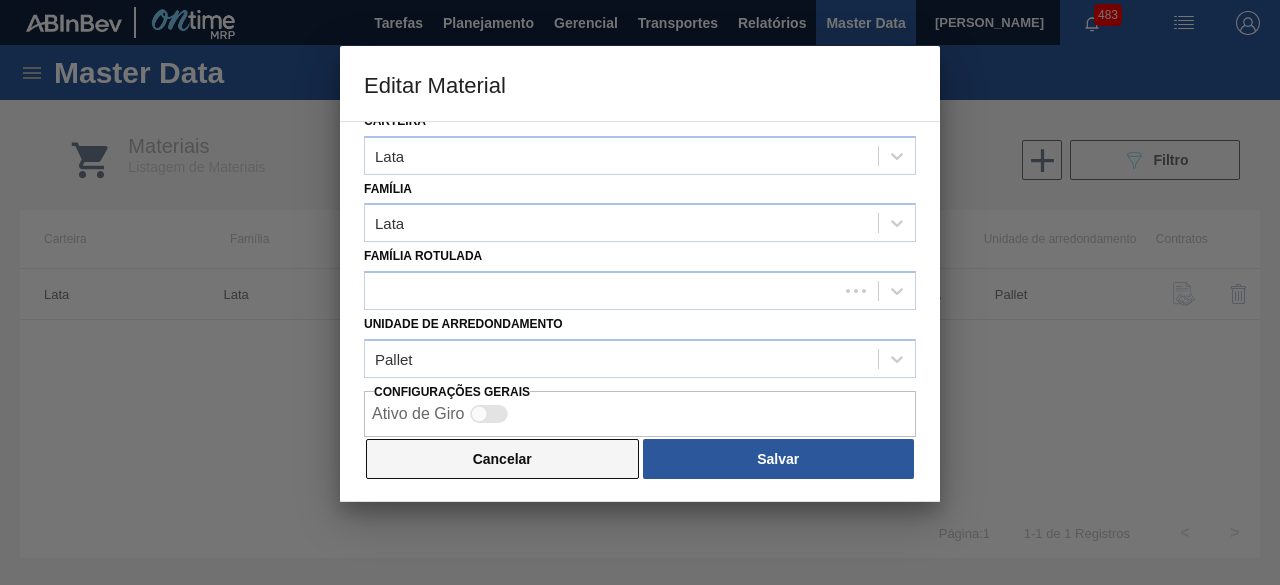 click on "Cancelar" at bounding box center (502, 459) 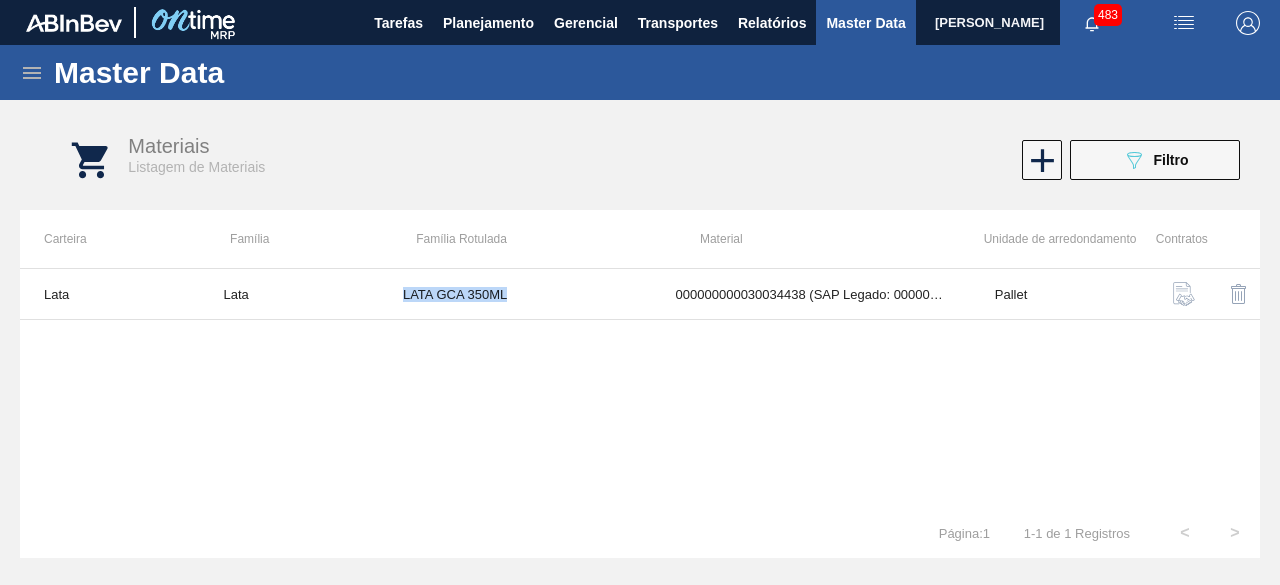 copy on "LATA GCA 350ML" 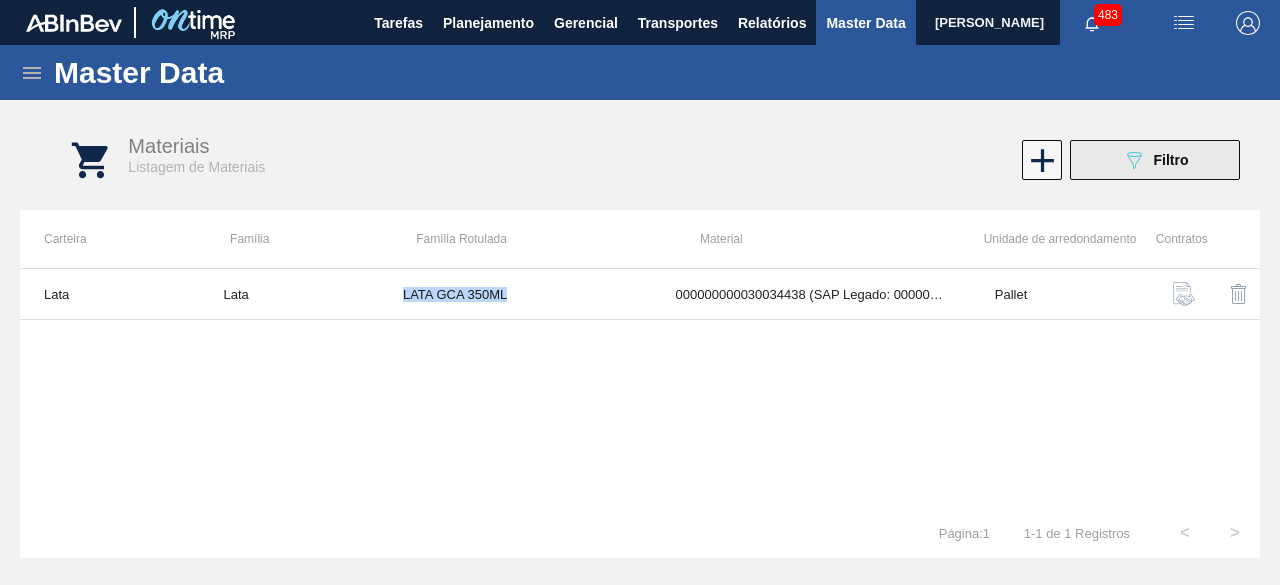 click on "089F7B8B-B2A5-4AFE-B5C0-19BA573D28AC Filtro" at bounding box center (1155, 160) 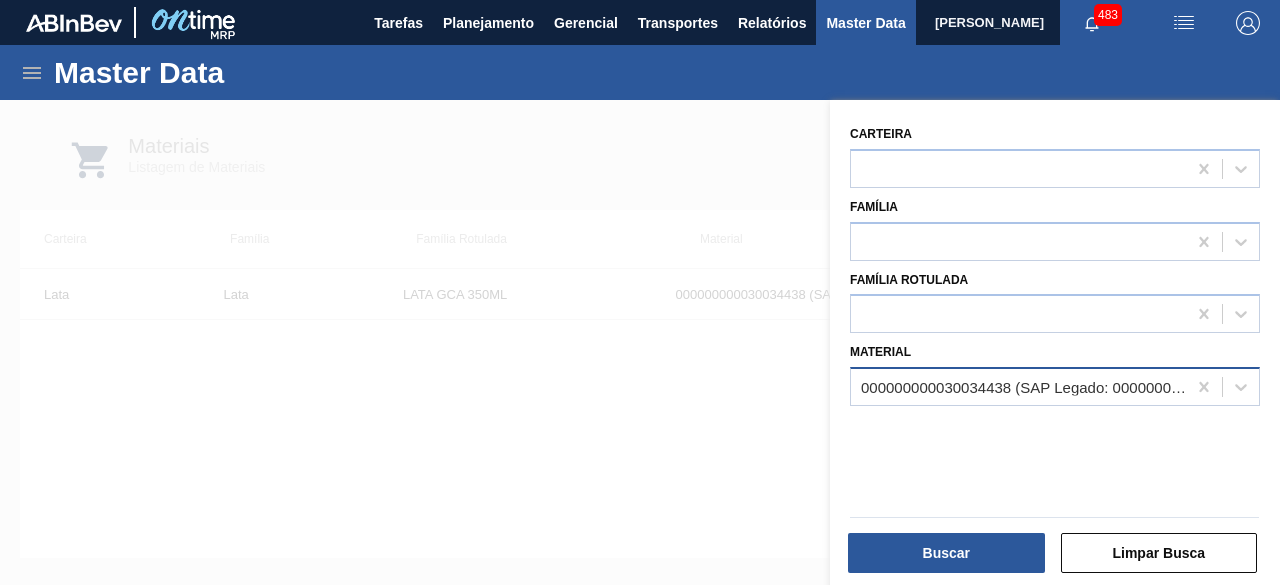 click on "000000000030034438 (SAP Legado: 000000000050851122) - LATA AL 350ML GCA WANDINHA" at bounding box center (1024, 387) 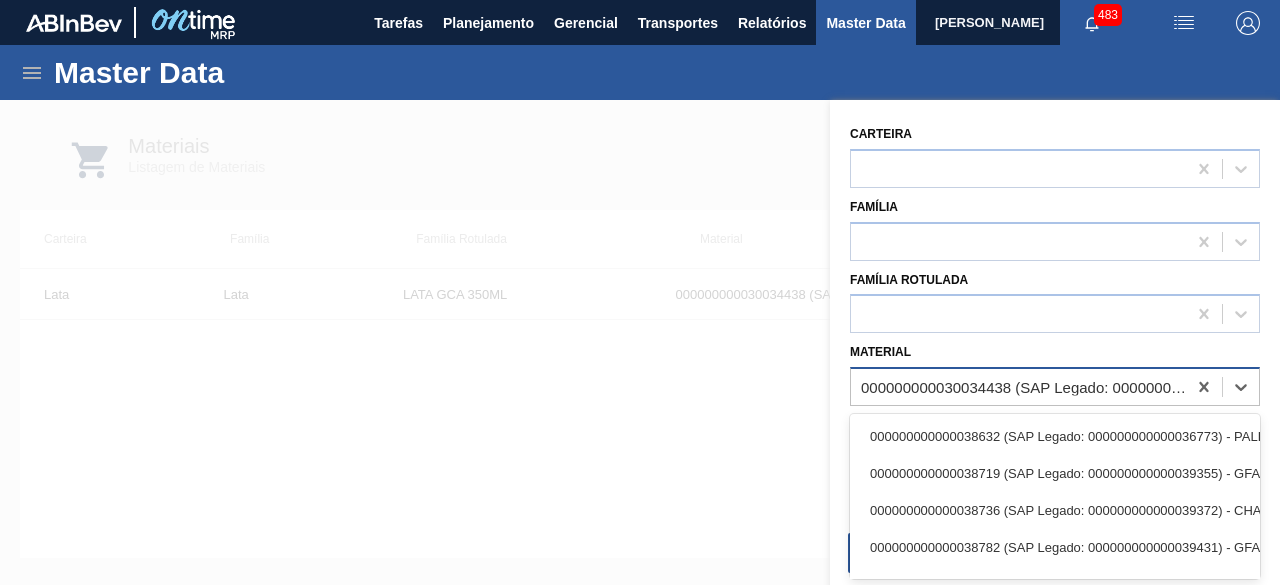 paste on "30012410" 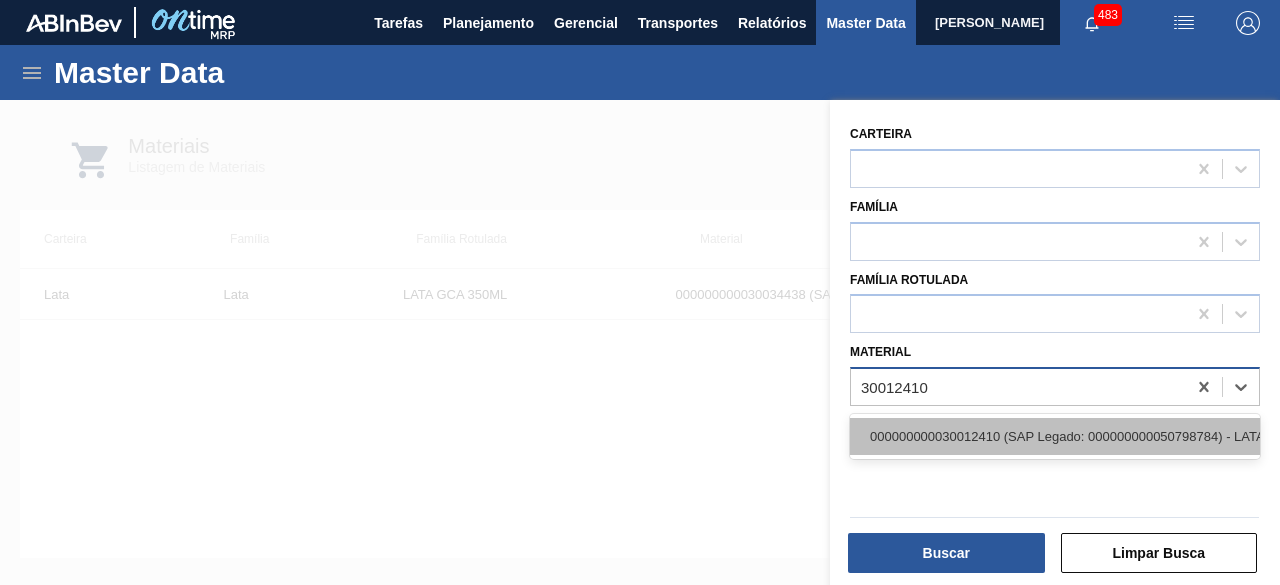 click on "000000000030012410 (SAP Legado: 000000000050798784) - LATA AL. 473ML BUD 429" at bounding box center (1055, 436) 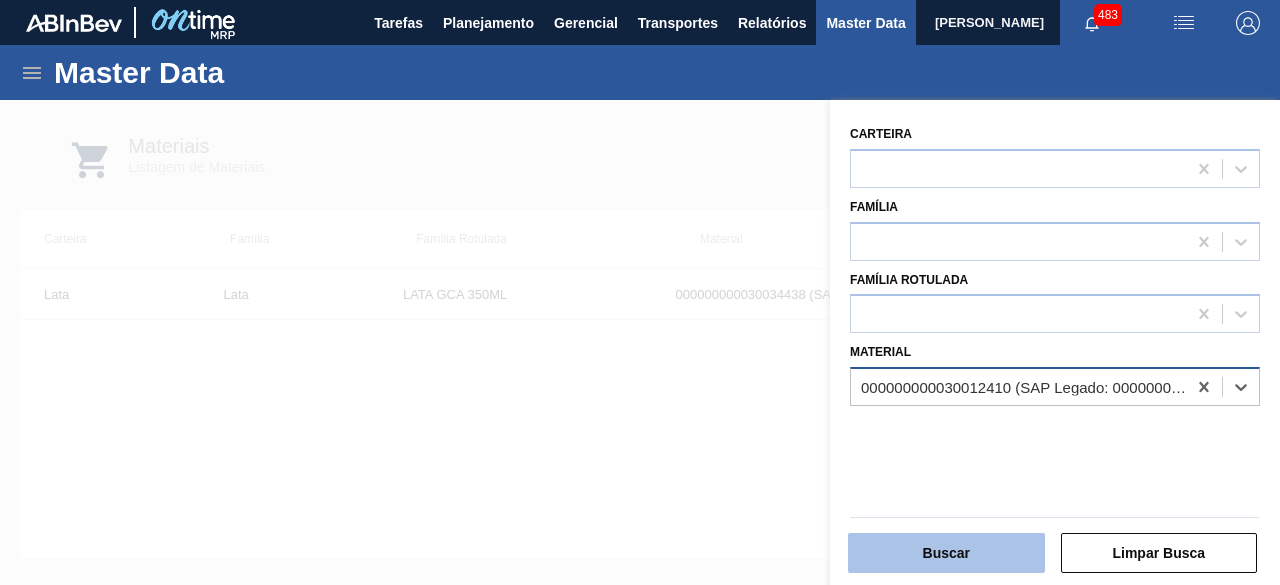 click on "Buscar" at bounding box center [946, 553] 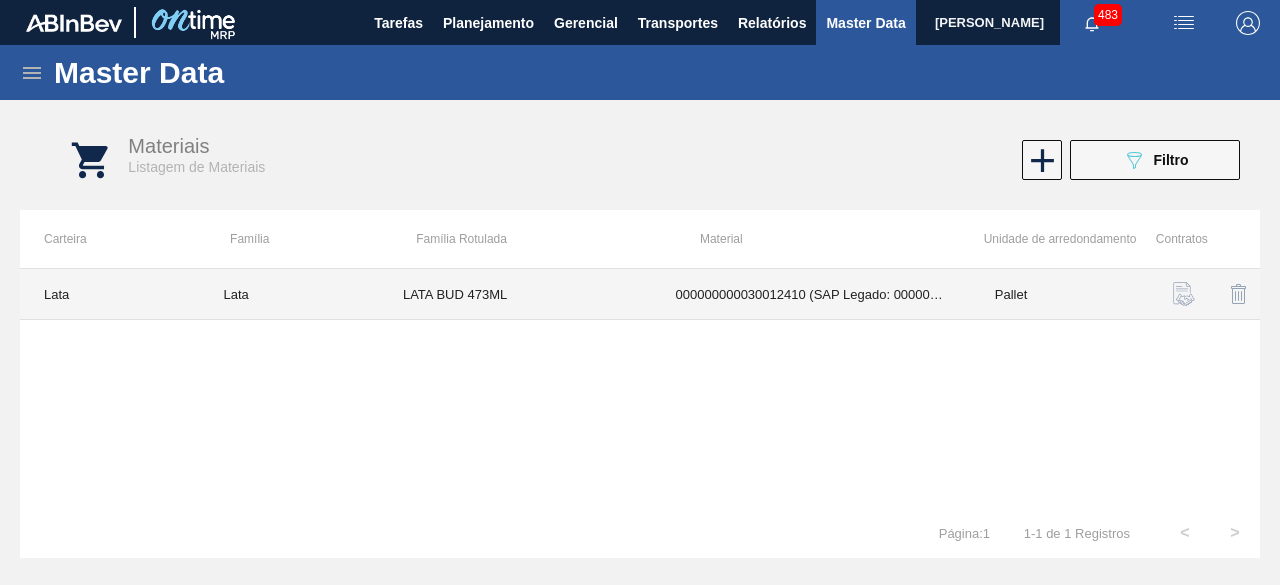 click on "LATA BUD 473ML" at bounding box center (515, 294) 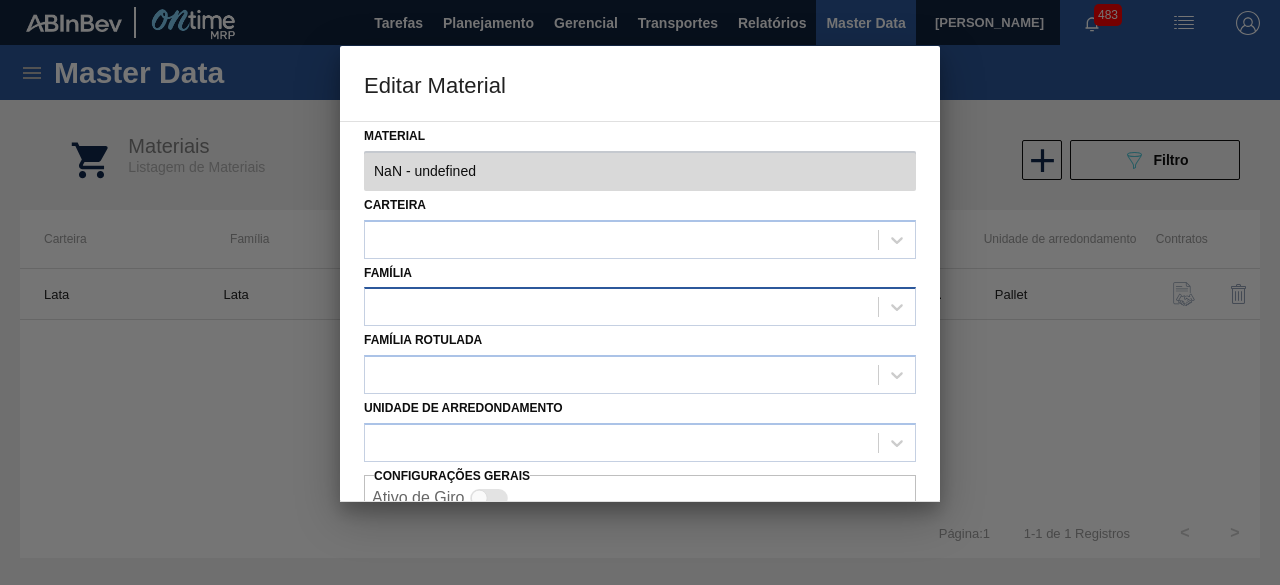 type on "30012410 - 000000000030012410 (SAP Legado: 000000000050798784) - LATA AL. 473ML BUD 429" 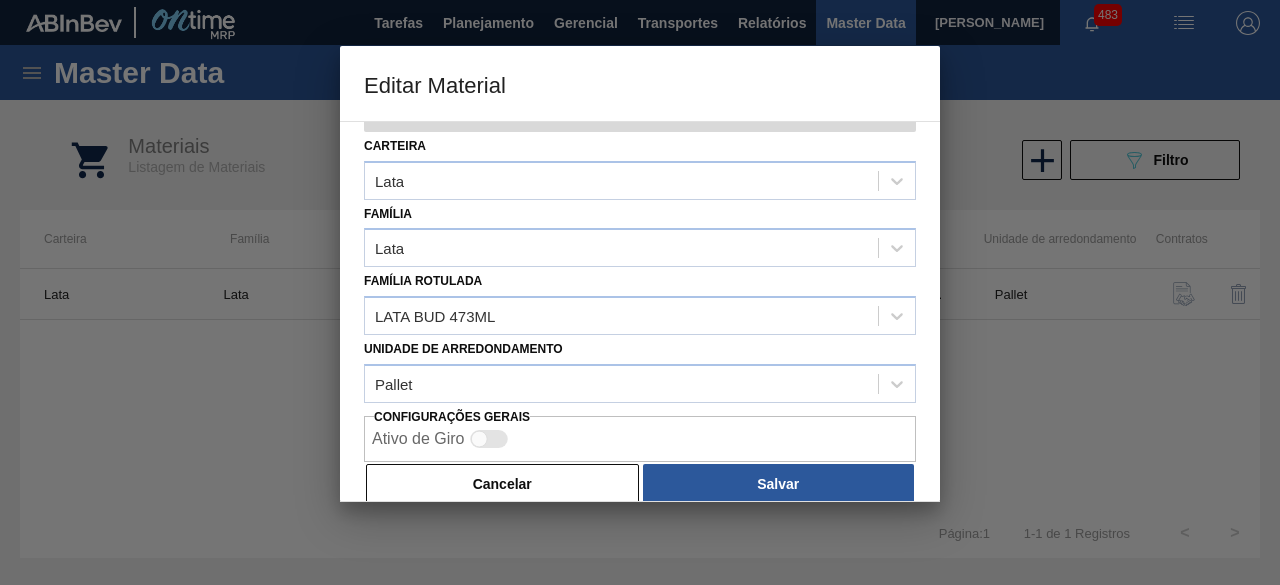 scroll, scrollTop: 84, scrollLeft: 0, axis: vertical 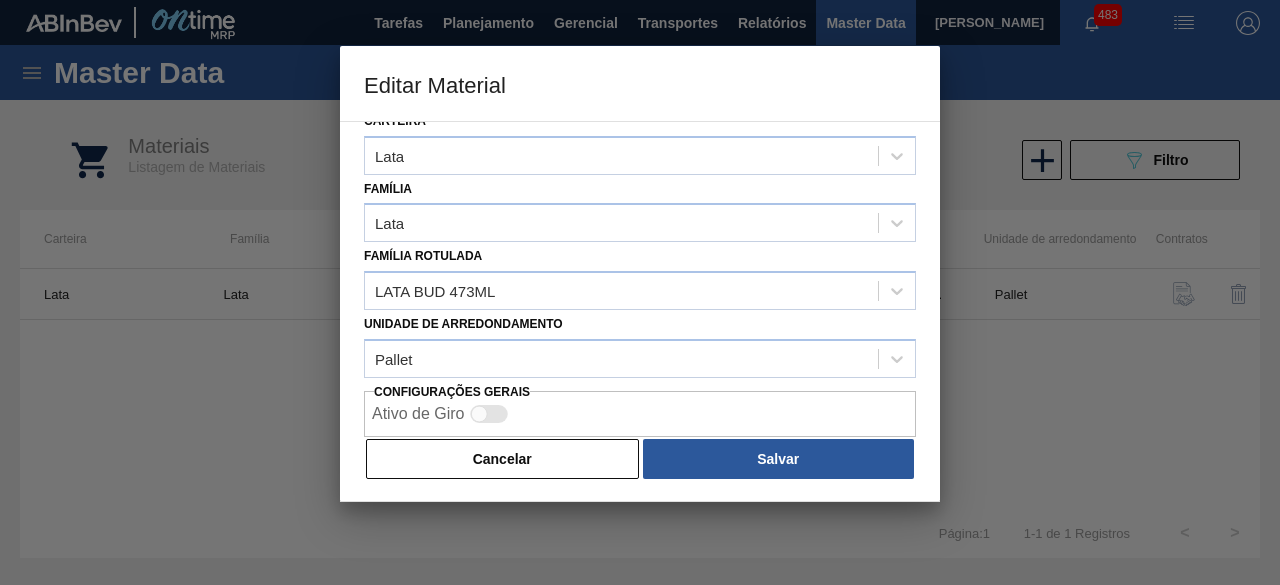 drag, startPoint x: 533, startPoint y: 459, endPoint x: 470, endPoint y: 357, distance: 119.88744 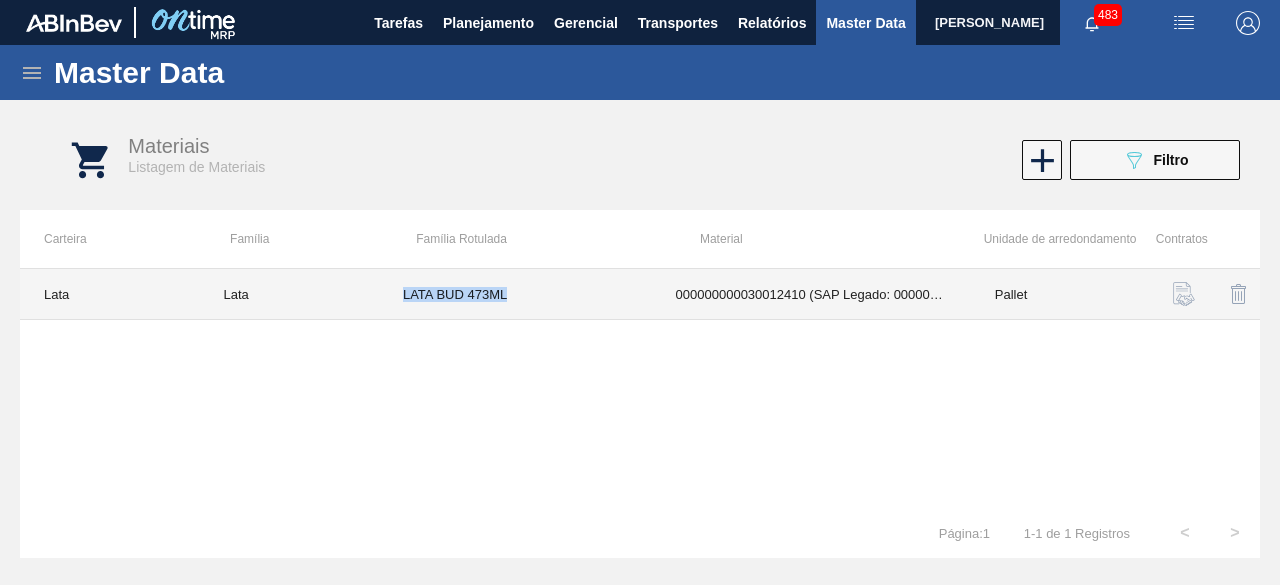 drag, startPoint x: 399, startPoint y: 291, endPoint x: 552, endPoint y: 308, distance: 153.94154 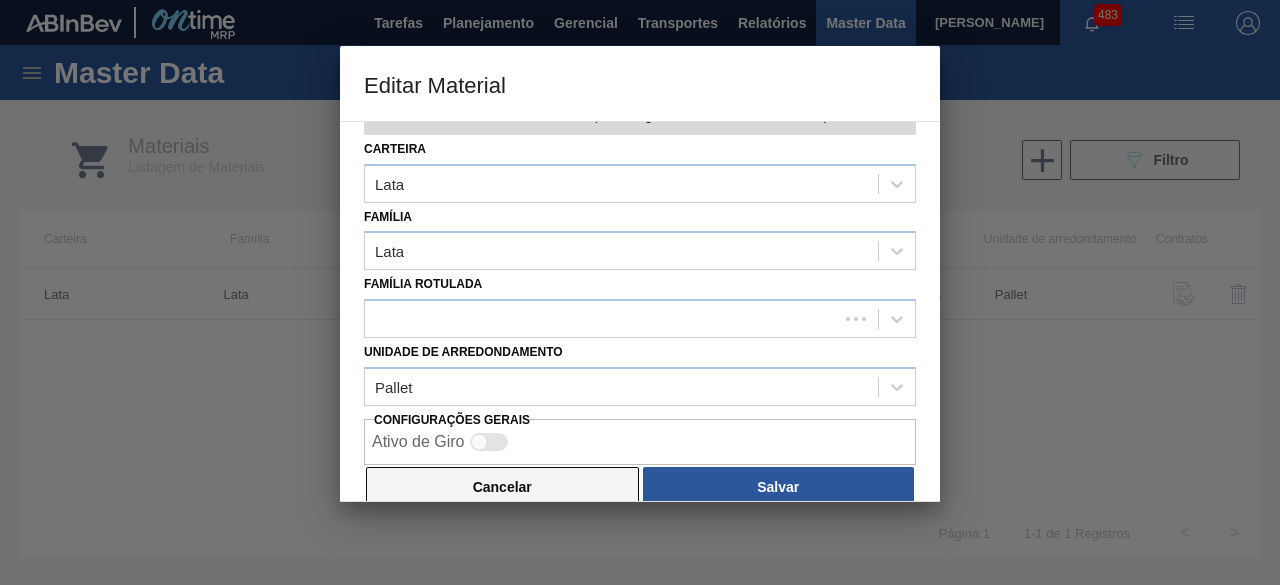 scroll, scrollTop: 84, scrollLeft: 0, axis: vertical 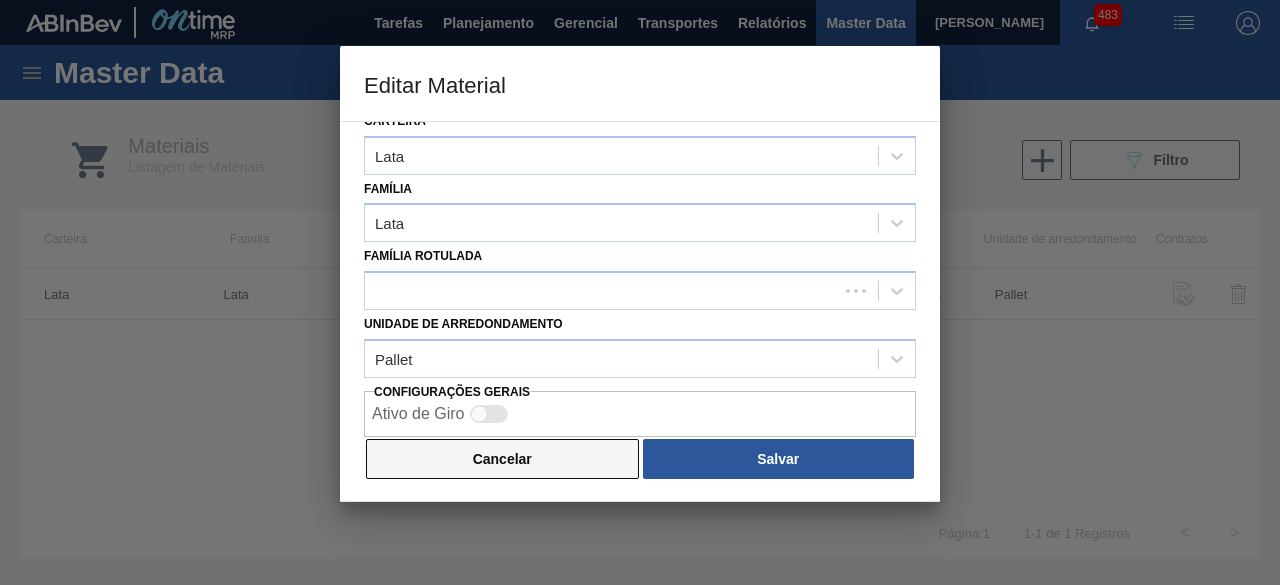 click on "Cancelar" at bounding box center [502, 459] 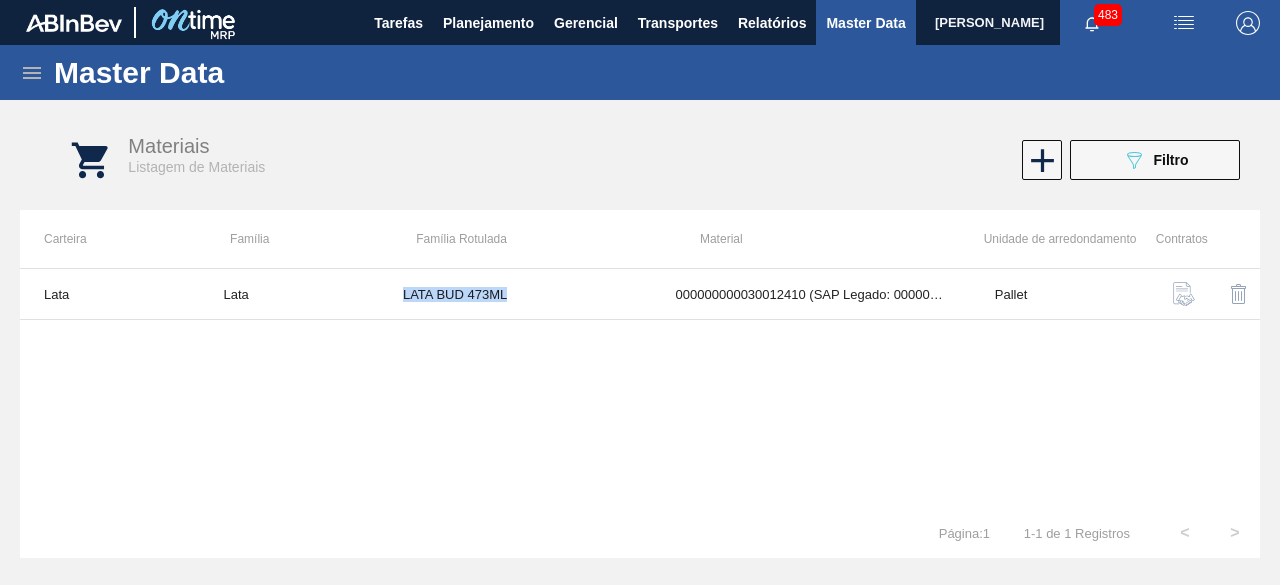 copy on "LATA BUD 473ML" 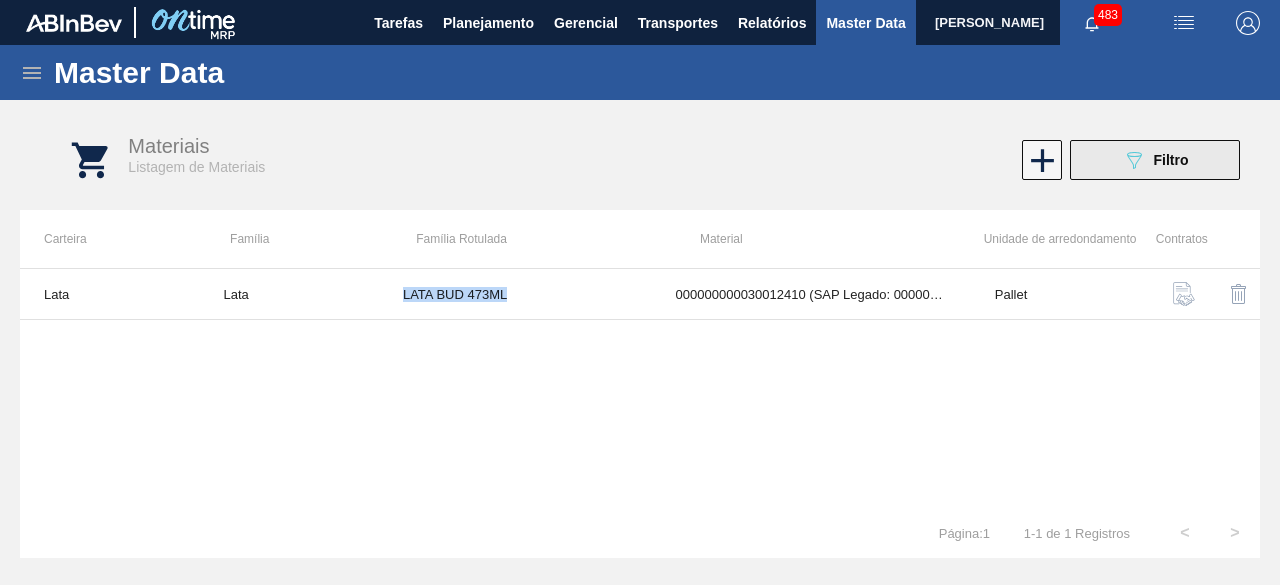 click on "089F7B8B-B2A5-4AFE-B5C0-19BA573D28AC Filtro" at bounding box center (1155, 160) 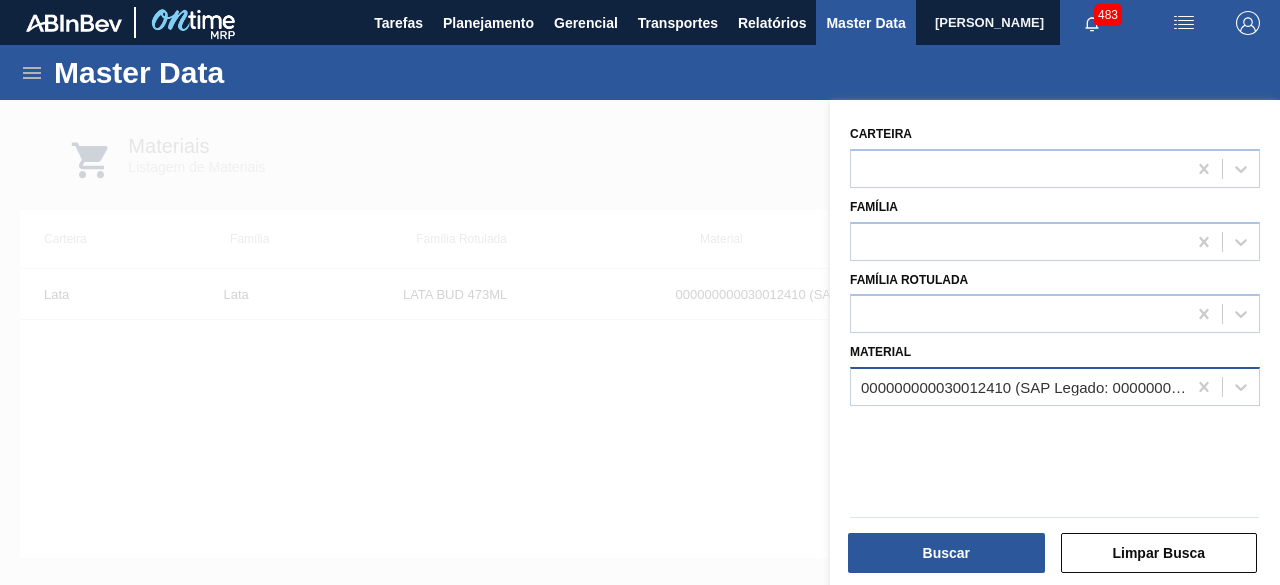 click on "000000000030012410 (SAP Legado: 000000000050798784) - LATA AL. 473ML BUD 429" at bounding box center [1024, 387] 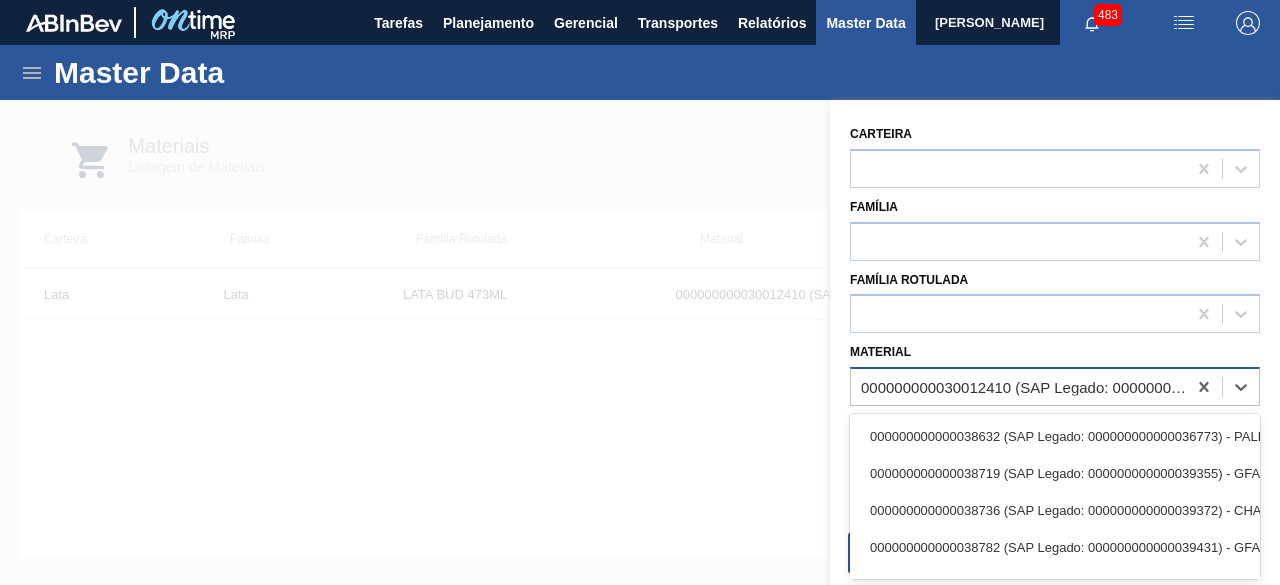 paste on "30012342" 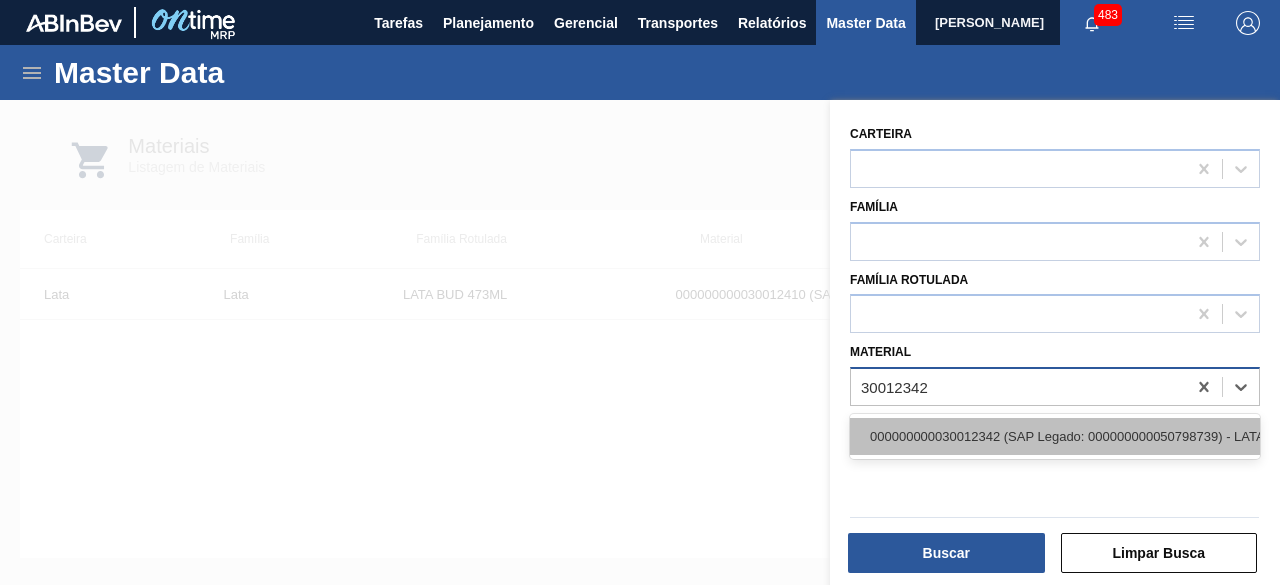 click on "000000000030012342 (SAP Legado: 000000000050798739) - LATA AL. 350ML BC 429" at bounding box center [1055, 436] 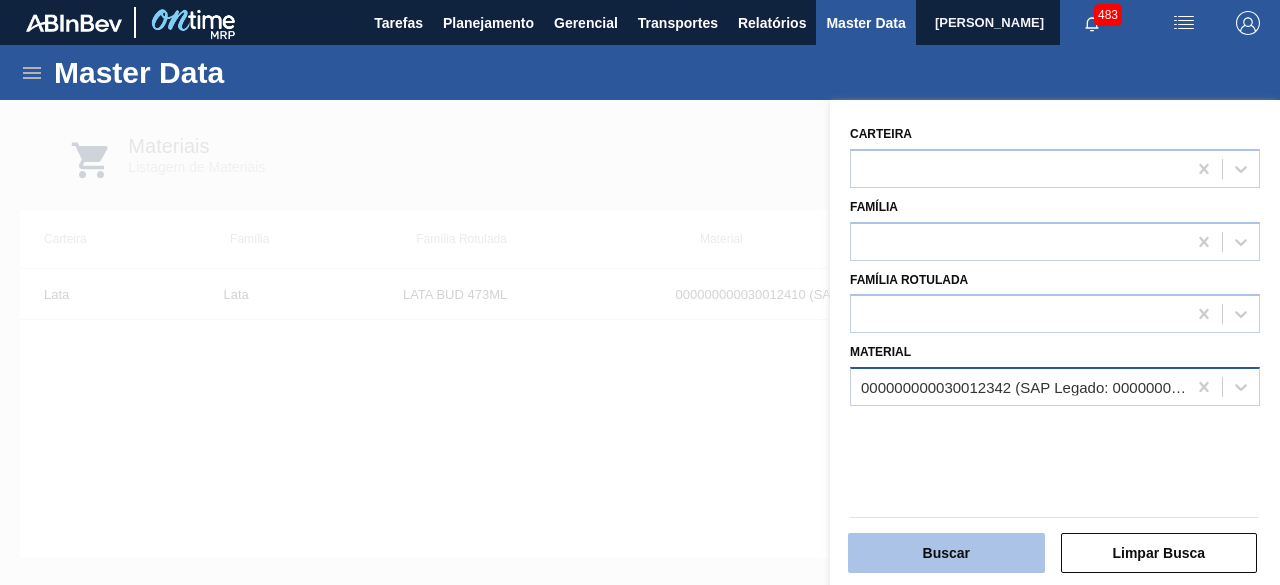 click on "Buscar" at bounding box center [946, 553] 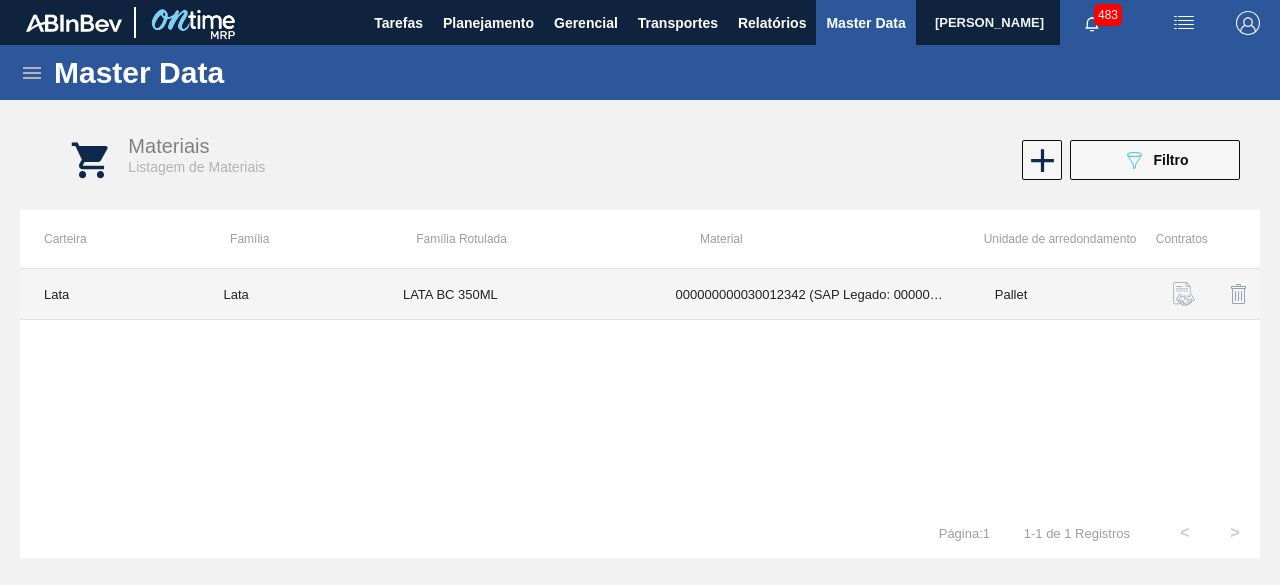 click on "LATA BC 350ML" at bounding box center [515, 294] 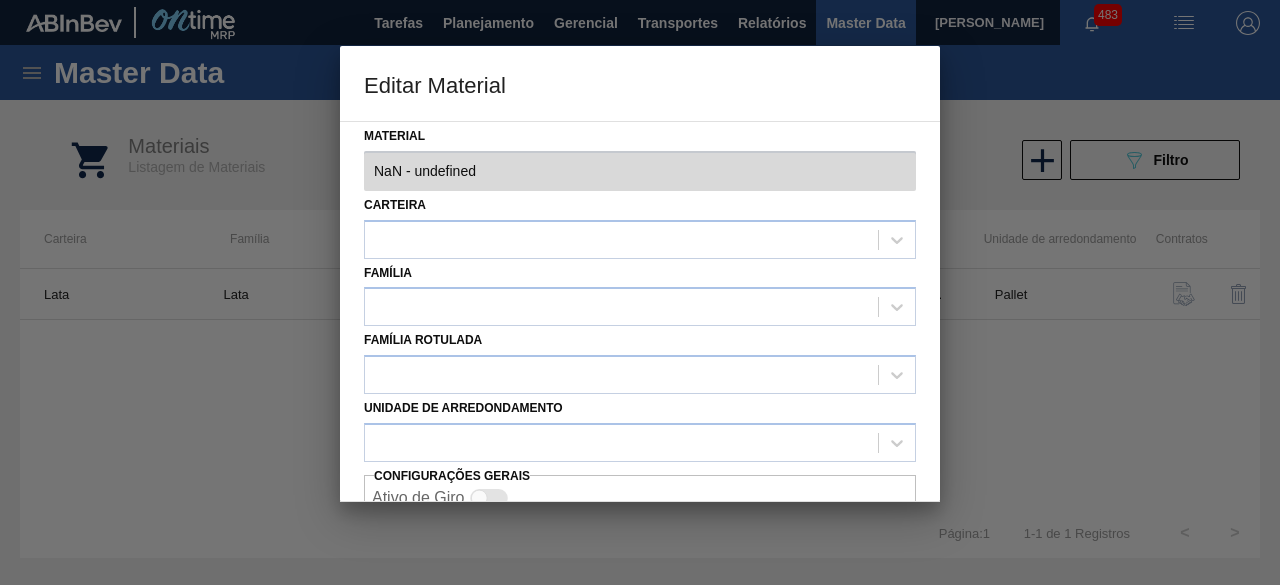 type on "30012342 - 000000000030012342 (SAP Legado: 000000000050798739) - LATA AL. 350ML BC 429" 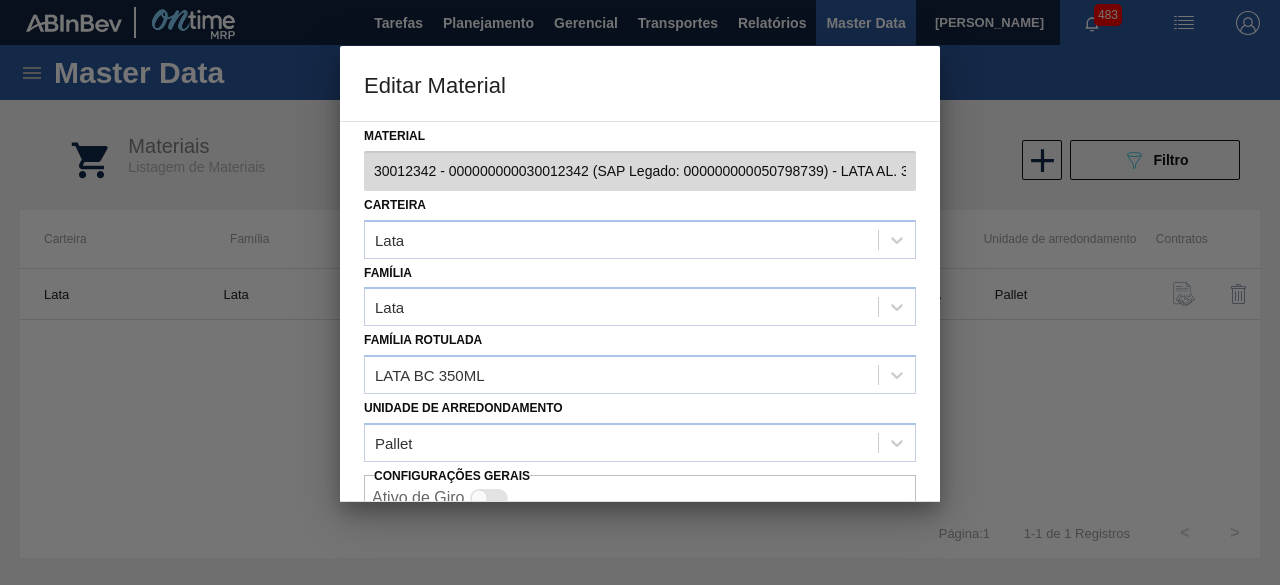 scroll, scrollTop: 84, scrollLeft: 0, axis: vertical 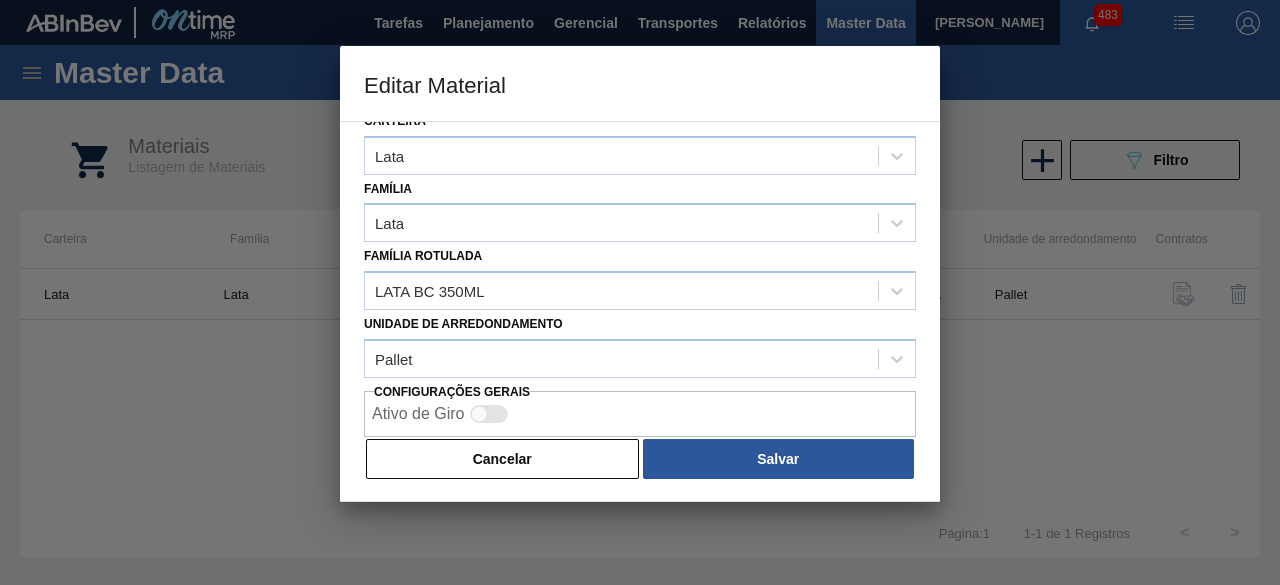 drag, startPoint x: 600, startPoint y: 467, endPoint x: 954, endPoint y: 279, distance: 400.82416 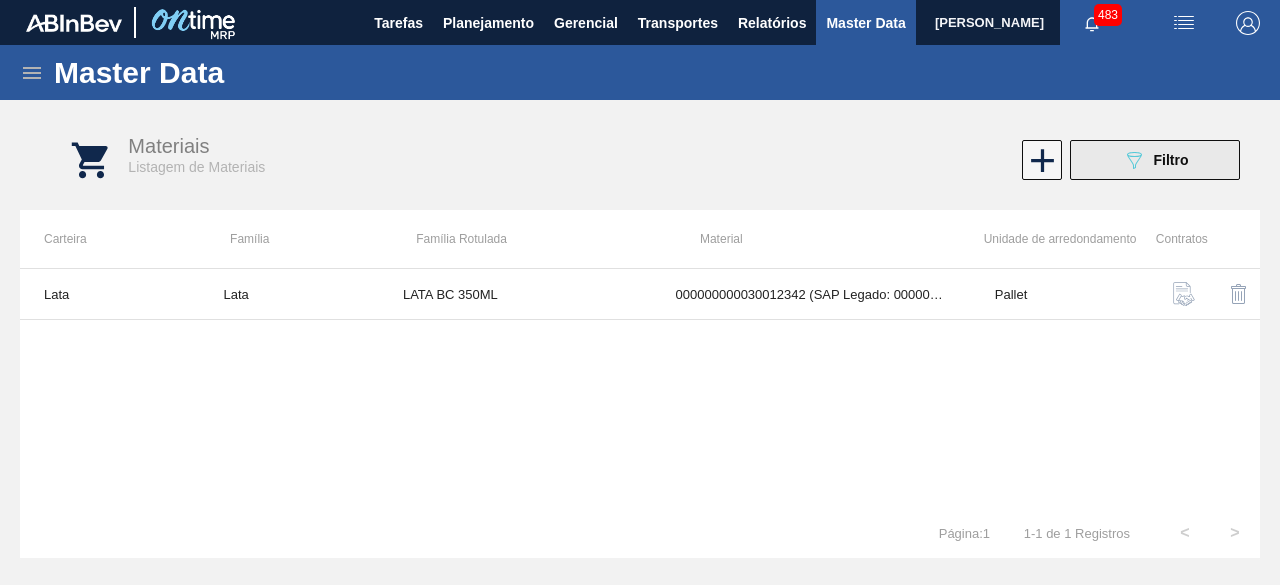 click on "089F7B8B-B2A5-4AFE-B5C0-19BA573D28AC Filtro" at bounding box center (1155, 160) 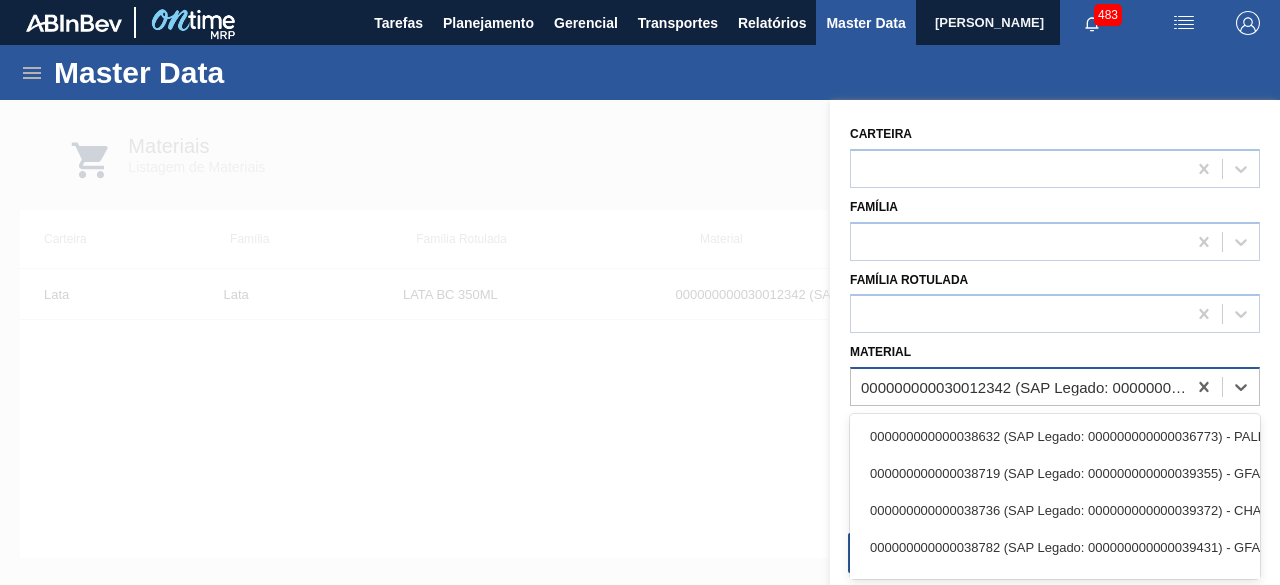 click on "000000000030012342 (SAP Legado: 000000000050798739) - LATA AL. 350ML BC 429" at bounding box center (1018, 387) 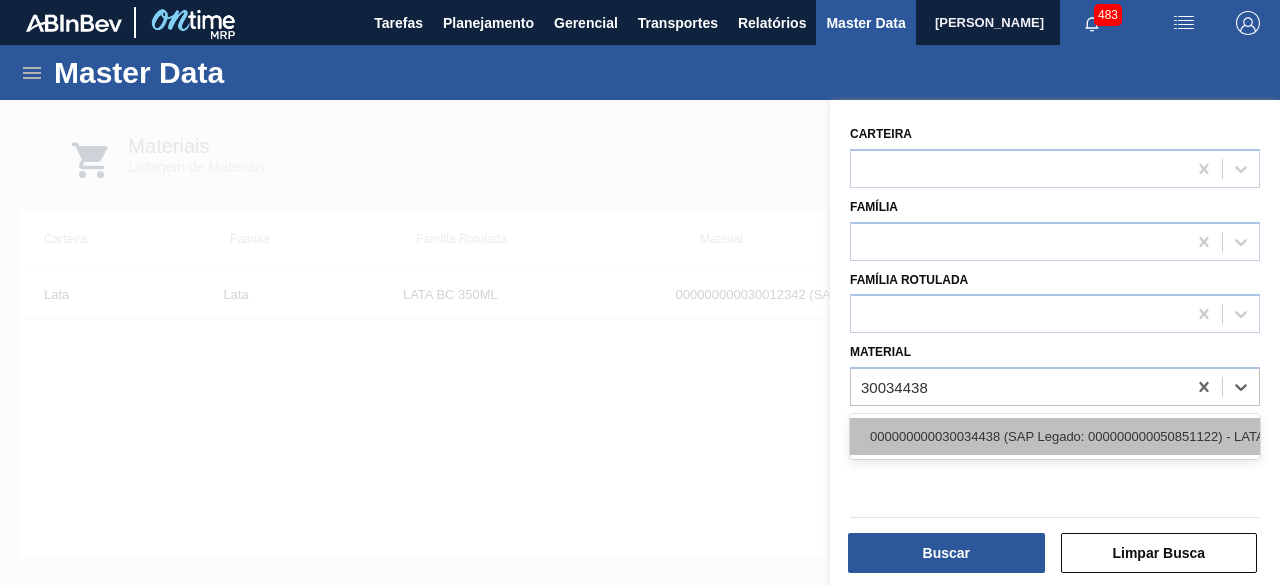 click on "000000000030034438 (SAP Legado: 000000000050851122) - LATA AL 350ML GCA WANDINHA" at bounding box center [1055, 436] 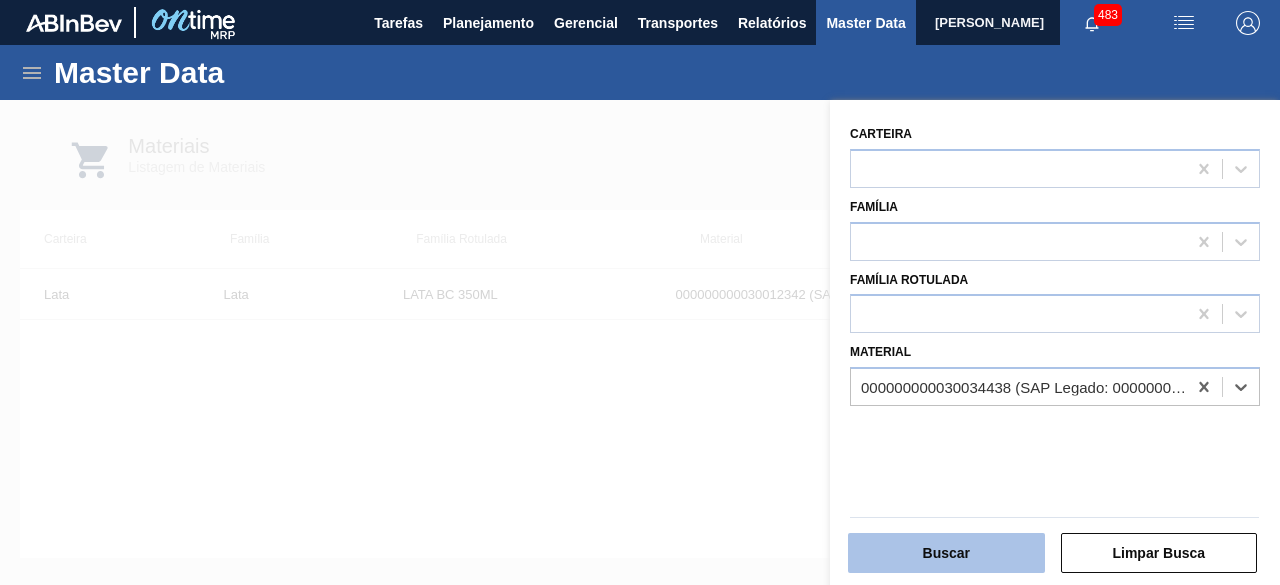 click on "Buscar" at bounding box center (946, 553) 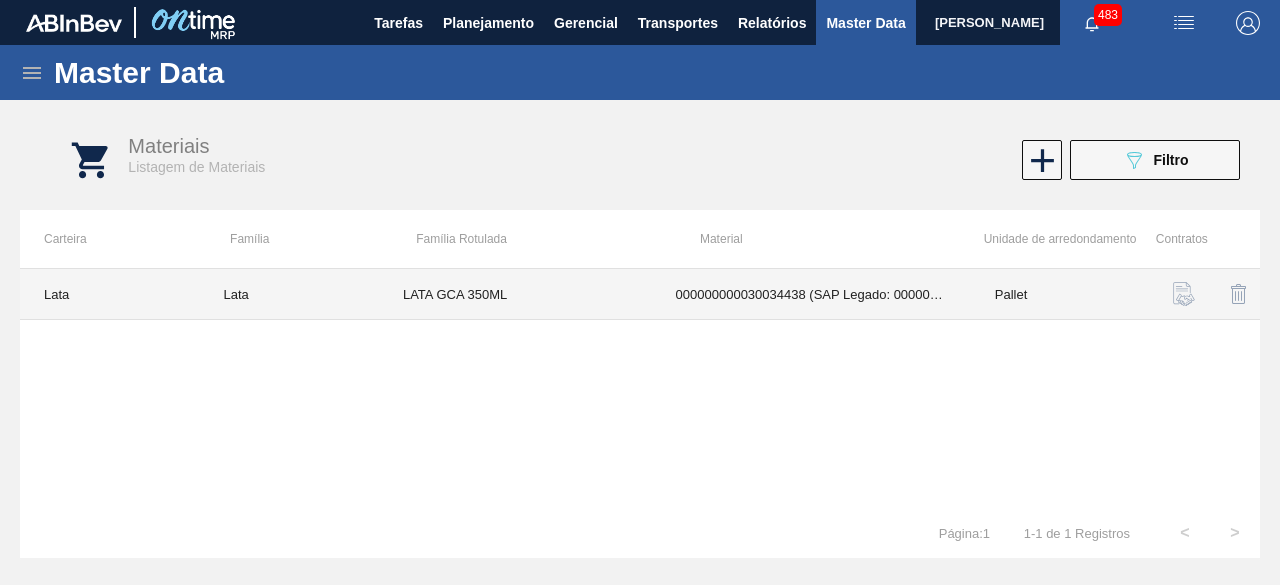 click on "LATA GCA 350ML" at bounding box center [515, 294] 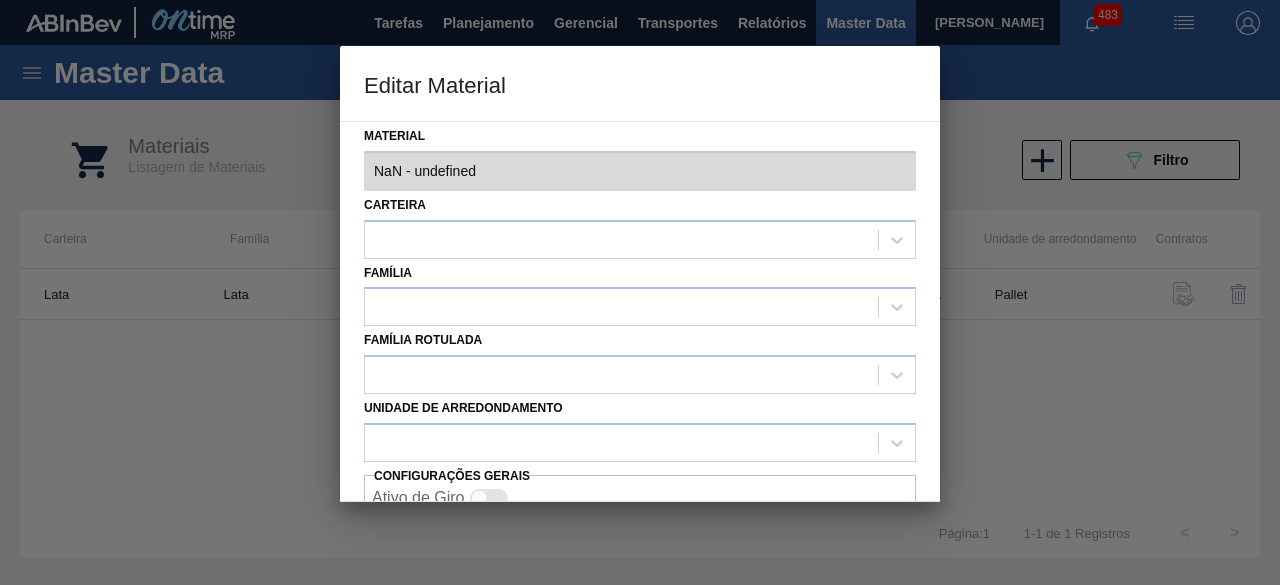 type on "30034438 - 000000000030034438 (SAP Legado: 000000000050851122) - LATA AL 350ML GCA WANDINHA" 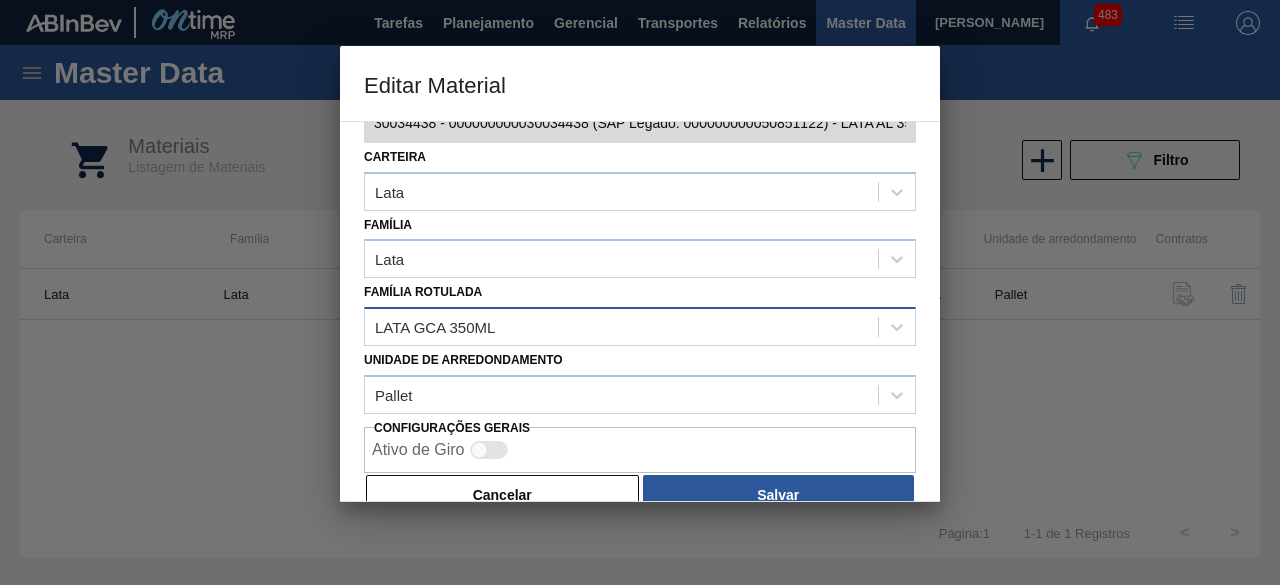 scroll, scrollTop: 84, scrollLeft: 0, axis: vertical 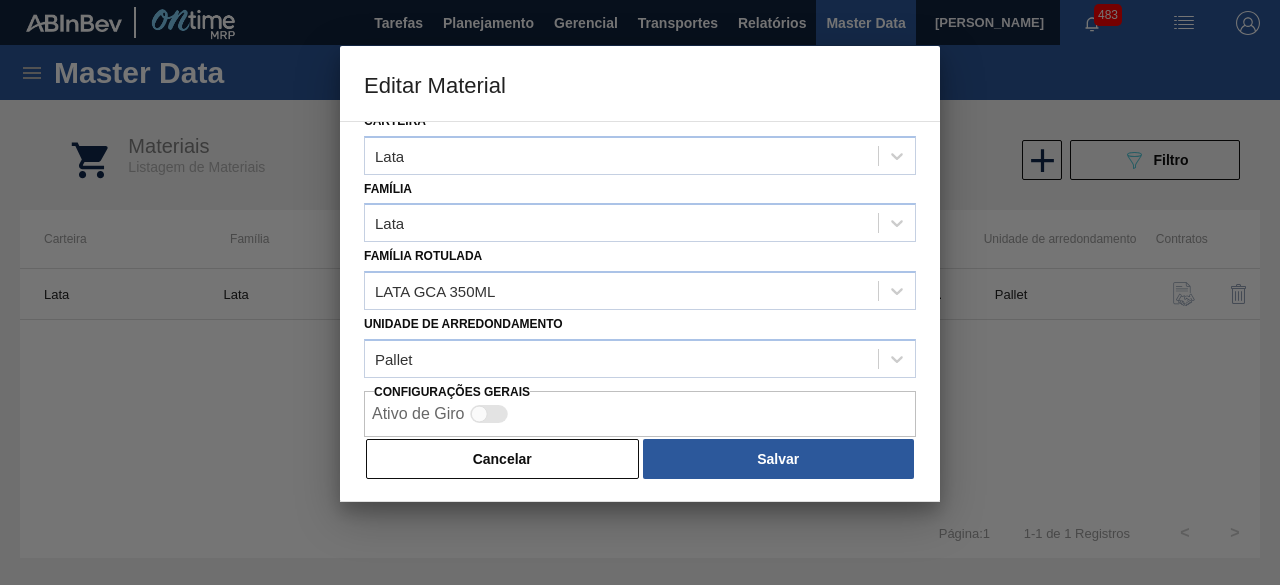 drag, startPoint x: 612, startPoint y: 464, endPoint x: 544, endPoint y: 411, distance: 86.21485 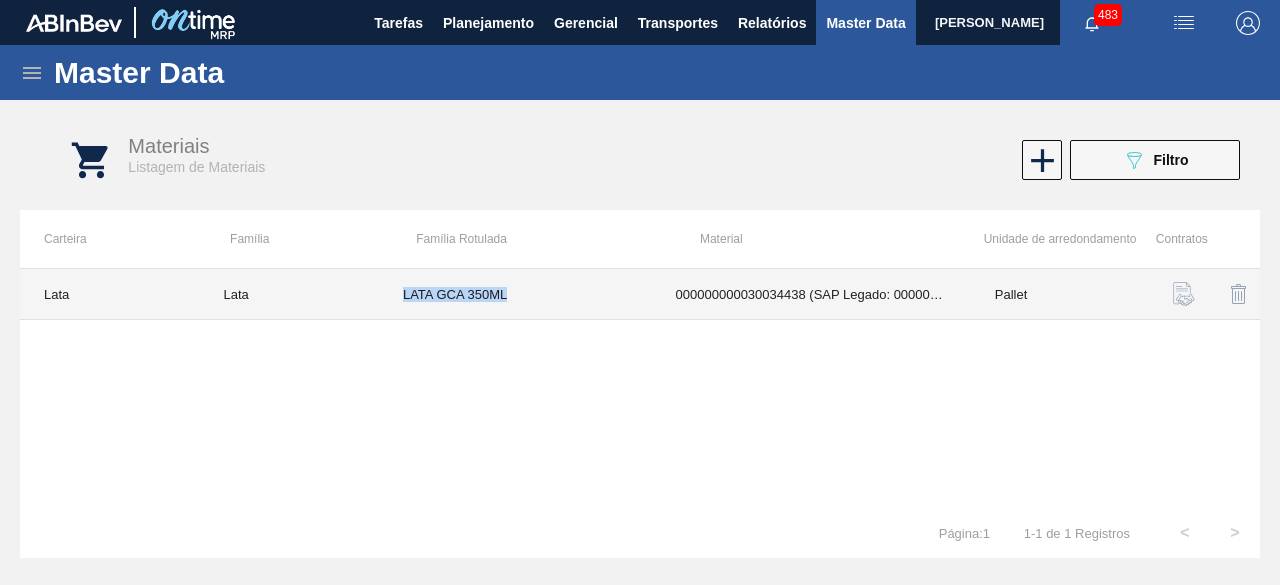 drag, startPoint x: 401, startPoint y: 297, endPoint x: 541, endPoint y: 296, distance: 140.00357 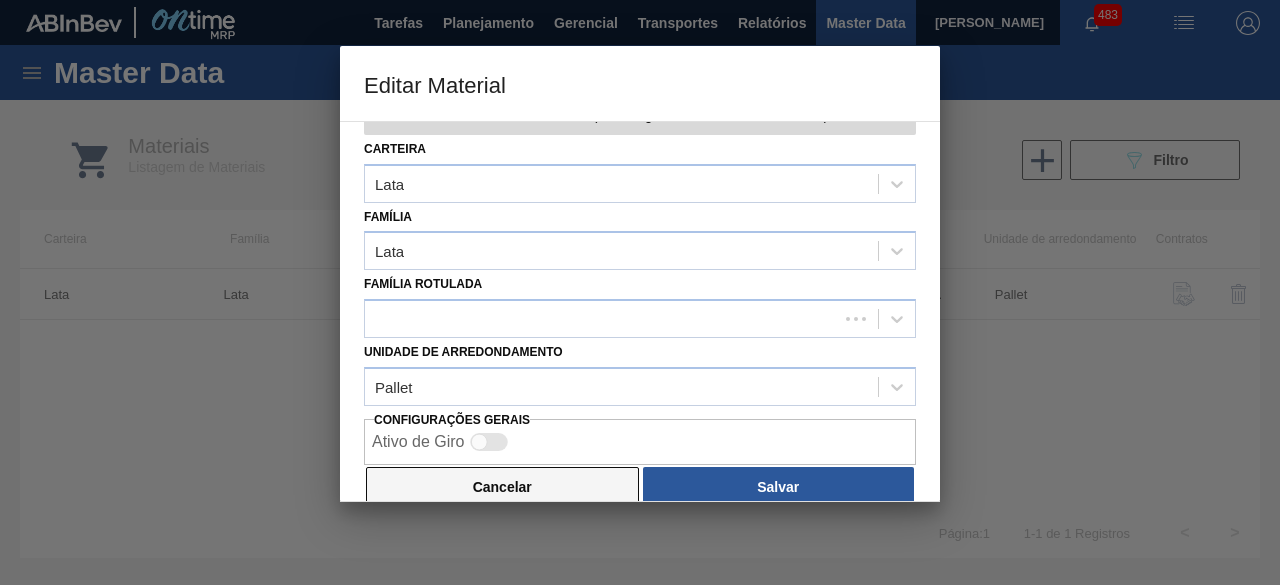 scroll, scrollTop: 84, scrollLeft: 0, axis: vertical 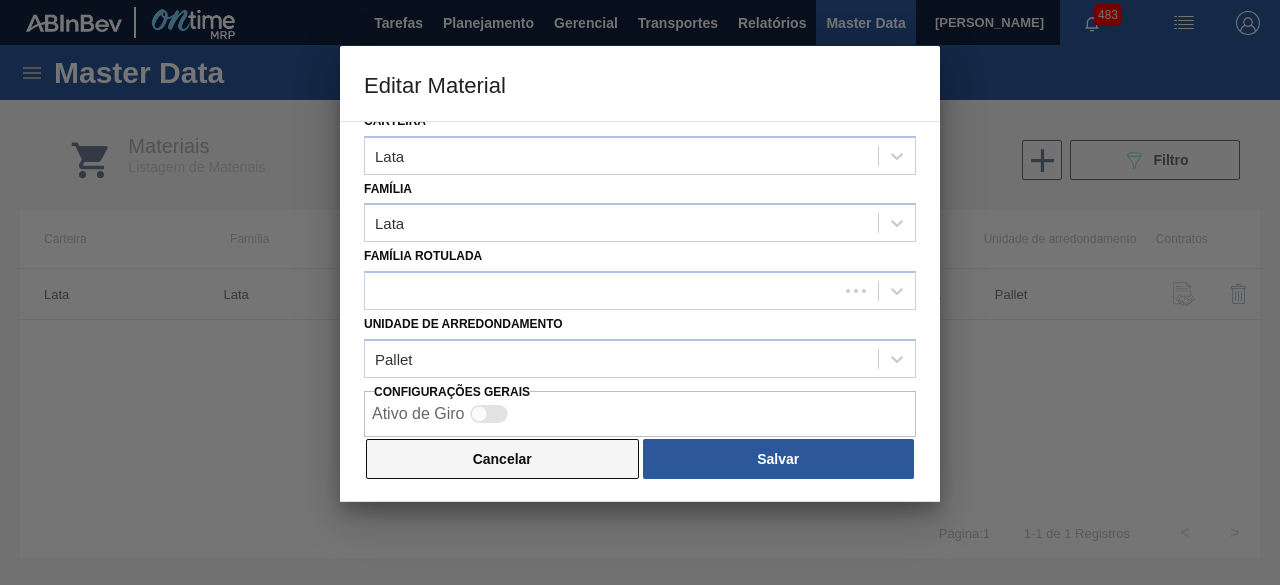 click on "Cancelar" at bounding box center (502, 459) 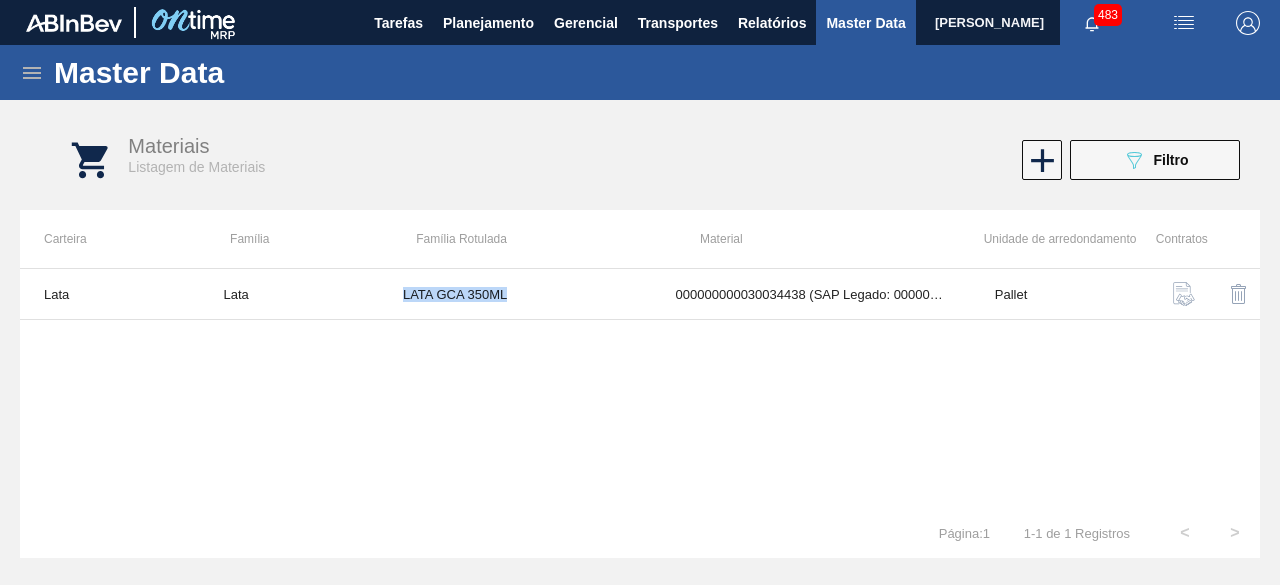 copy on "LATA GCA 350ML" 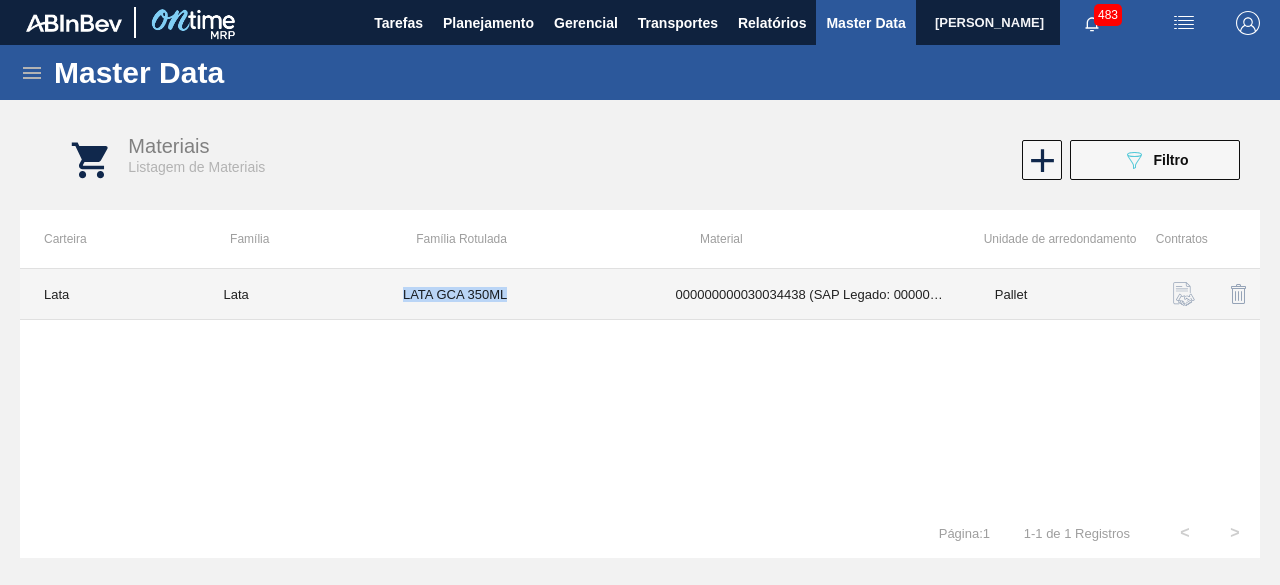 copy on "LATA GCA 350ML" 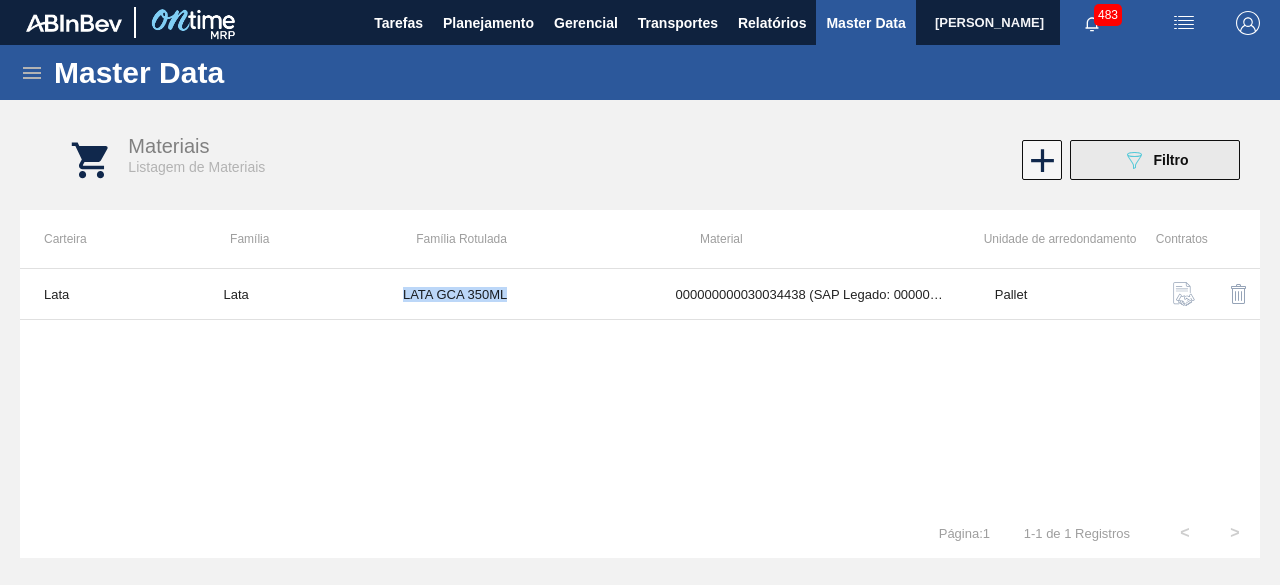 click on "089F7B8B-B2A5-4AFE-B5C0-19BA573D28AC Filtro" at bounding box center [1155, 160] 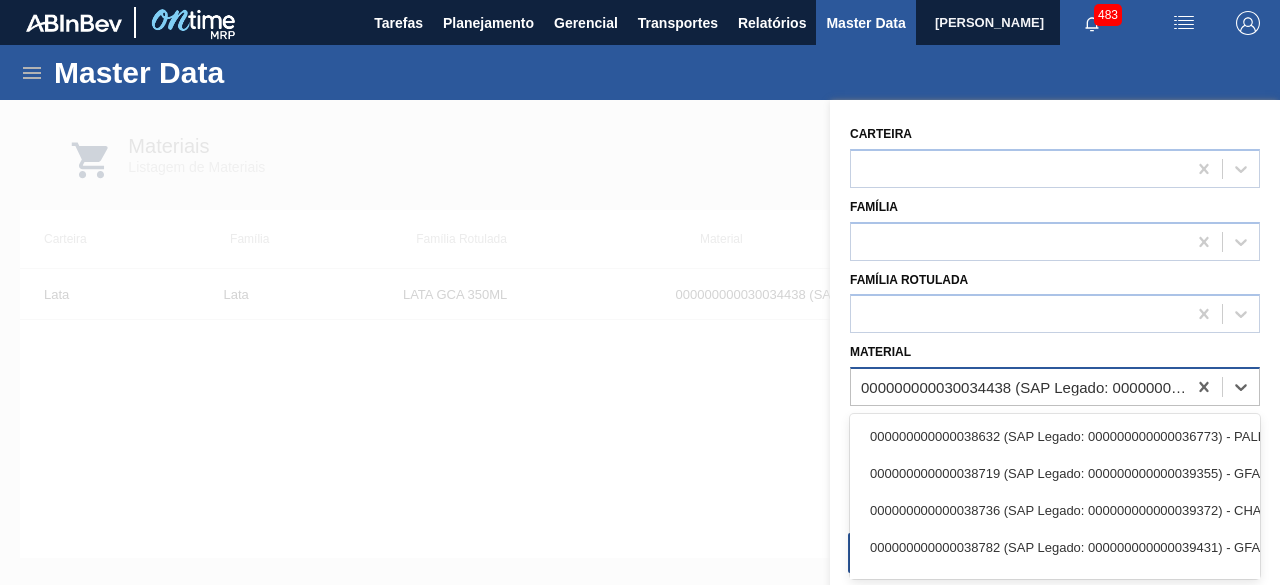 click on "000000000030034438 (SAP Legado: 000000000050851122) - LATA AL 350ML GCA WANDINHA" at bounding box center [1018, 387] 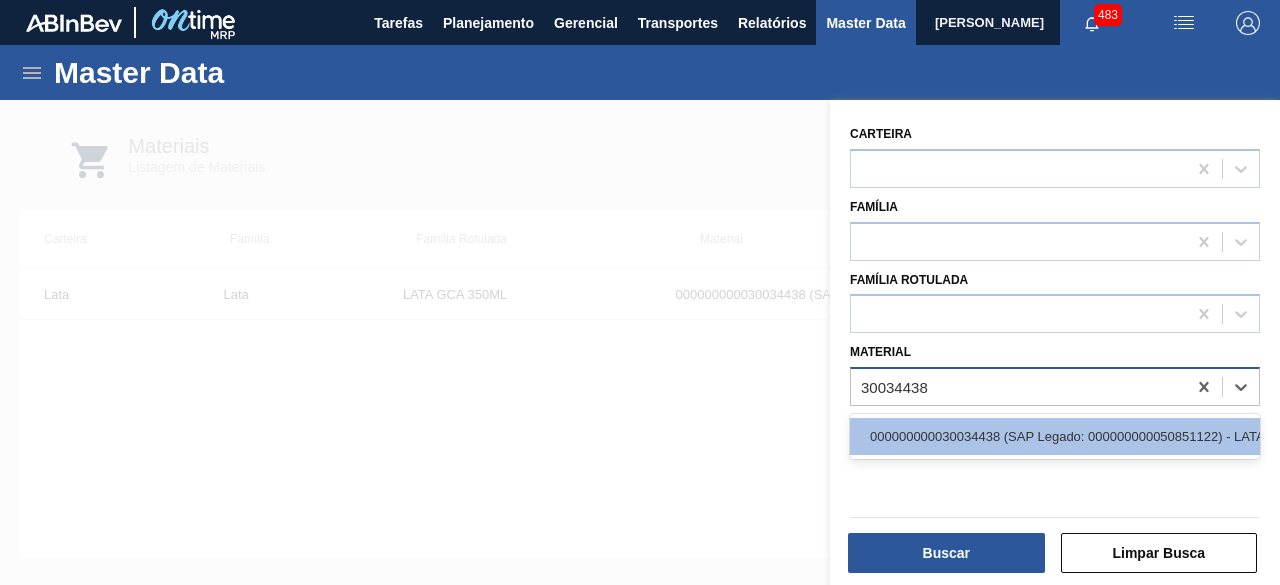 scroll, scrollTop: 0, scrollLeft: 172, axis: horizontal 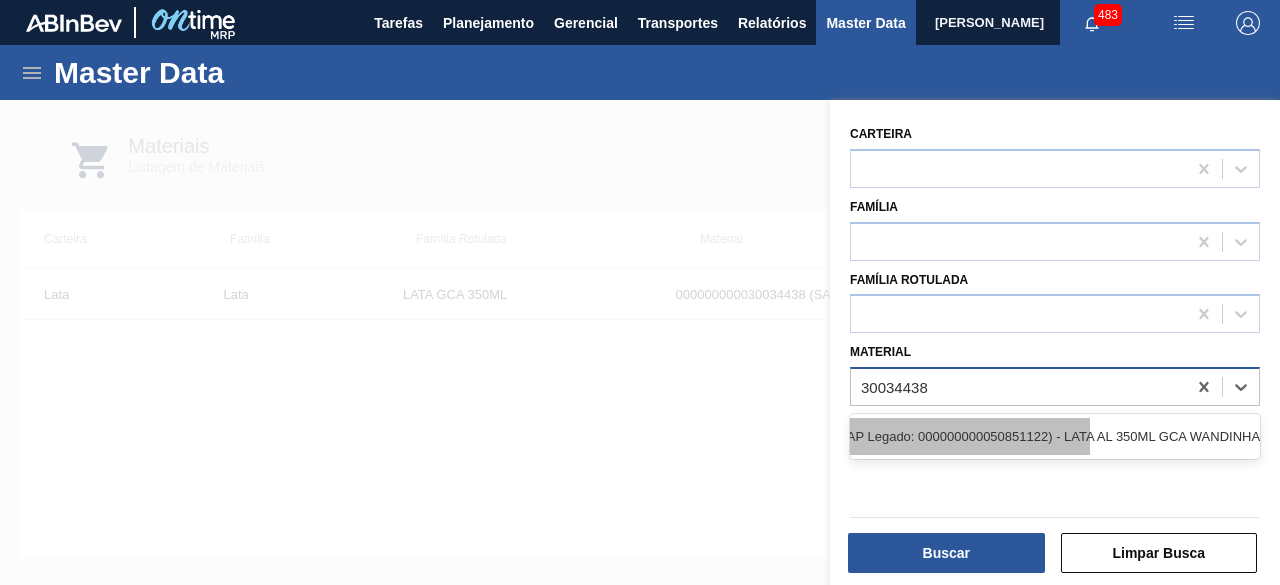 click on "000000000030034438 (SAP Legado: 000000000050851122) - LATA AL 350ML GCA WANDINHA" at bounding box center [885, 436] 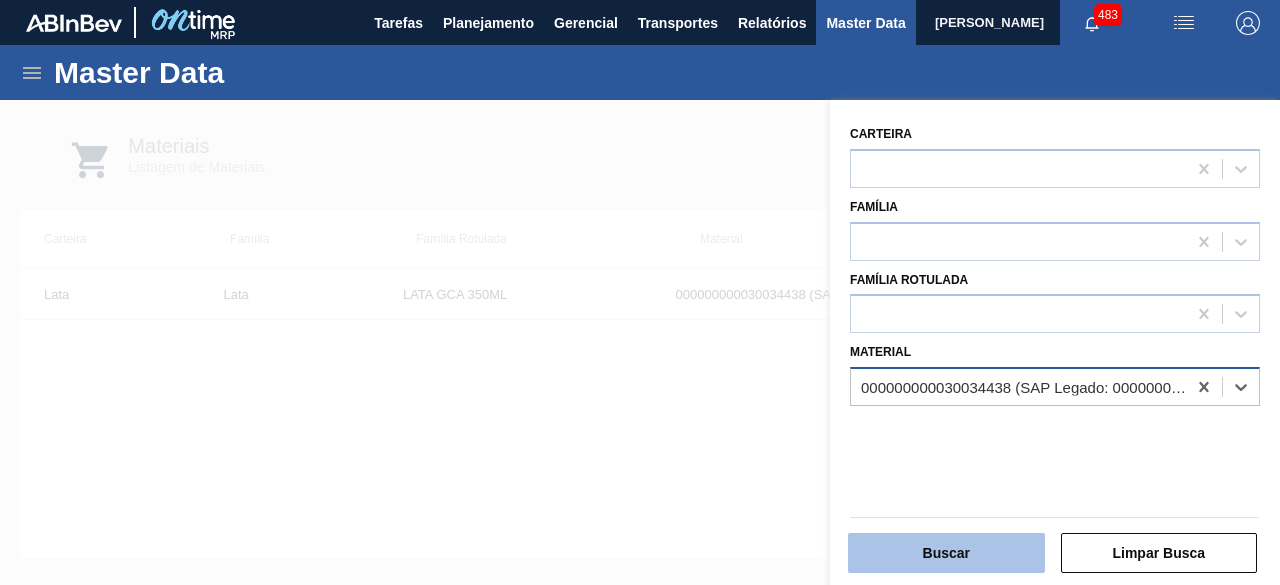 click on "Buscar" at bounding box center (946, 553) 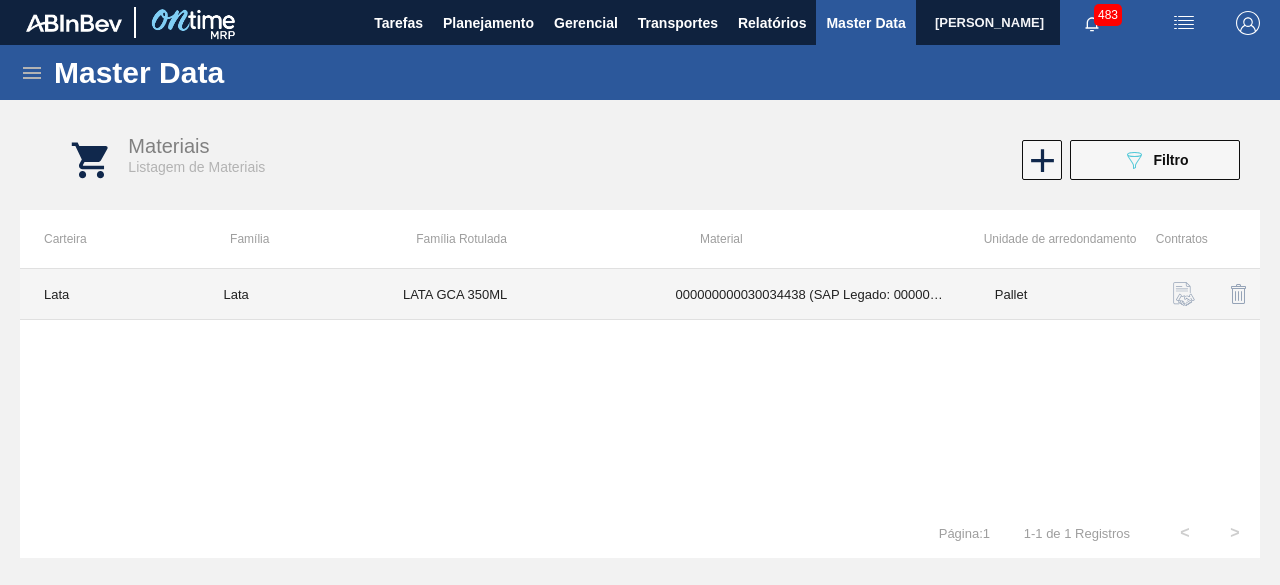 click on "LATA GCA 350ML" at bounding box center (515, 294) 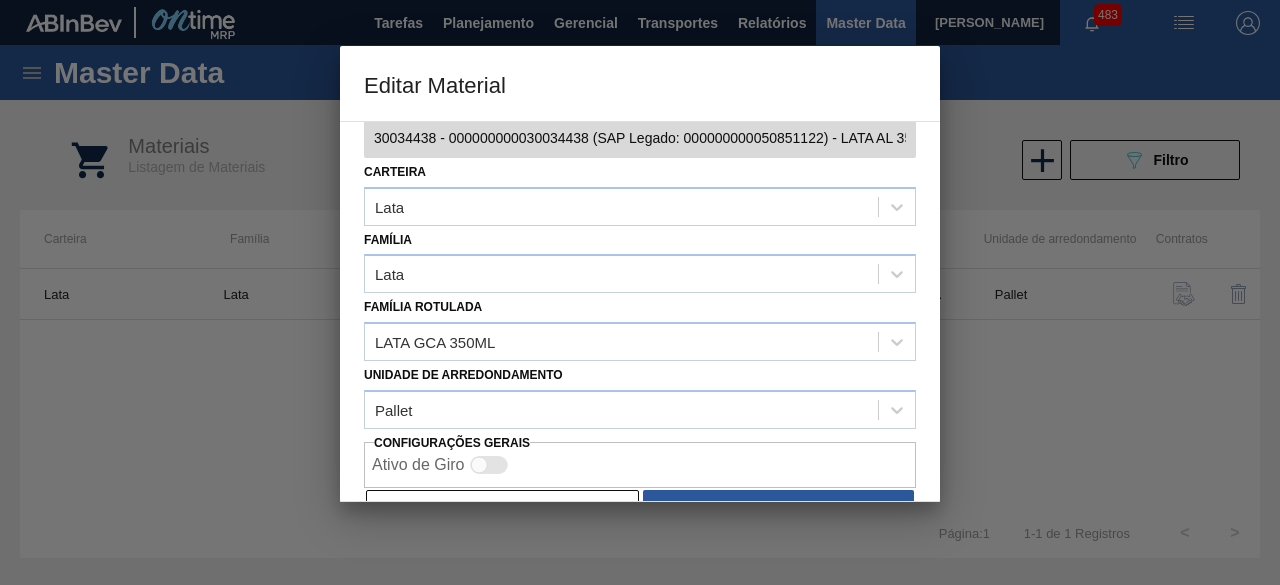 scroll, scrollTop: 84, scrollLeft: 0, axis: vertical 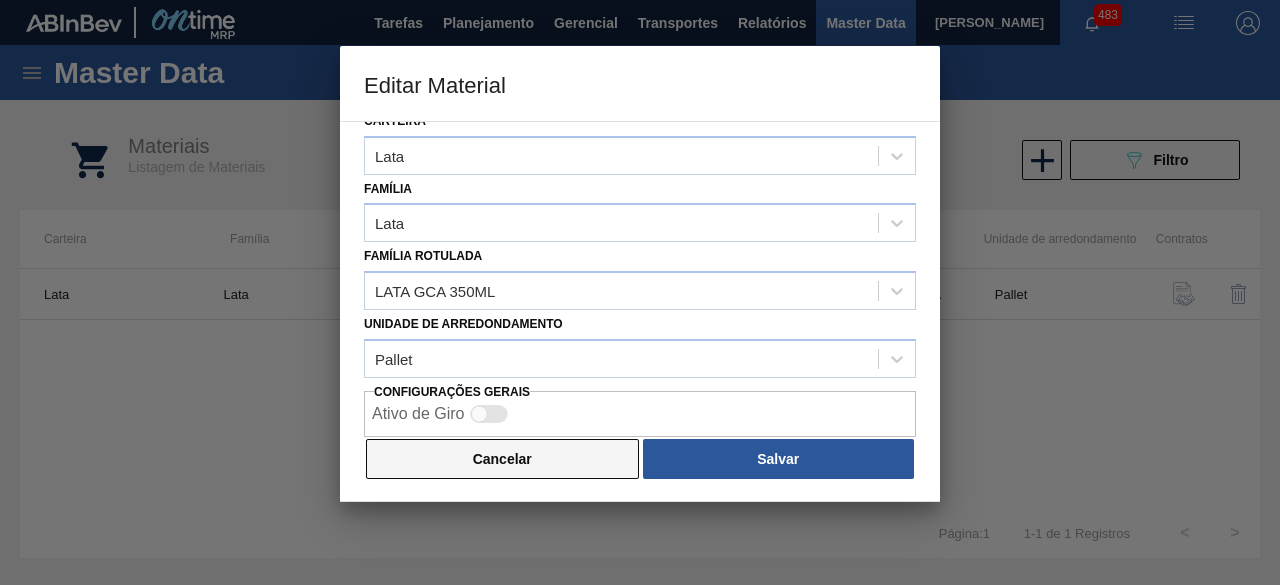 click on "Cancelar" at bounding box center (502, 459) 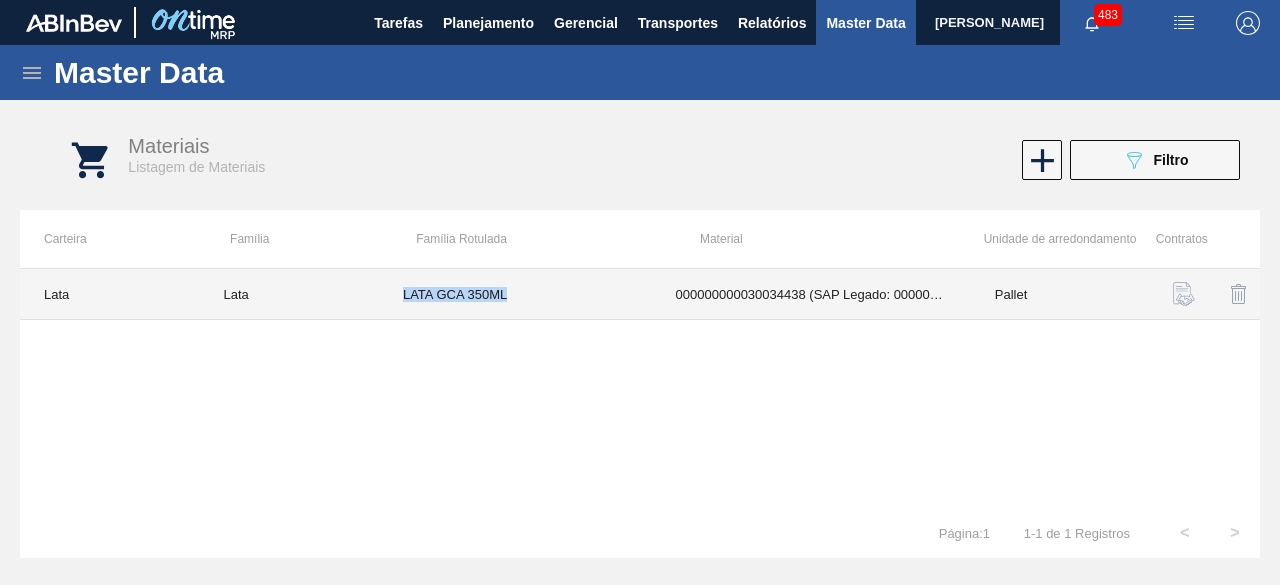 drag, startPoint x: 406, startPoint y: 292, endPoint x: 602, endPoint y: 315, distance: 197.34488 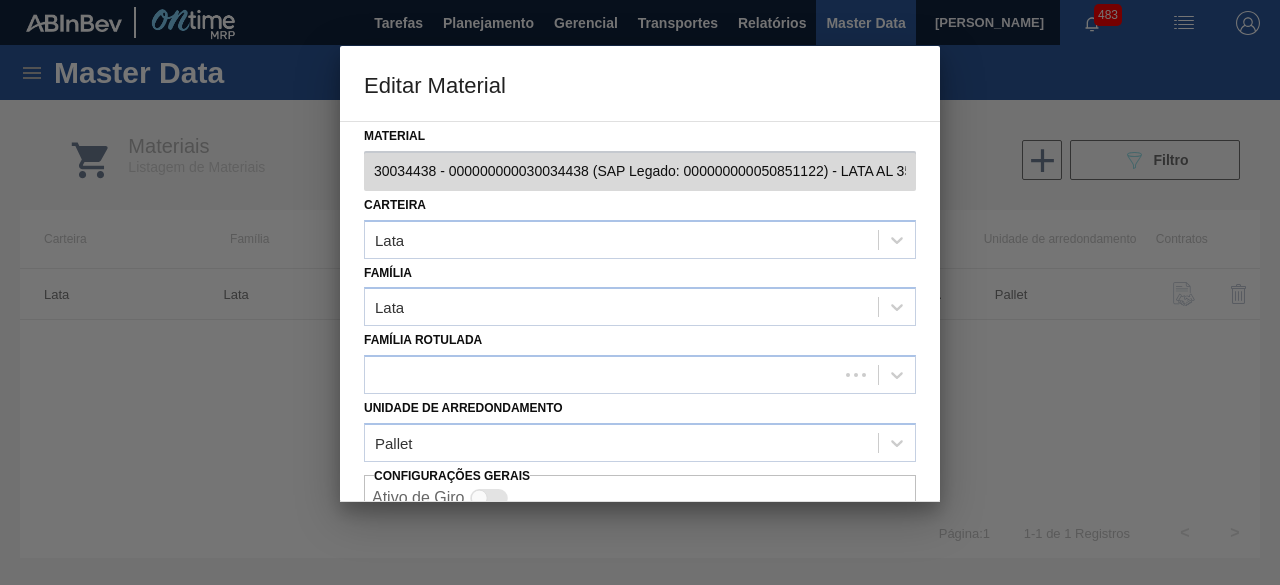 scroll, scrollTop: 84, scrollLeft: 0, axis: vertical 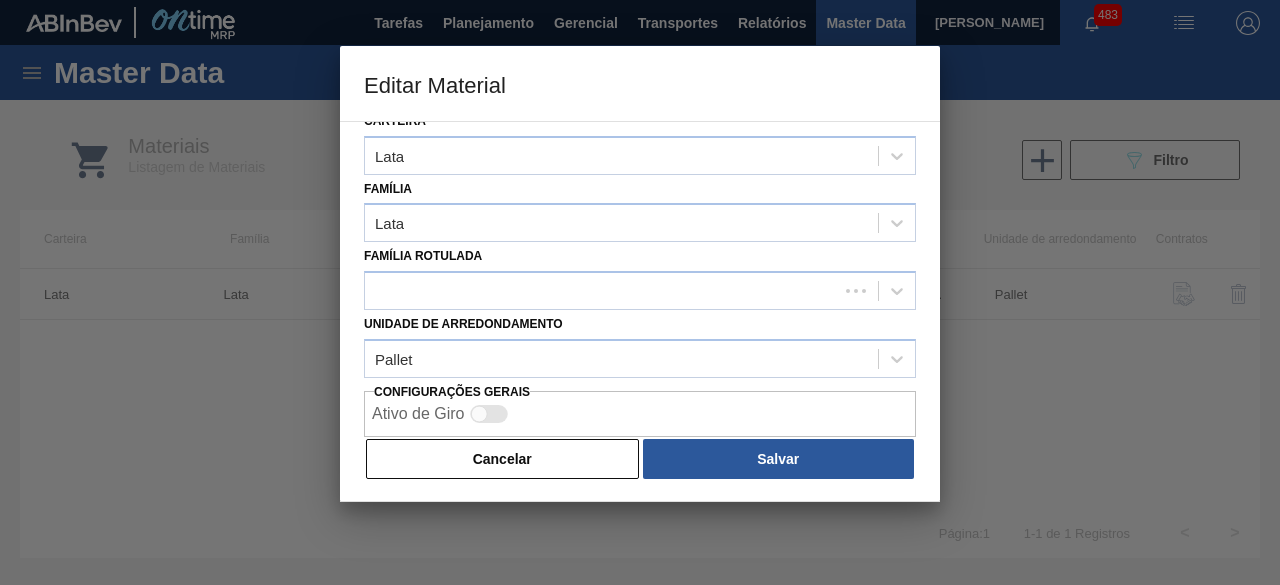 drag, startPoint x: 526, startPoint y: 454, endPoint x: 525, endPoint y: 431, distance: 23.021729 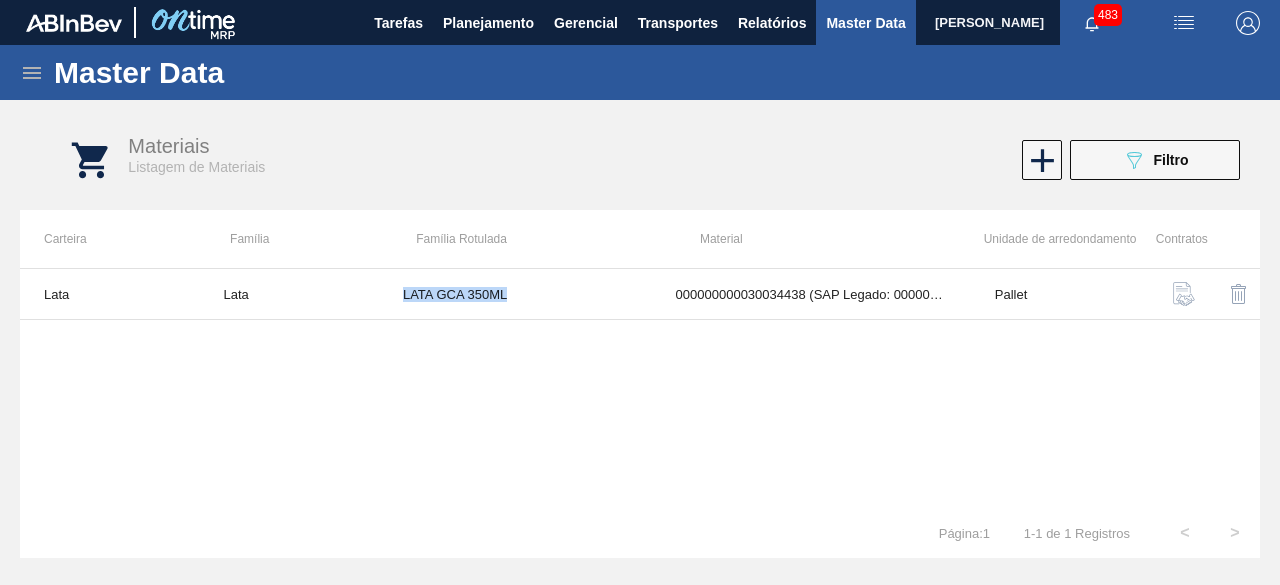 copy on "LATA GCA 350ML" 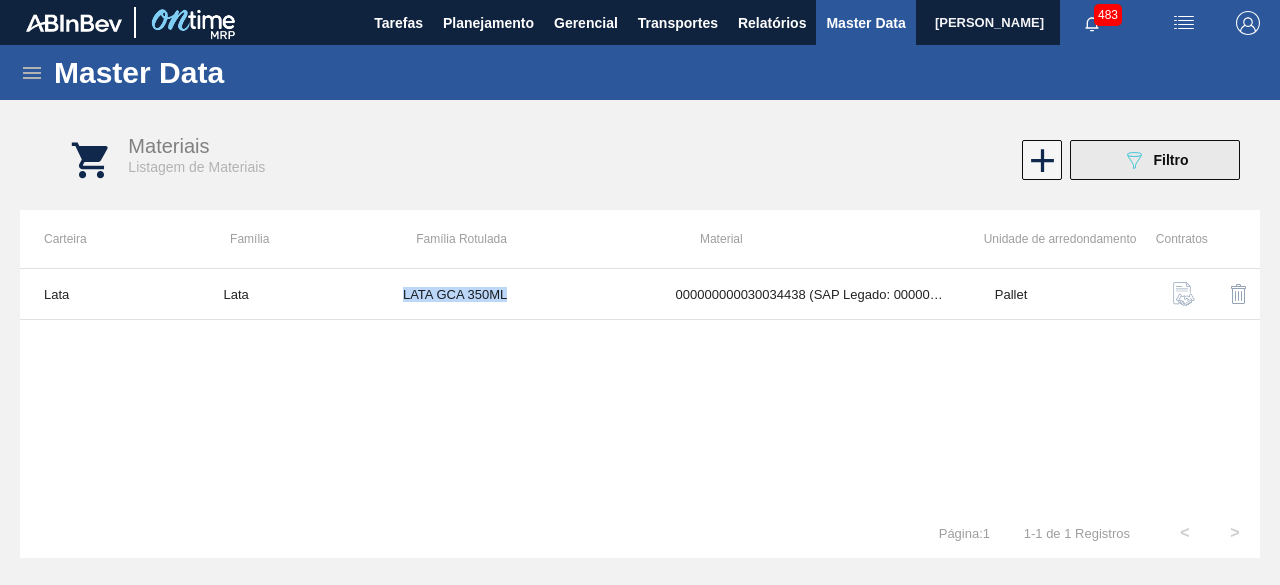 click on "Filtro" at bounding box center [1171, 160] 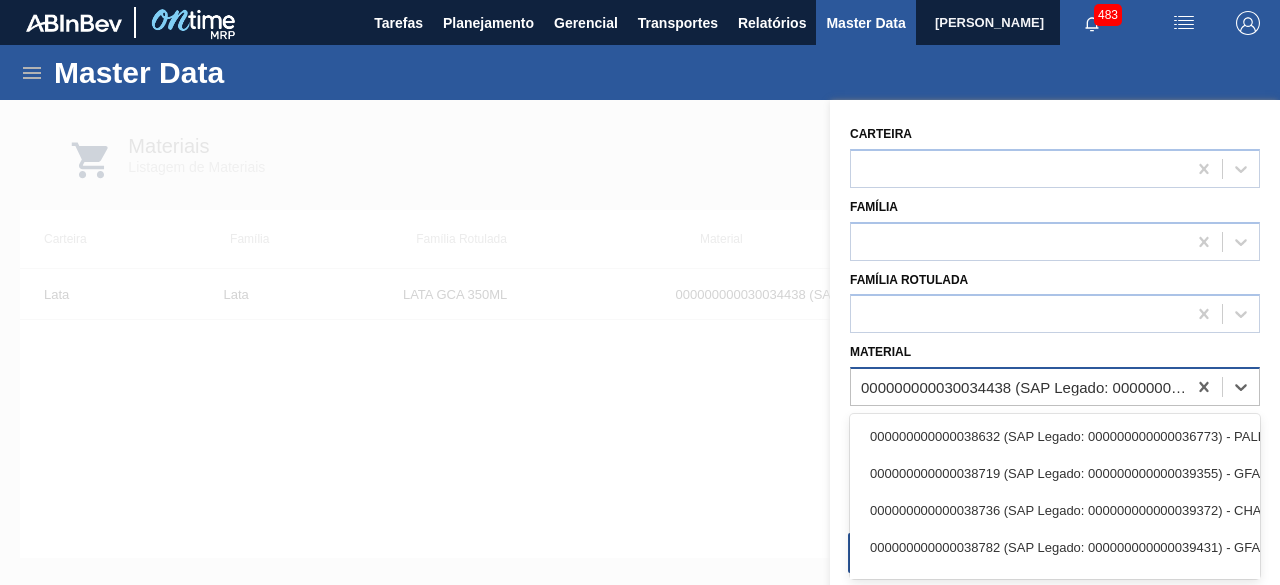 click on "000000000030034438 (SAP Legado: 000000000050851122) - LATA AL 350ML GCA WANDINHA" at bounding box center (1024, 387) 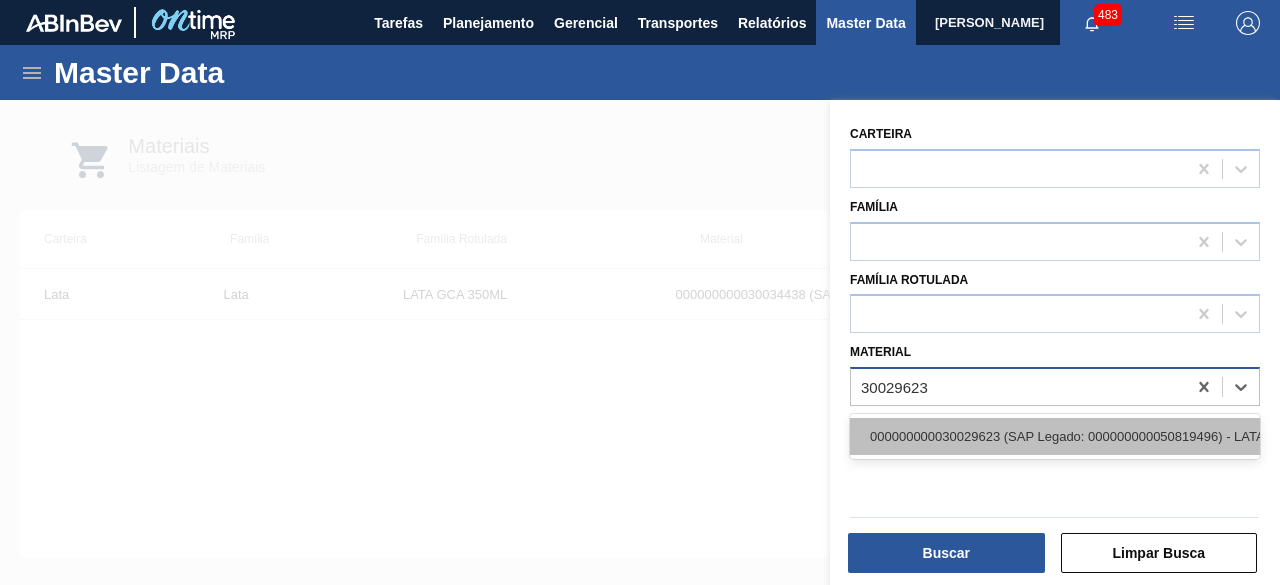 click on "000000000030029623 (SAP Legado: 000000000050819496) - LATA 350ML COLOR INDICA NIV24" at bounding box center (1055, 436) 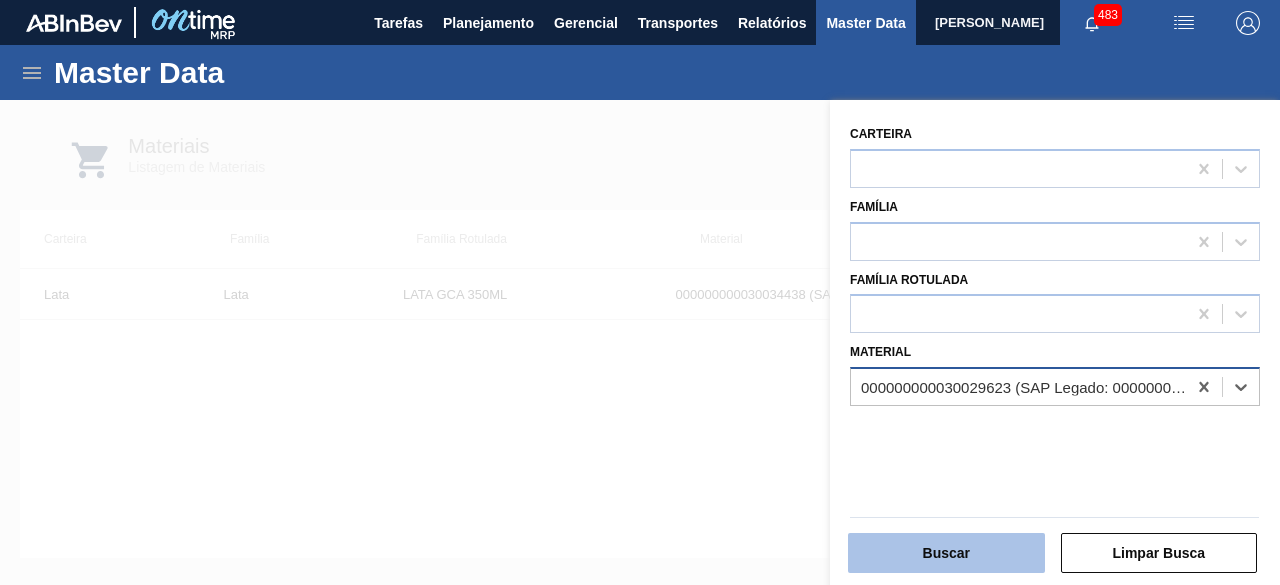 click on "Buscar" at bounding box center [946, 553] 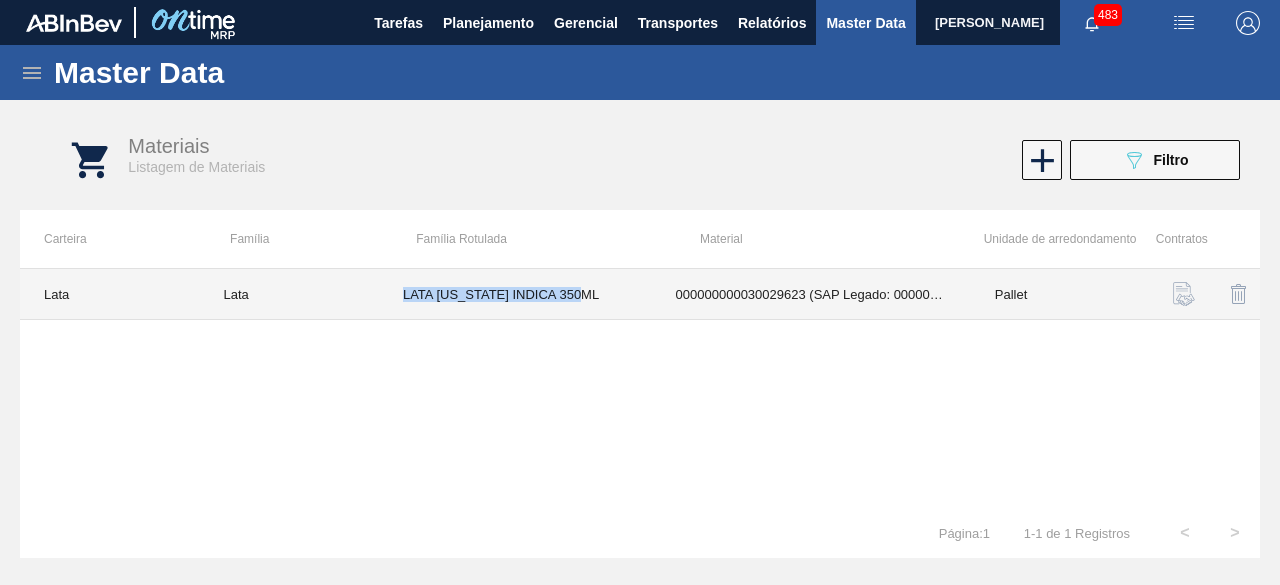 drag, startPoint x: 396, startPoint y: 297, endPoint x: 645, endPoint y: 295, distance: 249.00803 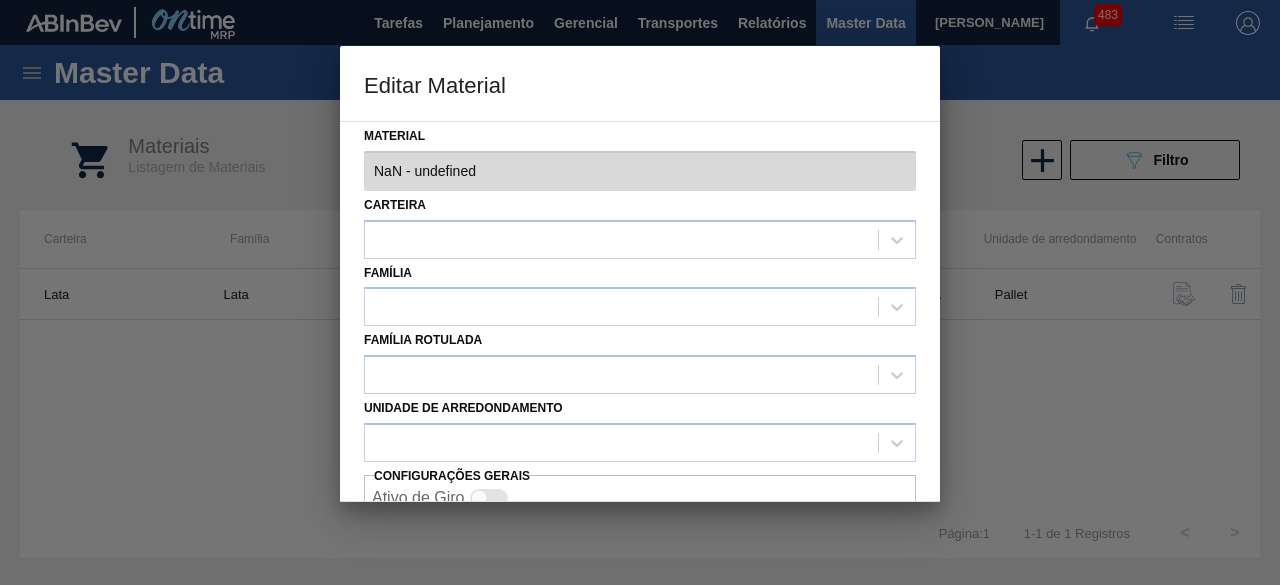 type on "30029623 - 000000000030029623 (SAP Legado: 000000000050819496) - LATA 350ML COLOR INDICA NIV24" 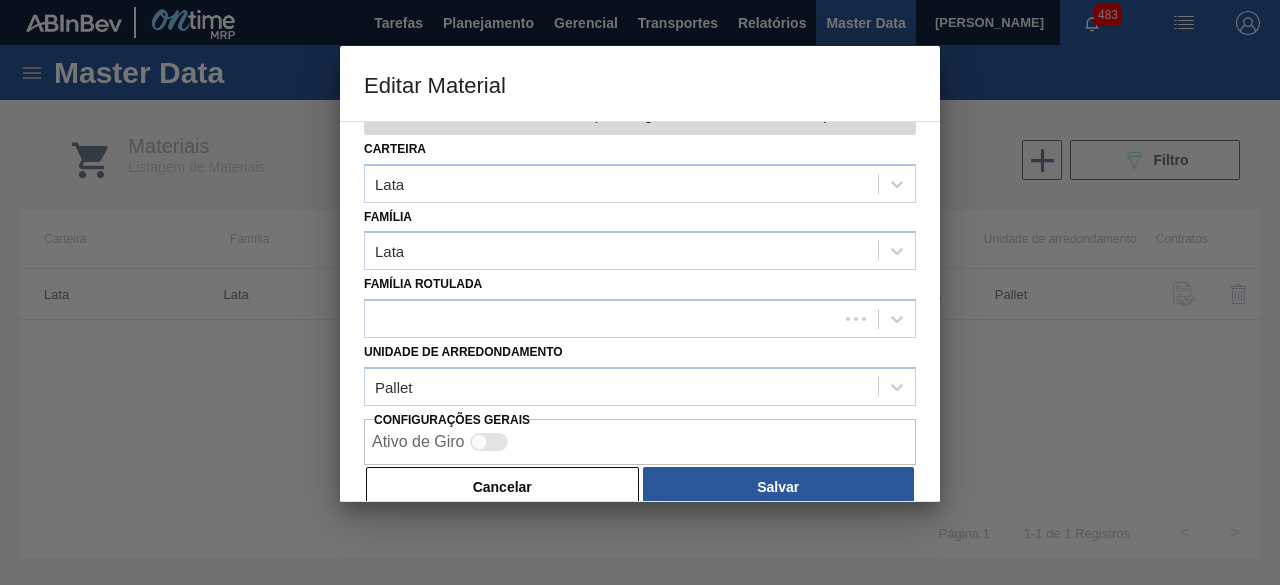scroll, scrollTop: 84, scrollLeft: 0, axis: vertical 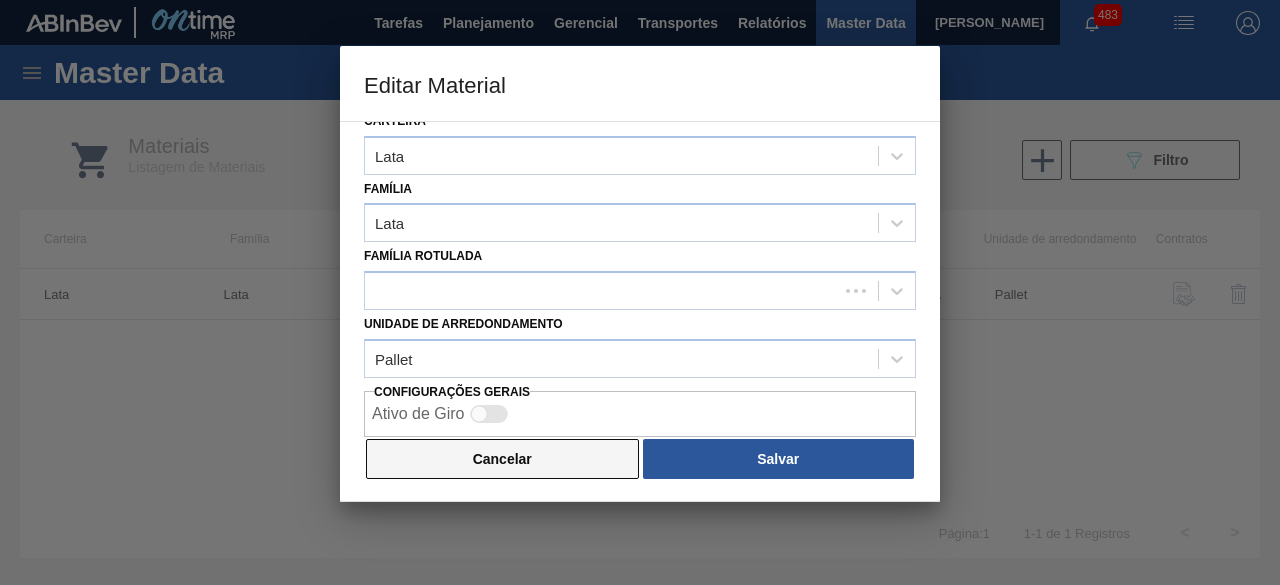 click on "Cancelar" at bounding box center [502, 459] 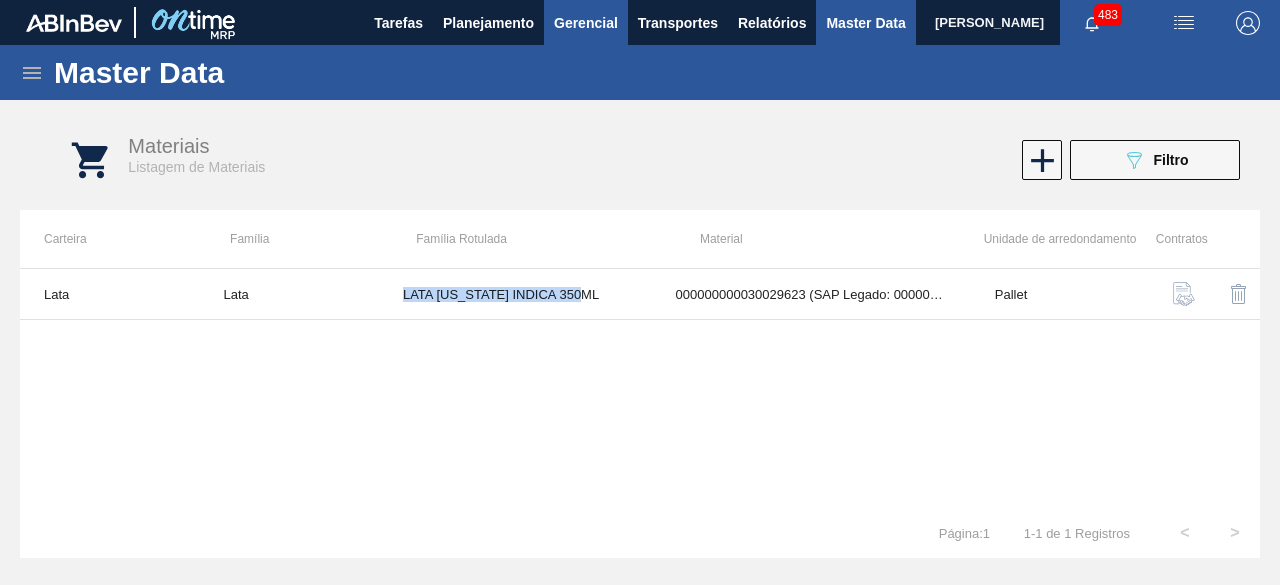 copy on "LATA COLORADO INDICA 350ML" 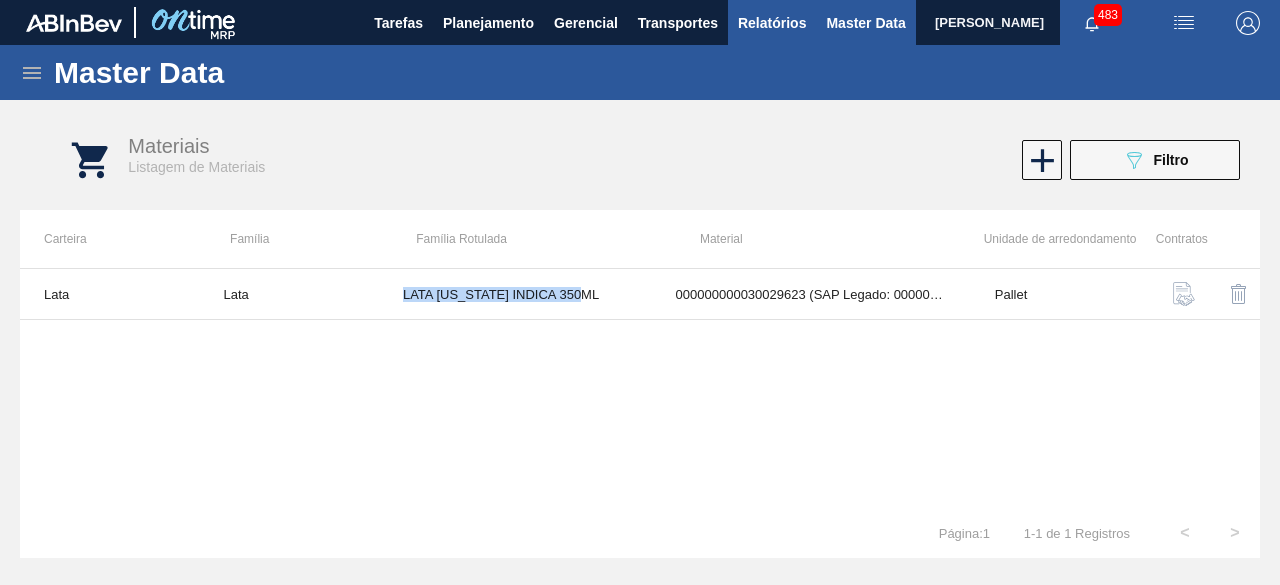 click on "Relatórios" at bounding box center [772, 22] 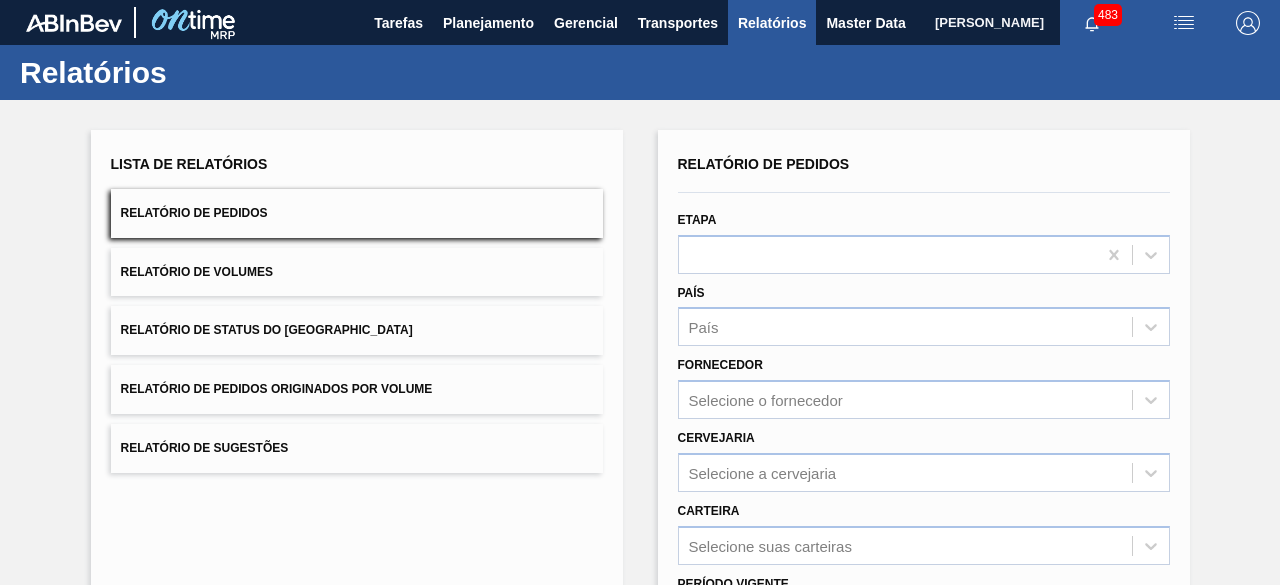 click on "Relatório de Volumes" at bounding box center (357, 272) 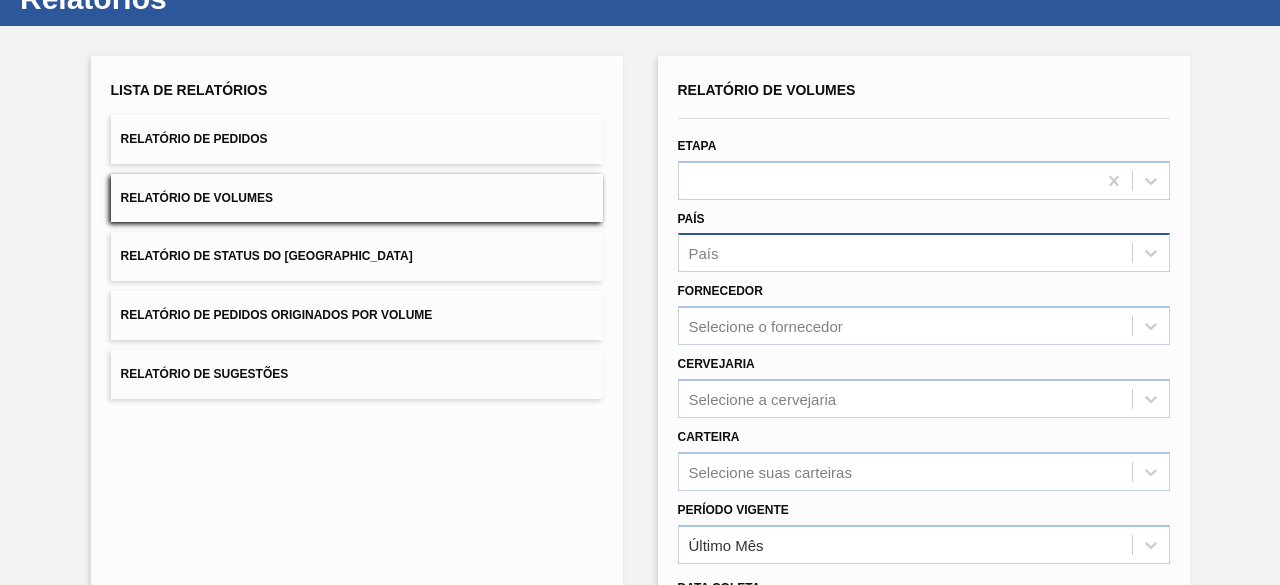 scroll, scrollTop: 100, scrollLeft: 0, axis: vertical 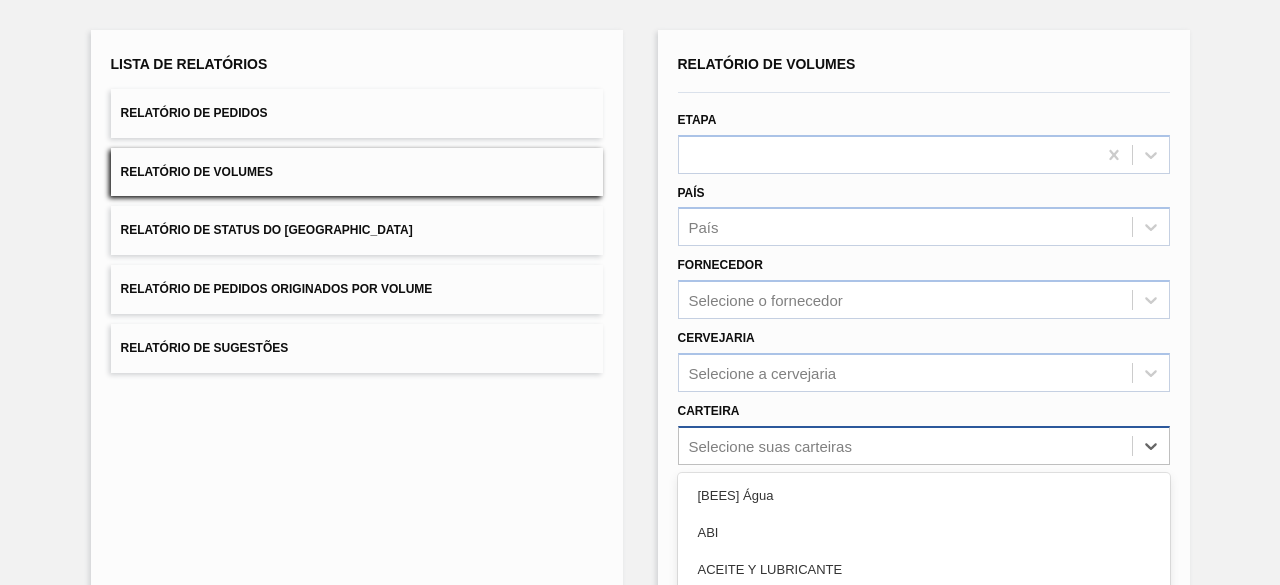click on "option Açúcar Líquido focused, 5 of 101. 101 results available. Use Up and Down to choose options, press Enter to select the currently focused option, press Escape to exit the menu, press Tab to select the option and exit the menu. Selecione suas carteiras [BEES] Água ABI ACEITE Y LUBRICANTE Açúcar Açúcar Líquido Açúcar Mascavo ADITIVO, TINTA Adjuntos AGENTES DE FILTRACION Air Bag Alça Alcool Etil Antioxidante Areia Aroma Aromas Aveia Azúcar Azúcar BO AZUCAR PY Bag in Box Bananada BARNIZ Barril Base Base Alcoólica Blister Bobina Bobina Alumínio Bobina Papel BOTELLAS NO RETORNABLES Cachaça BEES Café Caixa Cartão Caixa Papelão CAJA DE CARTÓN CORRUGADO Cal Cantoneira Cantoneira Papelão Canudo CARAMELO & COLORANTE Cartonado CARTUCHOS Carvão Mineral Casca de Laranja Chapa Coating coco Coentro Cola Colageno COLORANTE Composto Vedante Concentrado Concentrado alcoólico CONCENTRADOS Container IBC Corante Corda CORRUGADOS CUERPO DE LATA Encarte Enzima ENZIMAS Etiqueta Etiqueta Autoadesiva Film" at bounding box center [924, 445] 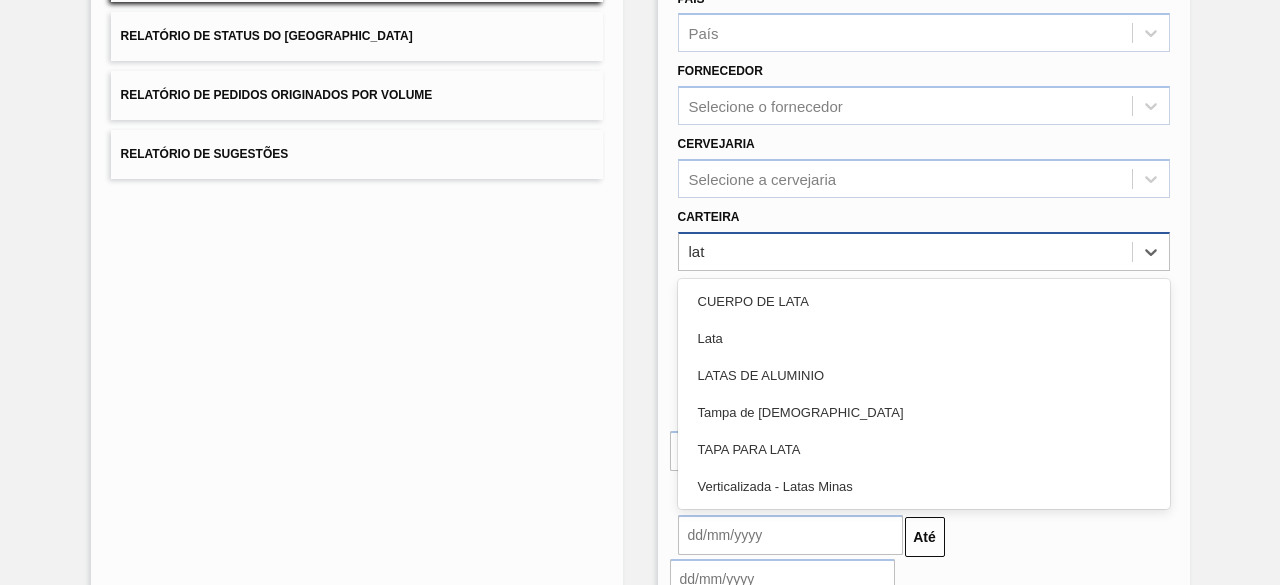 type on "lata" 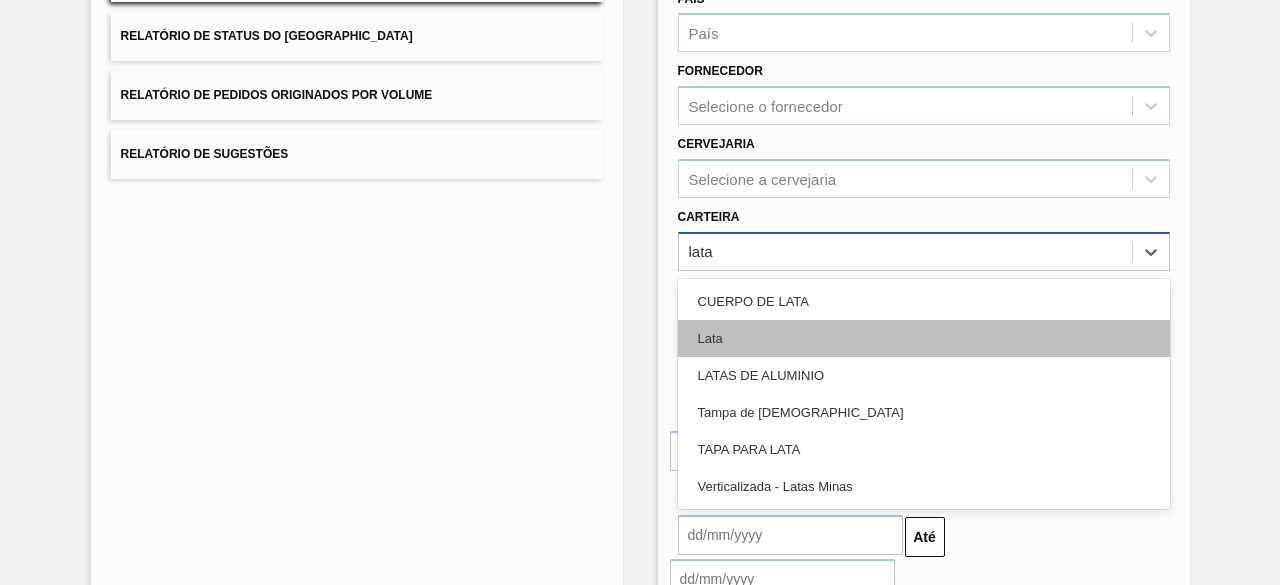 click on "Lata" at bounding box center (924, 338) 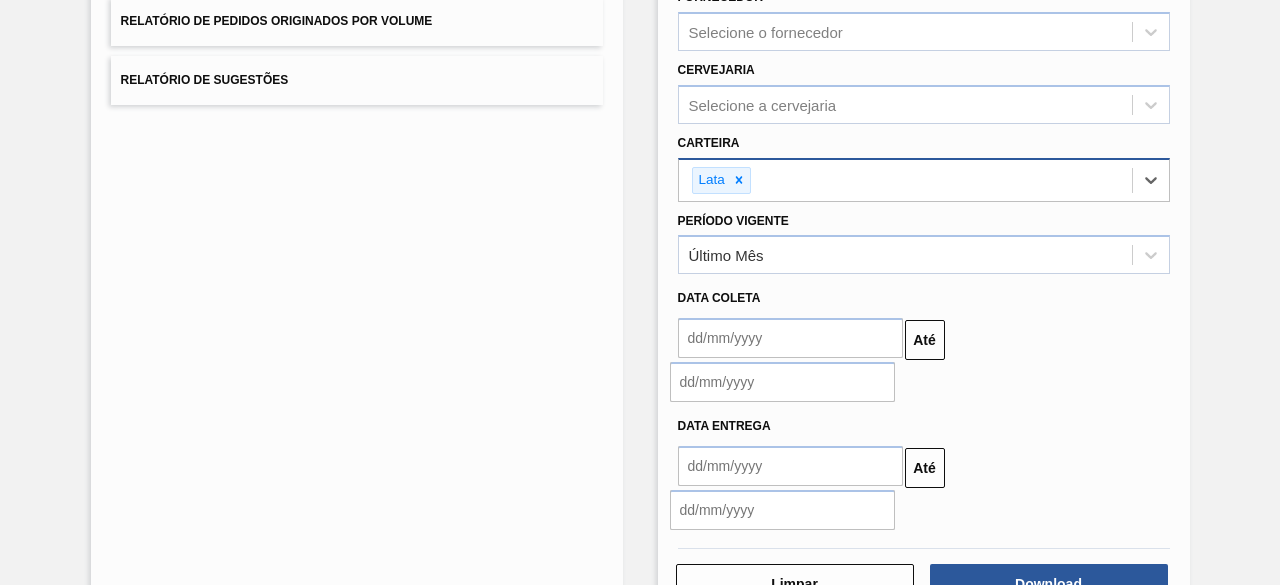 scroll, scrollTop: 394, scrollLeft: 0, axis: vertical 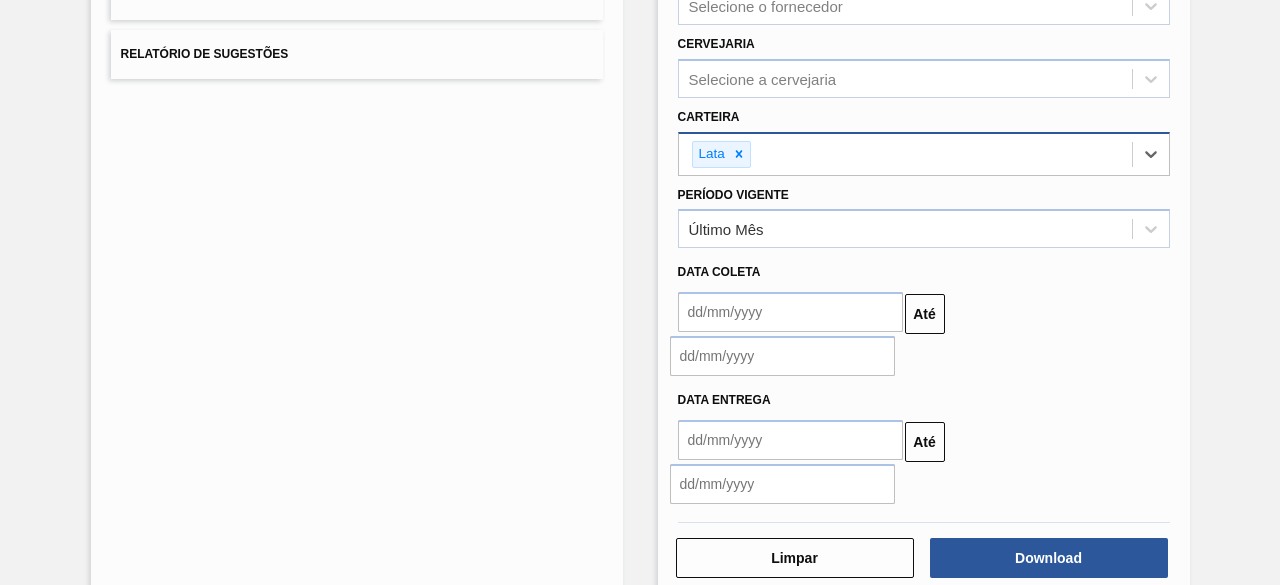 click at bounding box center (790, 312) 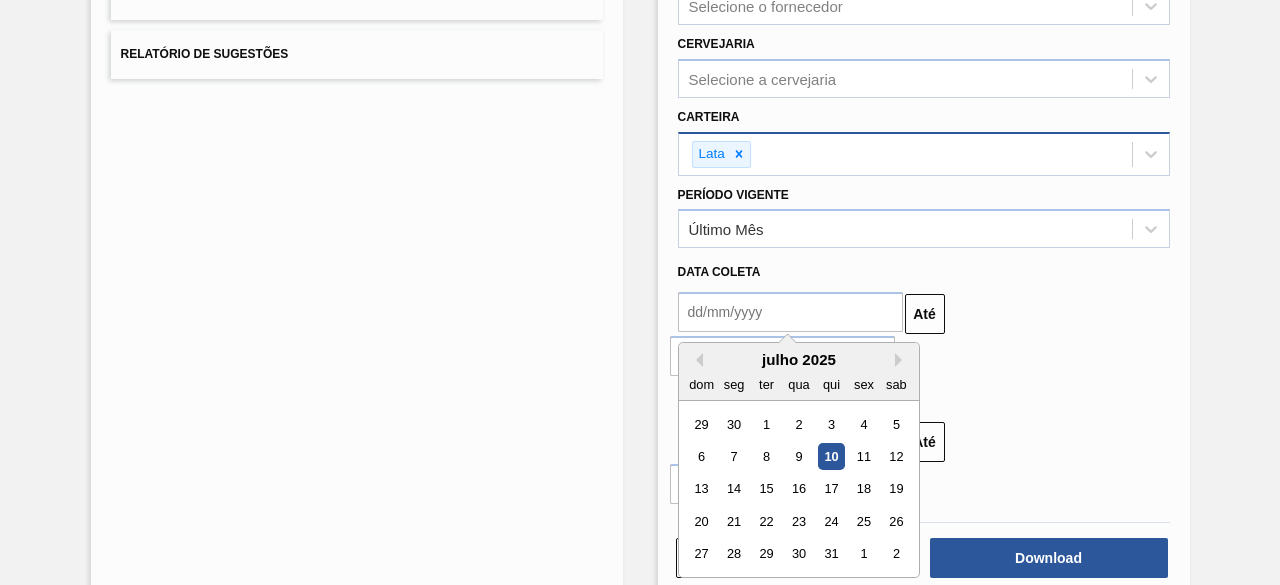 click on "10" at bounding box center [830, 456] 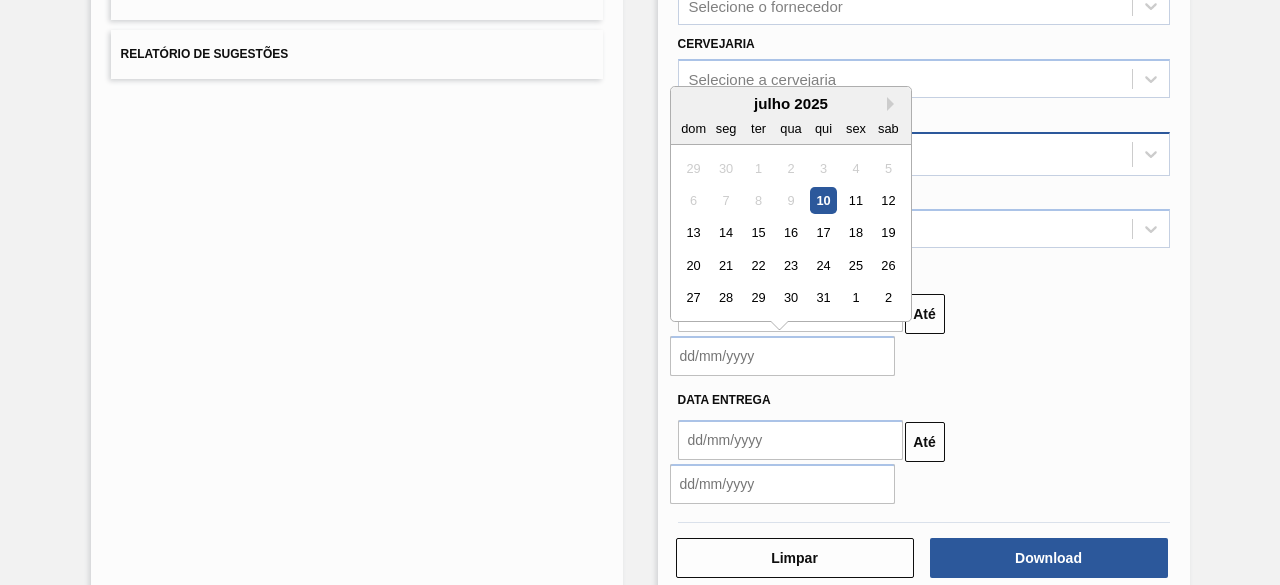 click at bounding box center [782, 356] 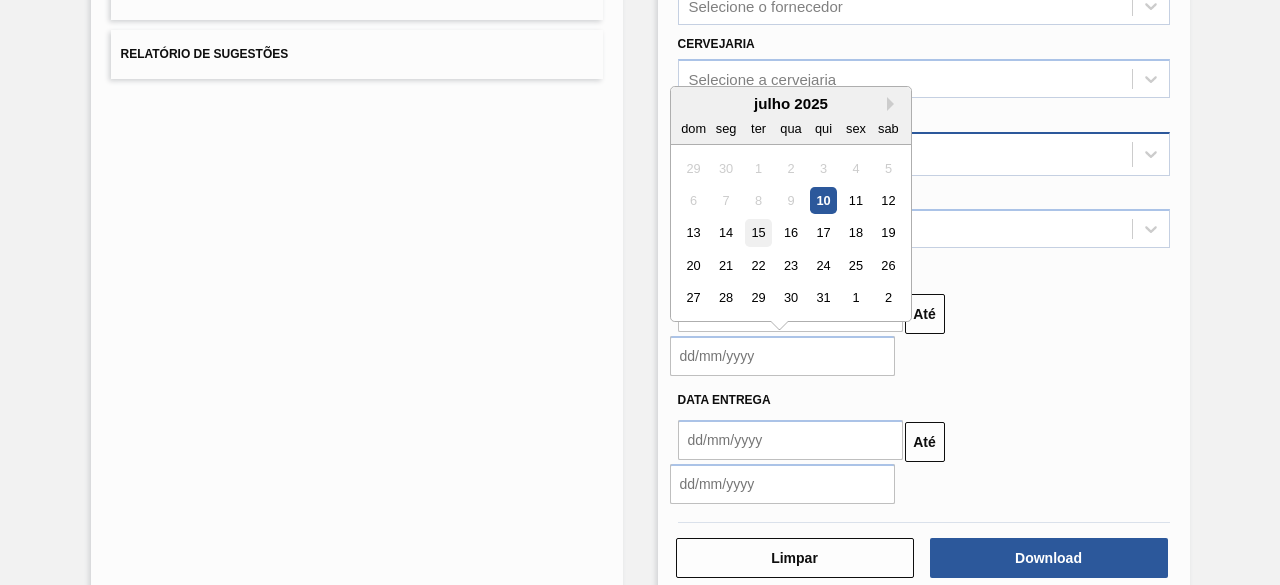 click on "15" at bounding box center (757, 233) 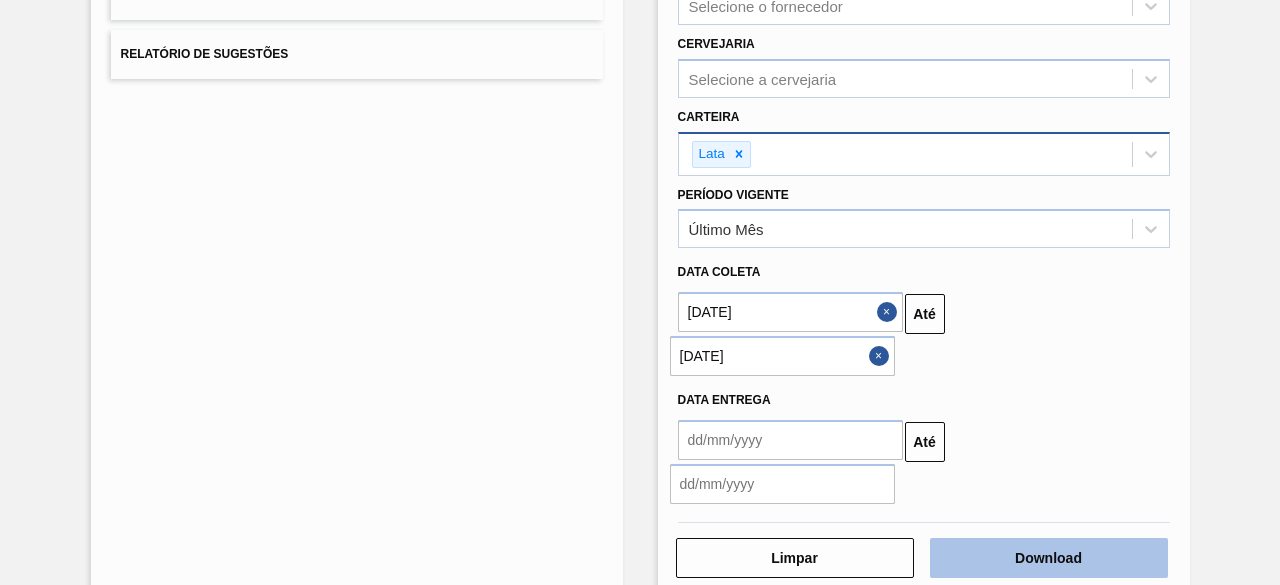 click on "Download" at bounding box center (1049, 558) 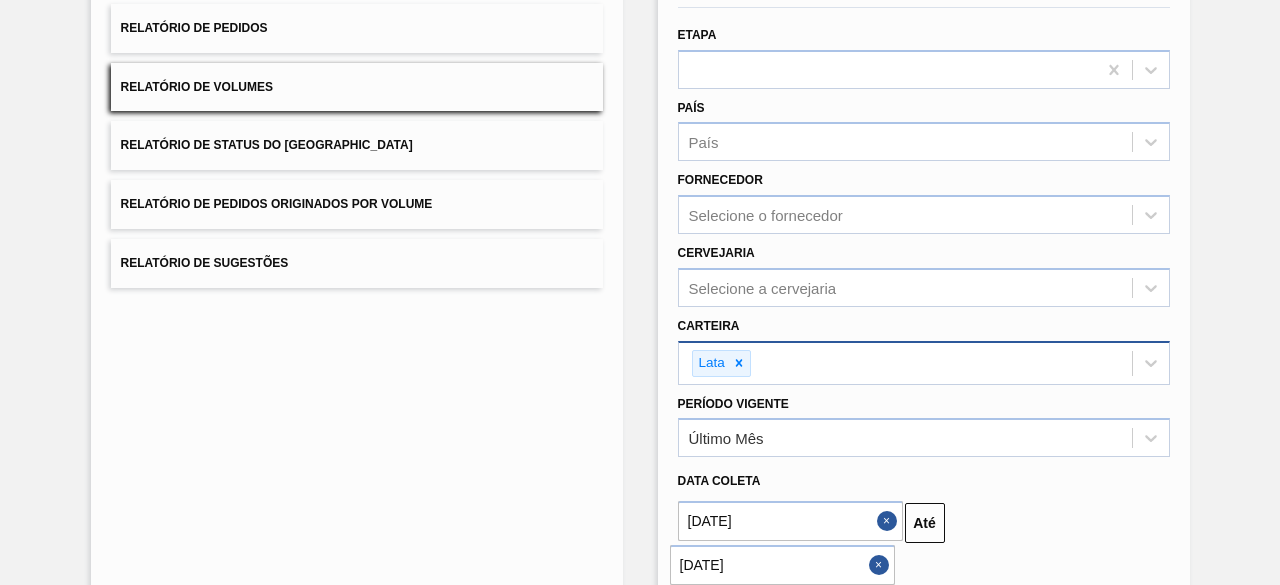 scroll, scrollTop: 0, scrollLeft: 0, axis: both 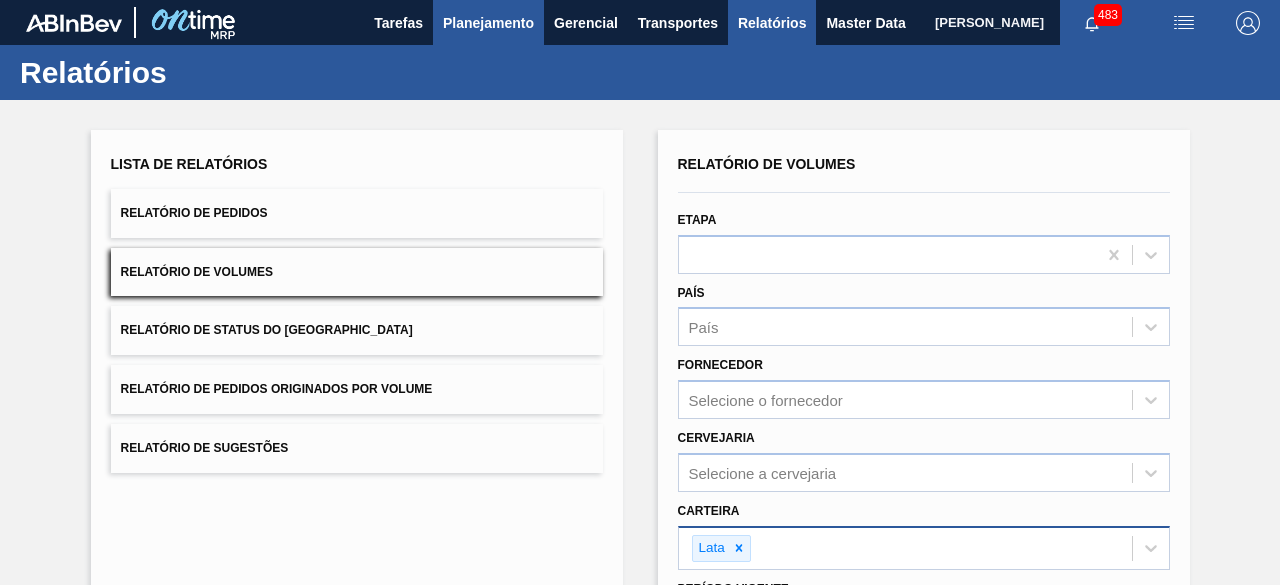 click on "Planejamento" at bounding box center (488, 23) 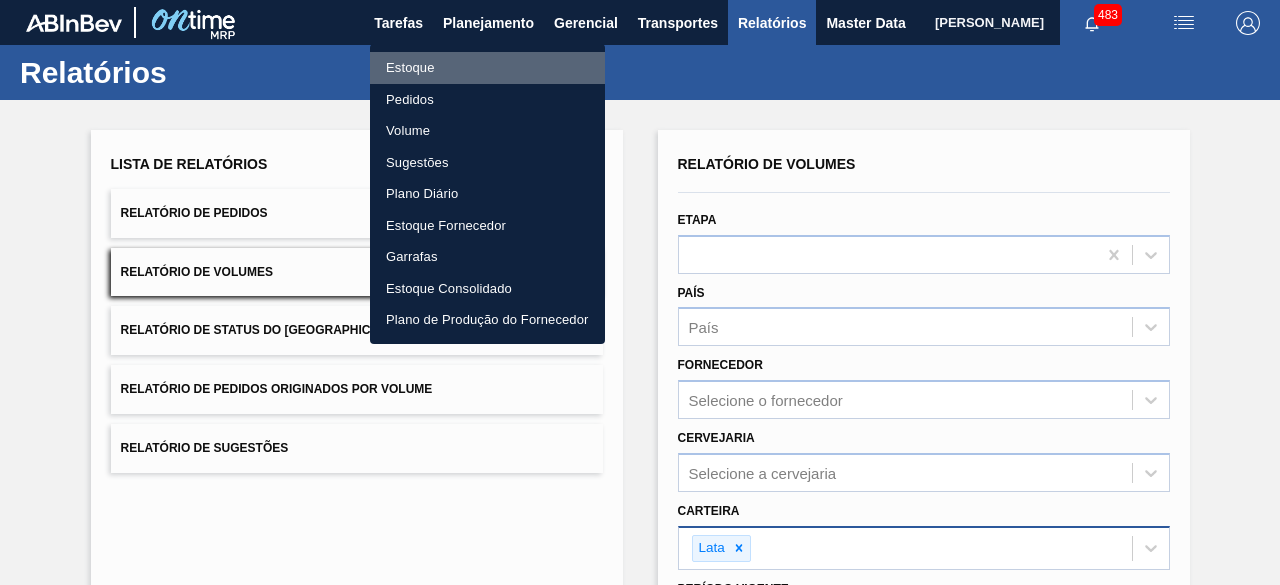 click on "Estoque" at bounding box center (487, 68) 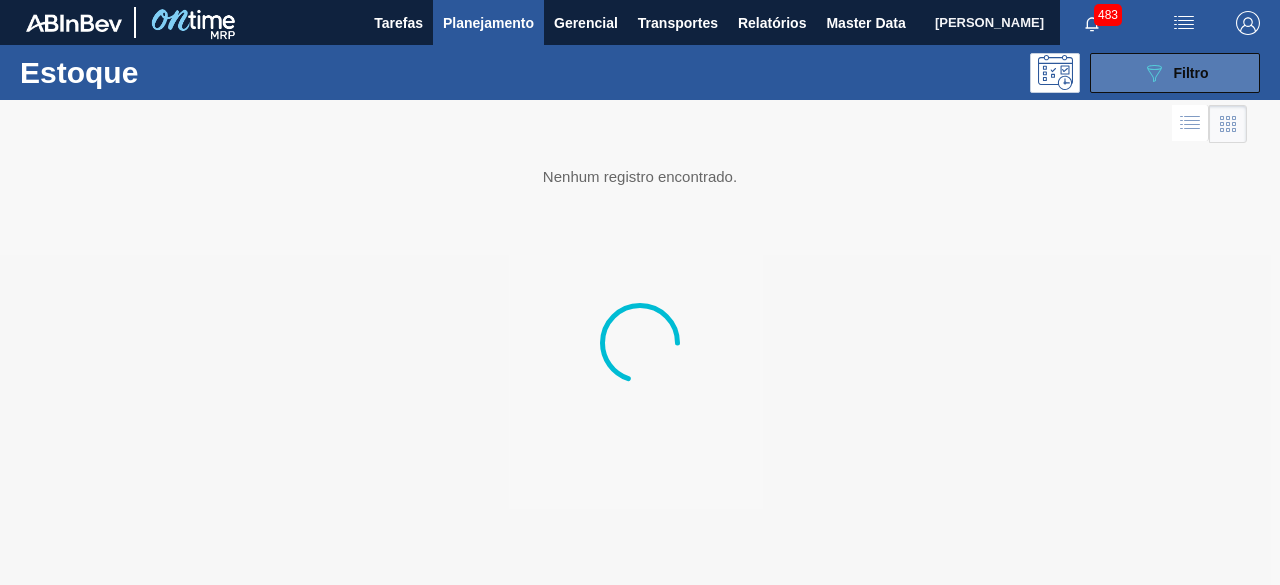 click on "089F7B8B-B2A5-4AFE-B5C0-19BA573D28AC" 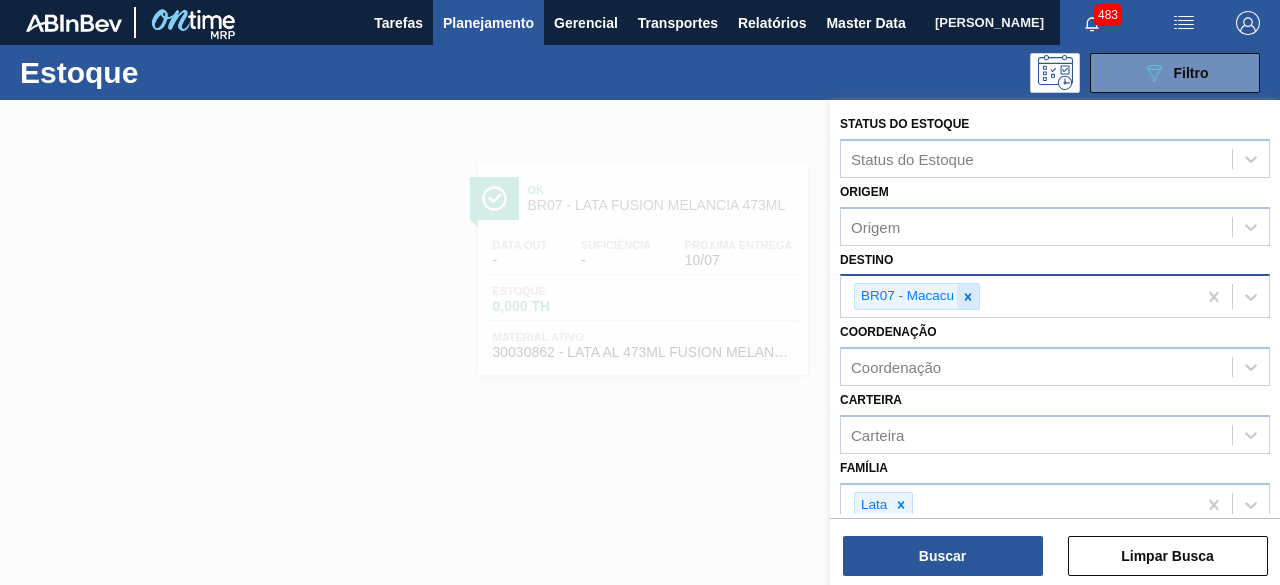 click at bounding box center (968, 296) 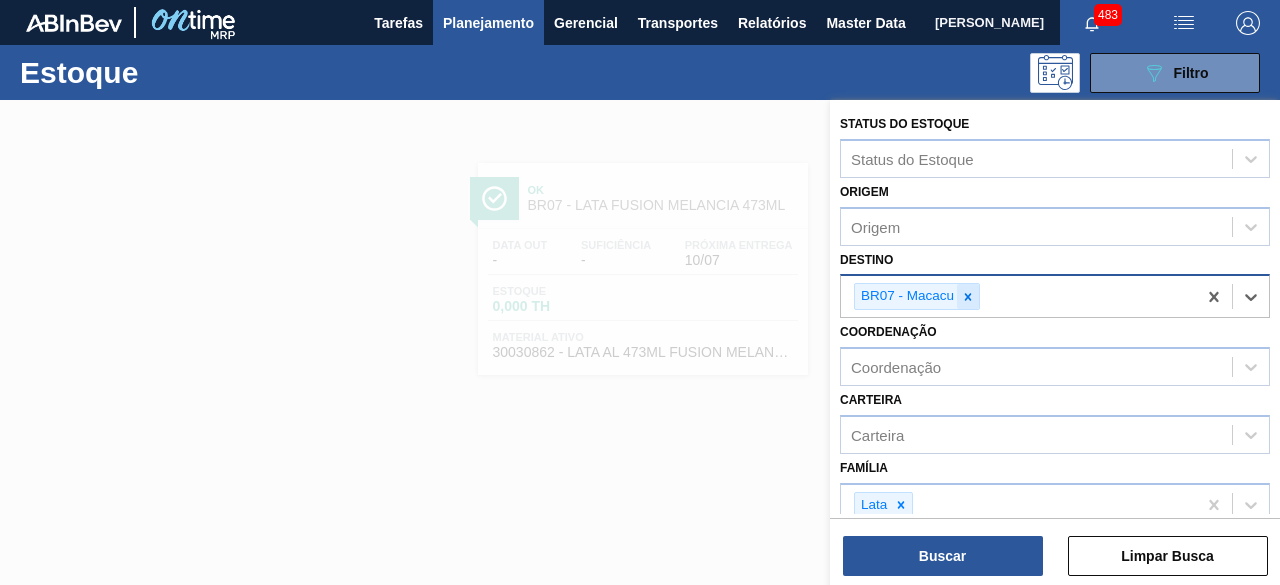 click 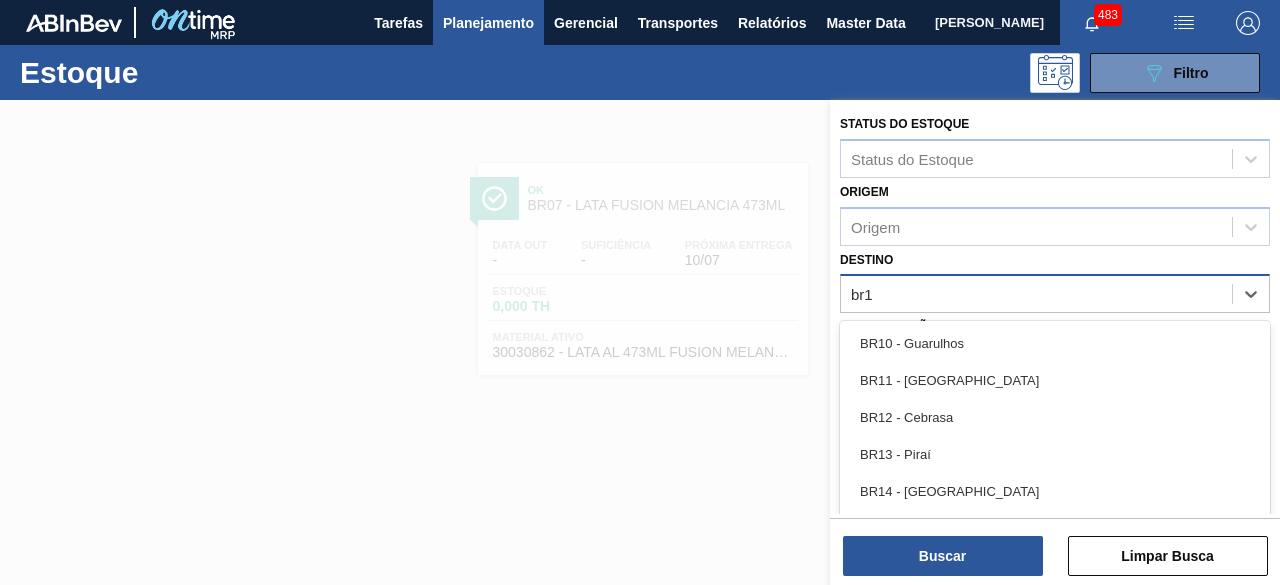 type on "br15" 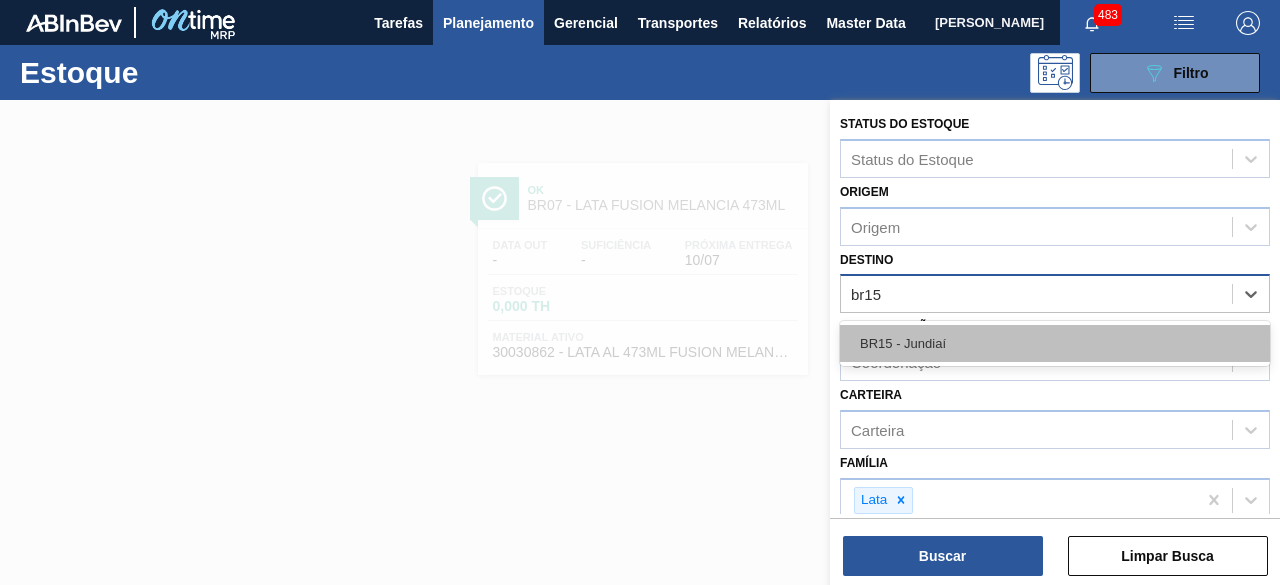 click on "BR15 - Jundiaí" at bounding box center [1055, 343] 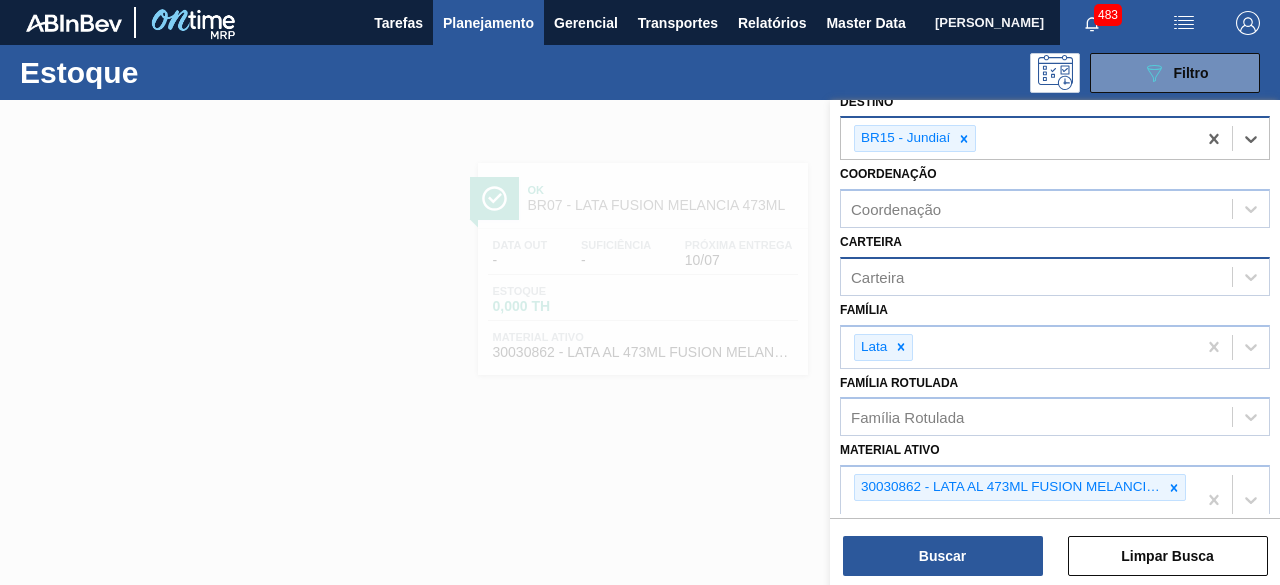 scroll, scrollTop: 200, scrollLeft: 0, axis: vertical 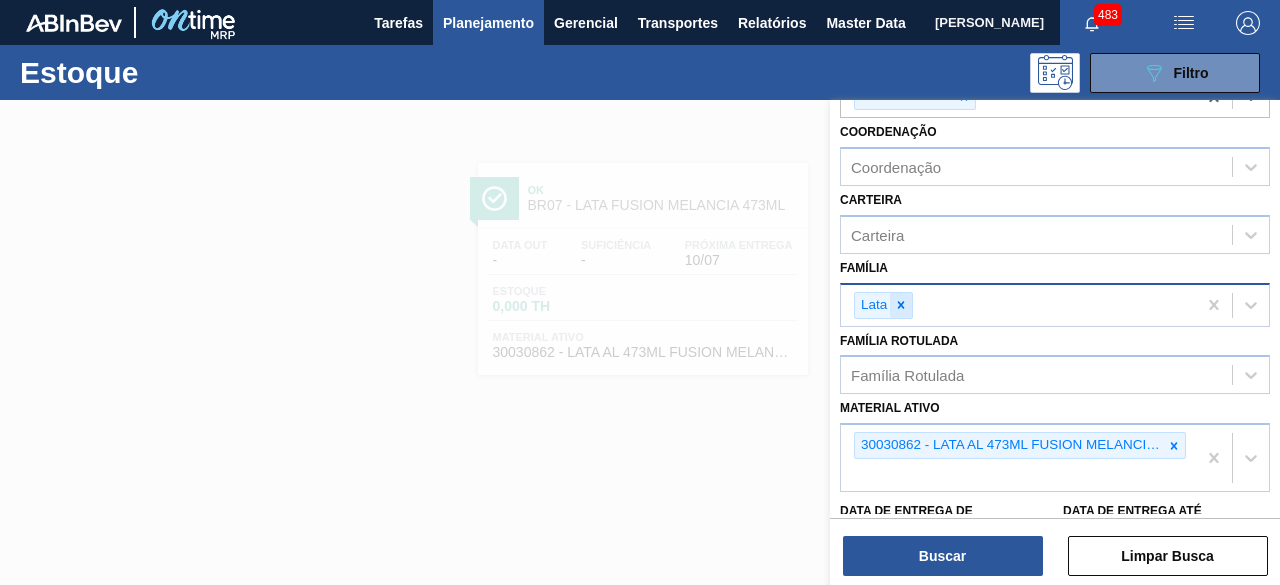 click 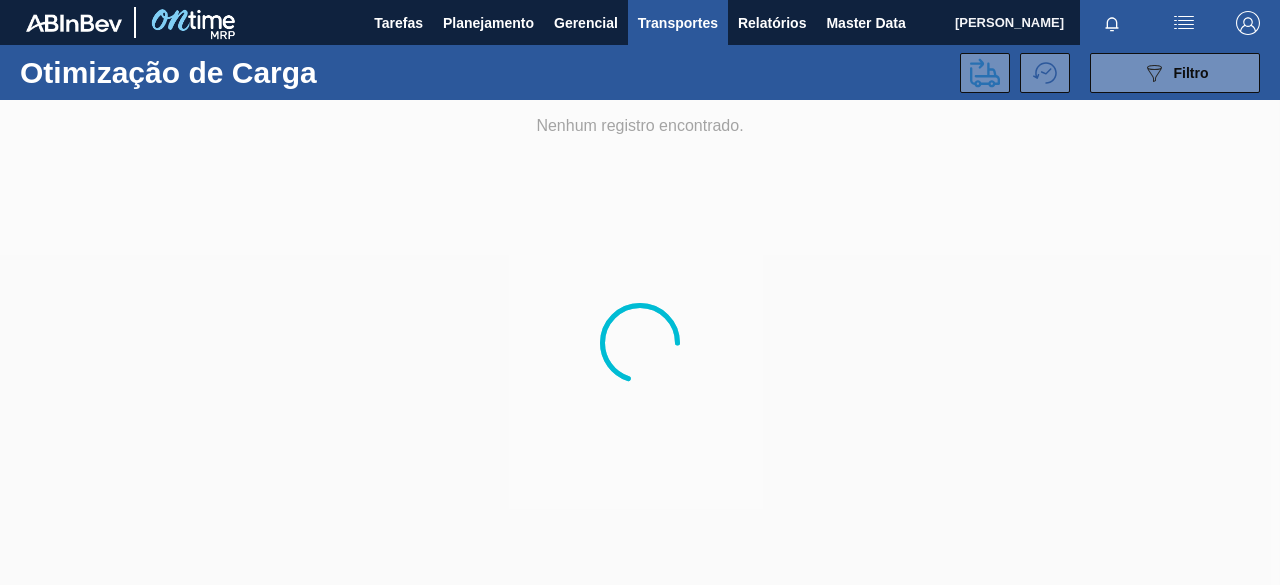 scroll, scrollTop: 0, scrollLeft: 0, axis: both 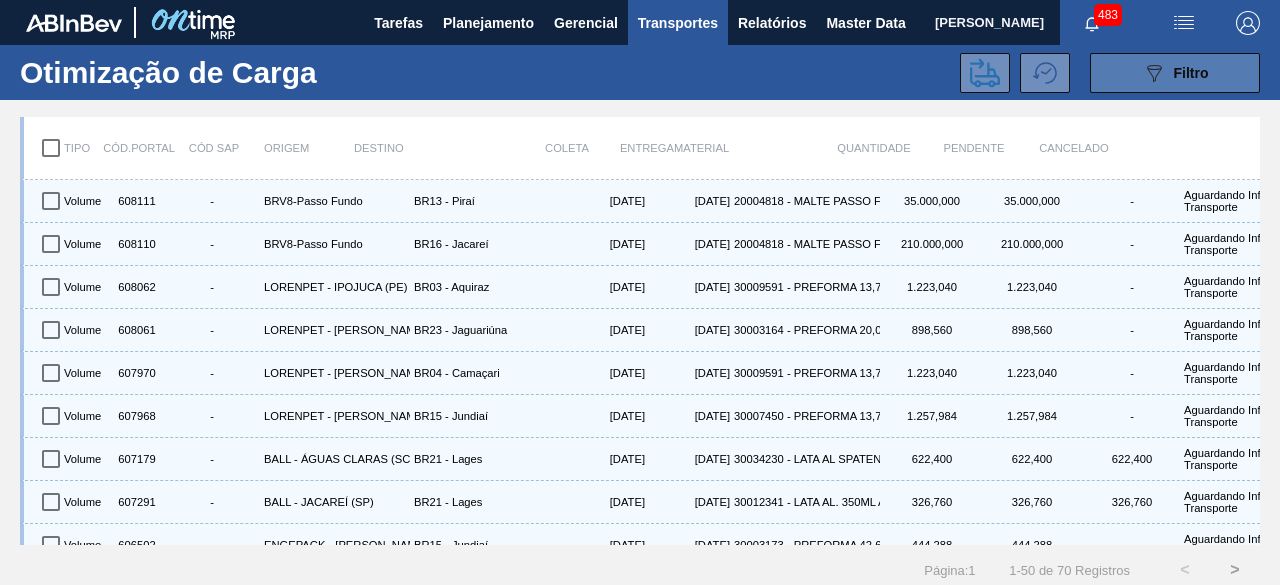 click on "089F7B8B-B2A5-4AFE-B5C0-19BA573D28AC Filtro" at bounding box center [1175, 73] 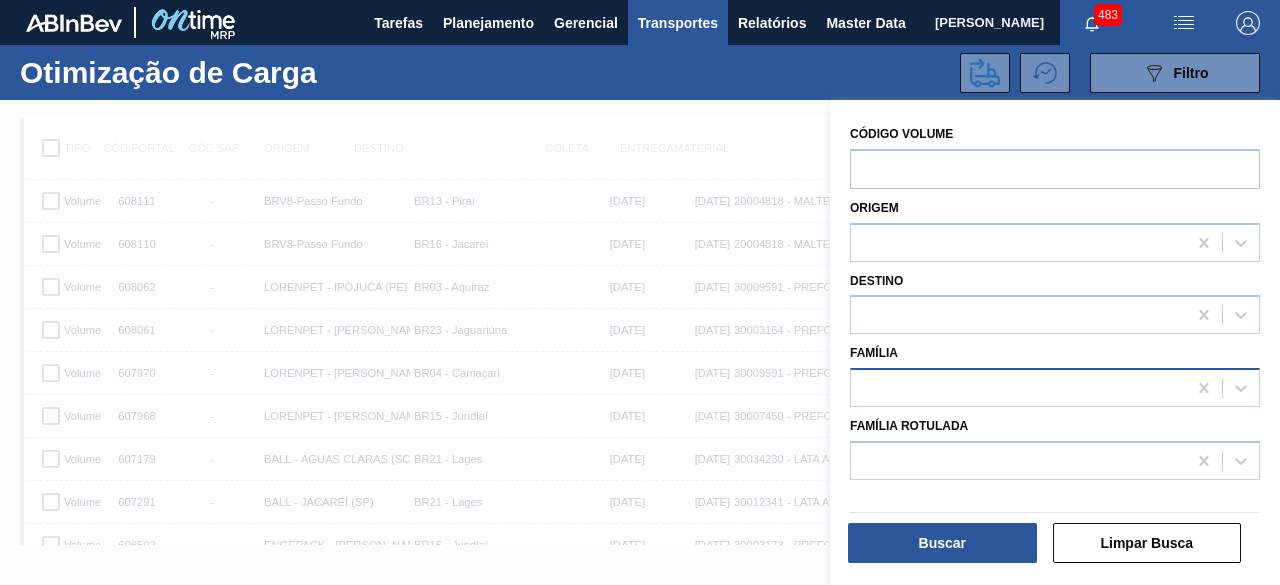 click at bounding box center (1018, 388) 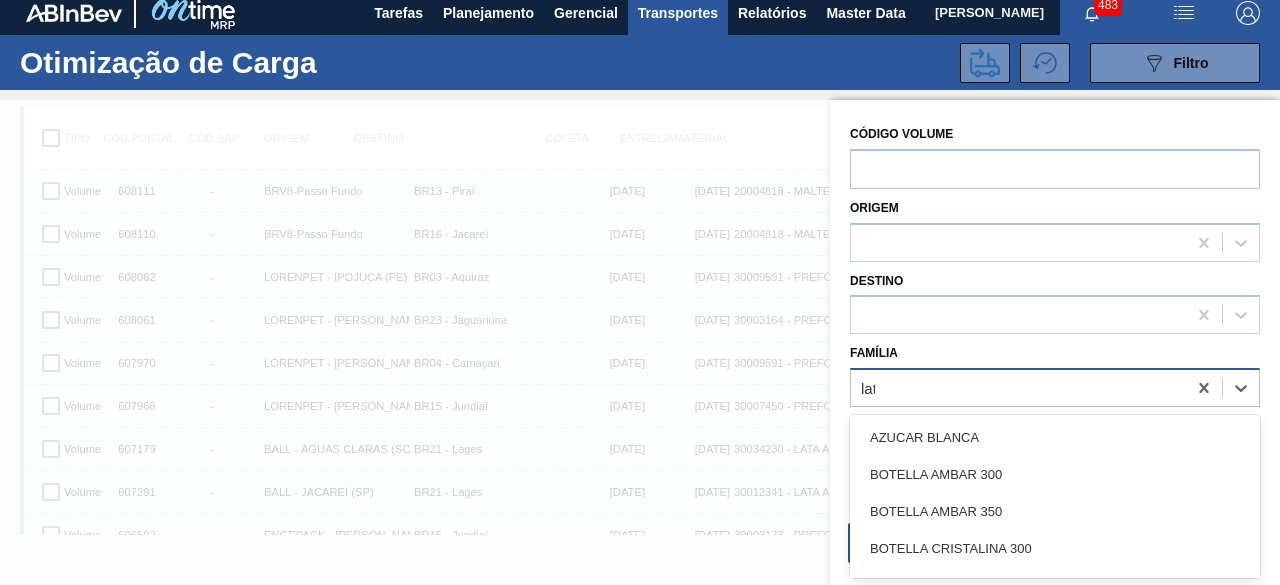 type on "lata" 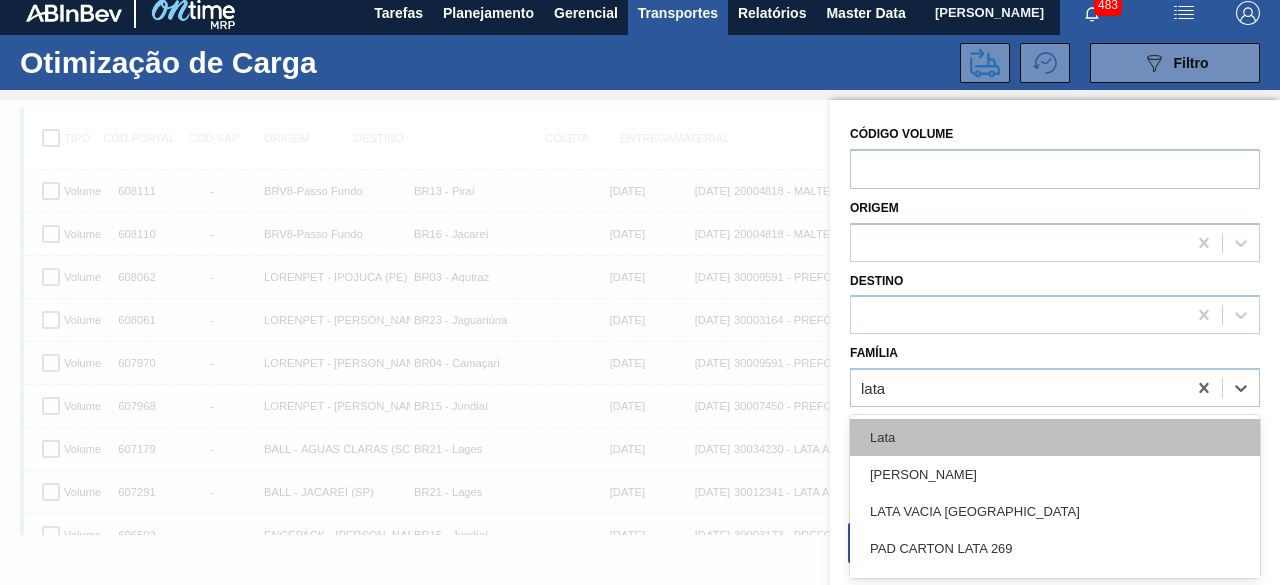 click on "Lata" at bounding box center (1055, 437) 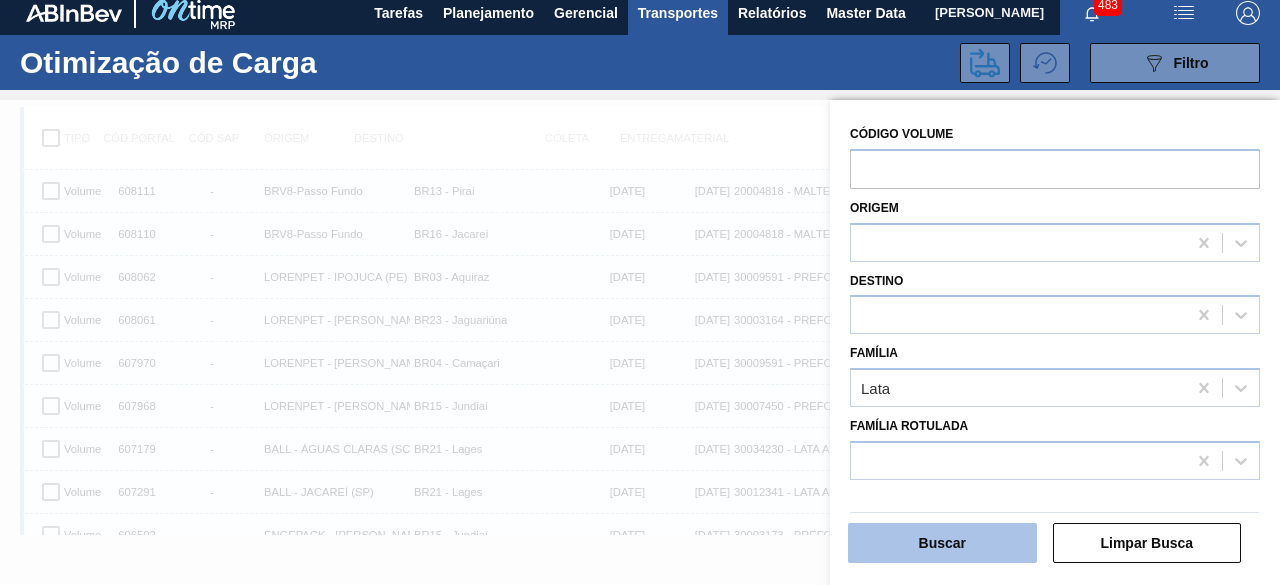 click on "Buscar" at bounding box center (942, 543) 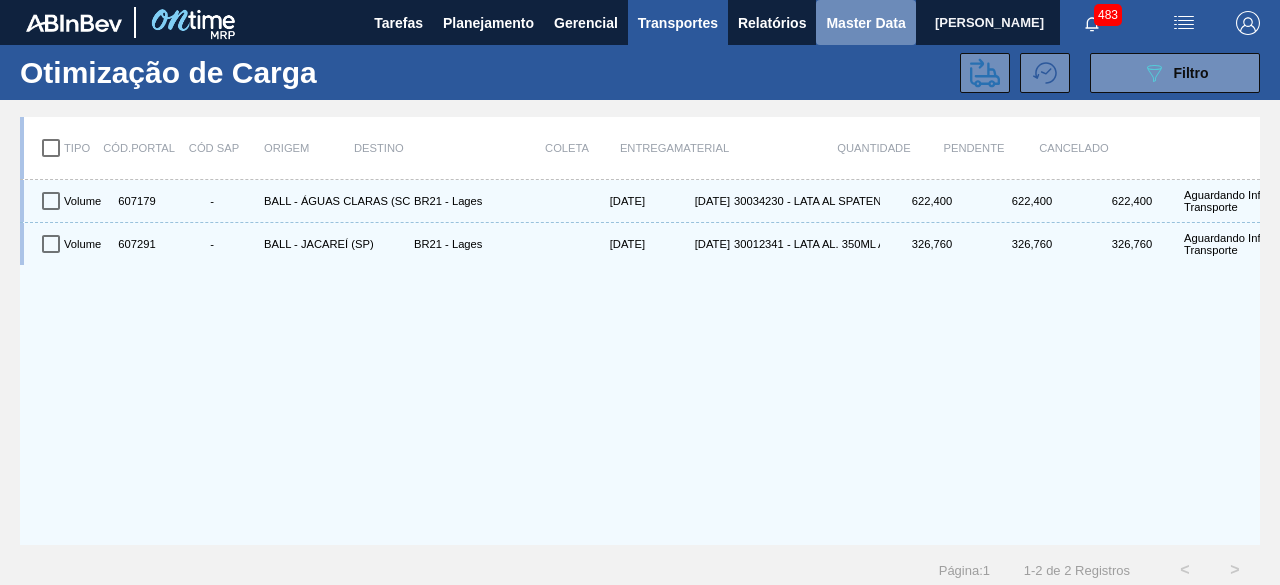 click on "Master Data" at bounding box center [865, 23] 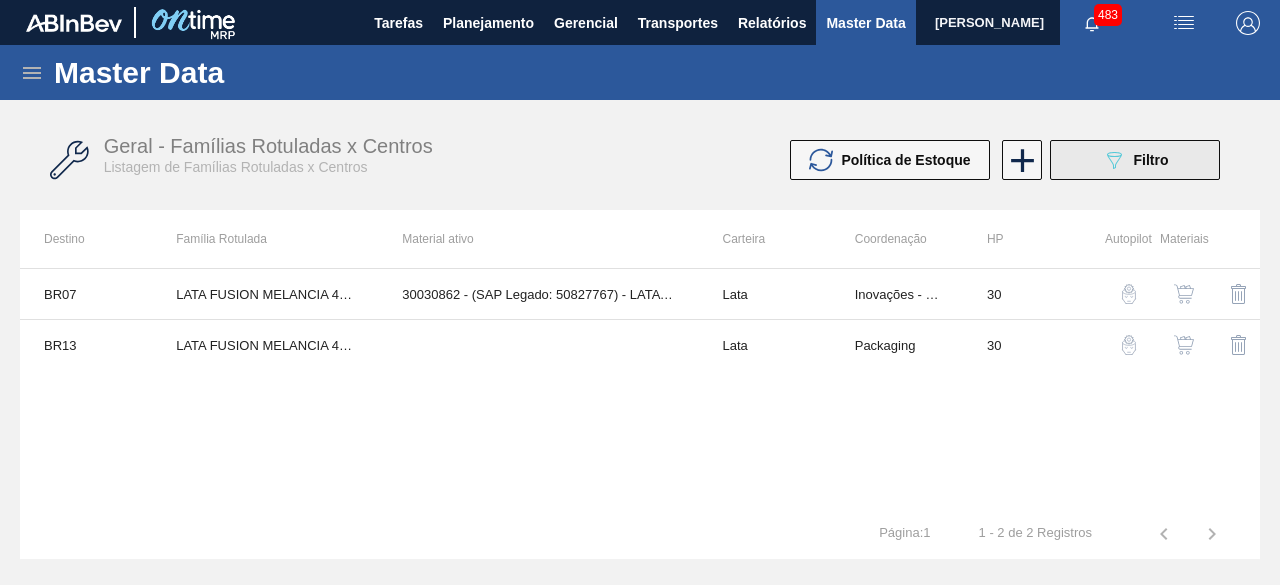 click on "089F7B8B-B2A5-4AFE-B5C0-19BA573D28AC" 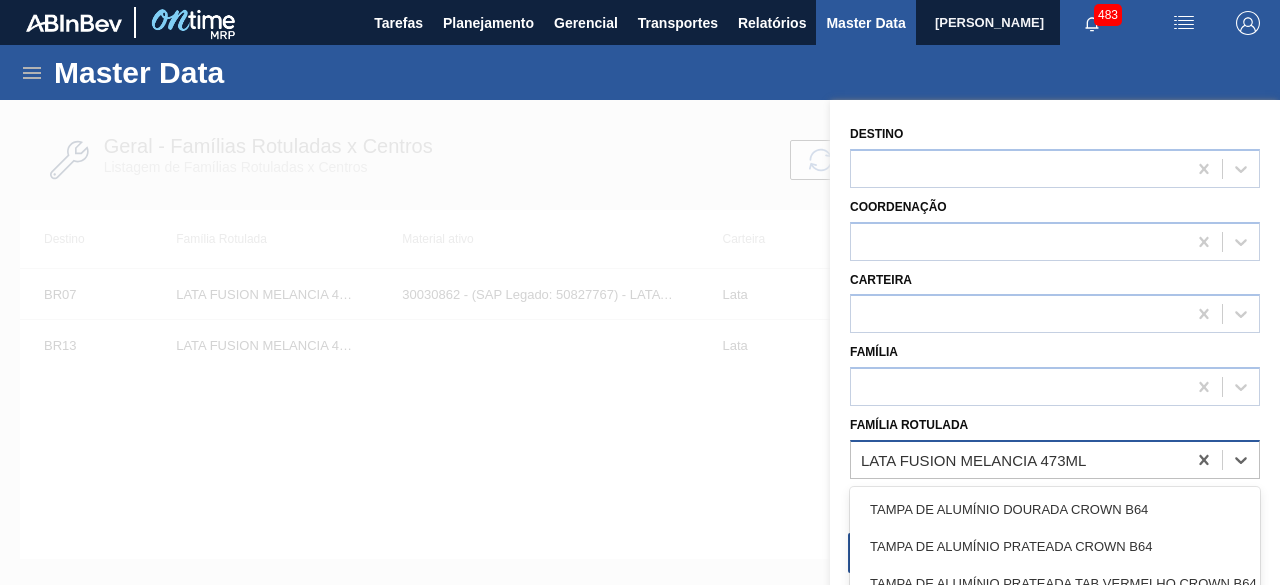 click on "LATA FUSION MELANCIA 473ML" at bounding box center (1018, 459) 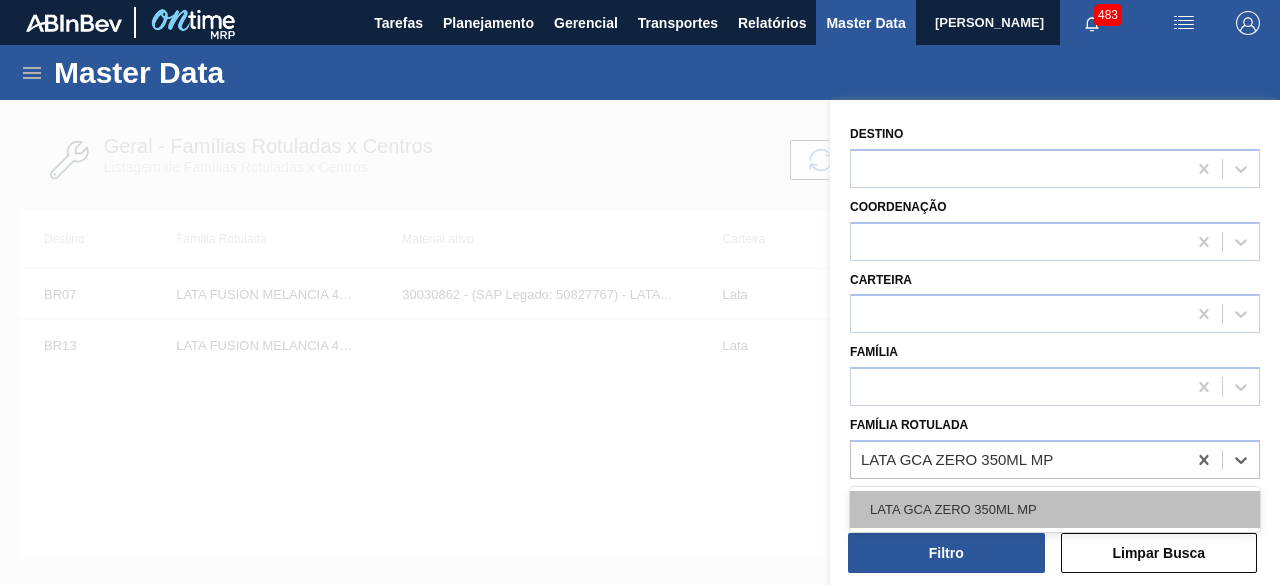 click on "LATA GCA ZERO 350ML MP" at bounding box center (1055, 509) 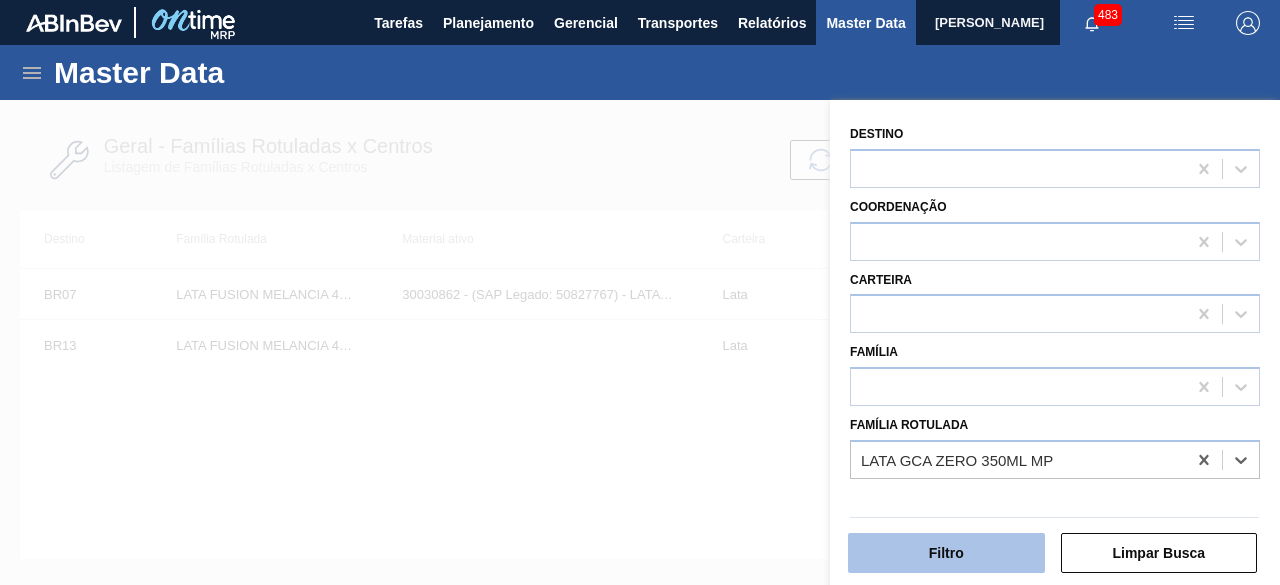 click on "Filtro" at bounding box center [946, 553] 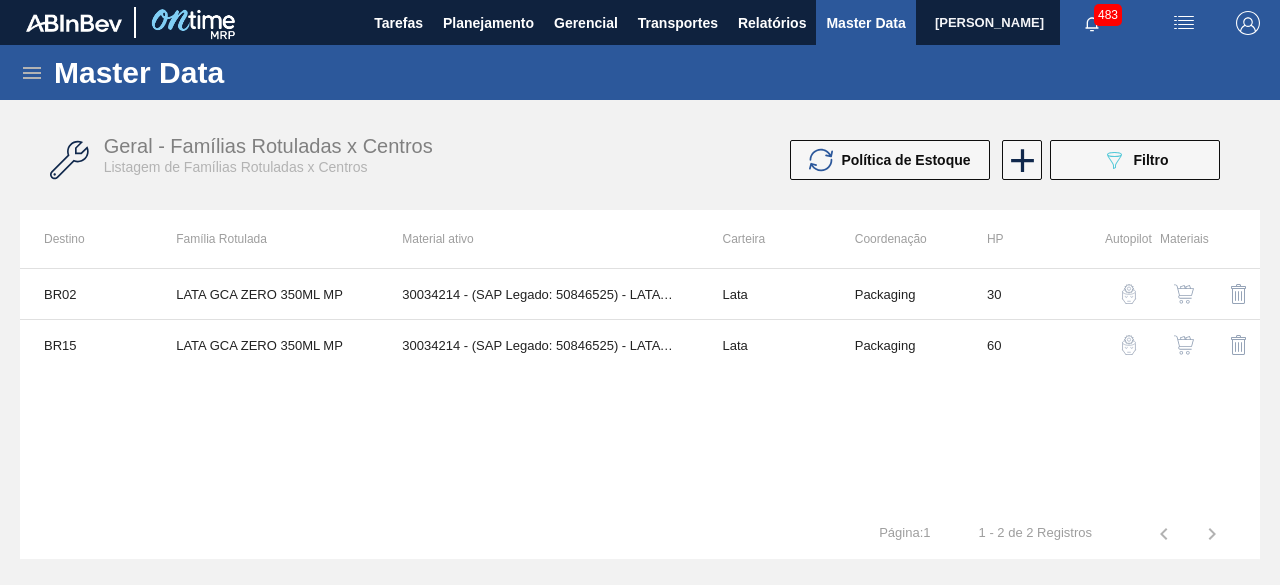 click at bounding box center [1184, 345] 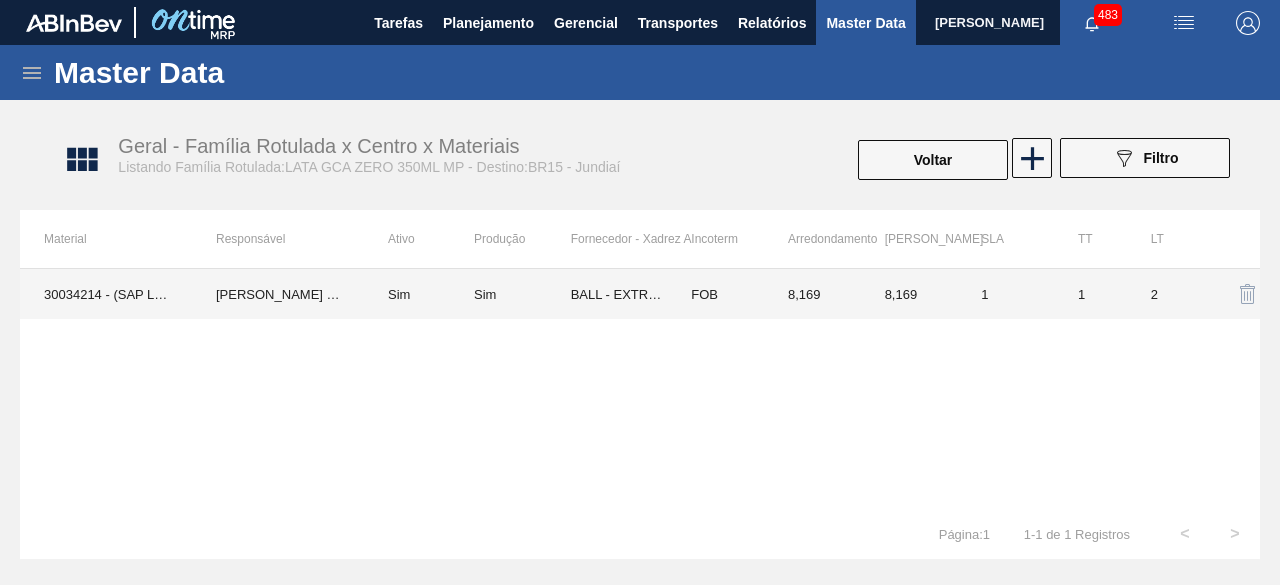 click on "30034214 - (SAP Legado: 50846525) - LATA AL 350ML GCAZ MP" at bounding box center (106, 294) 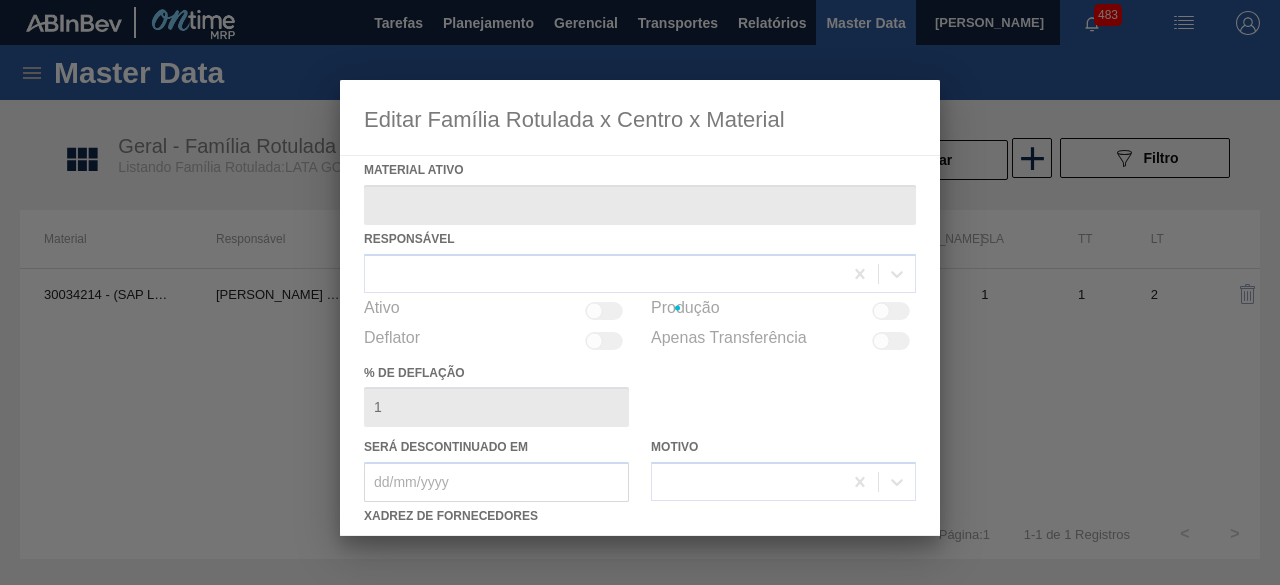 type on "30034214 - (SAP Legado: 50846525) - LATA AL 350ML GCAZ MP" 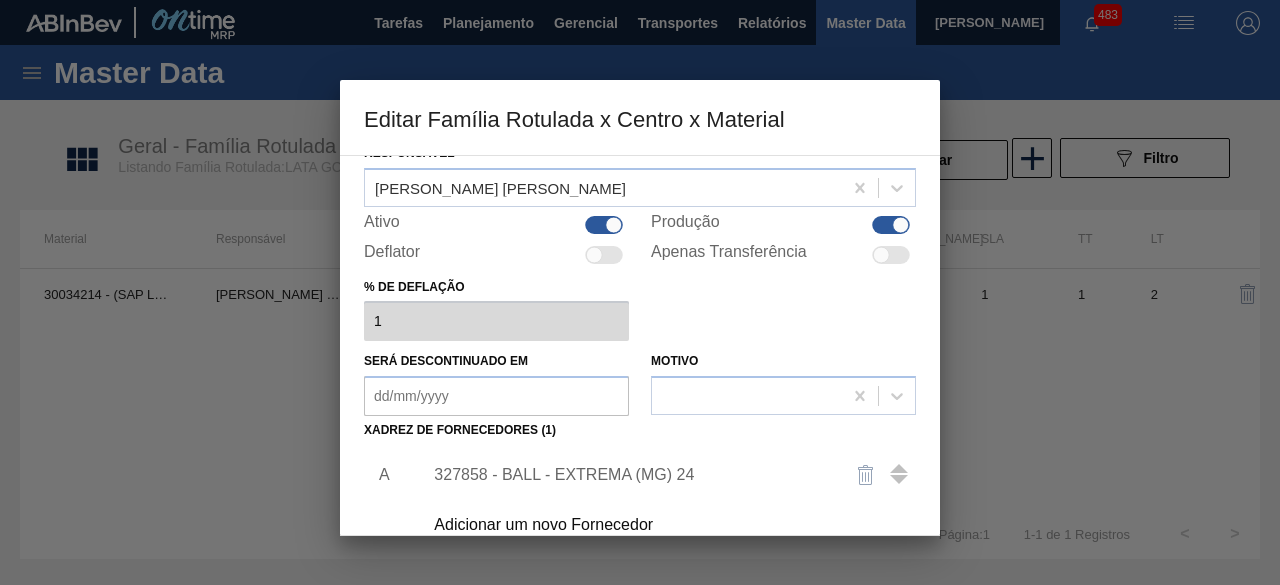 scroll, scrollTop: 200, scrollLeft: 0, axis: vertical 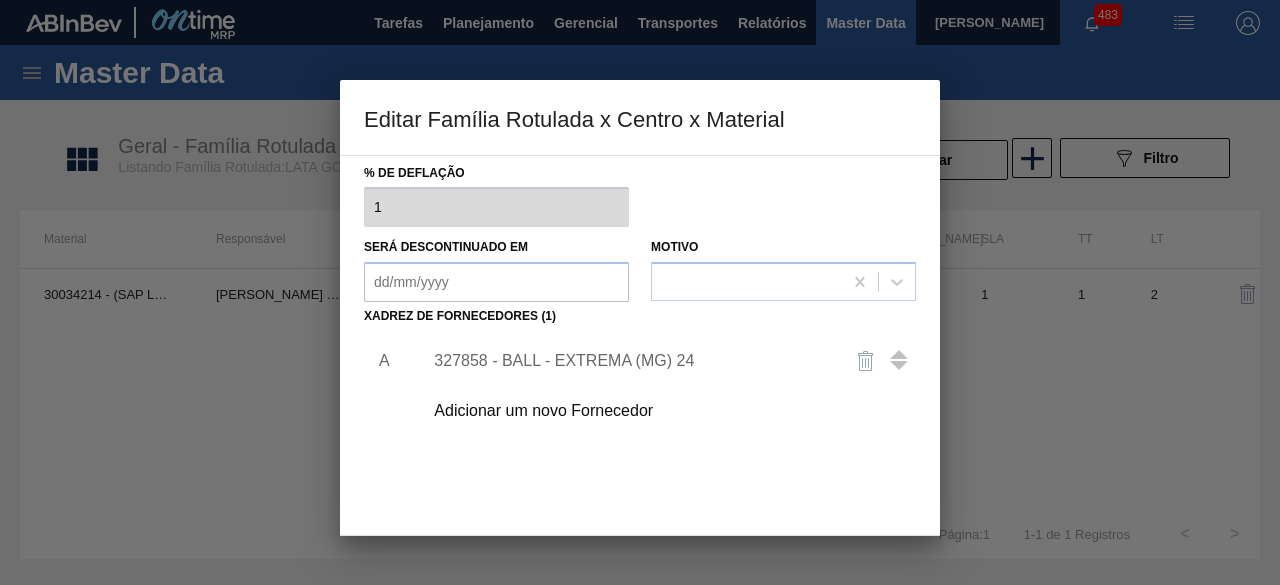 click on "327858 - BALL - EXTREMA (MG) 24" at bounding box center [630, 361] 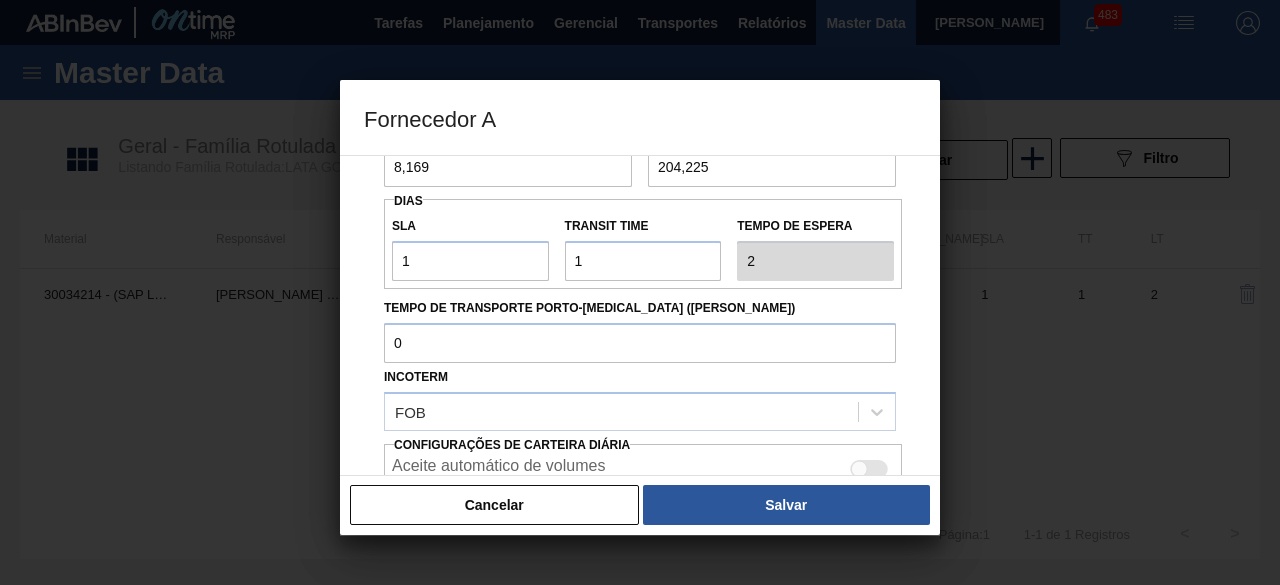 click at bounding box center (869, 469) 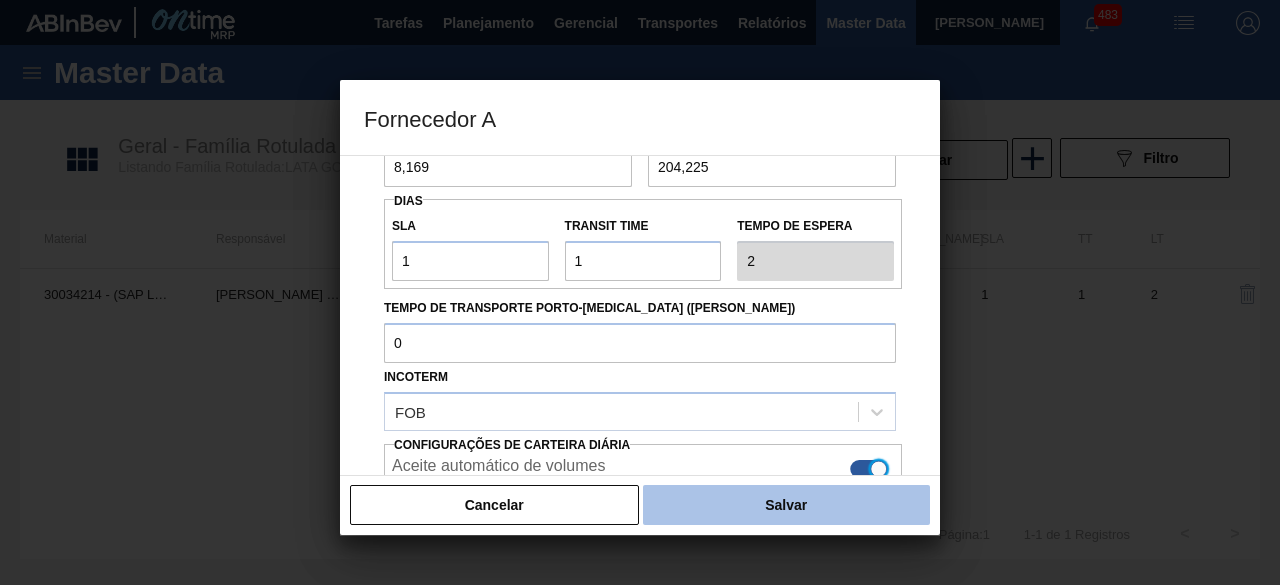 scroll, scrollTop: 335, scrollLeft: 0, axis: vertical 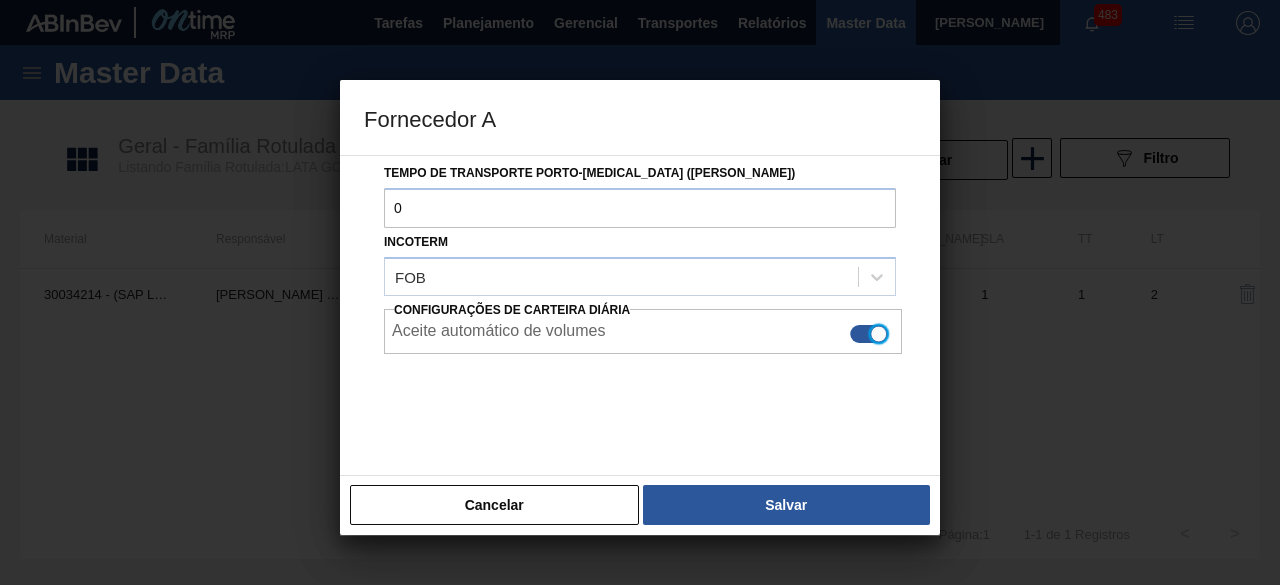 click on "Salvar" at bounding box center (786, 505) 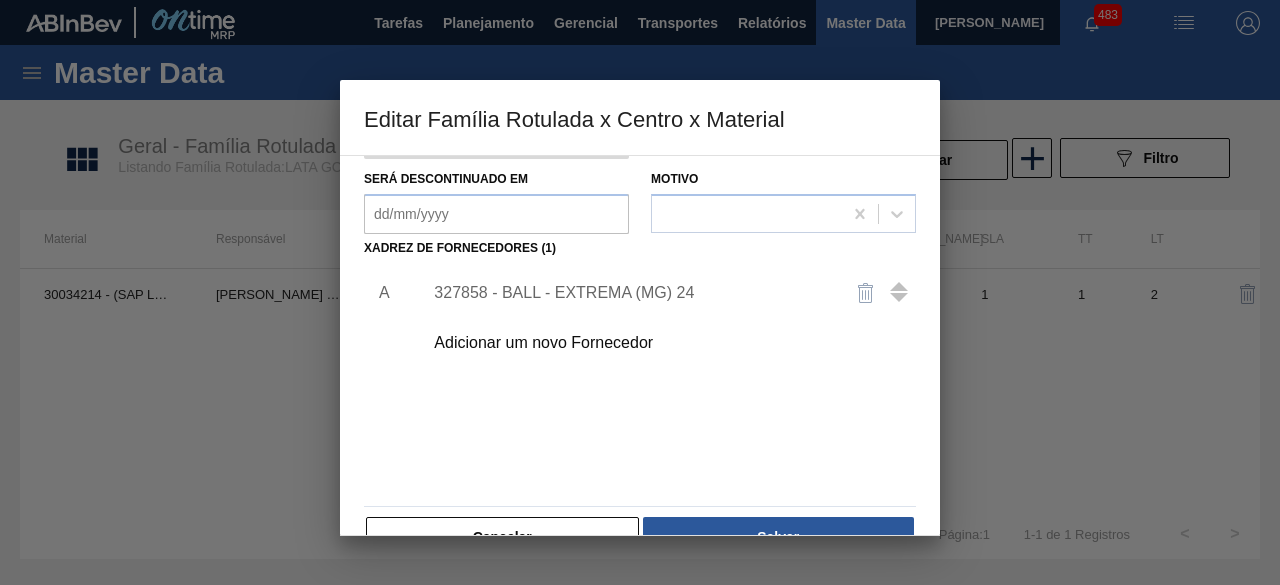 scroll, scrollTop: 314, scrollLeft: 0, axis: vertical 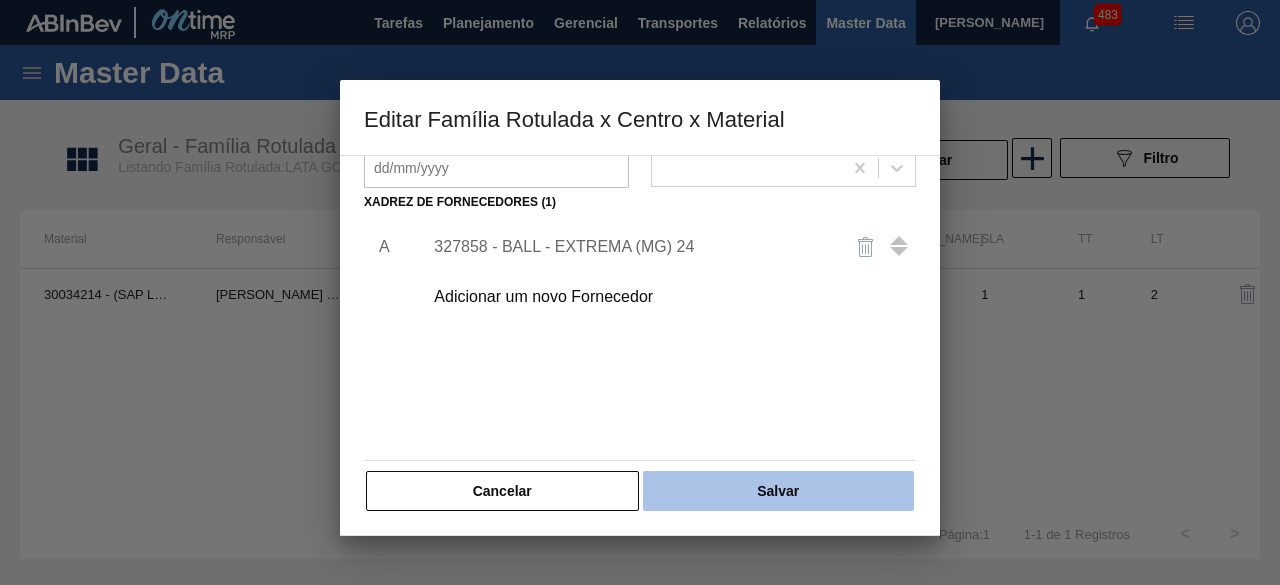 click on "Salvar" at bounding box center (778, 491) 